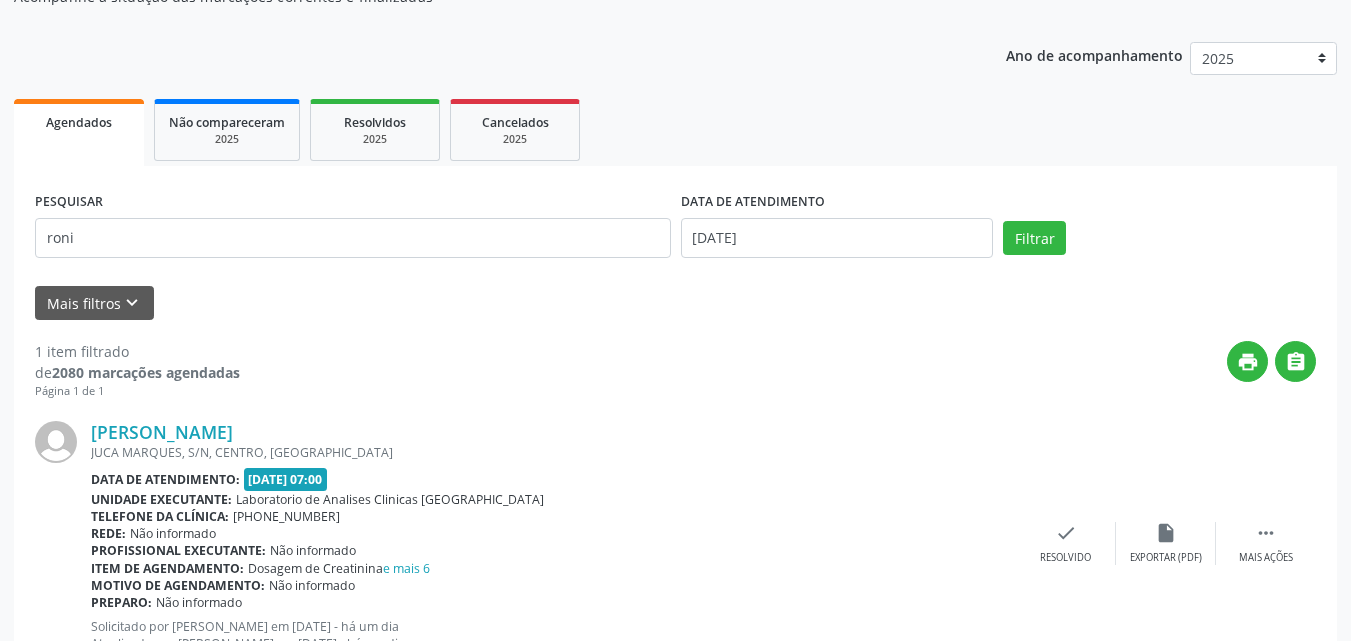 scroll, scrollTop: 281, scrollLeft: 0, axis: vertical 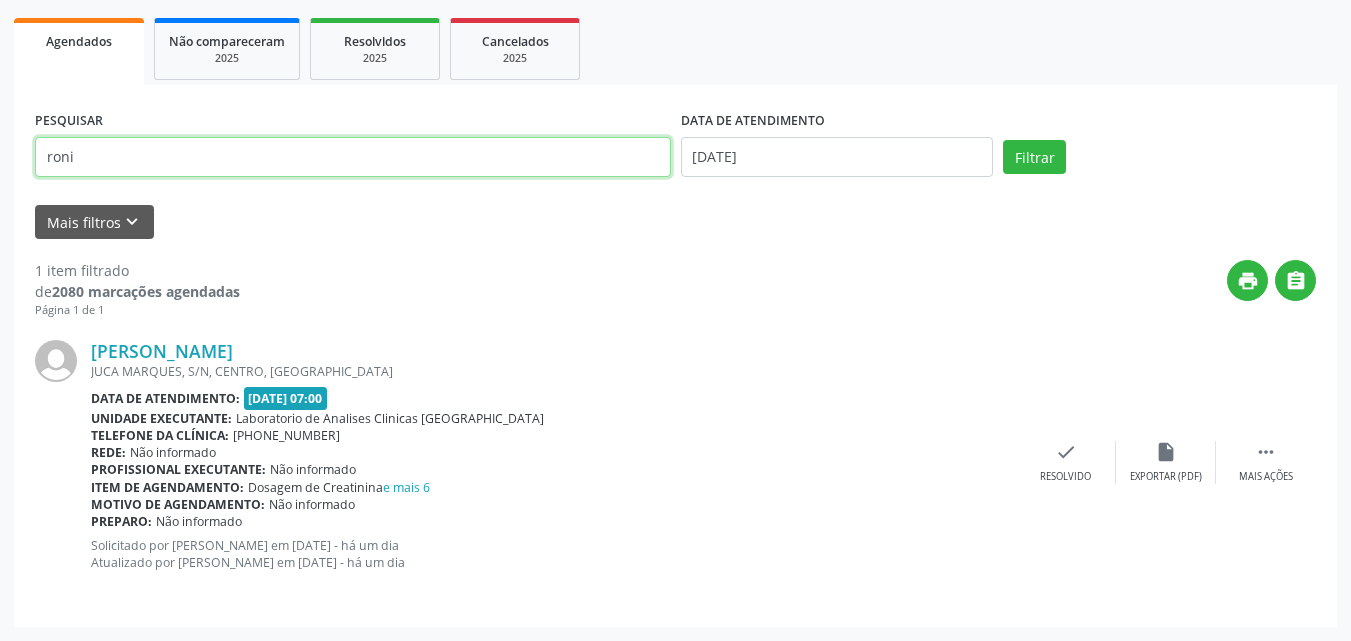 drag, startPoint x: 196, startPoint y: 154, endPoint x: 2, endPoint y: 56, distance: 217.34764 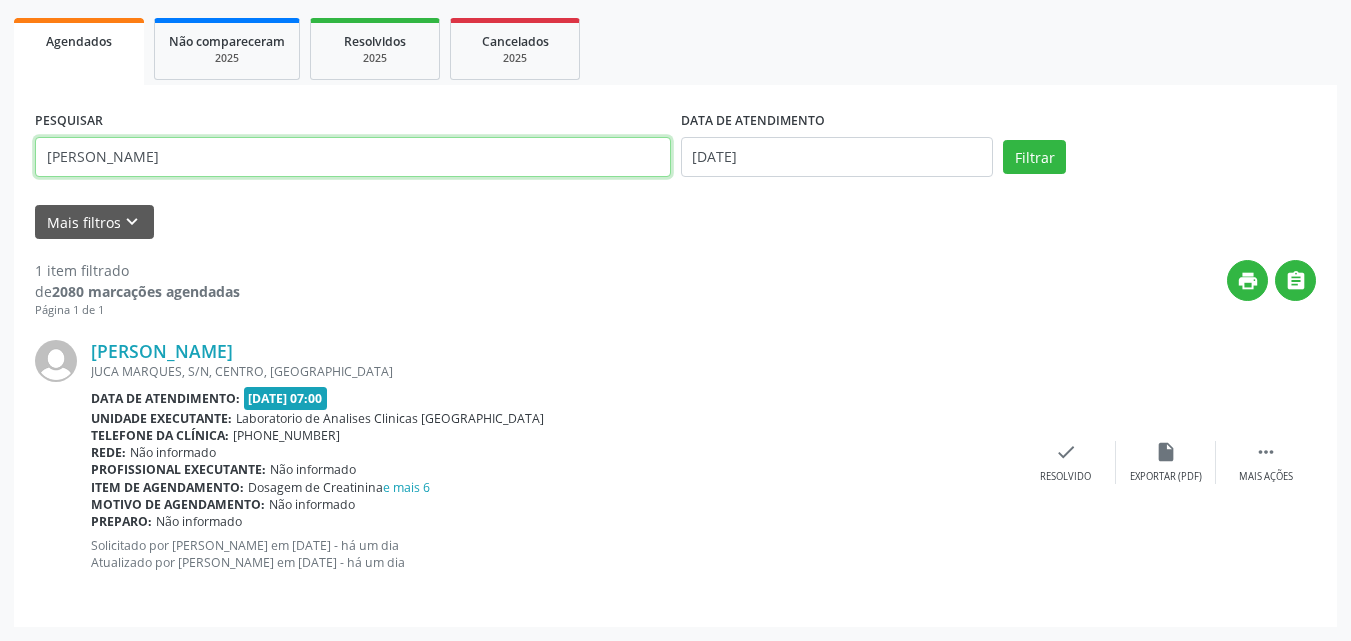 type on "[PERSON_NAME]" 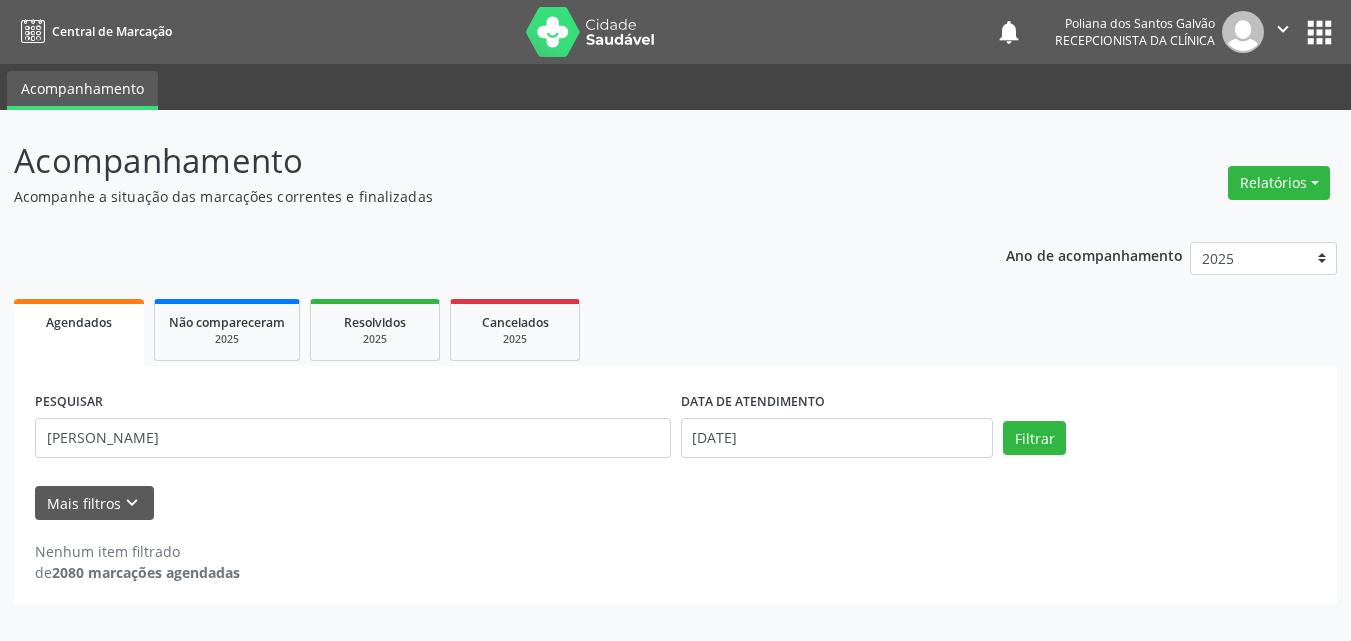 scroll, scrollTop: 0, scrollLeft: 0, axis: both 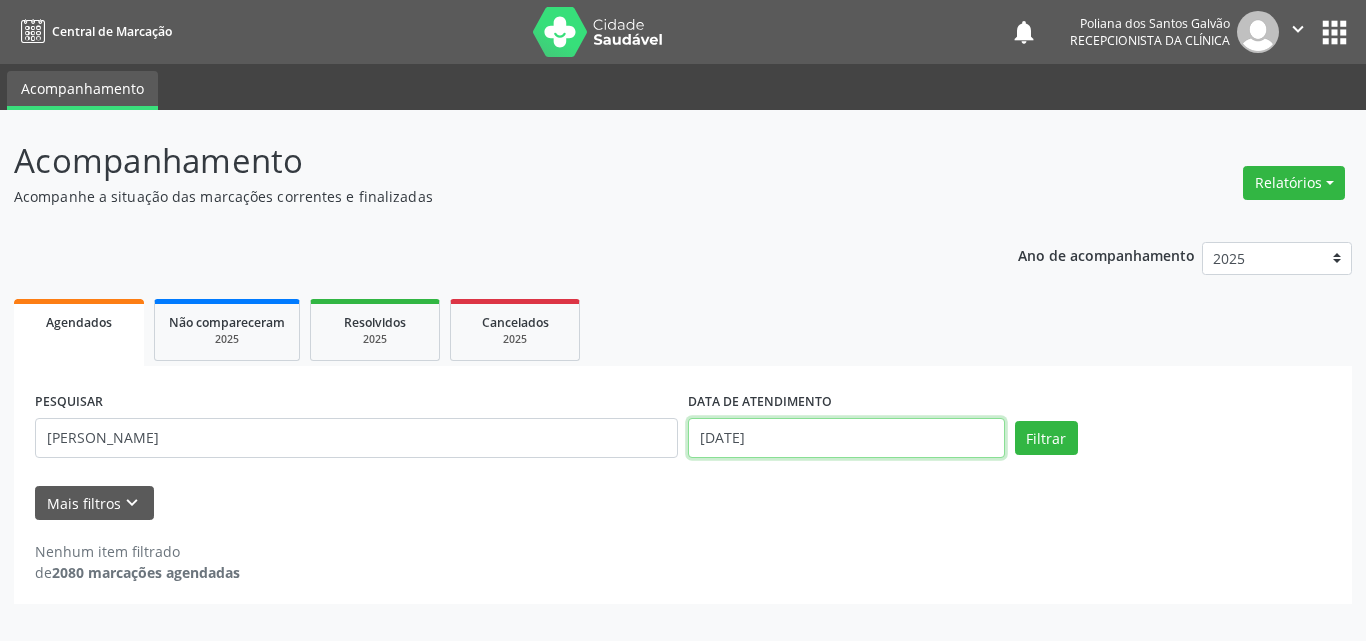 click on "[DATE]" at bounding box center [846, 438] 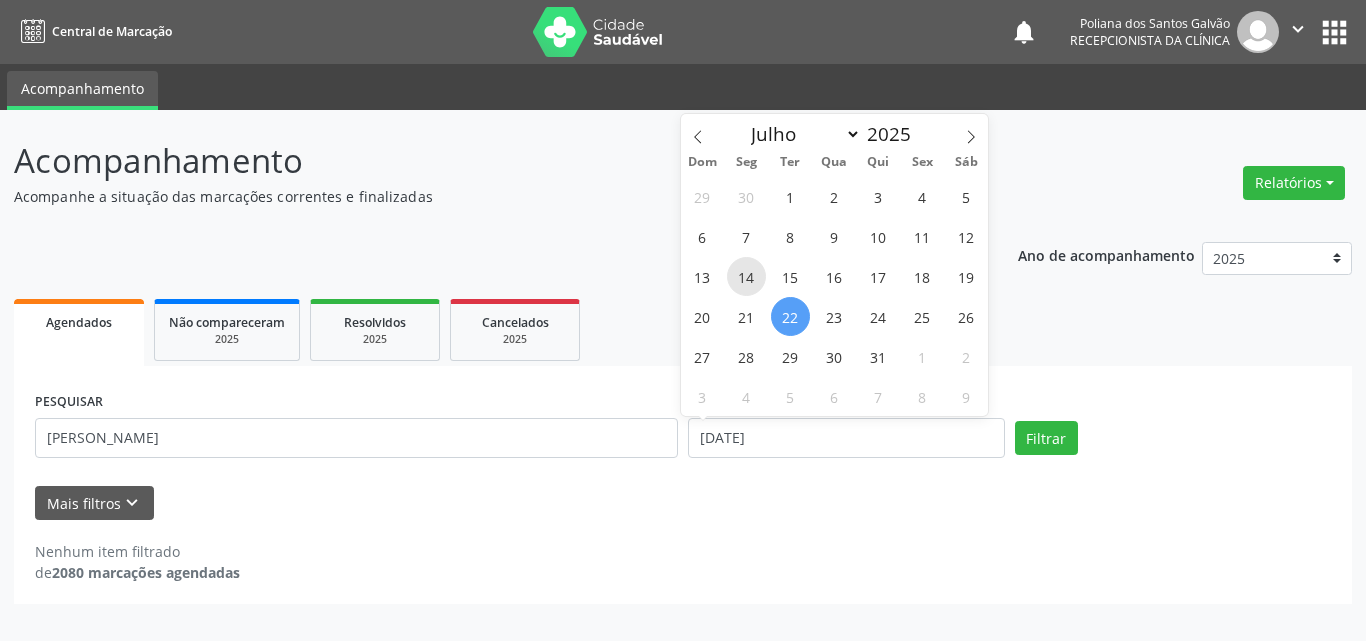 click on "14" at bounding box center [746, 276] 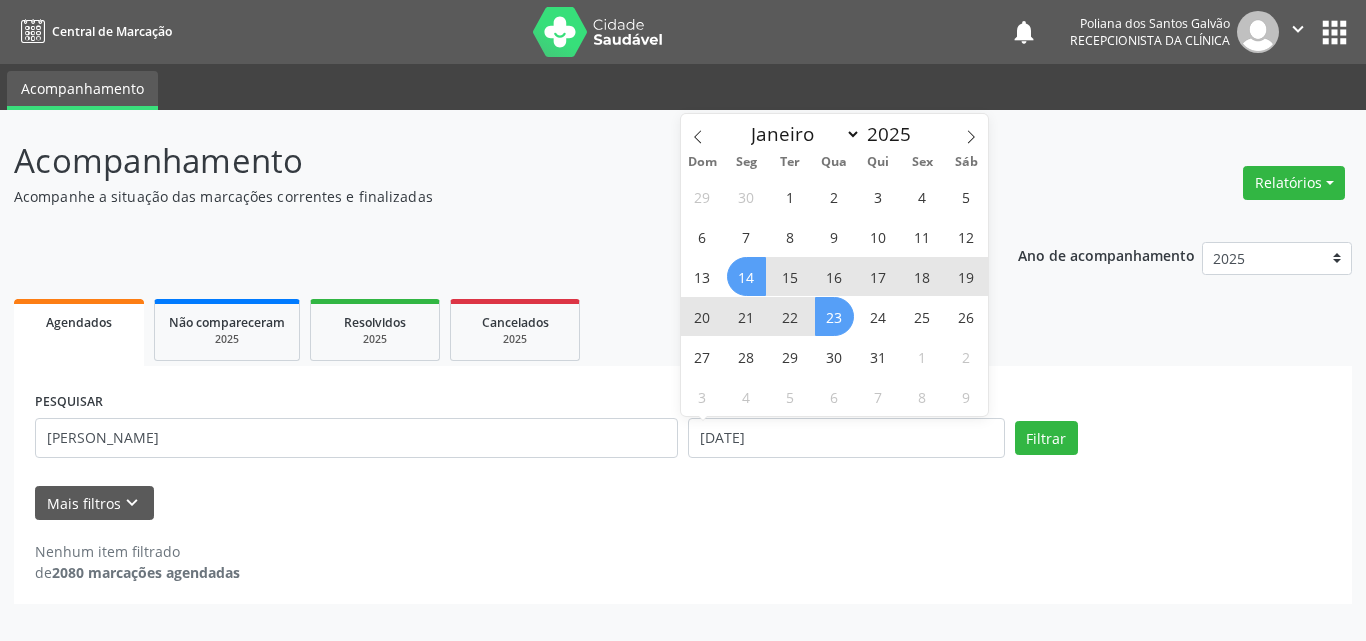 click on "23" at bounding box center (834, 316) 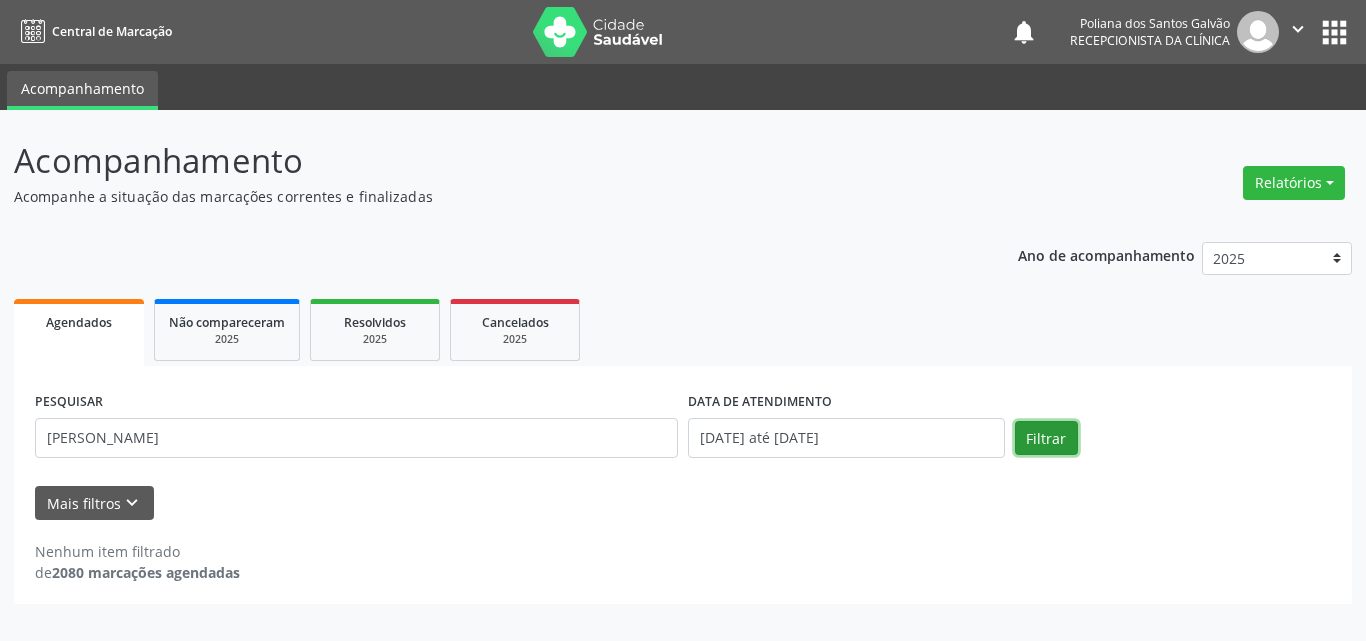 click on "Filtrar" at bounding box center (1046, 438) 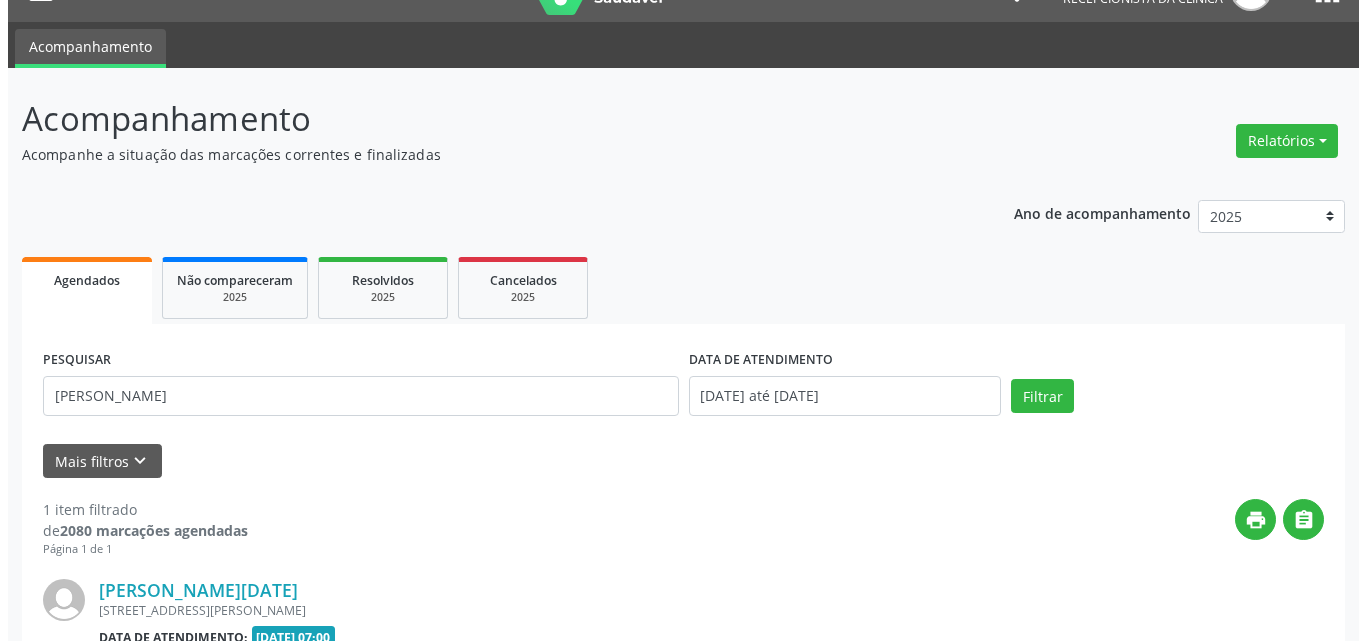 scroll, scrollTop: 264, scrollLeft: 0, axis: vertical 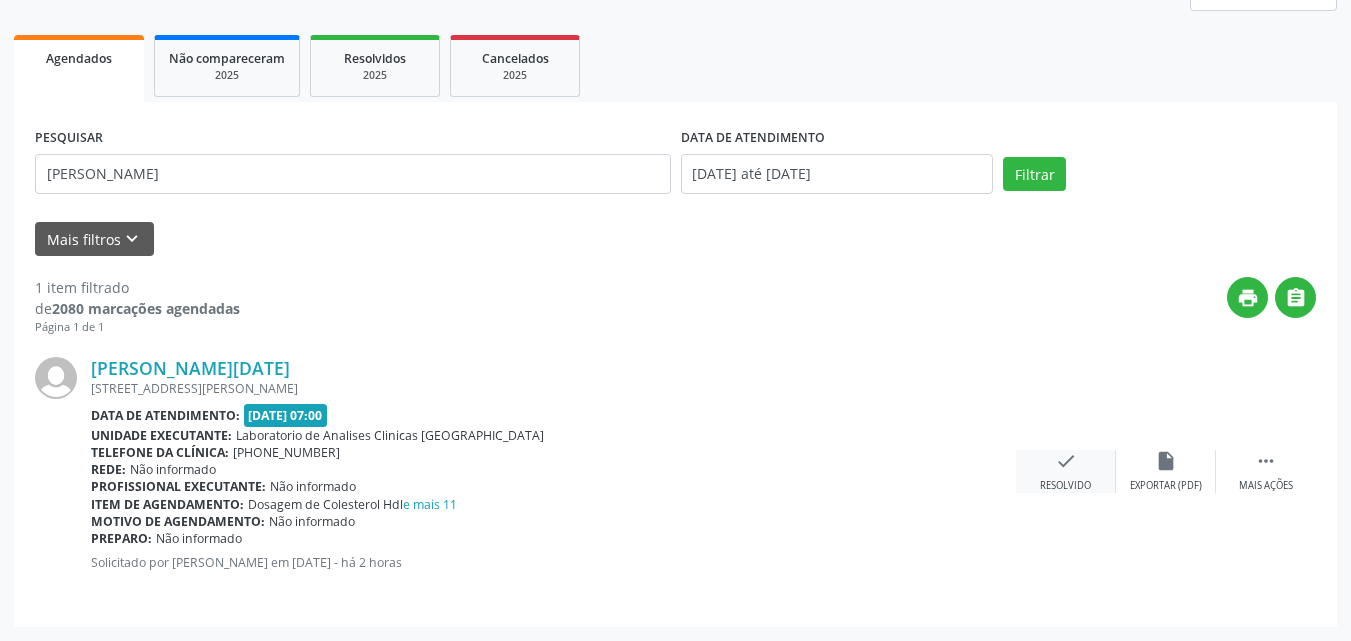click on "check" at bounding box center (1066, 461) 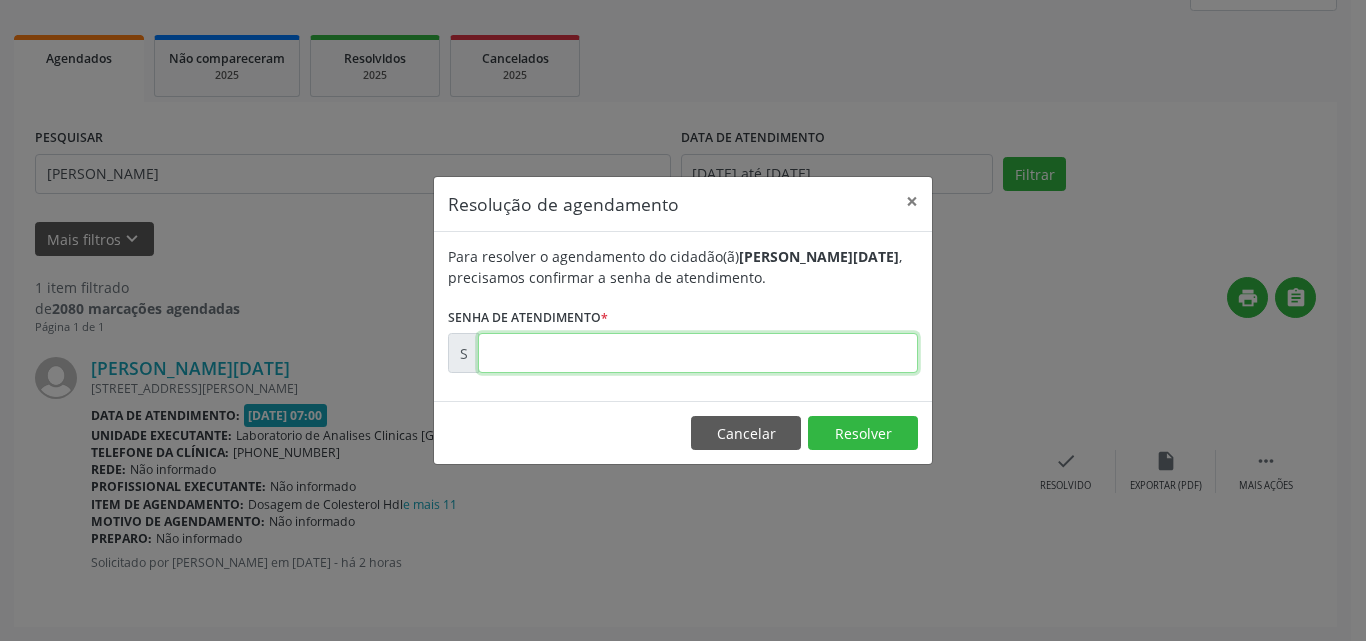 click at bounding box center [698, 353] 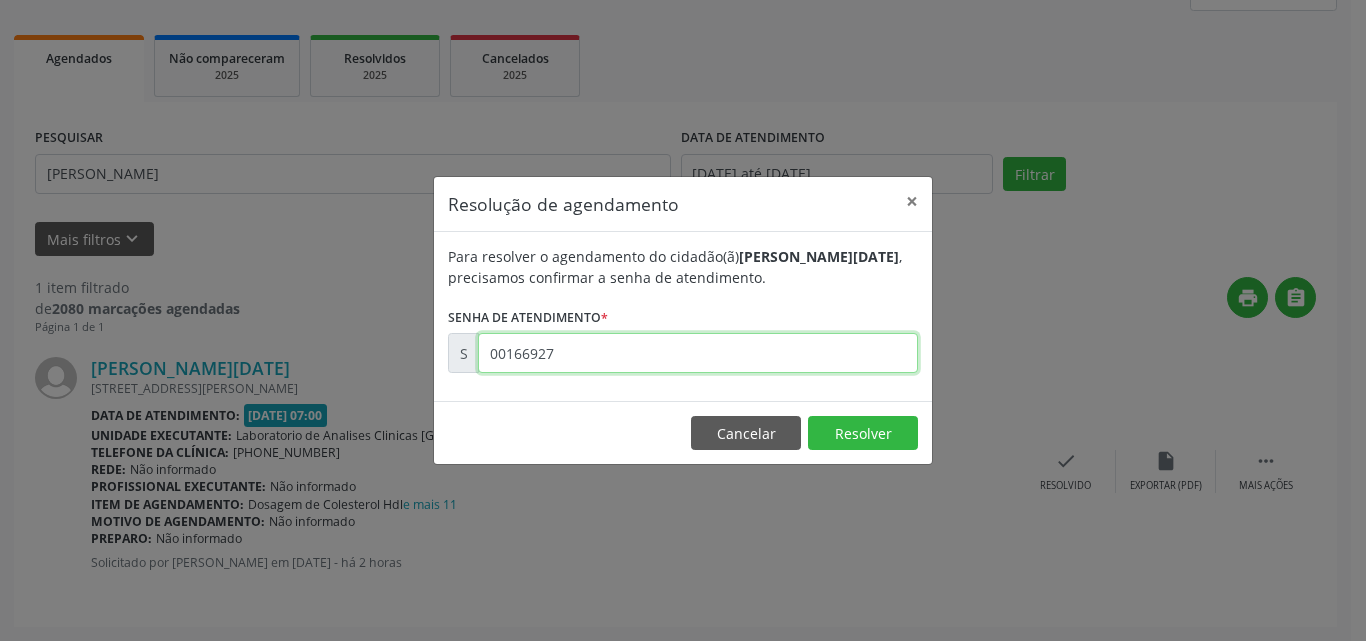type on "00166927" 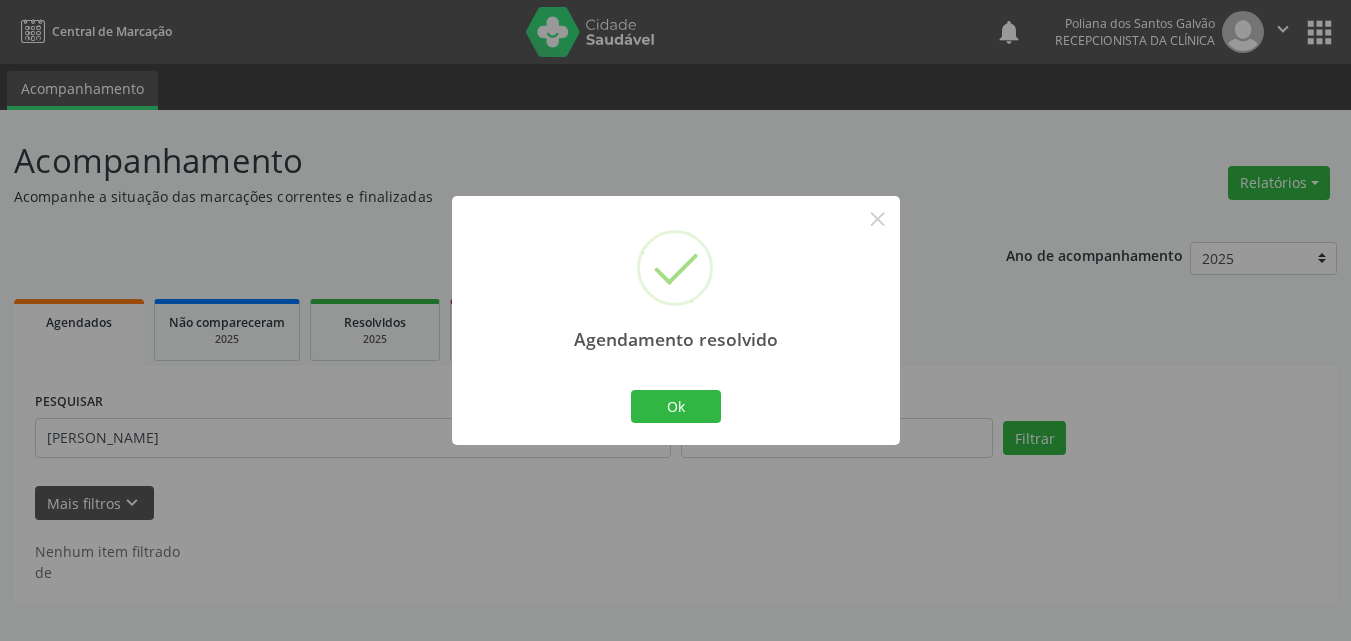 scroll, scrollTop: 0, scrollLeft: 0, axis: both 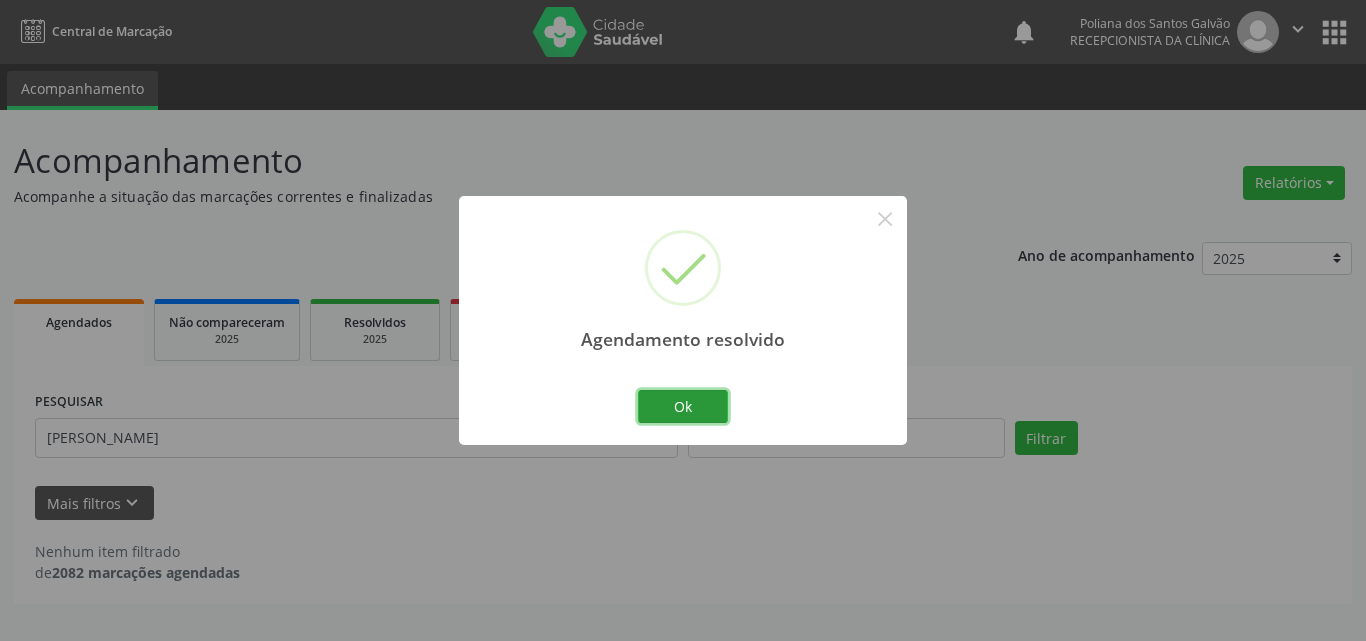 drag, startPoint x: 693, startPoint y: 419, endPoint x: 669, endPoint y: 421, distance: 24.083189 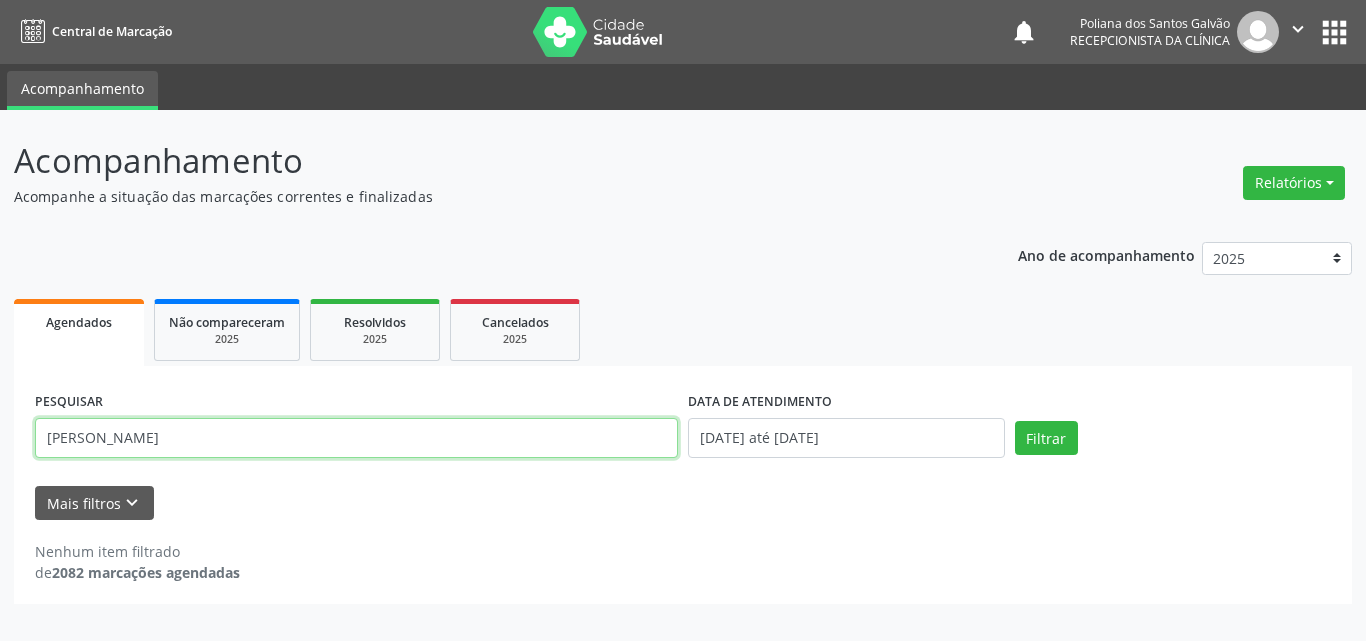 drag, startPoint x: 603, startPoint y: 439, endPoint x: 0, endPoint y: 224, distance: 640.1828 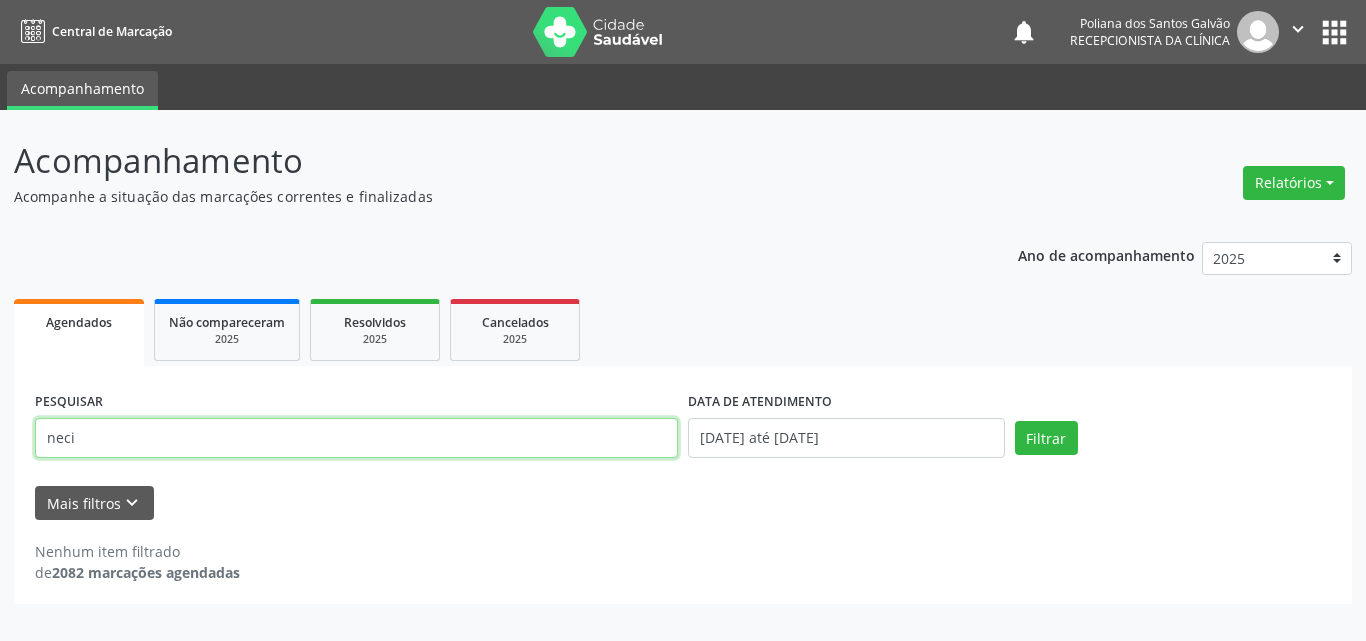 type on "neci" 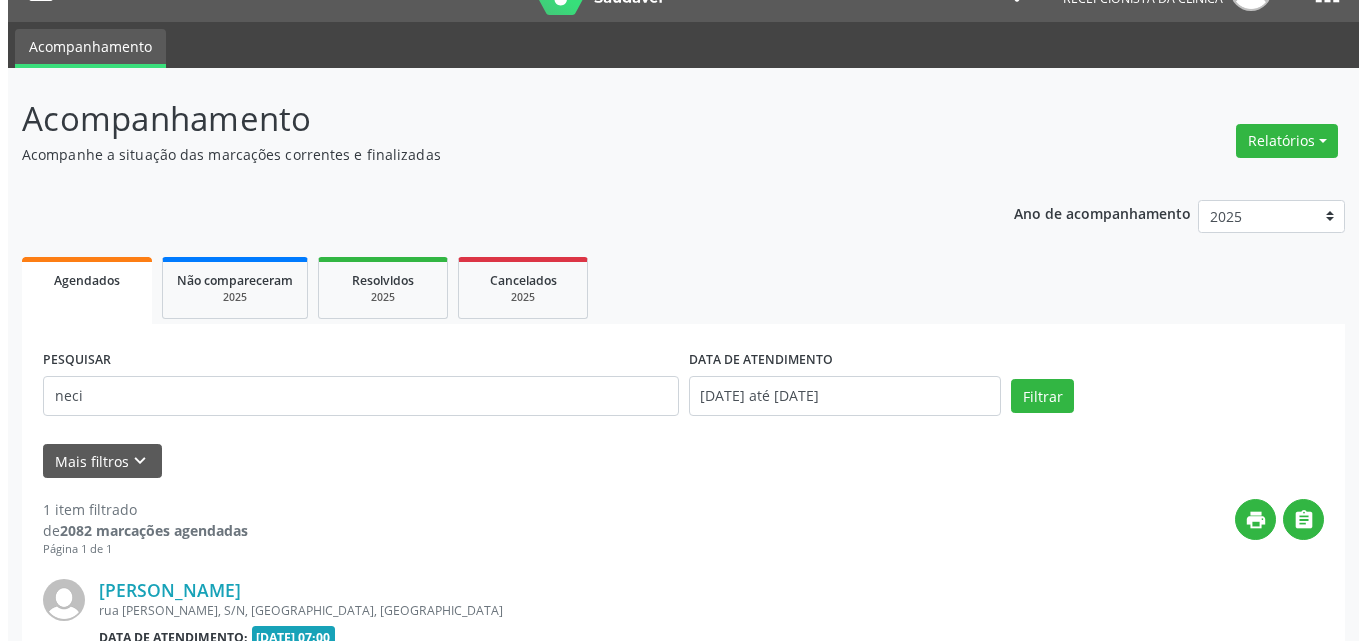 scroll, scrollTop: 264, scrollLeft: 0, axis: vertical 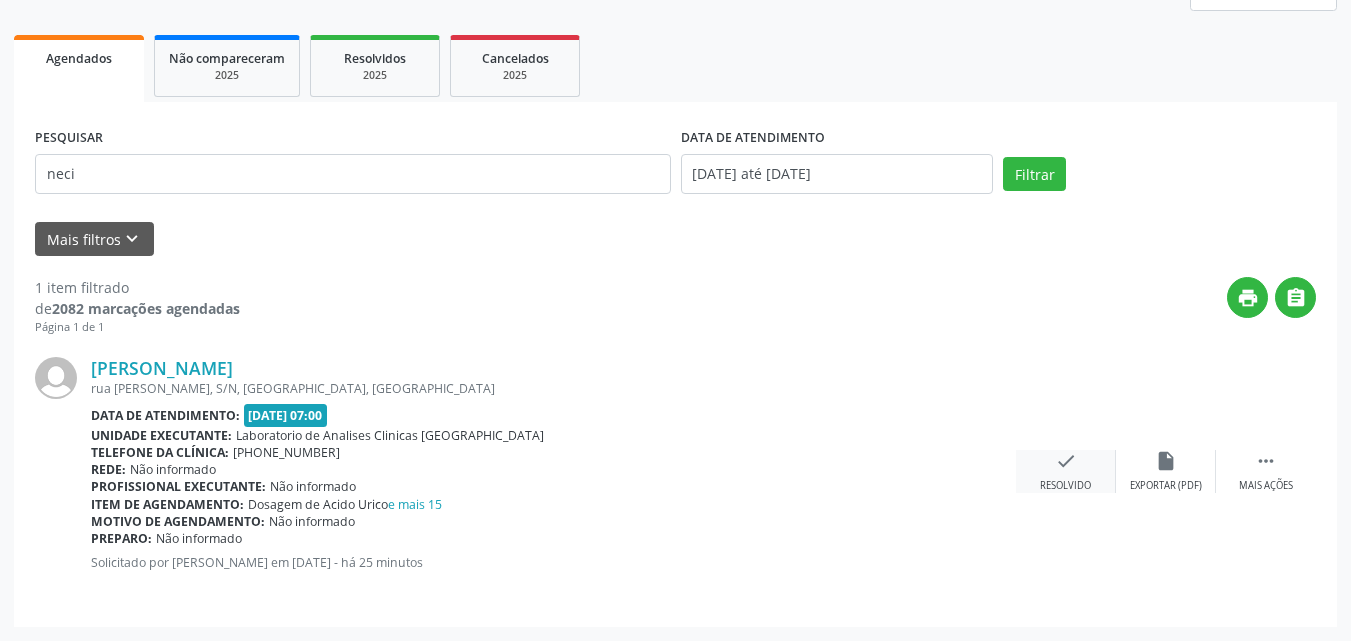 click on "check" at bounding box center (1066, 461) 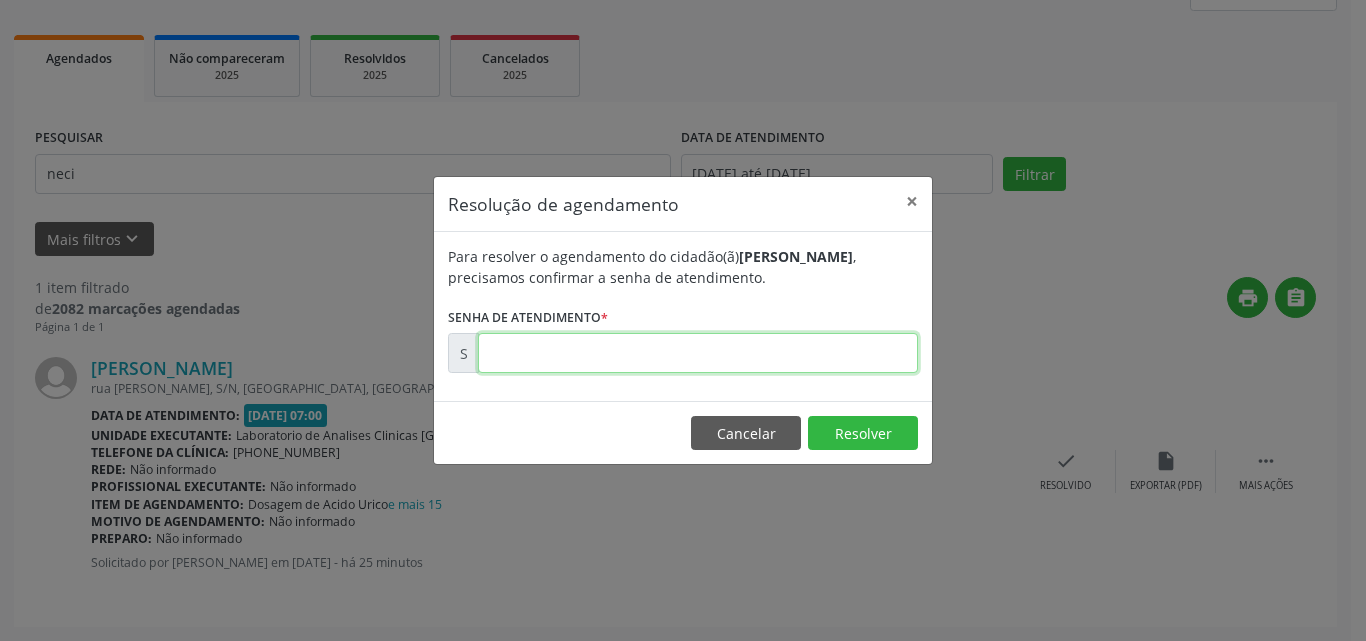 click at bounding box center (698, 353) 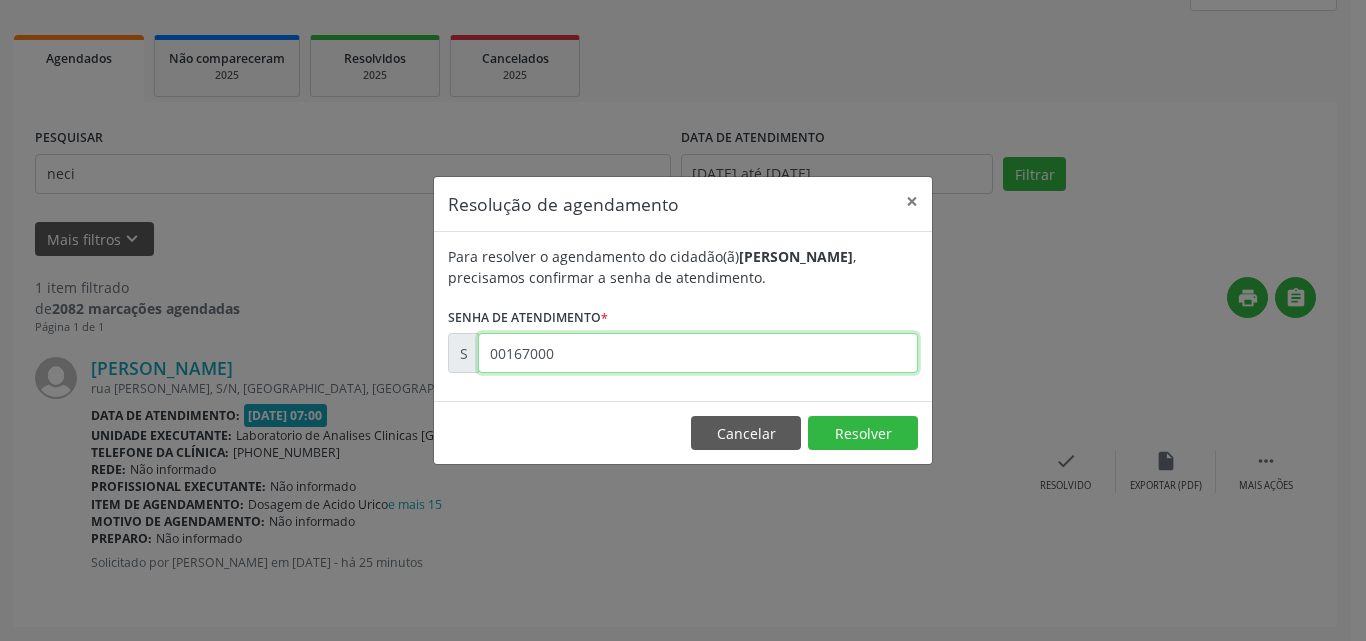type on "00167000" 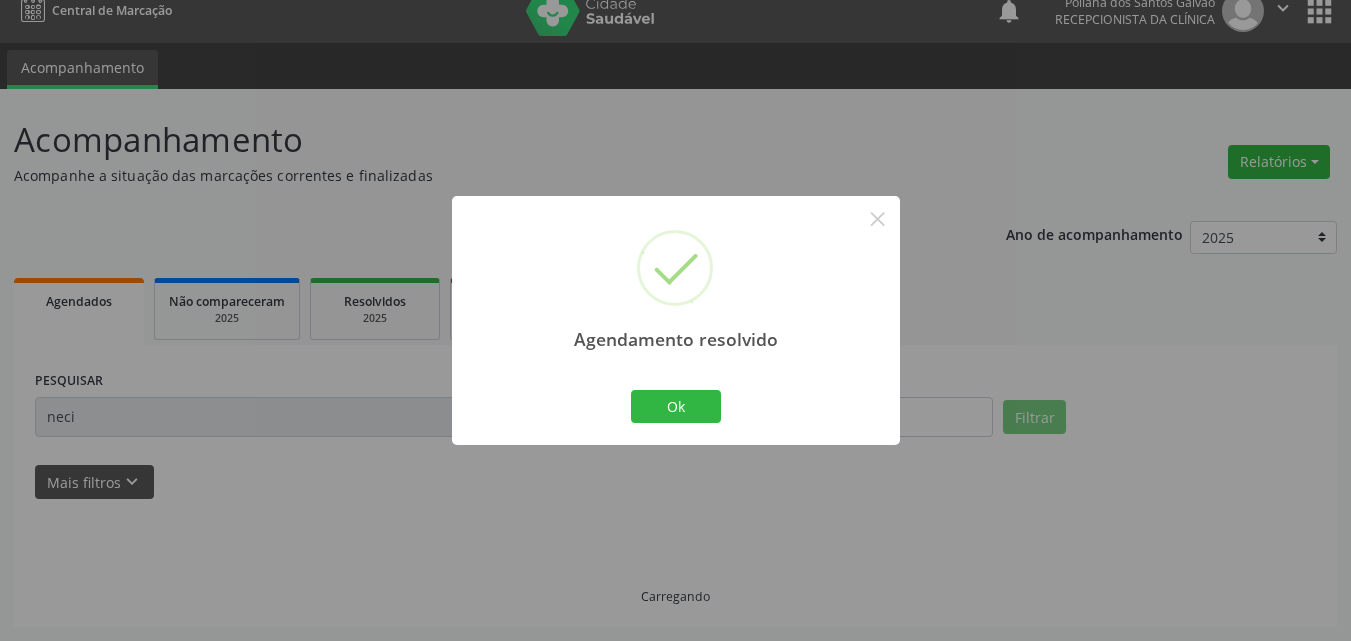scroll, scrollTop: 0, scrollLeft: 0, axis: both 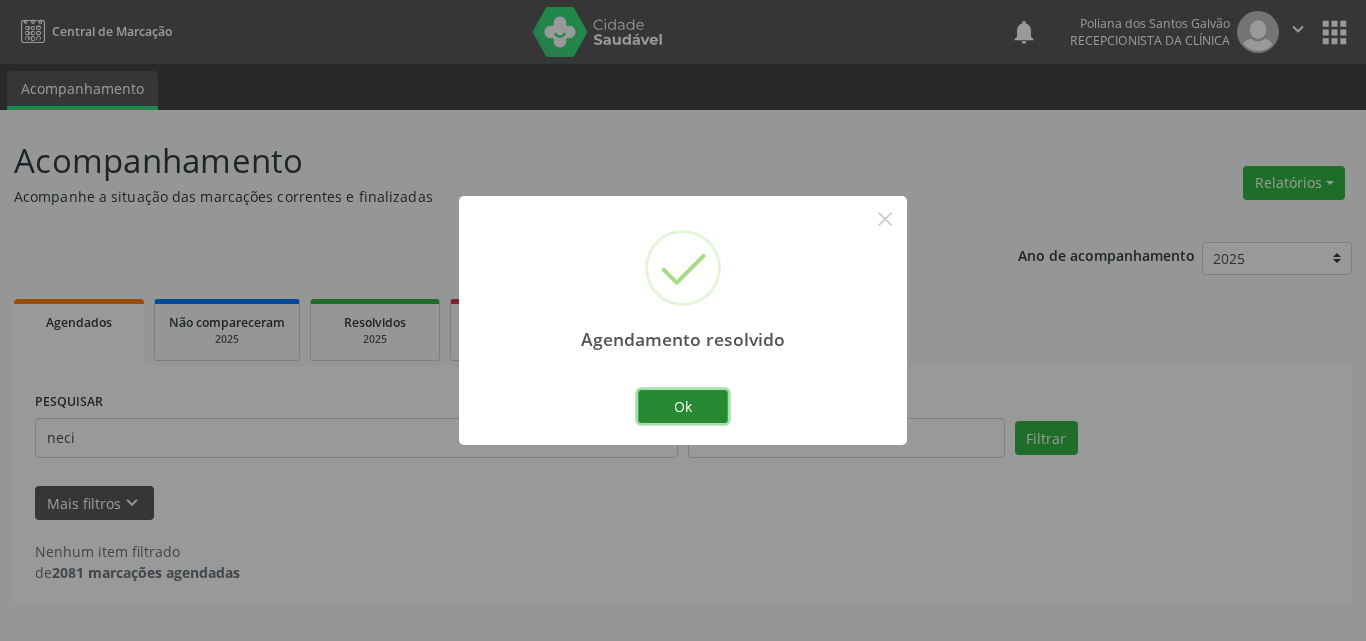 click on "Ok" at bounding box center (683, 407) 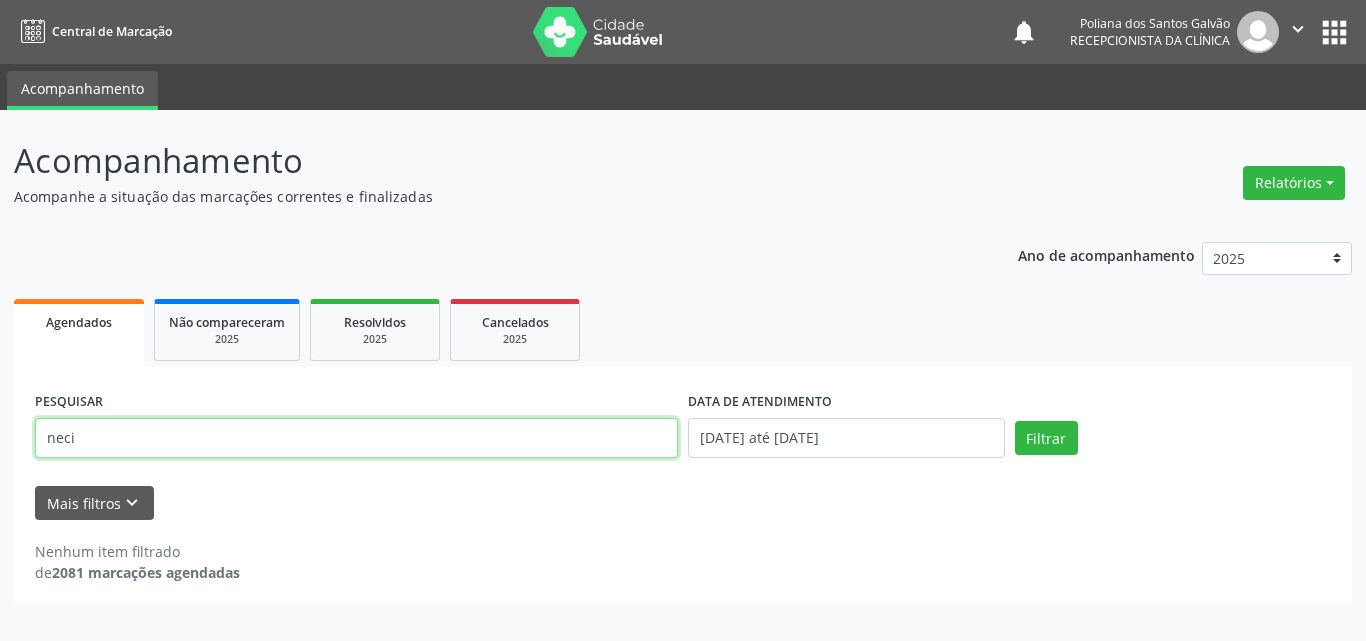 drag, startPoint x: 412, startPoint y: 422, endPoint x: 0, endPoint y: 223, distance: 457.54236 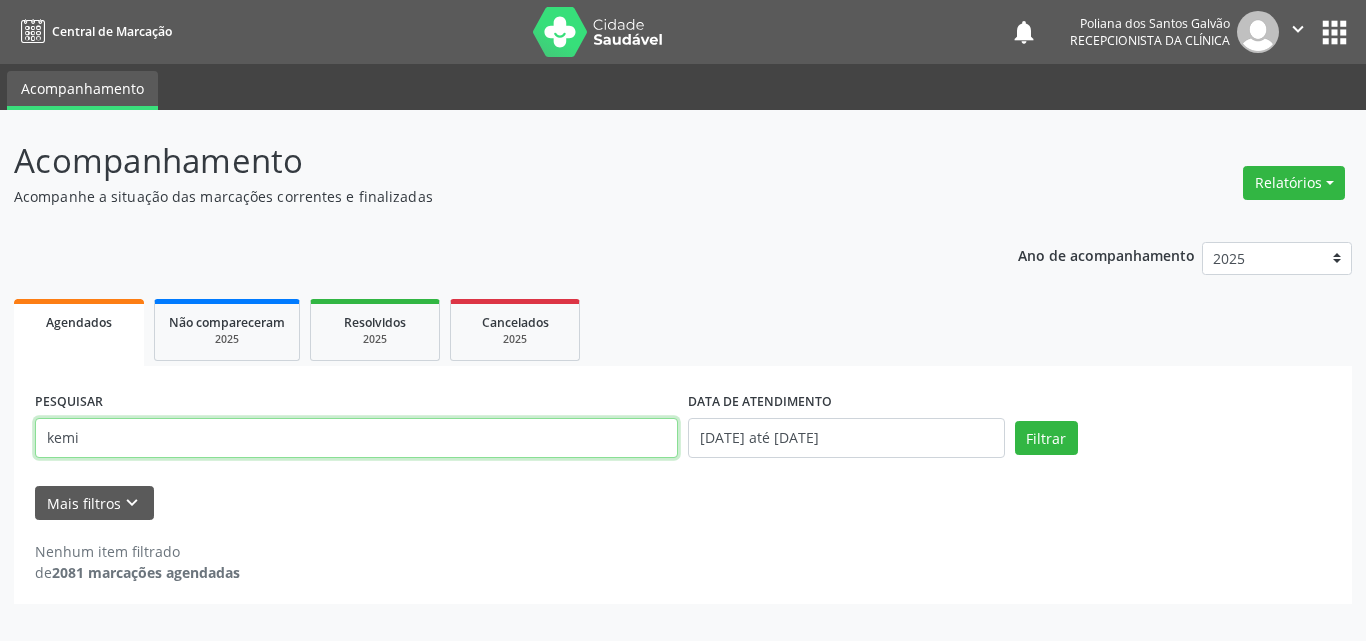 type on "kemi" 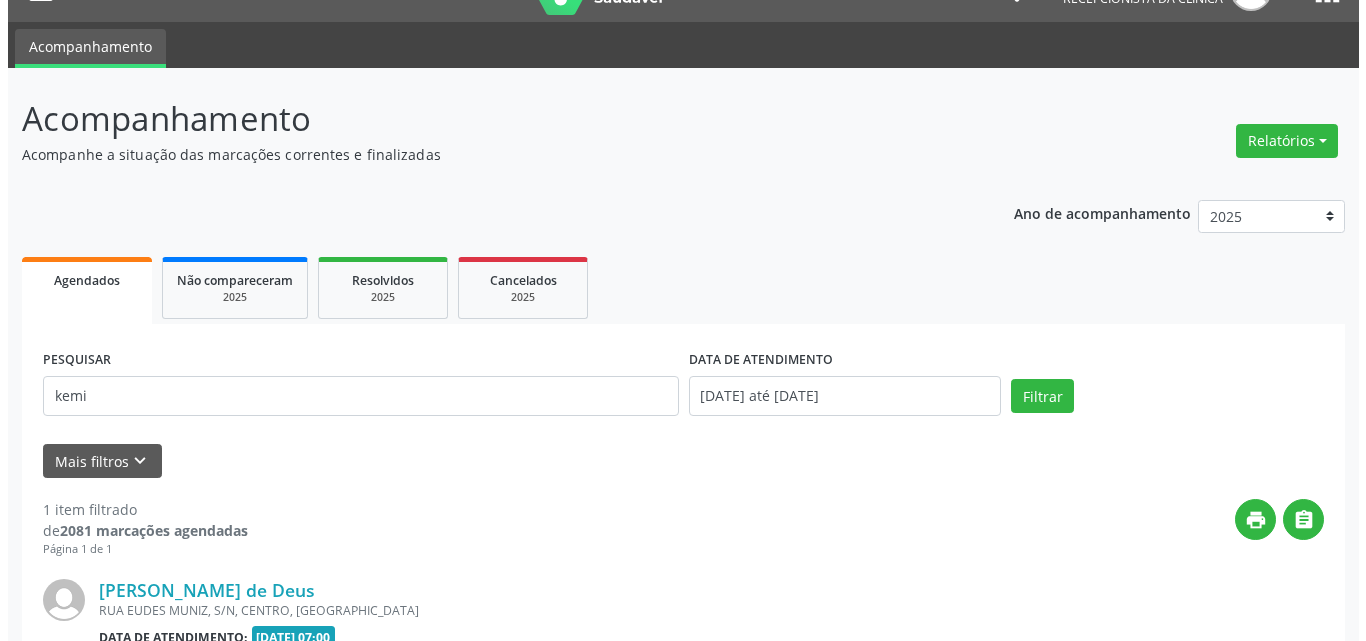 scroll, scrollTop: 264, scrollLeft: 0, axis: vertical 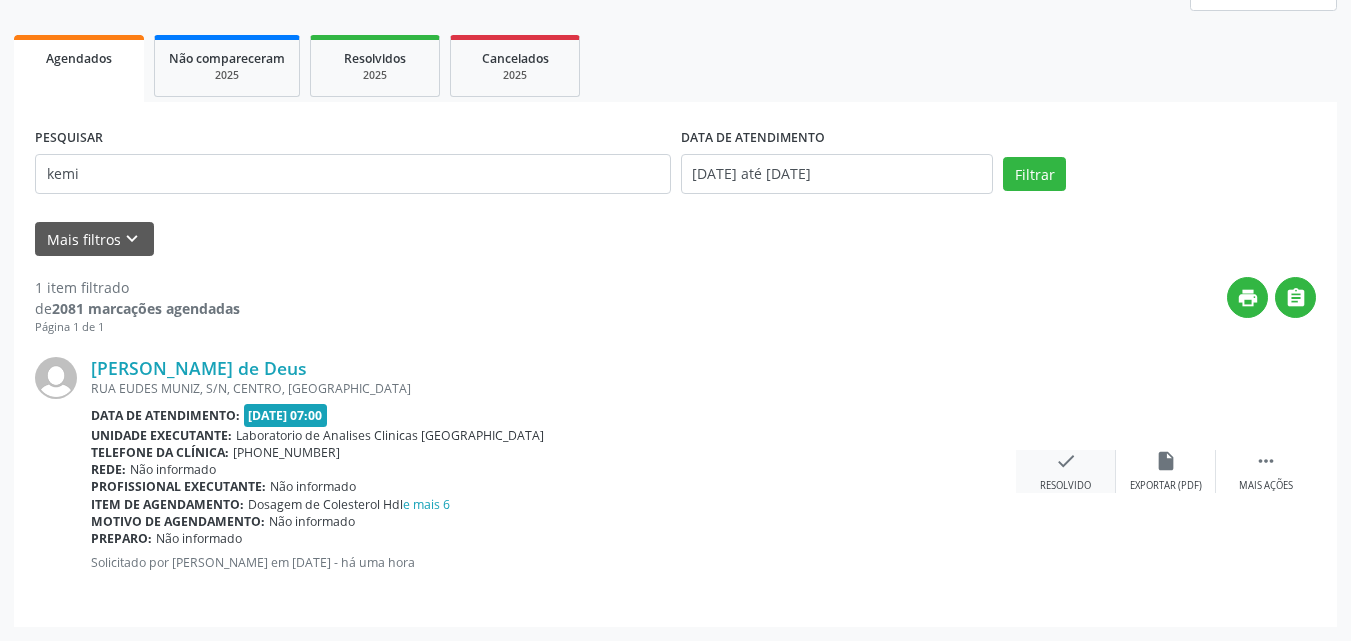 click on "Resolvido" at bounding box center [1065, 486] 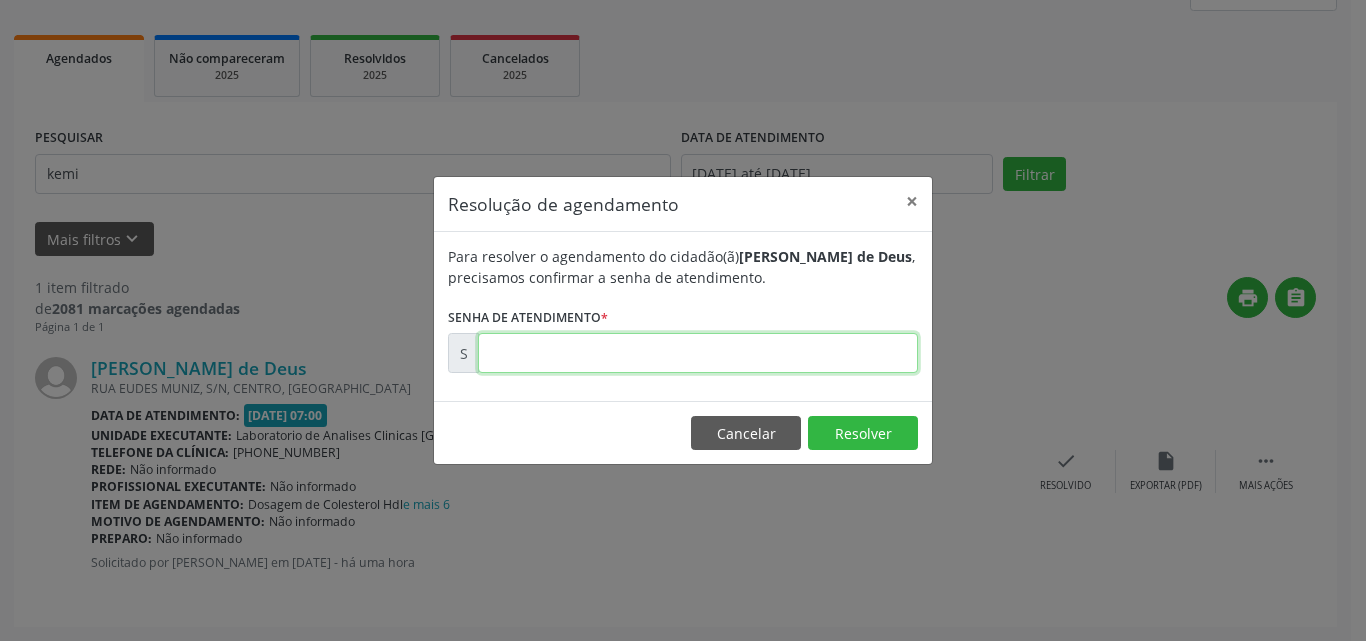 click at bounding box center (698, 353) 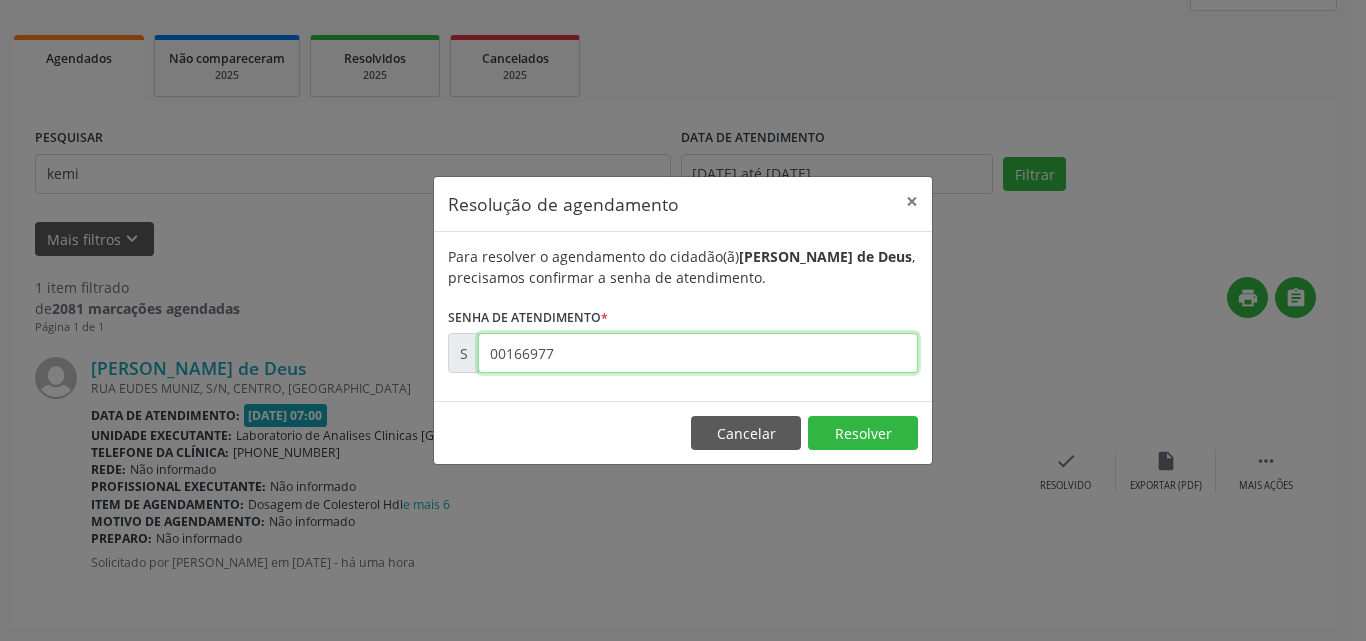 type on "00166977" 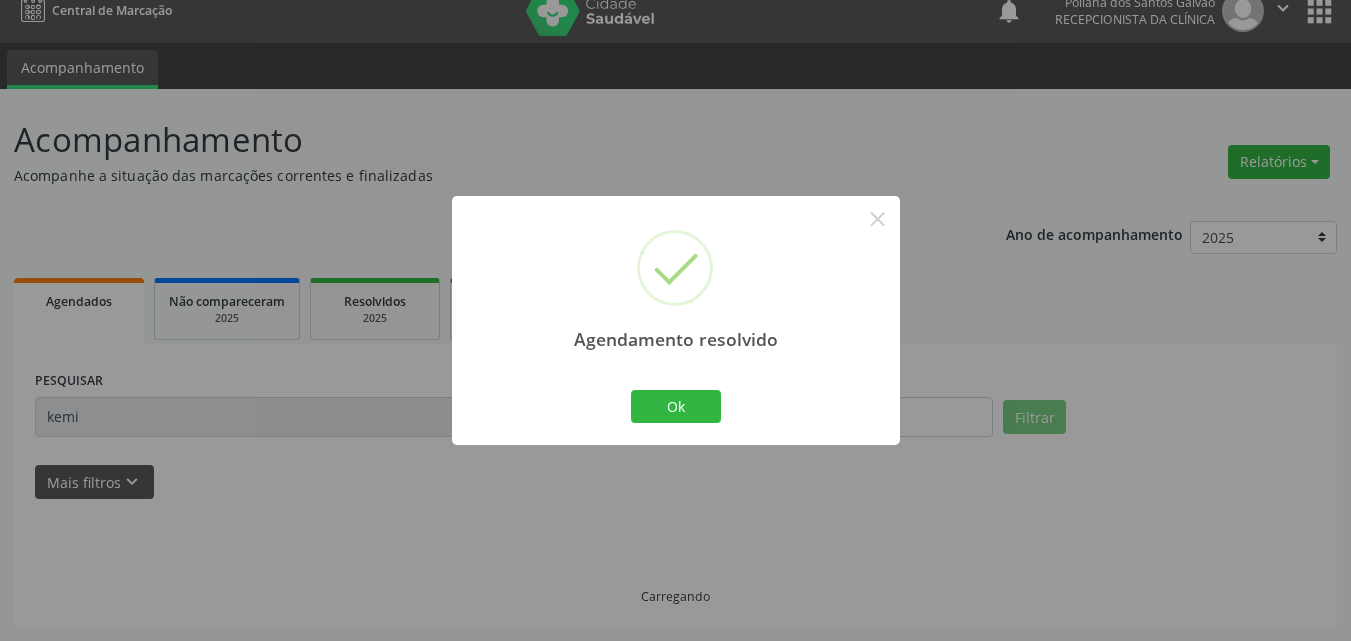 scroll, scrollTop: 0, scrollLeft: 0, axis: both 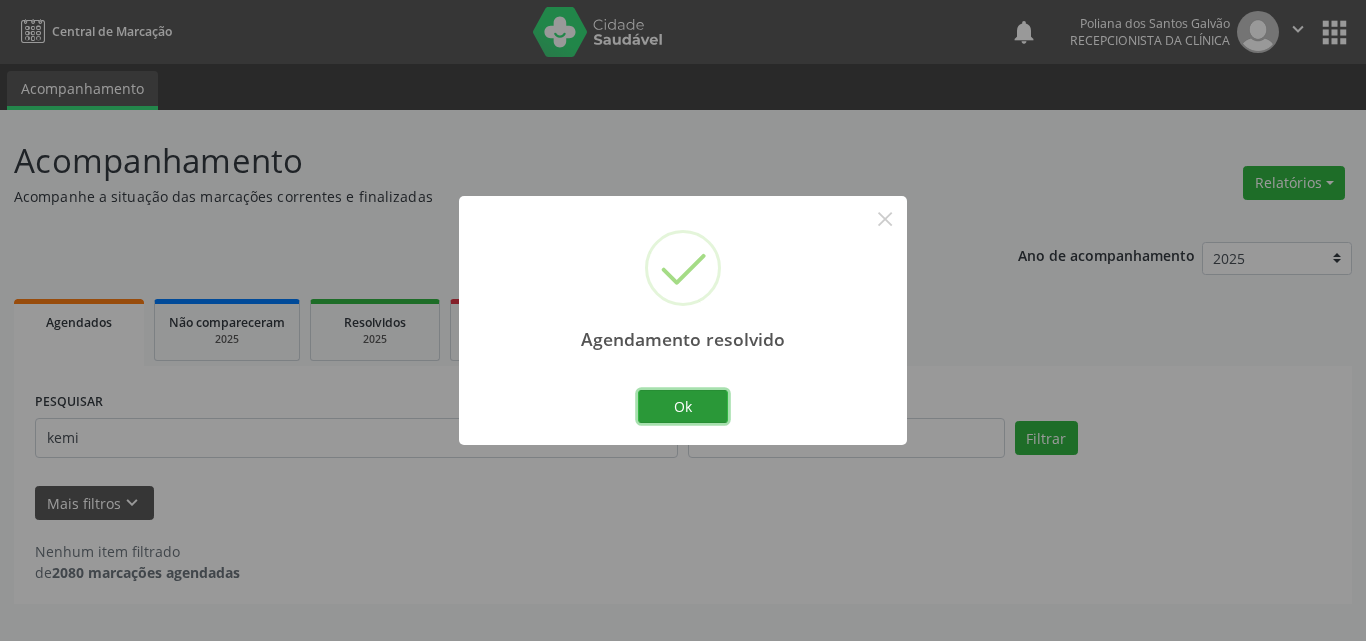 click on "Ok" at bounding box center [683, 407] 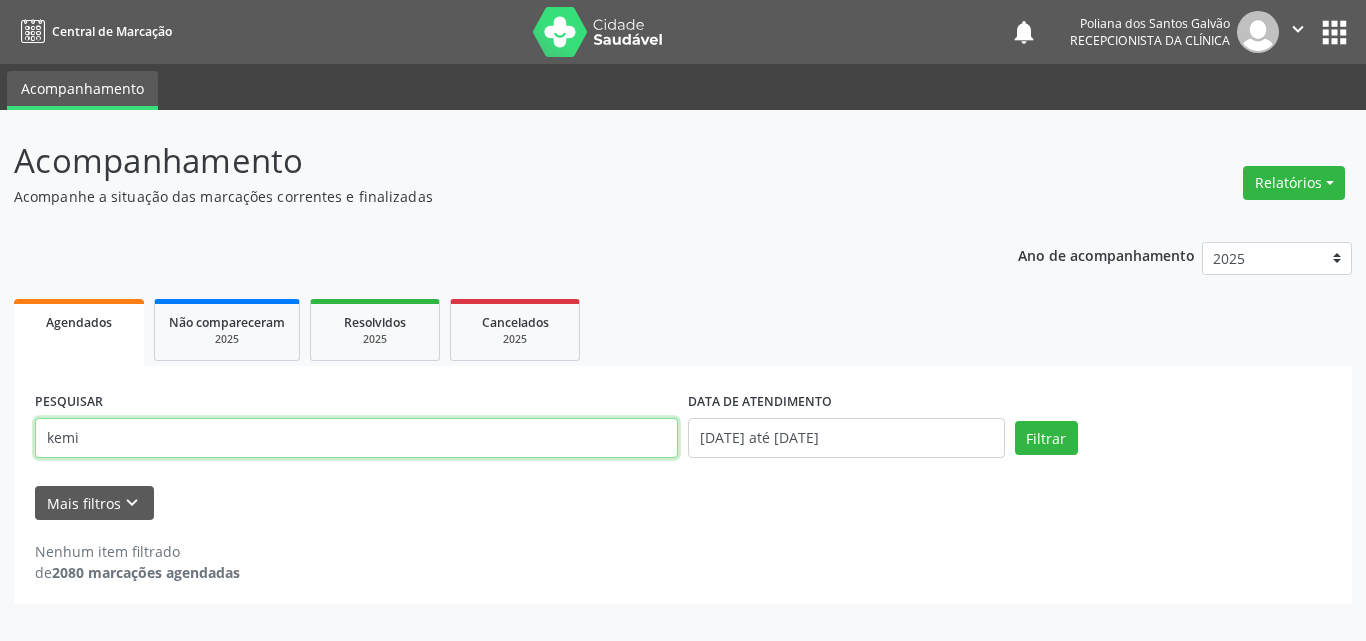 drag, startPoint x: 550, startPoint y: 432, endPoint x: 0, endPoint y: 200, distance: 596.92883 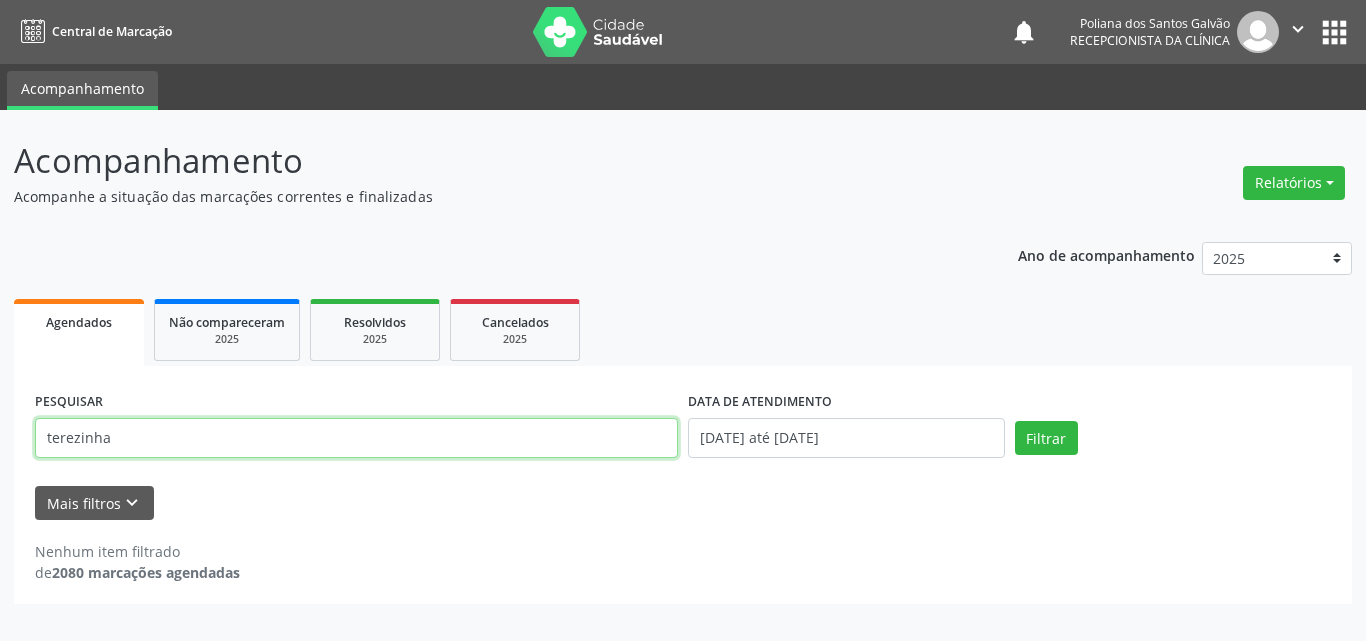 type on "terezinha" 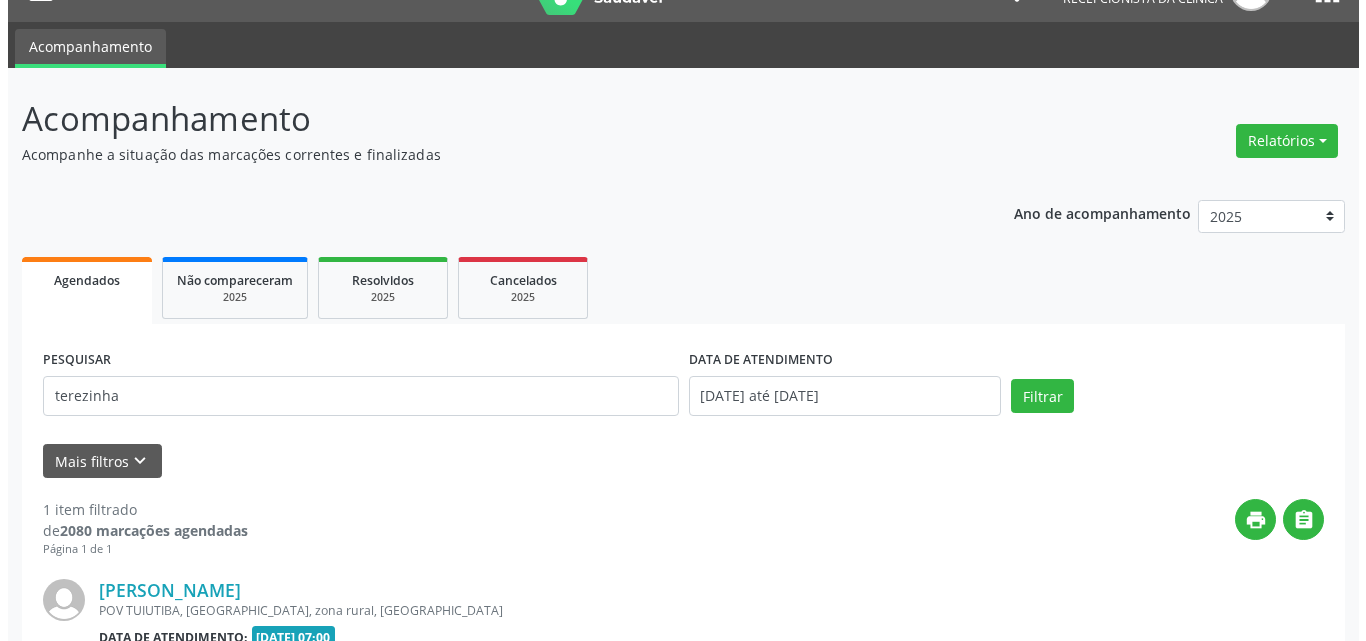 scroll, scrollTop: 264, scrollLeft: 0, axis: vertical 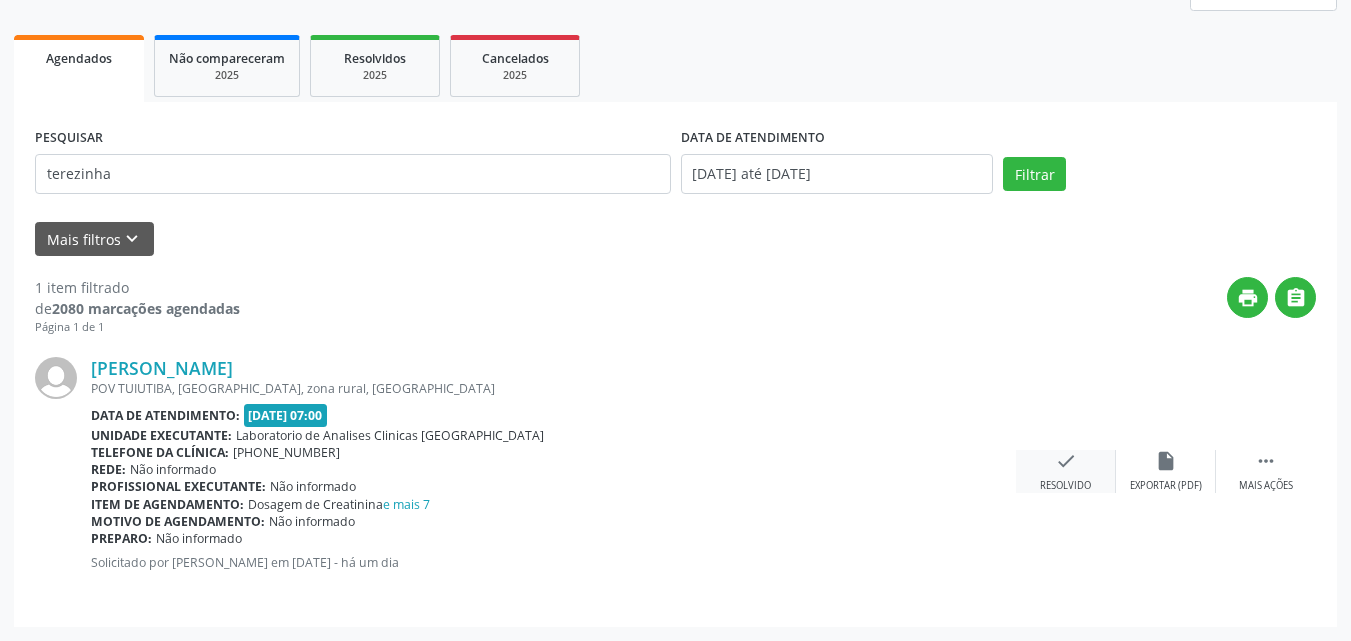 click on "check
Resolvido" at bounding box center (1066, 471) 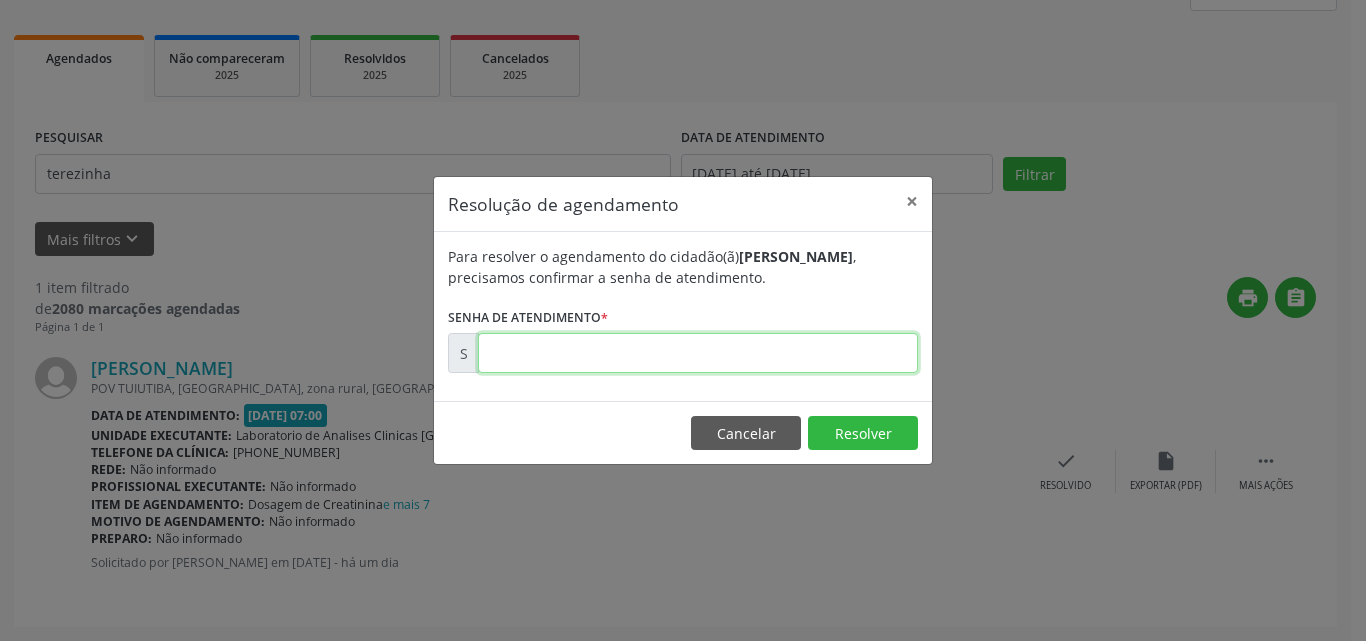 click at bounding box center [698, 353] 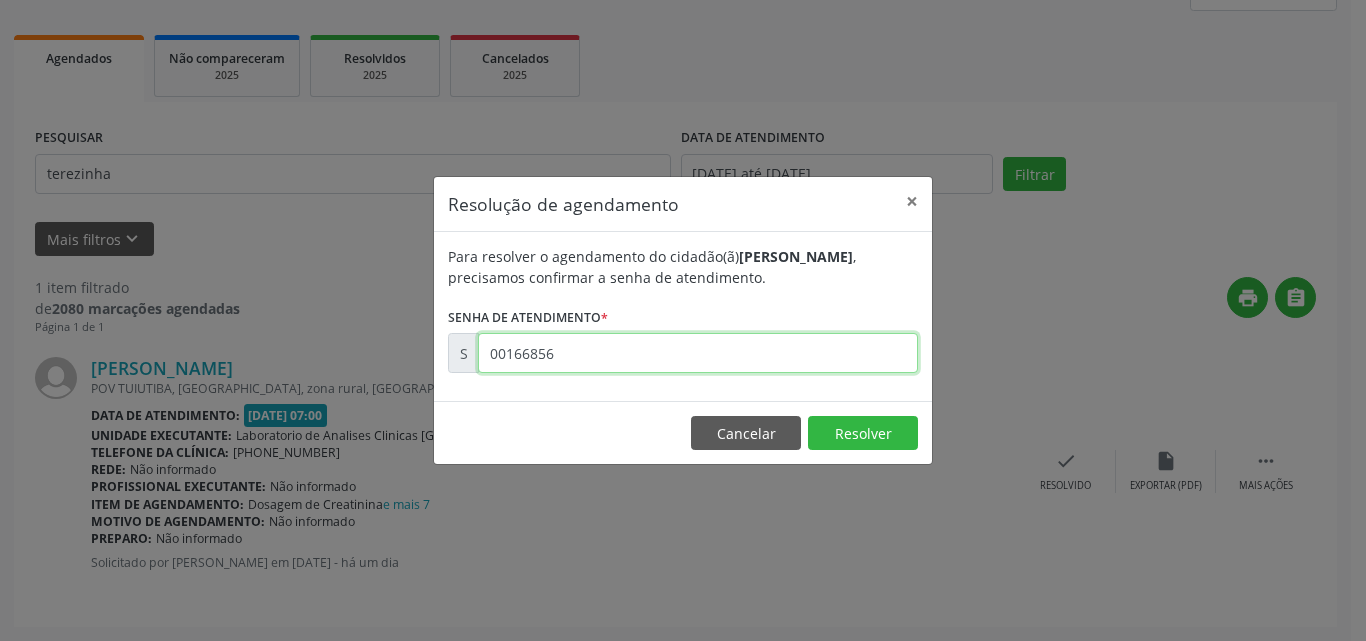 type on "00166856" 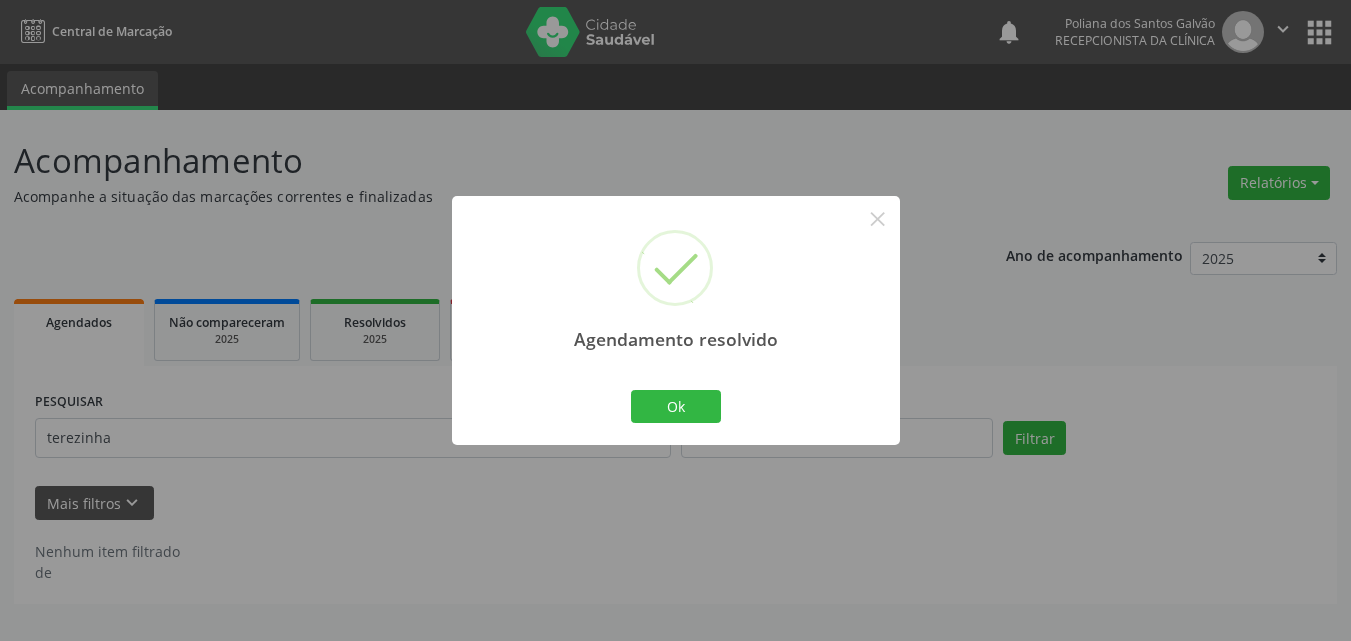 scroll, scrollTop: 0, scrollLeft: 0, axis: both 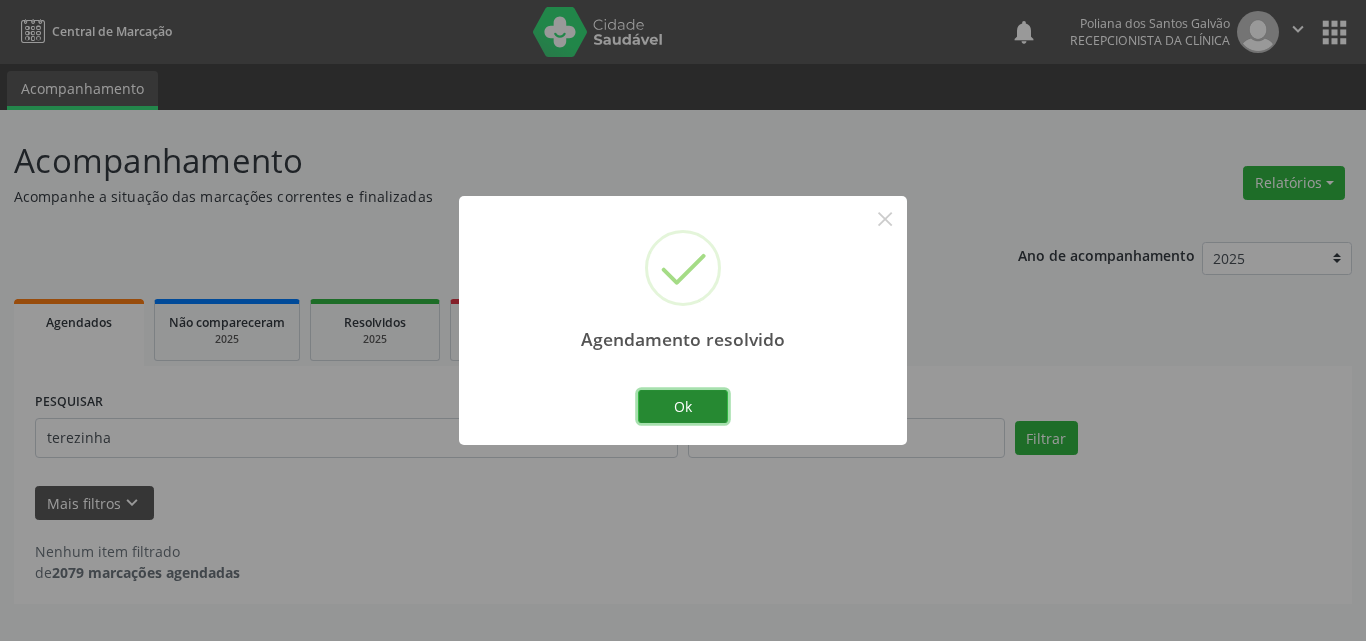 drag, startPoint x: 667, startPoint y: 397, endPoint x: 653, endPoint y: 412, distance: 20.518284 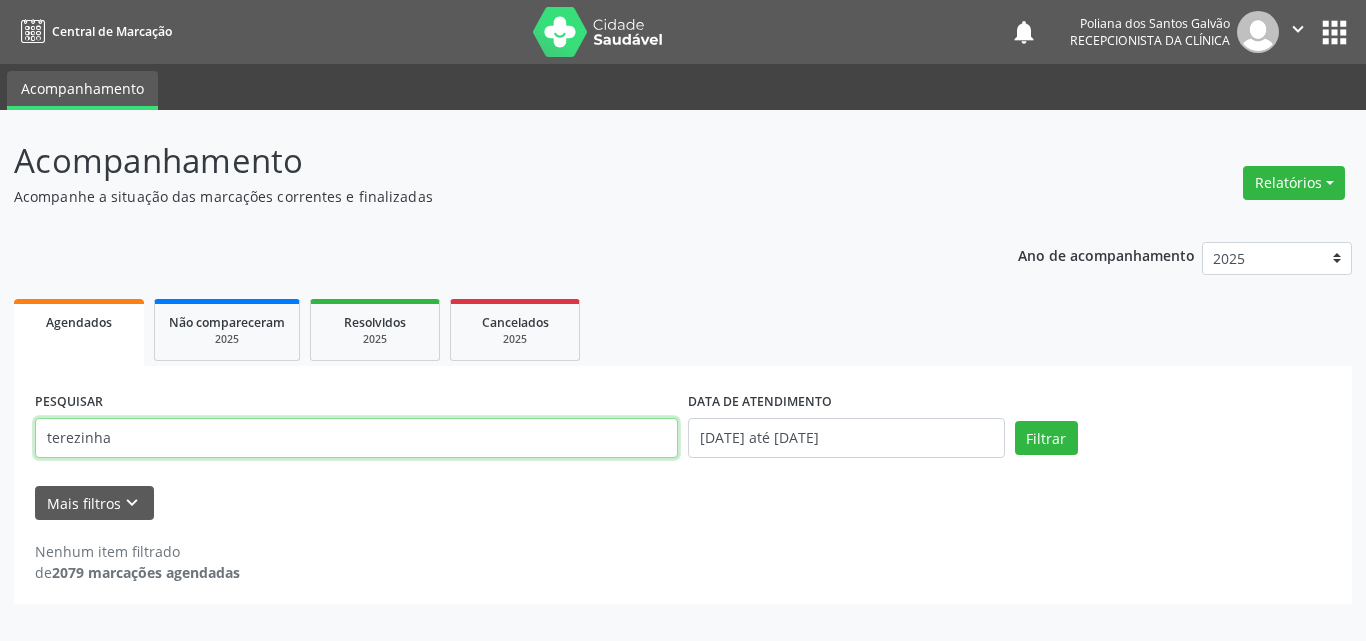 drag, startPoint x: 606, startPoint y: 438, endPoint x: 0, endPoint y: 11, distance: 741.32654 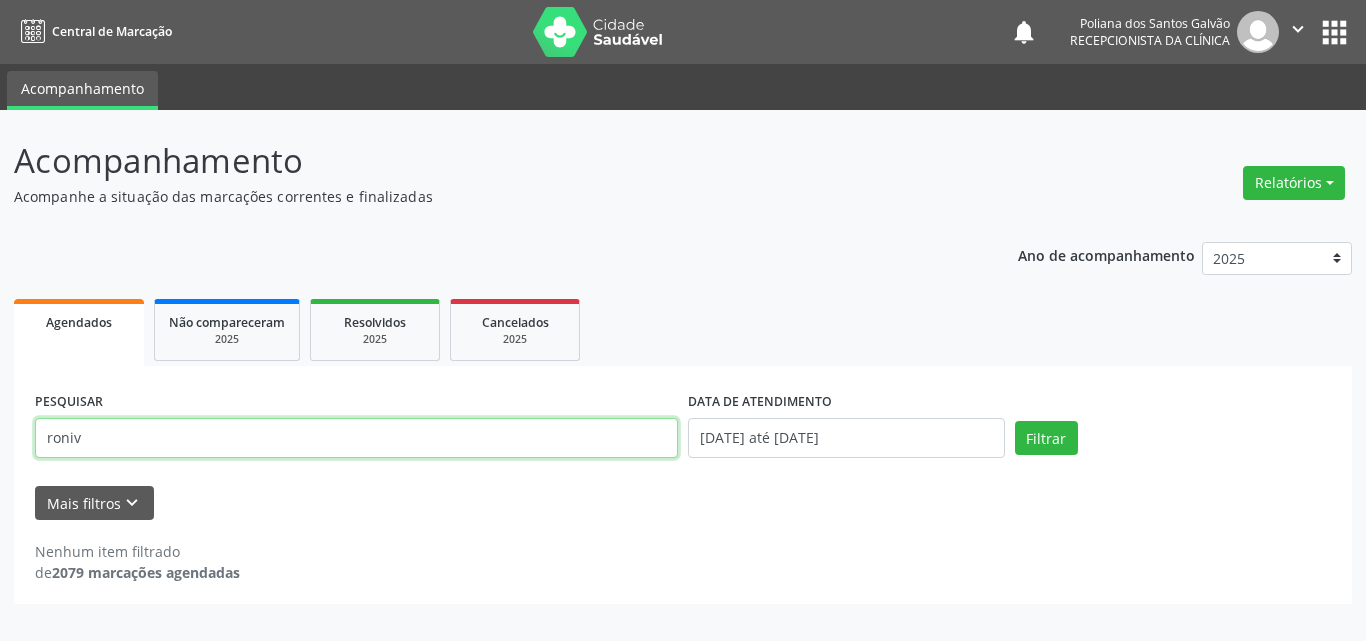 type on "roniv" 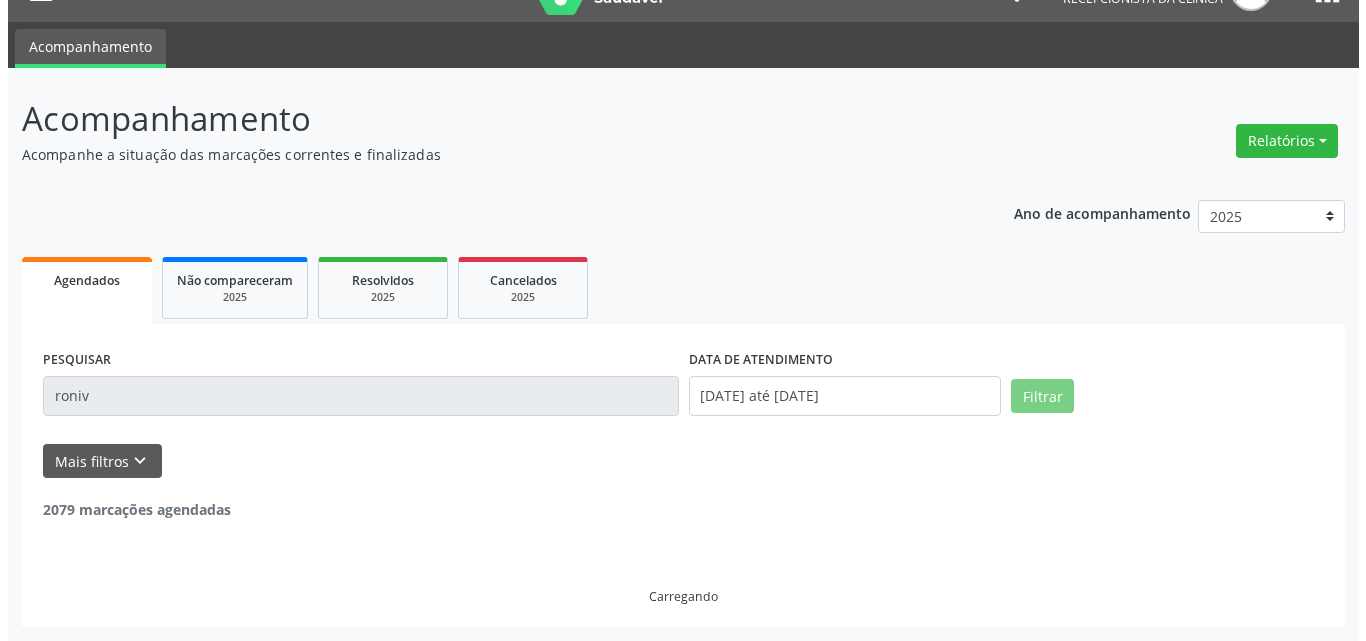 scroll, scrollTop: 281, scrollLeft: 0, axis: vertical 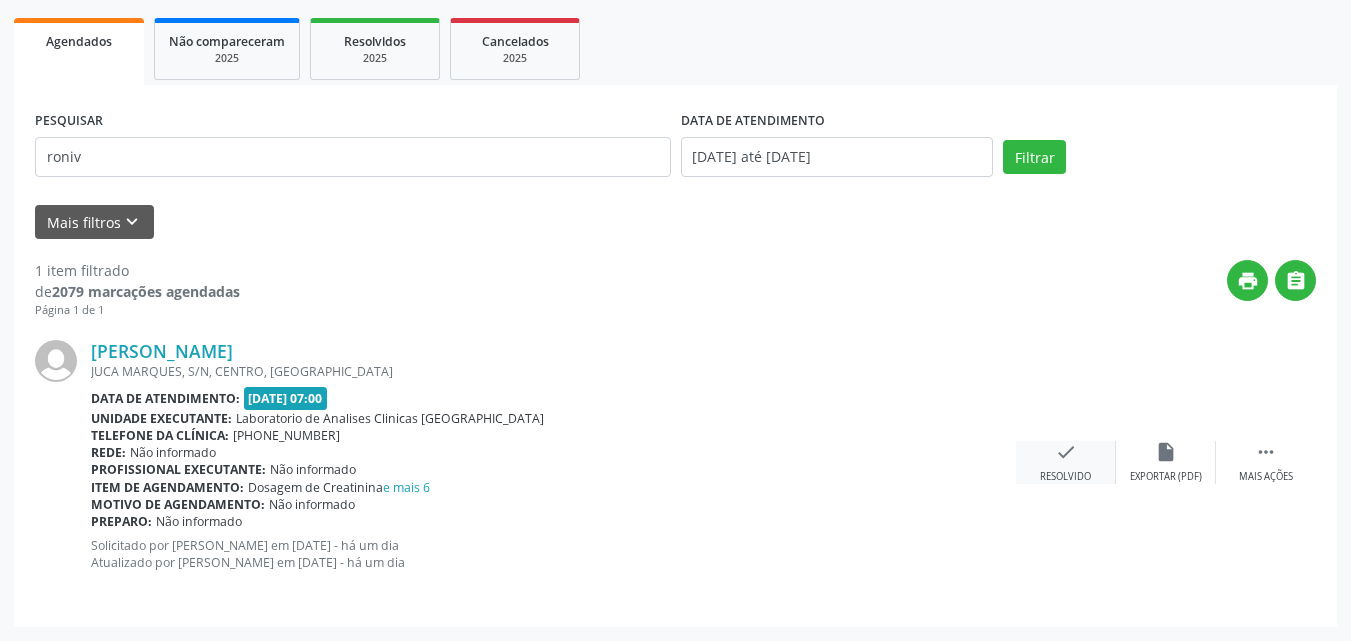 click on "check
Resolvido" at bounding box center (1066, 462) 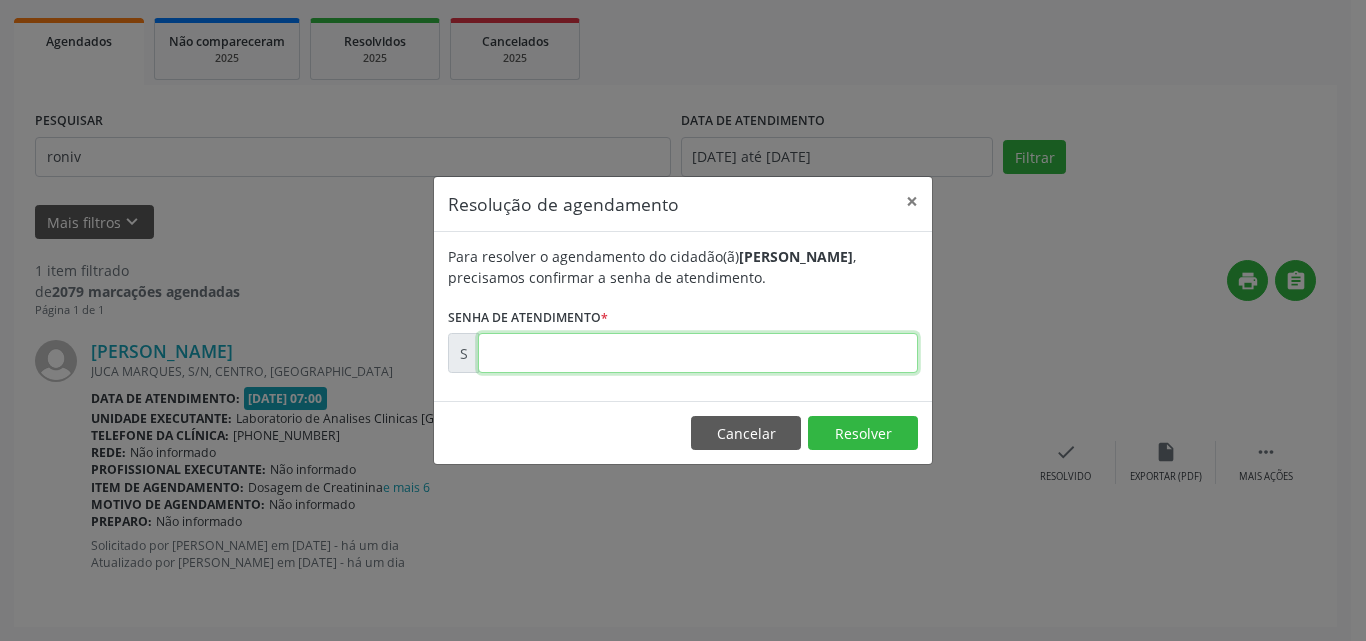 click at bounding box center [698, 353] 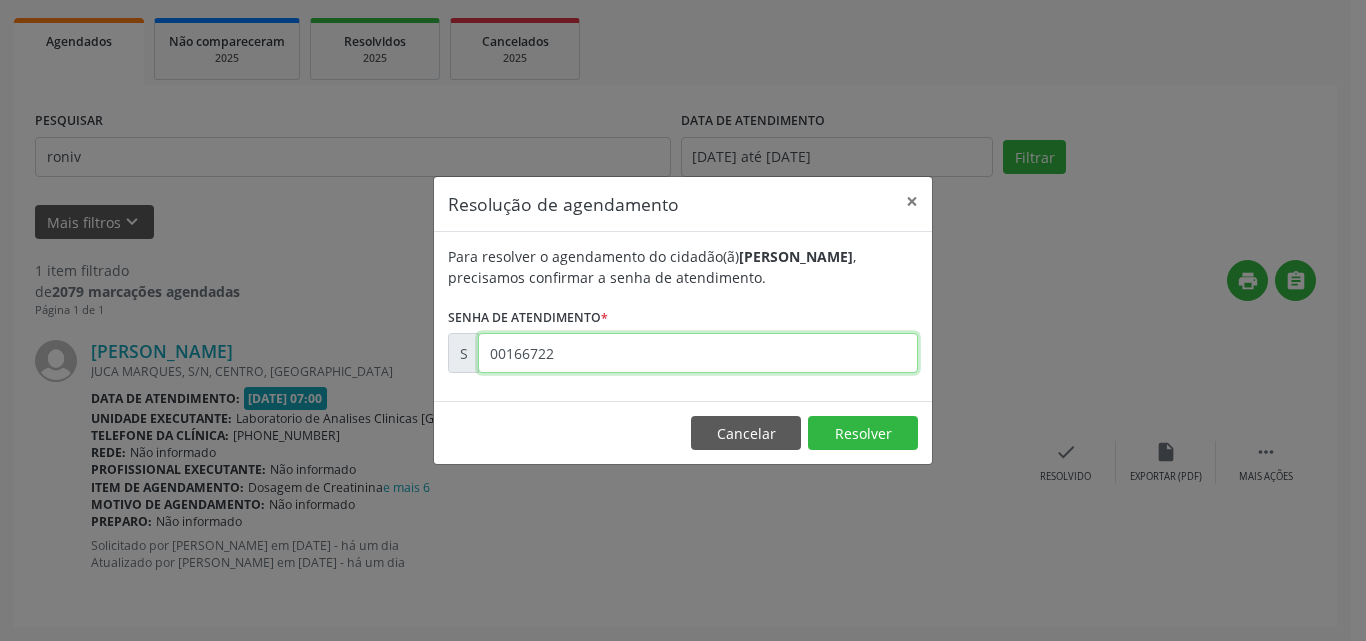 type on "00166722" 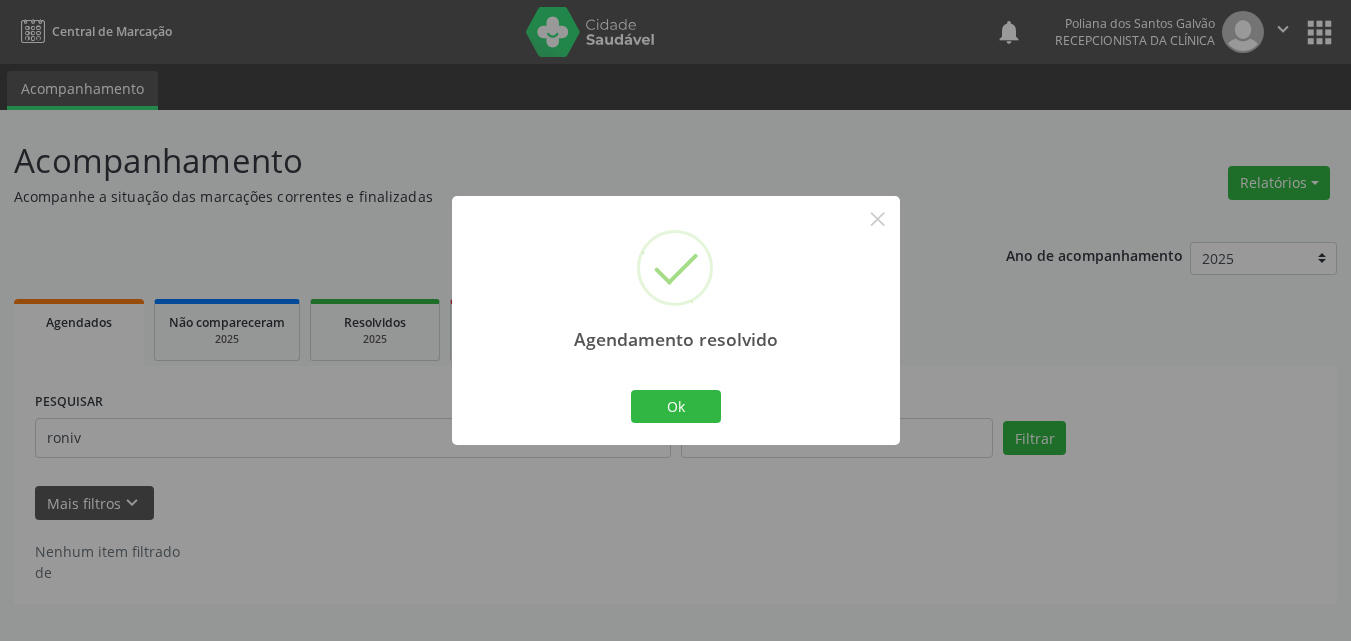 scroll, scrollTop: 0, scrollLeft: 0, axis: both 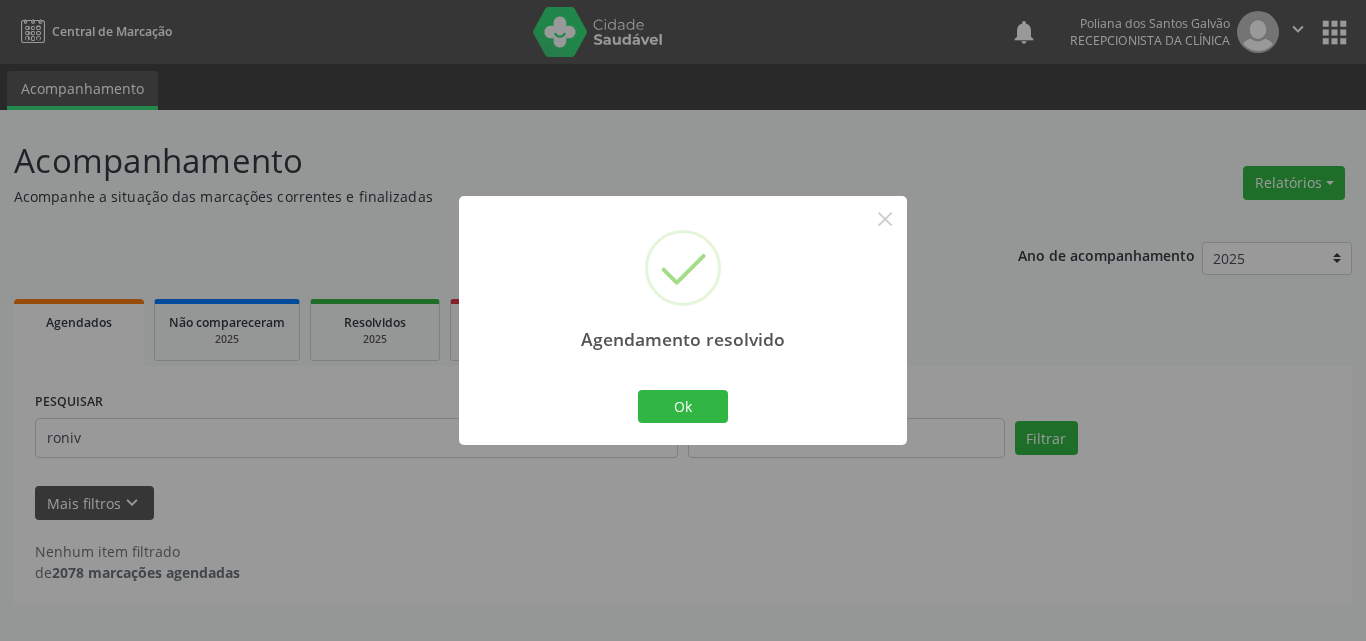 click on "Ok Cancel" at bounding box center (683, 406) 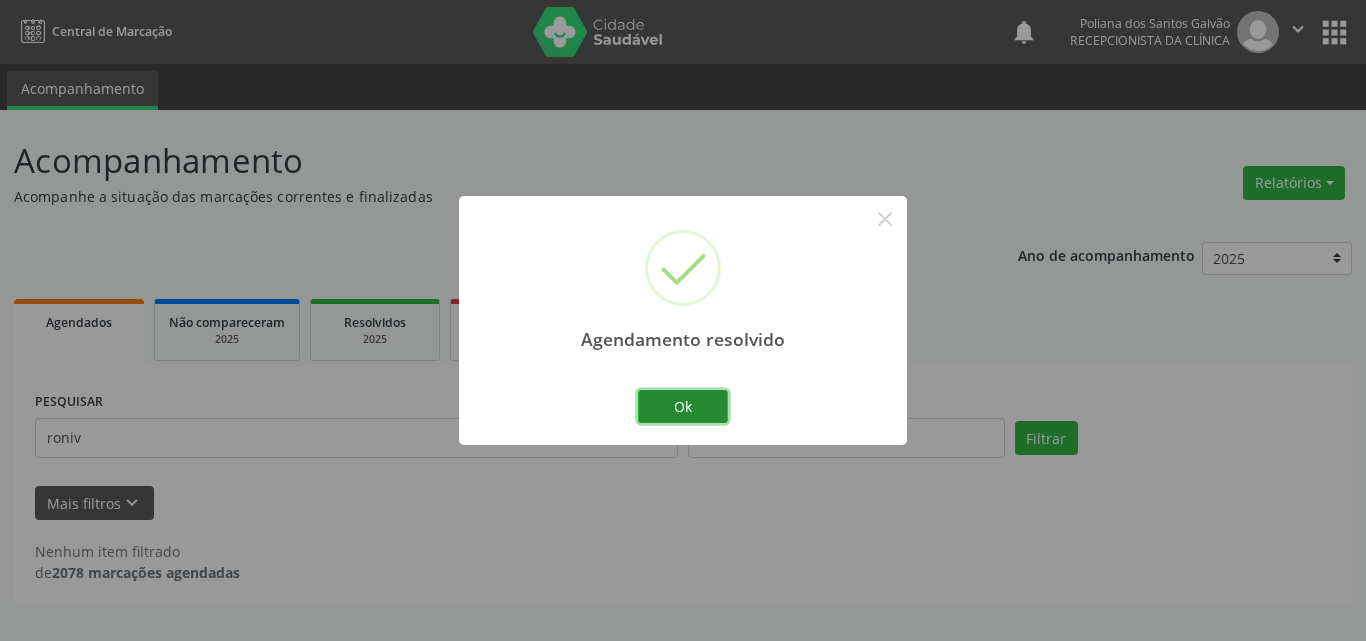 click on "Ok" at bounding box center (683, 407) 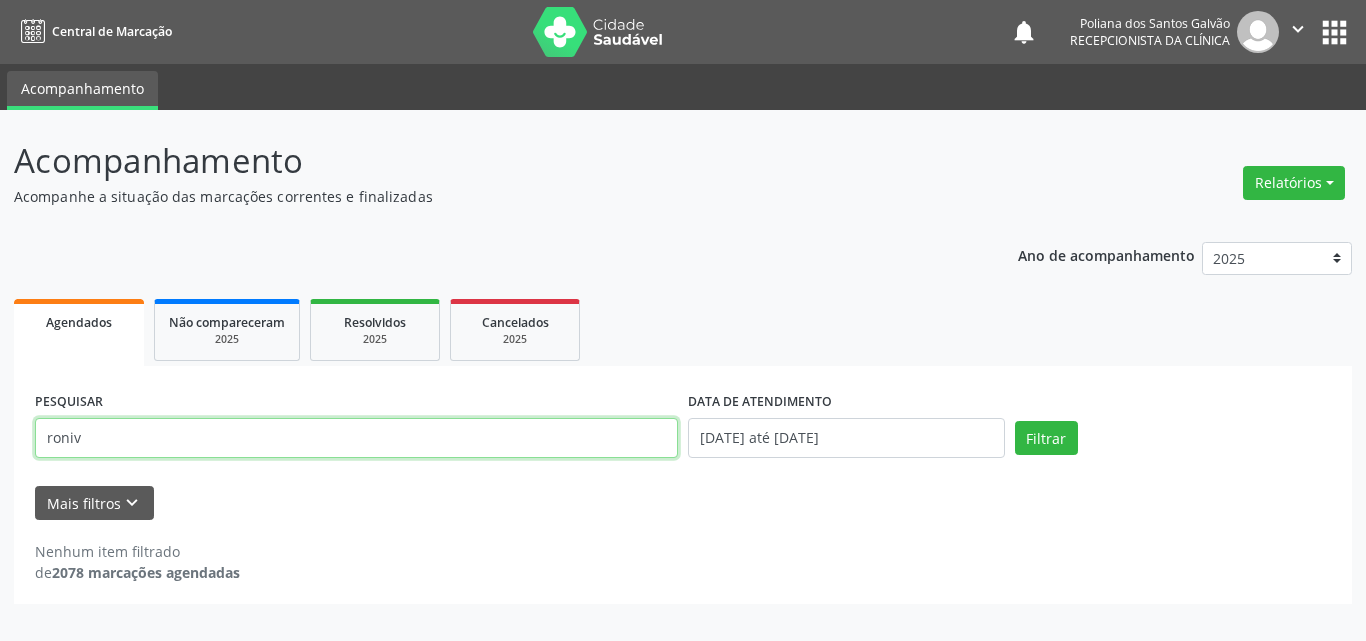 drag, startPoint x: 657, startPoint y: 426, endPoint x: 0, endPoint y: 134, distance: 718.9666 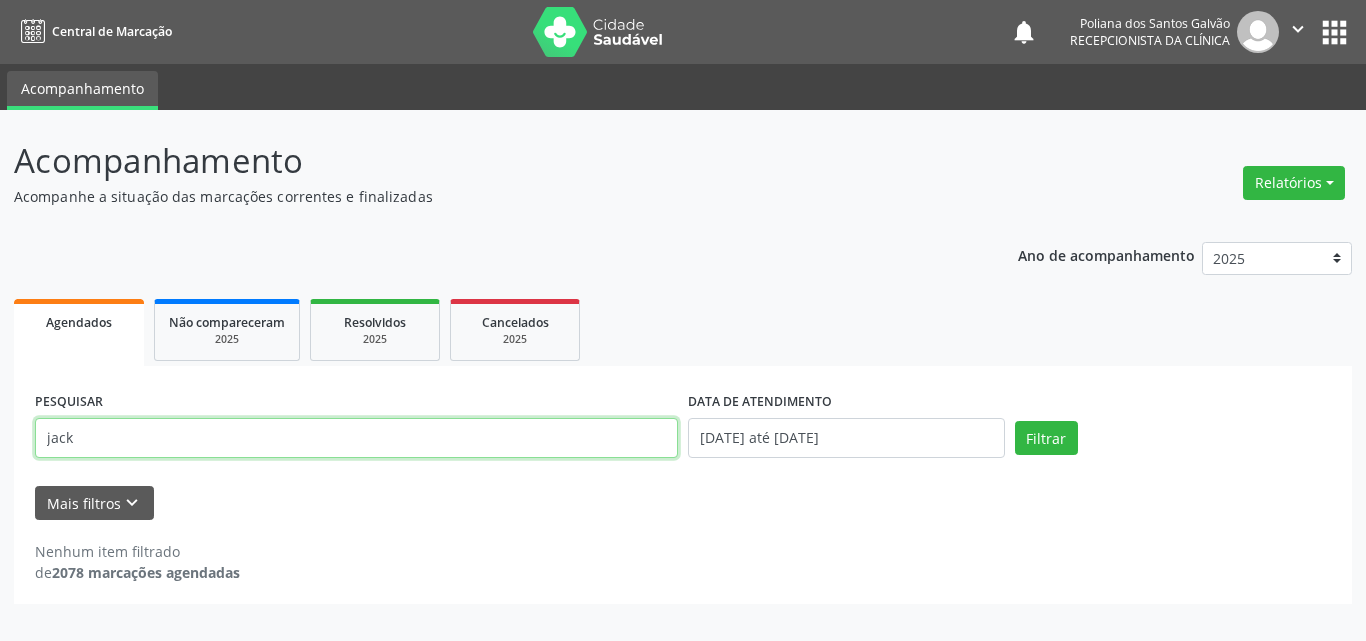 type on "jack" 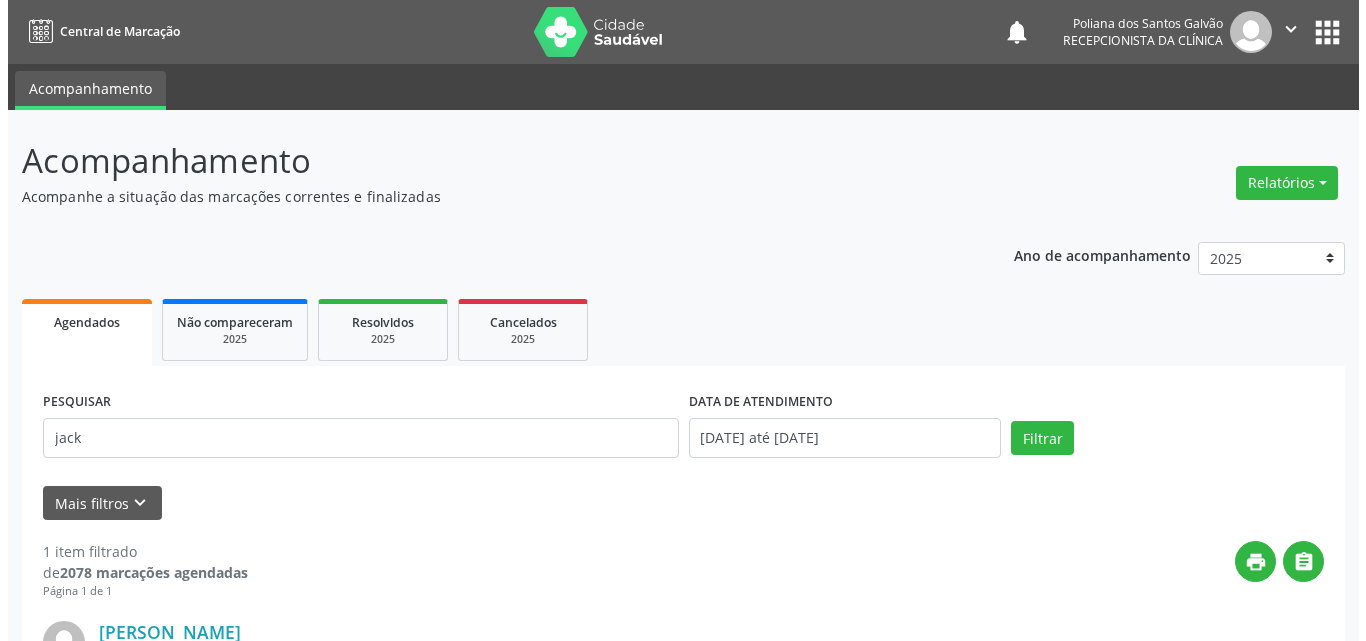 scroll, scrollTop: 264, scrollLeft: 0, axis: vertical 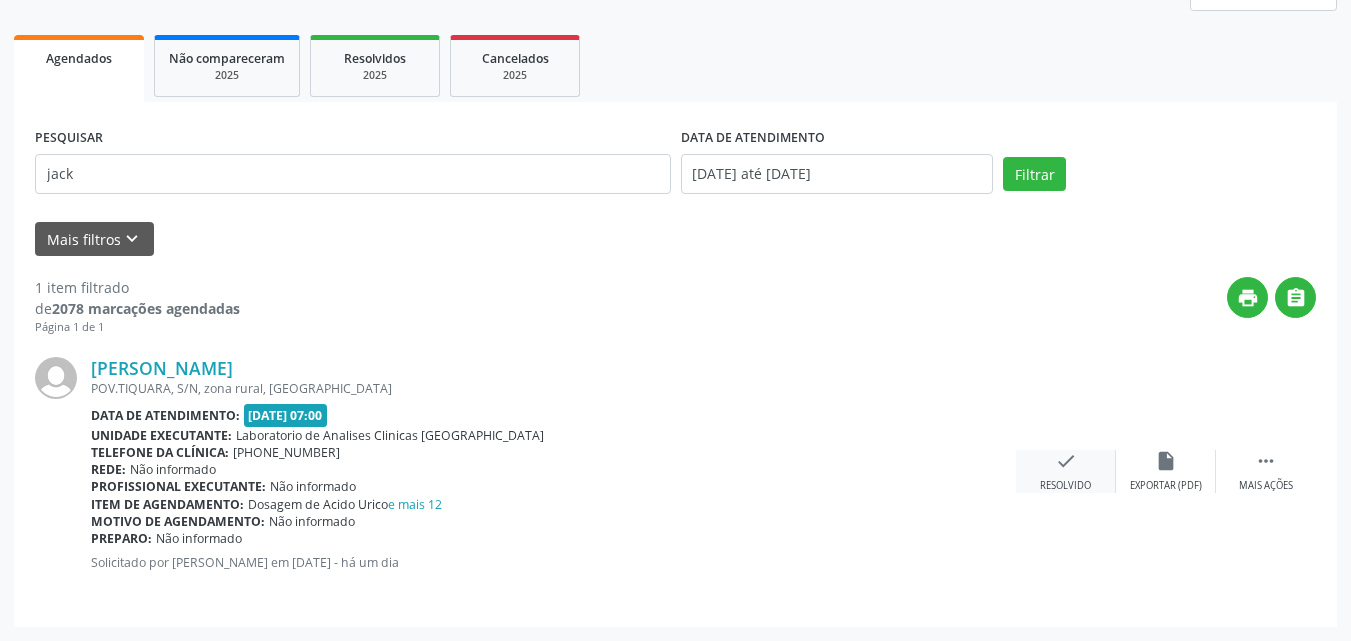click on "check" at bounding box center (1066, 461) 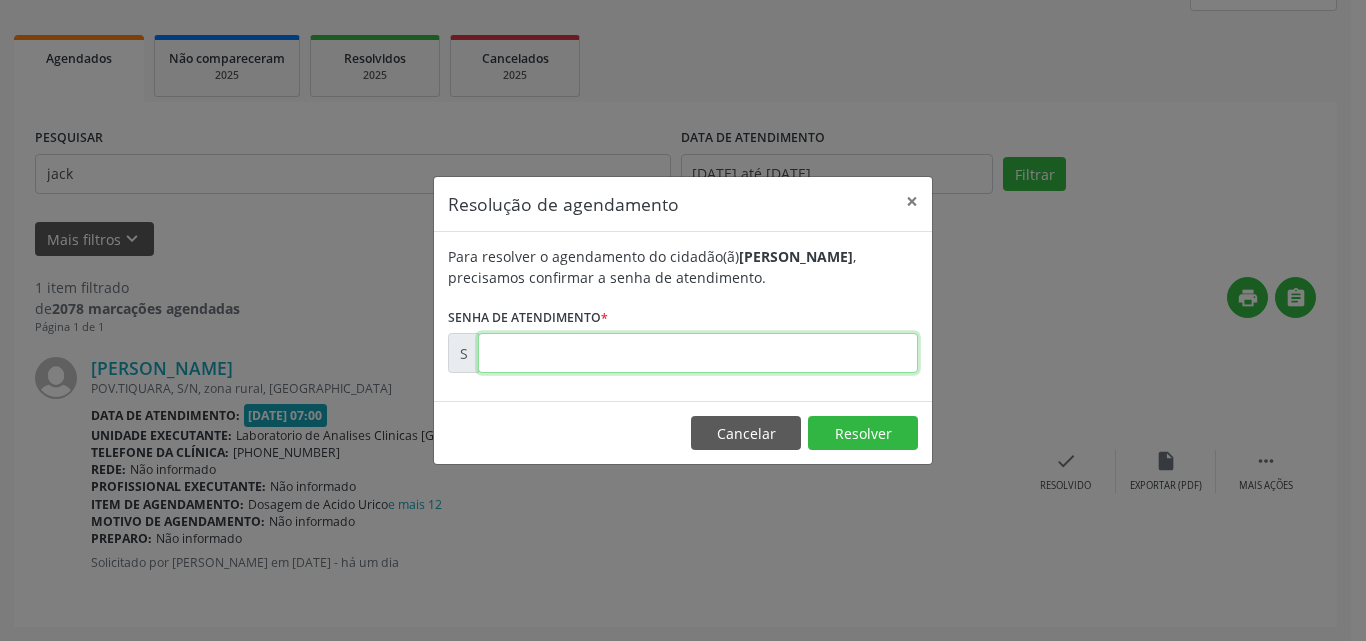 click at bounding box center [698, 353] 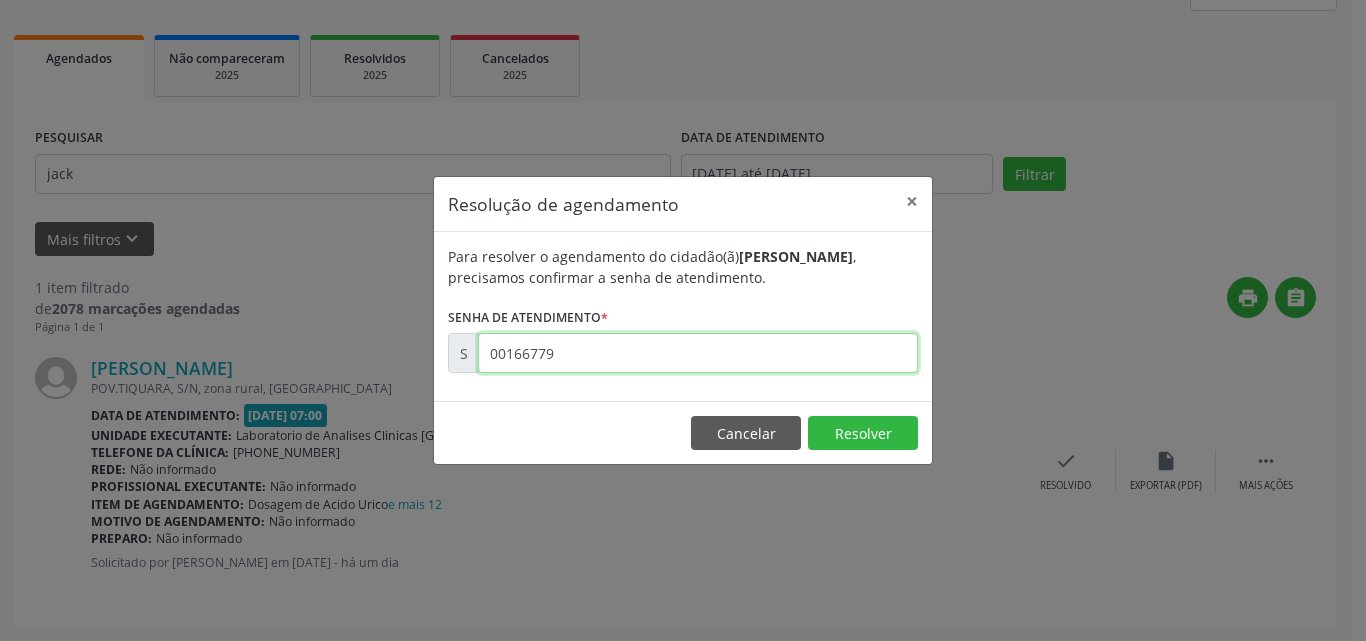 type on "00166779" 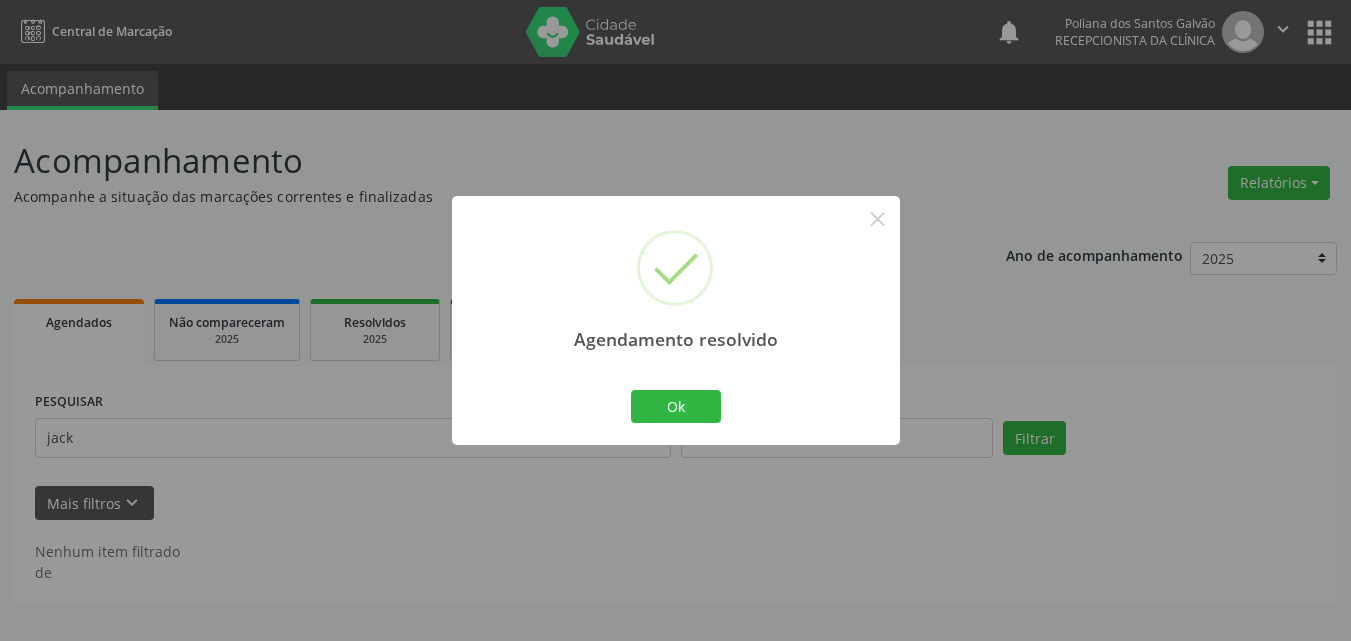 scroll, scrollTop: 0, scrollLeft: 0, axis: both 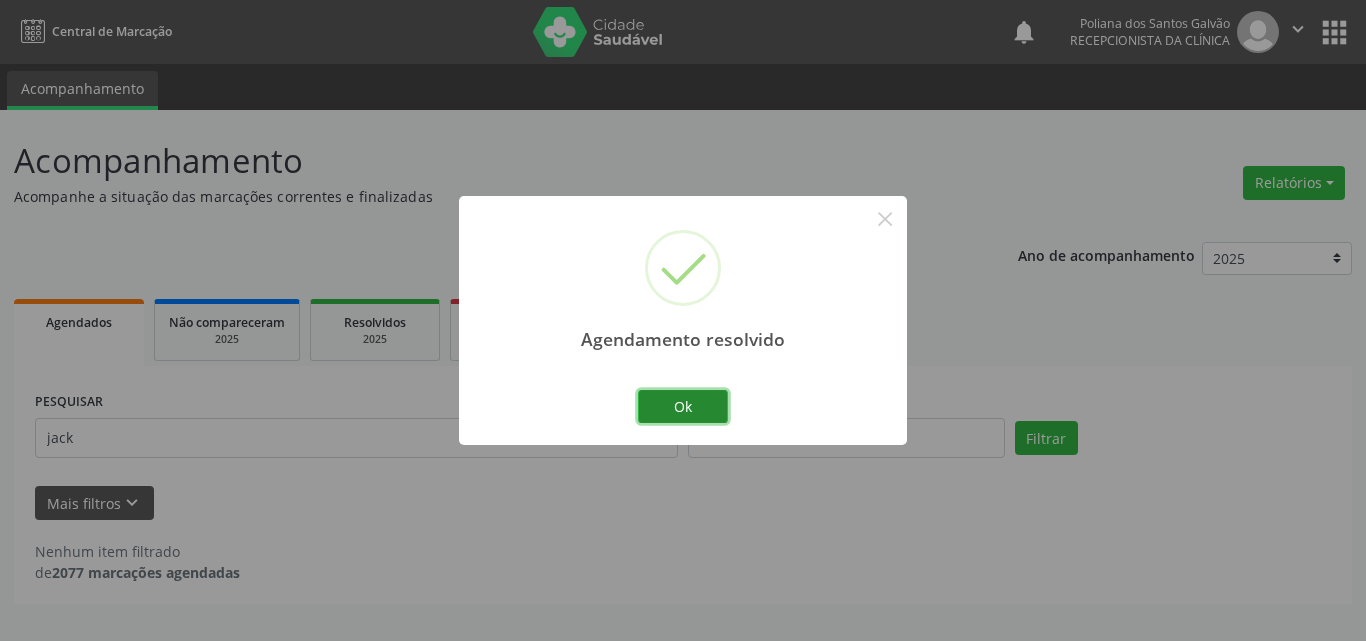 click on "Ok" at bounding box center (683, 407) 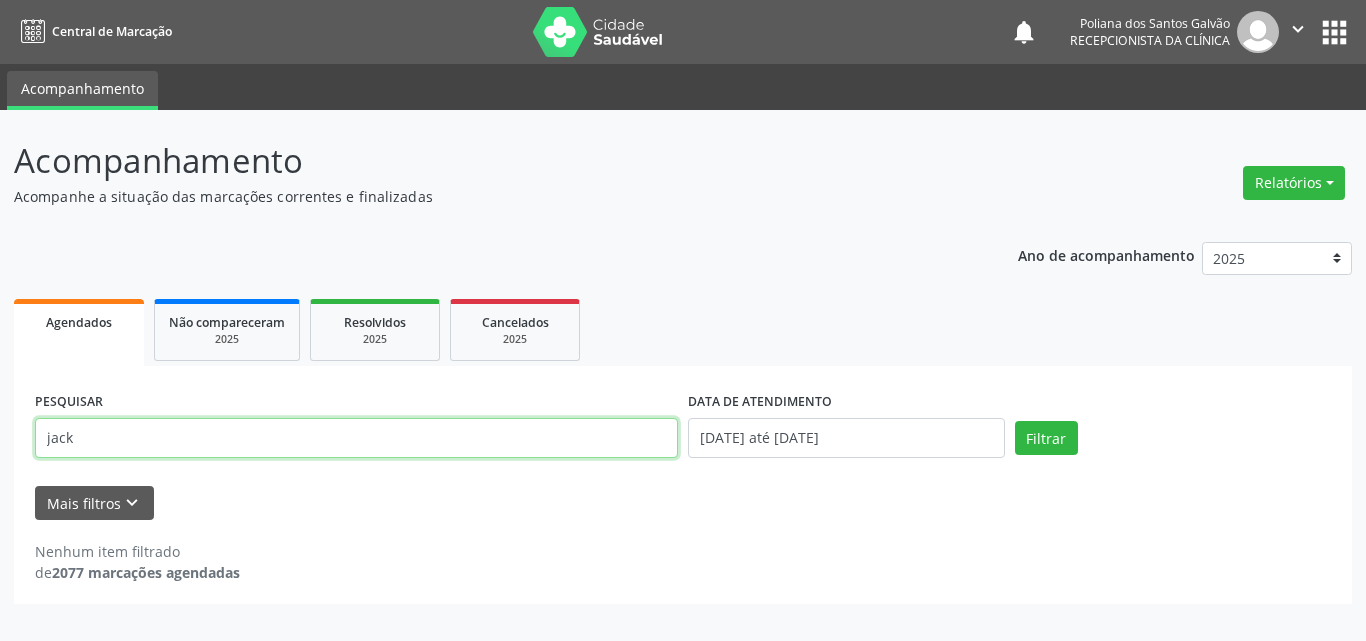 drag, startPoint x: 236, startPoint y: 388, endPoint x: 0, endPoint y: 70, distance: 396.00504 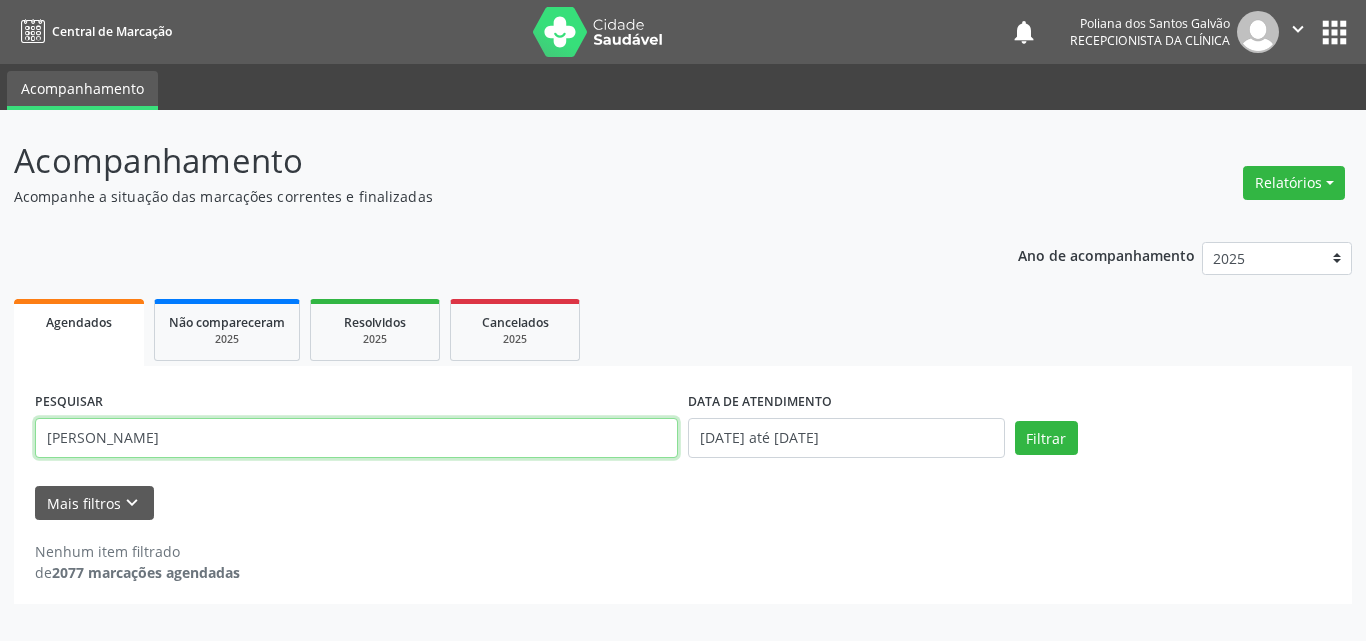 type on "[PERSON_NAME]" 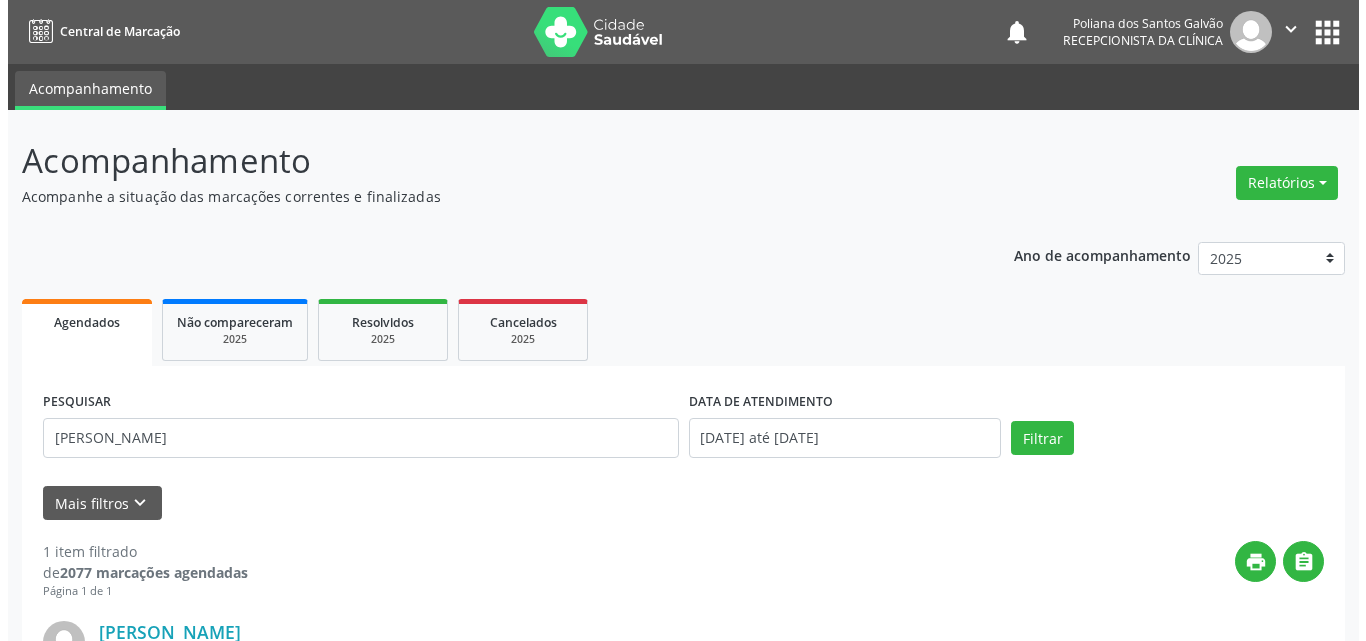 scroll, scrollTop: 264, scrollLeft: 0, axis: vertical 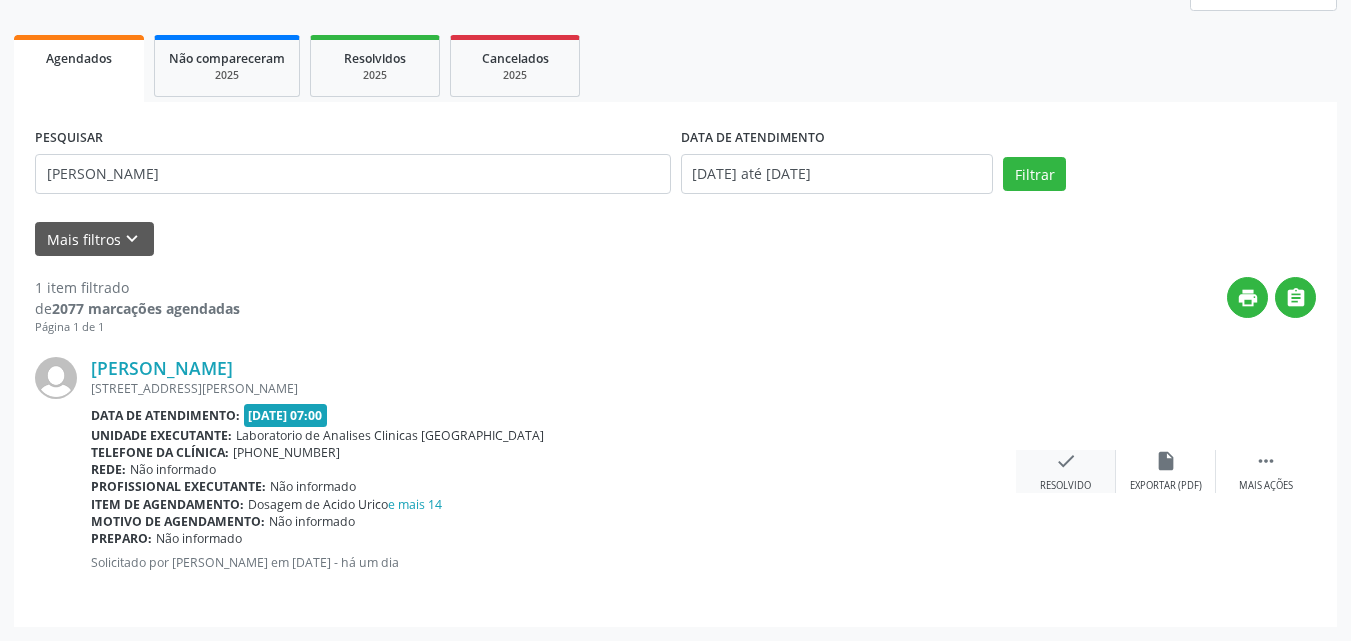 click on "check
Resolvido" at bounding box center [1066, 471] 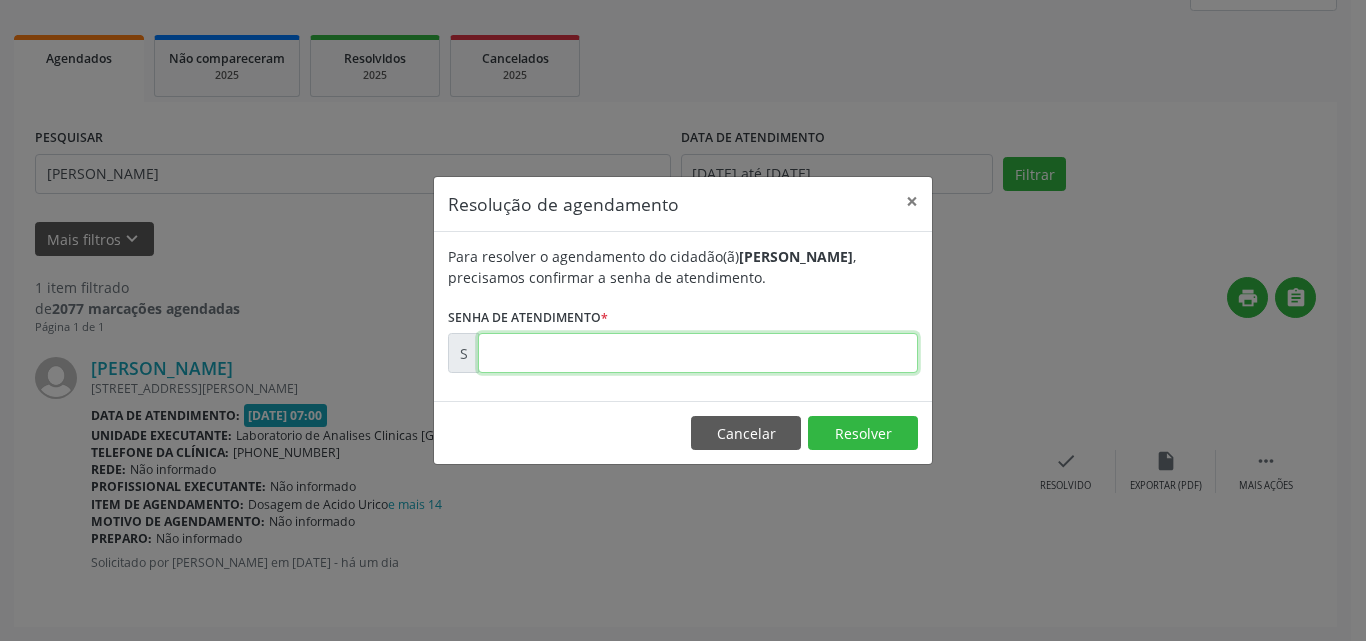 click at bounding box center (698, 353) 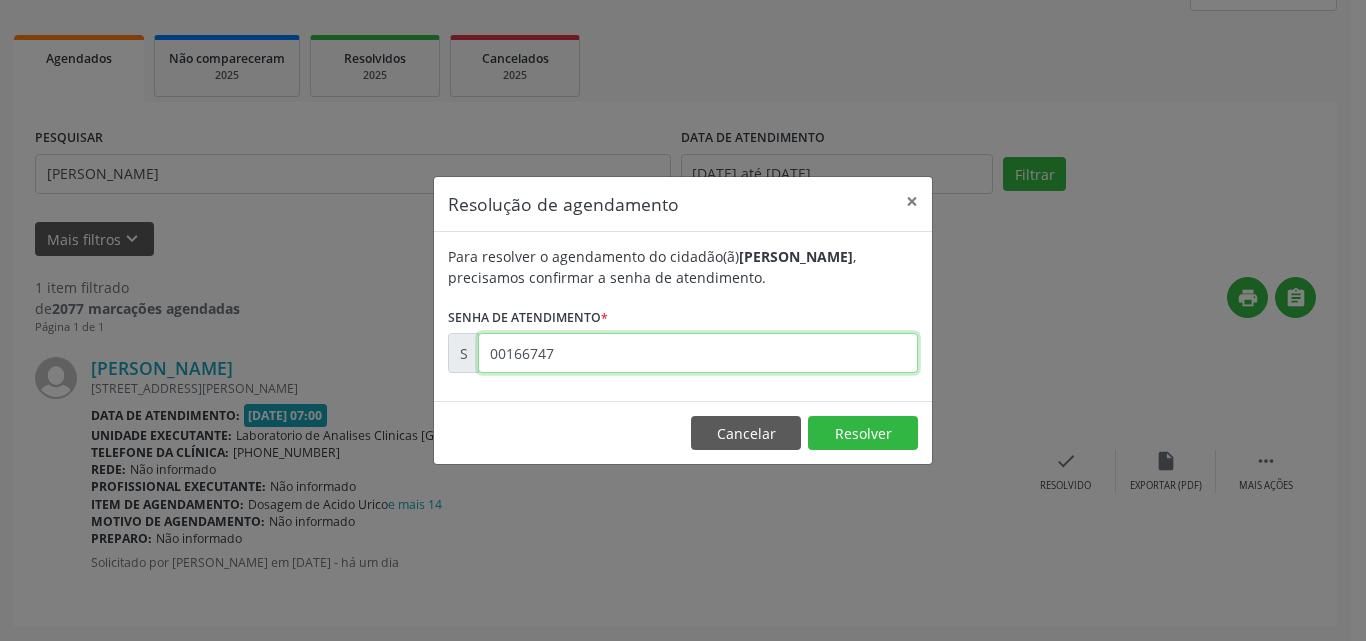 type on "00166747" 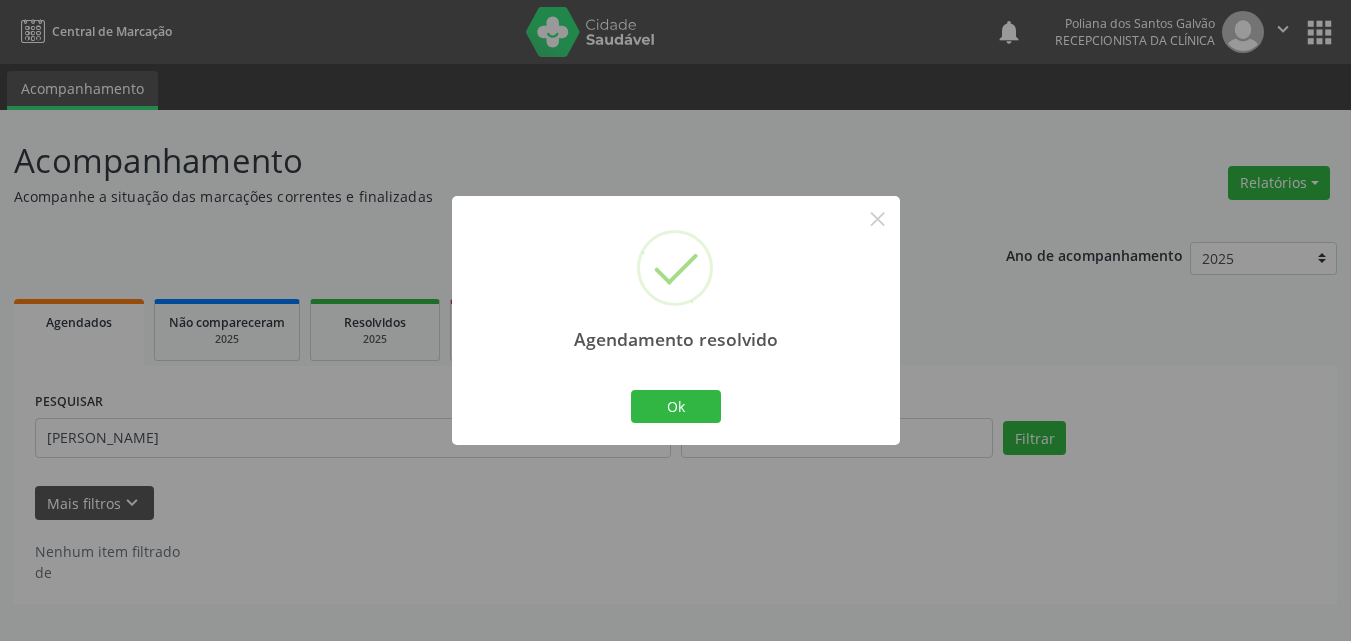 scroll, scrollTop: 0, scrollLeft: 0, axis: both 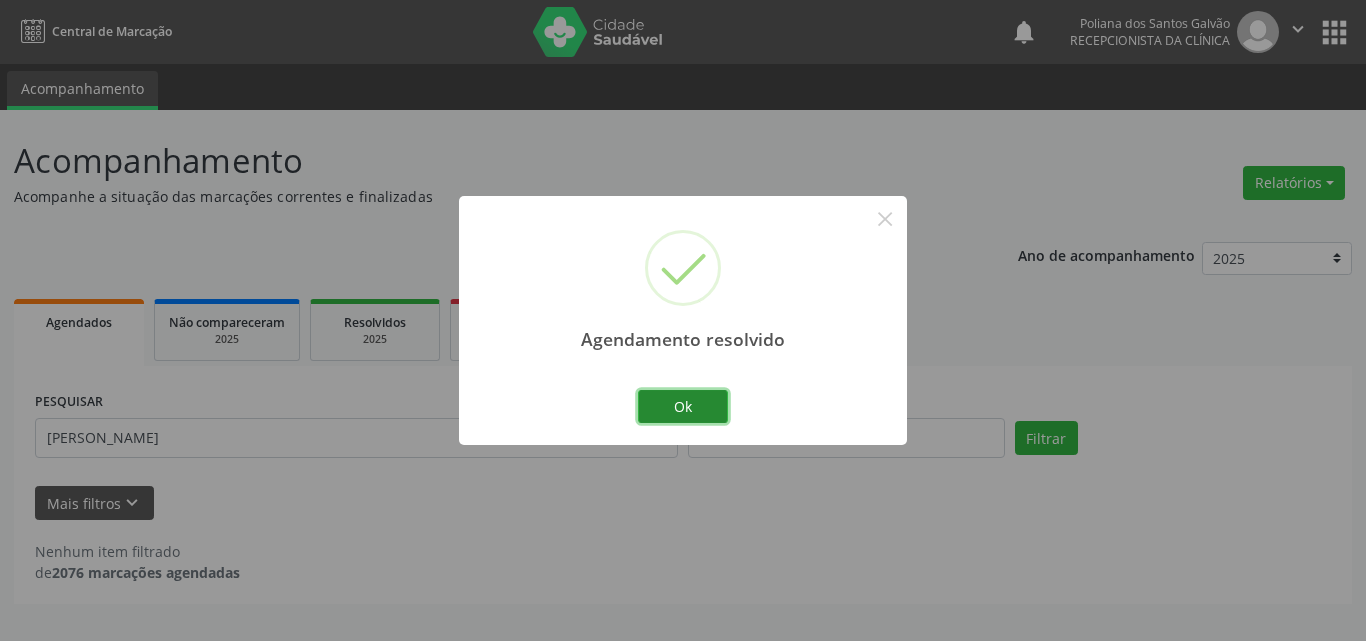 click on "Ok" at bounding box center (683, 407) 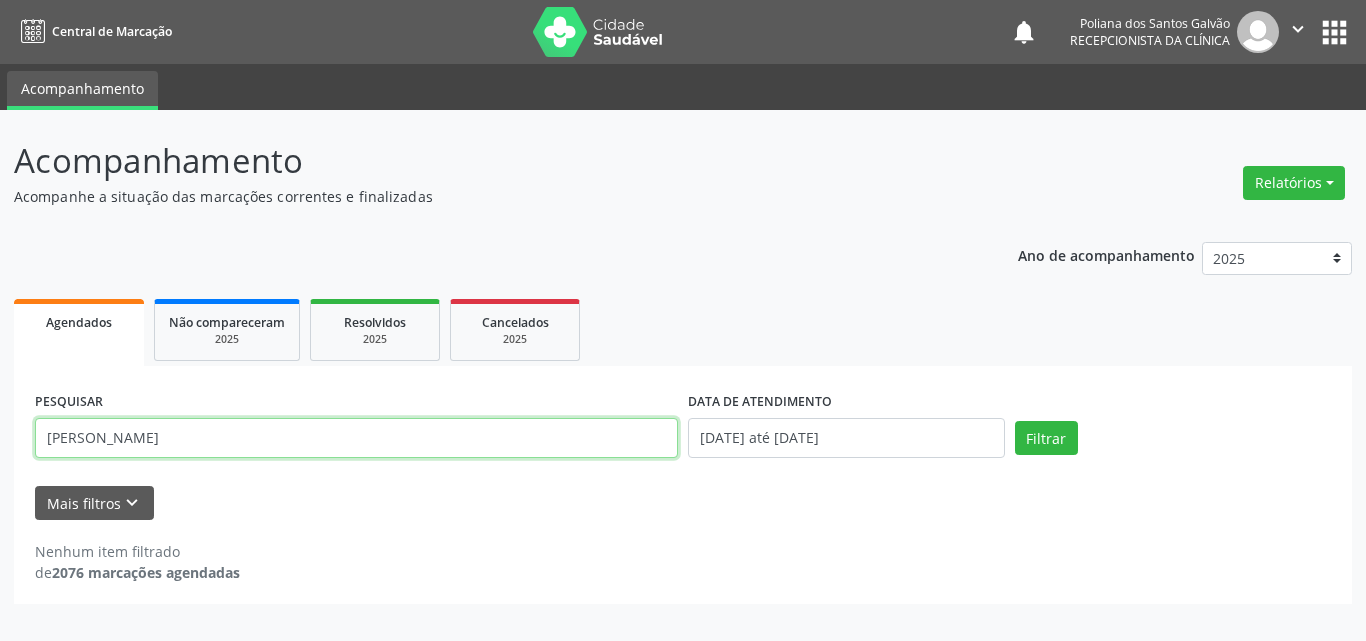 drag, startPoint x: 501, startPoint y: 455, endPoint x: 1, endPoint y: 181, distance: 570.15436 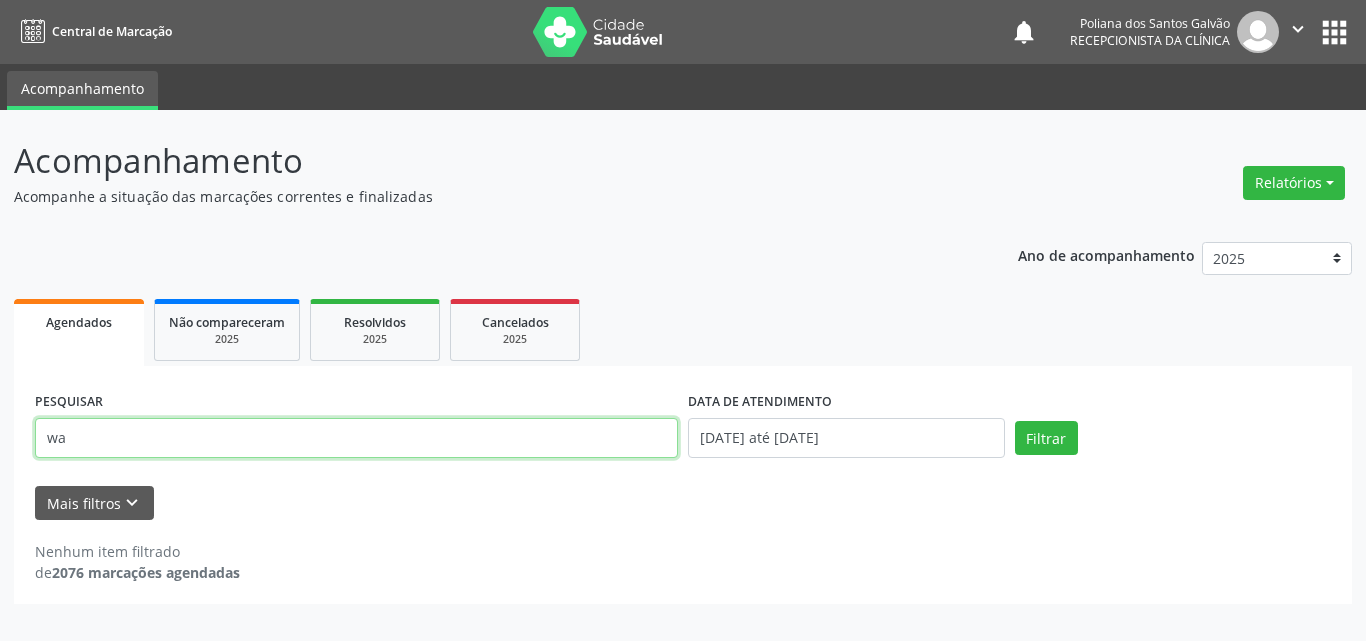 type on "wa" 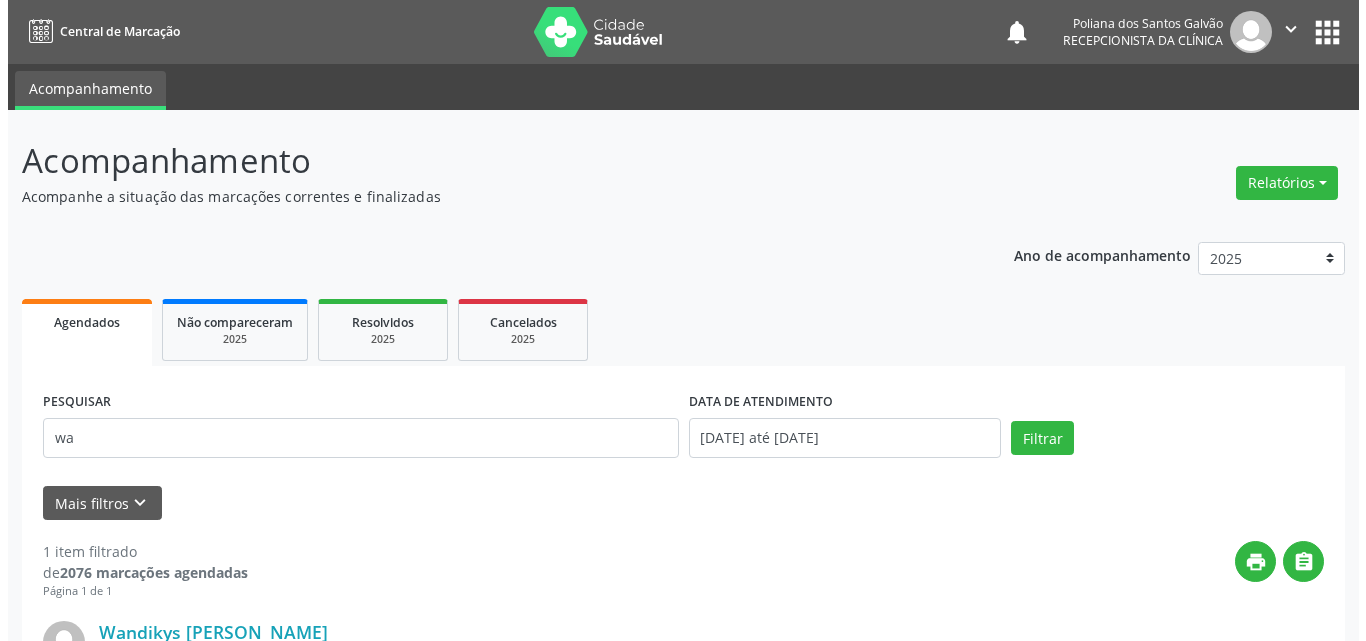scroll, scrollTop: 264, scrollLeft: 0, axis: vertical 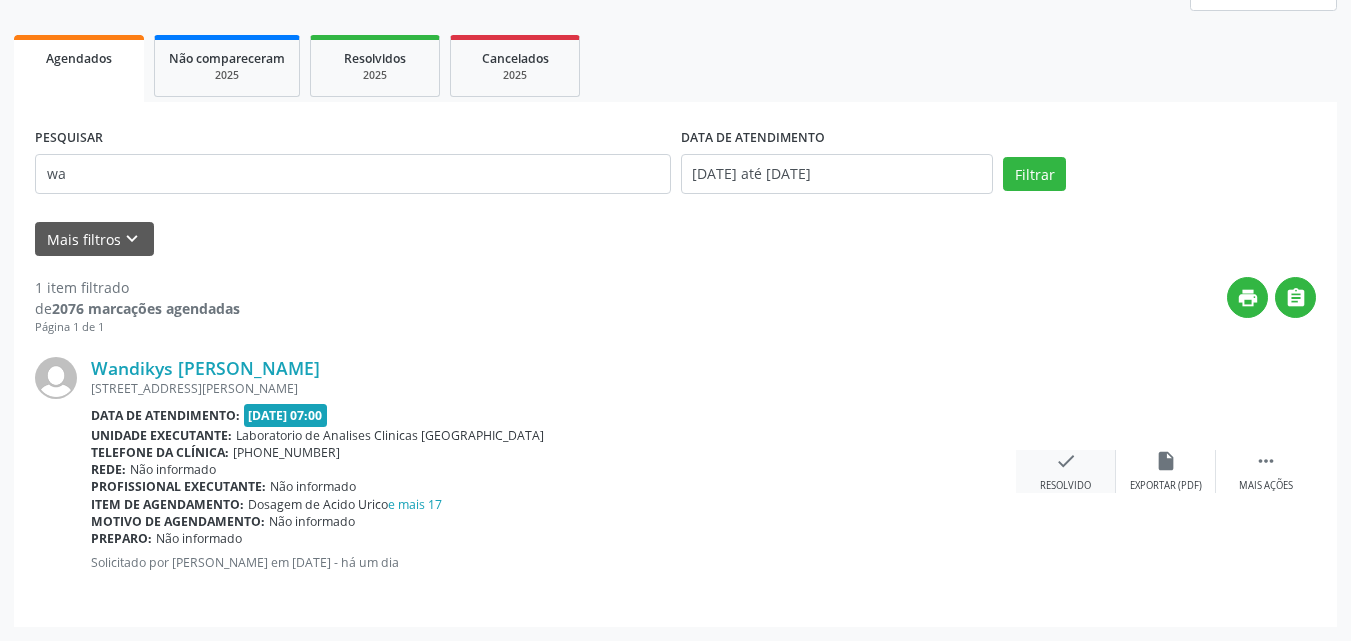 click on "check
Resolvido" at bounding box center (1066, 471) 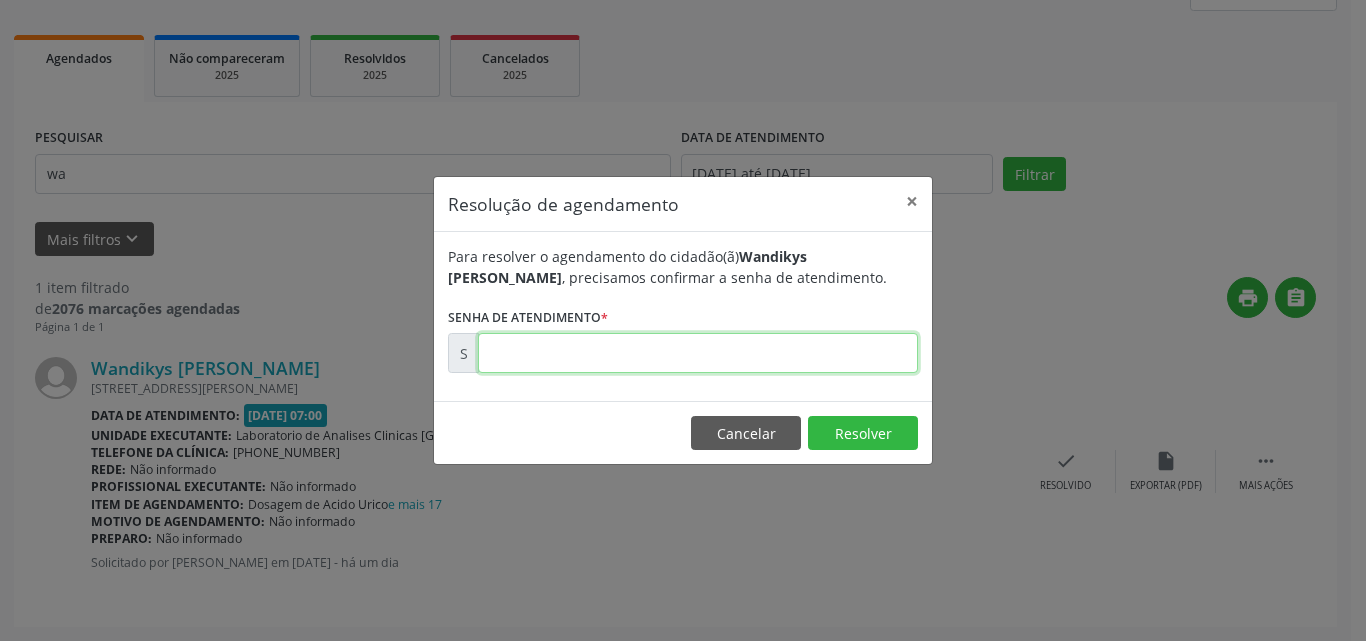 click at bounding box center [698, 353] 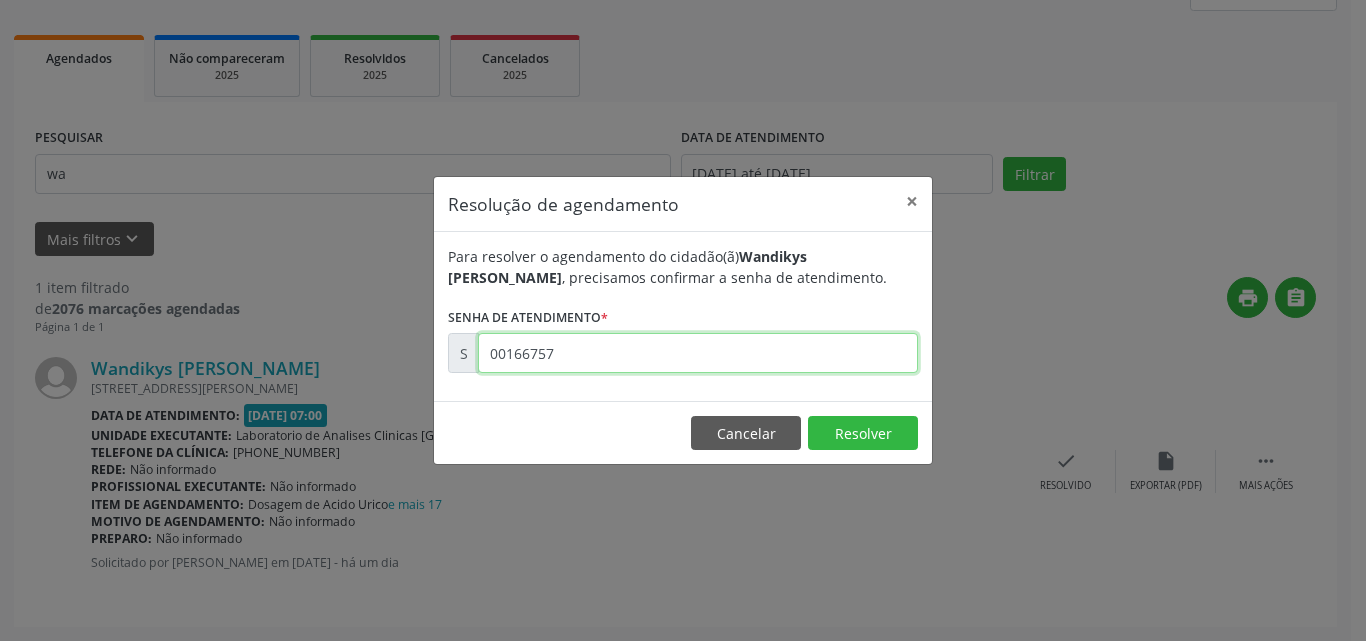type on "00166757" 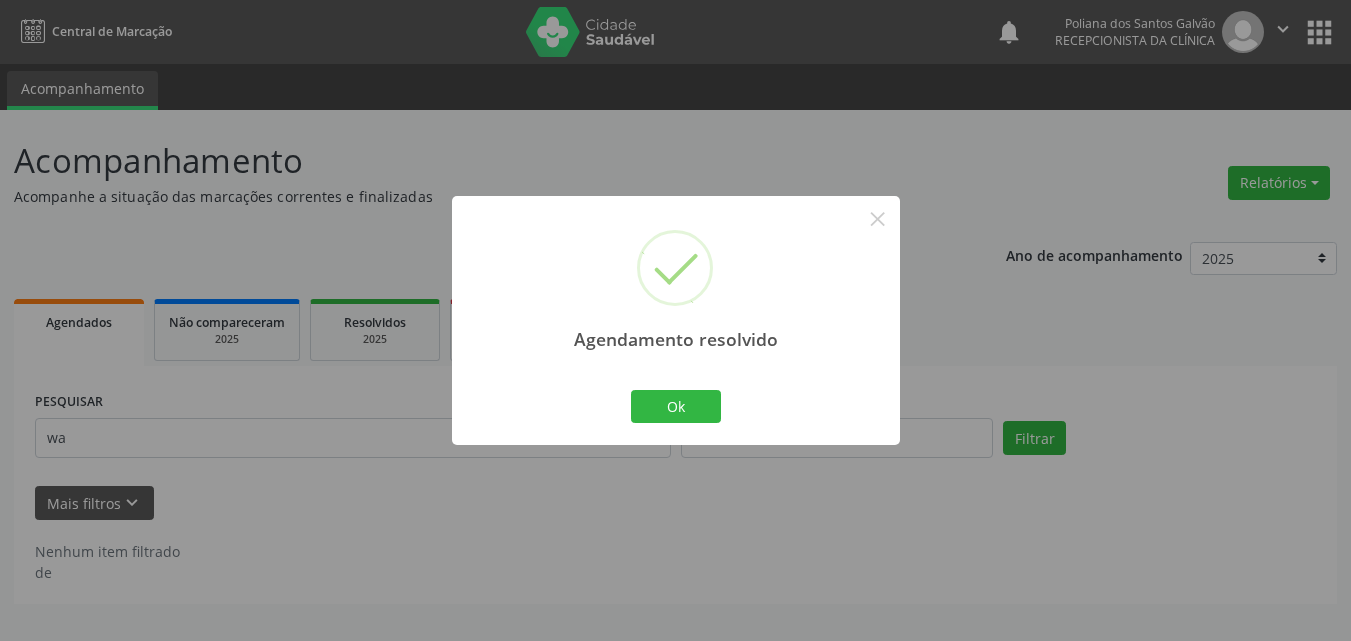 scroll, scrollTop: 0, scrollLeft: 0, axis: both 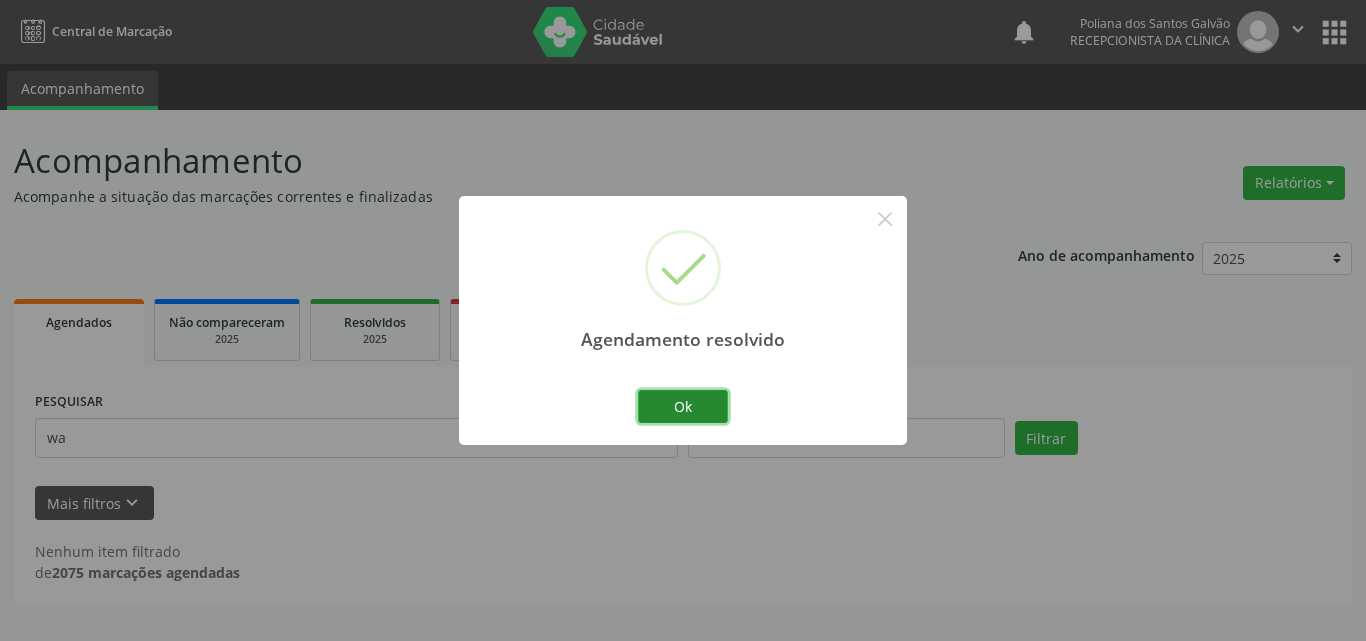 click on "Ok" at bounding box center (683, 407) 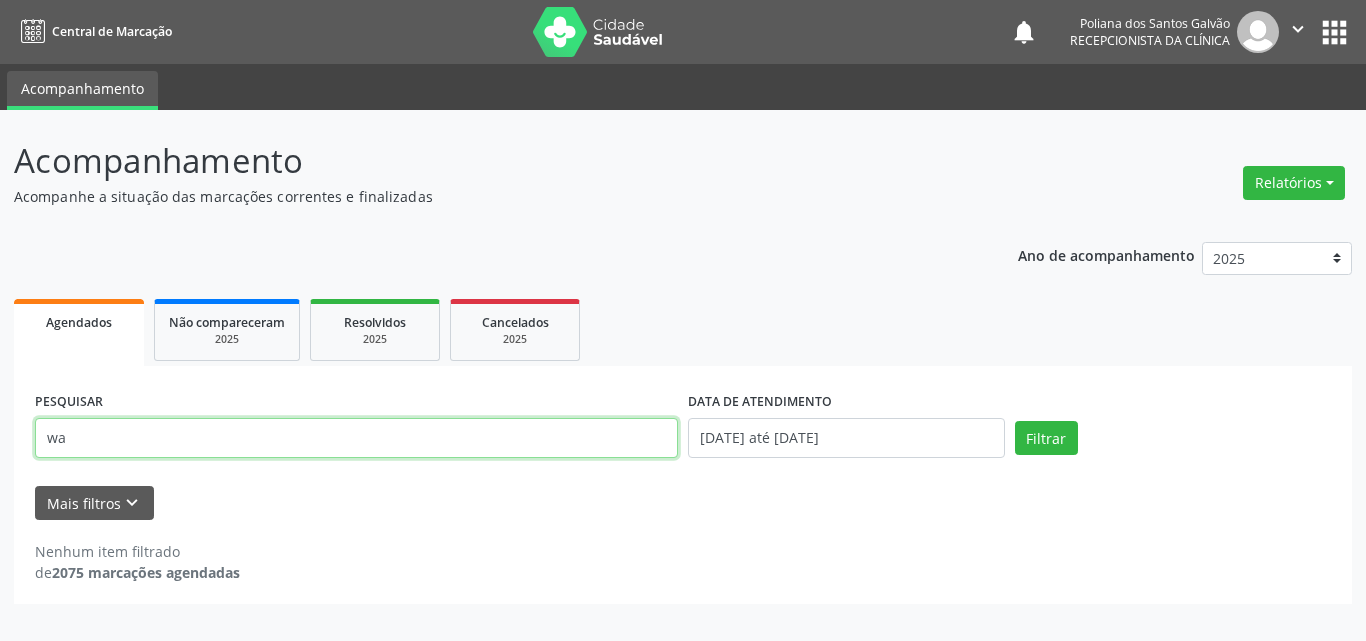 drag, startPoint x: 529, startPoint y: 448, endPoint x: 0, endPoint y: 277, distance: 555.9514 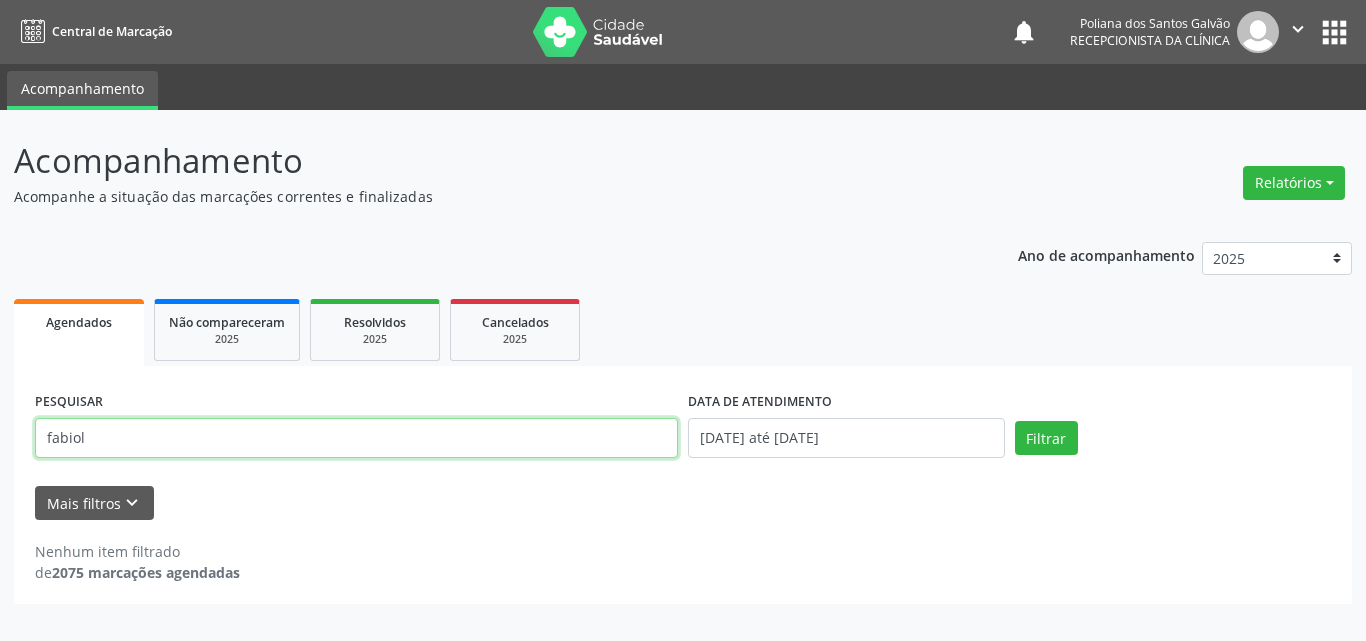 type on "fabiol" 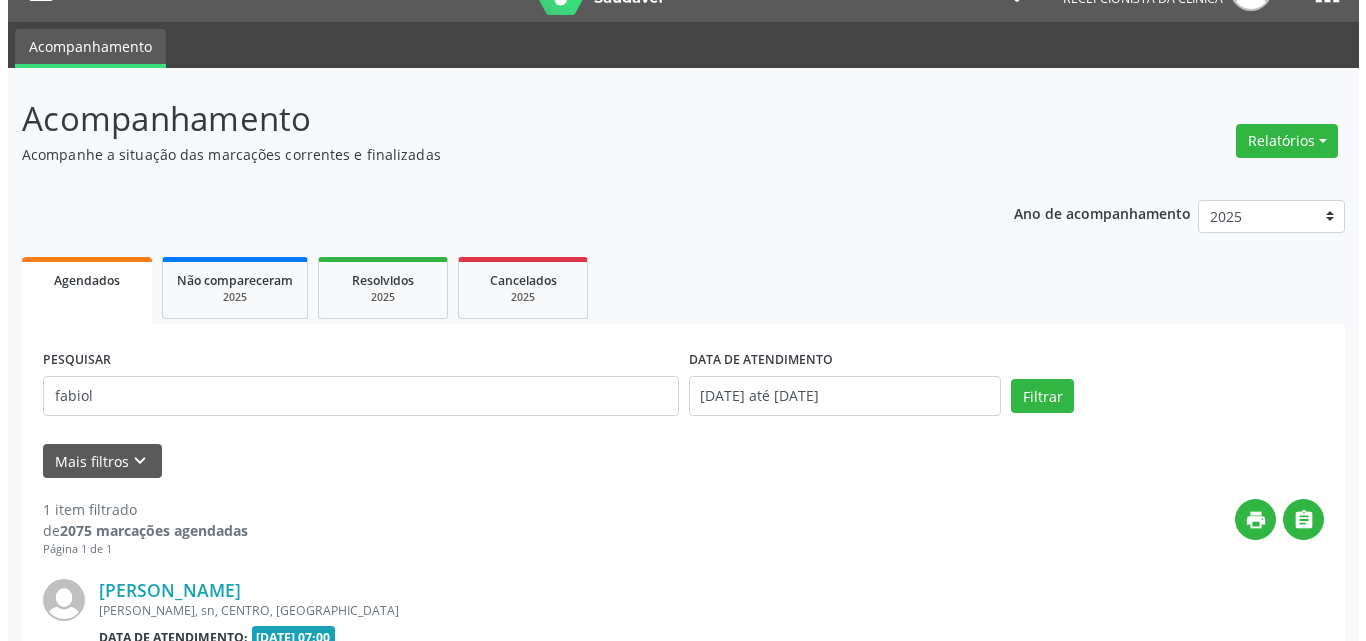 scroll, scrollTop: 264, scrollLeft: 0, axis: vertical 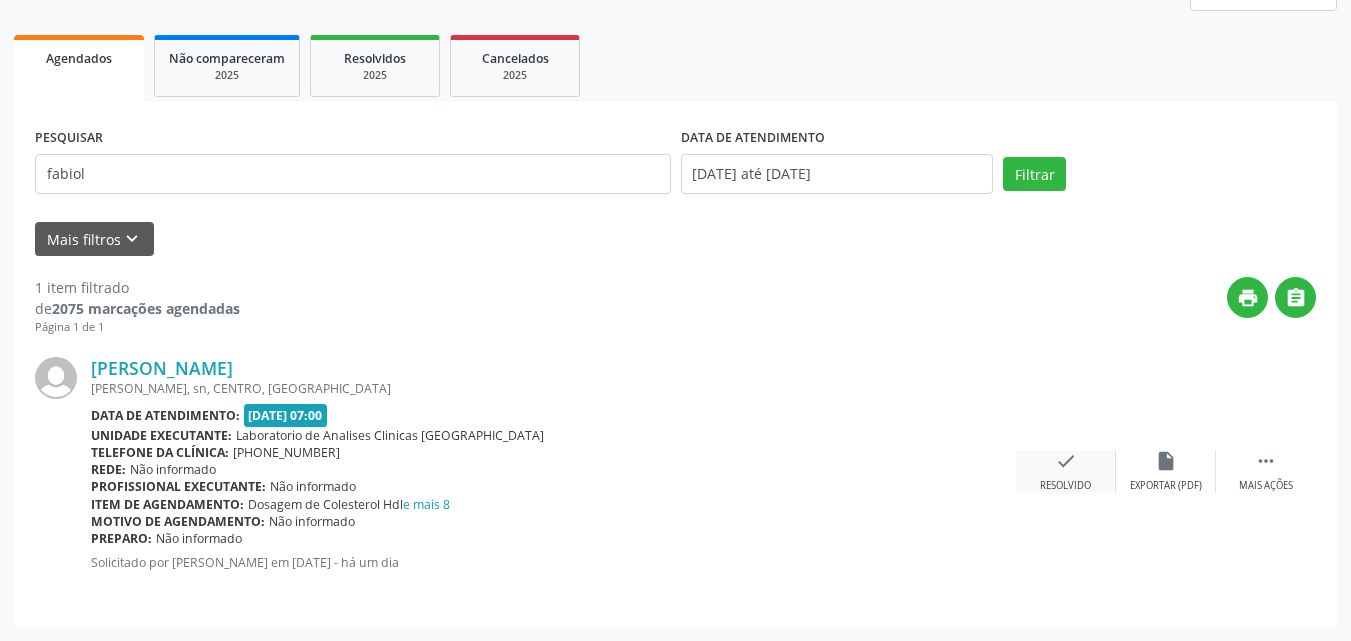 click on "check
Resolvido" at bounding box center [1066, 471] 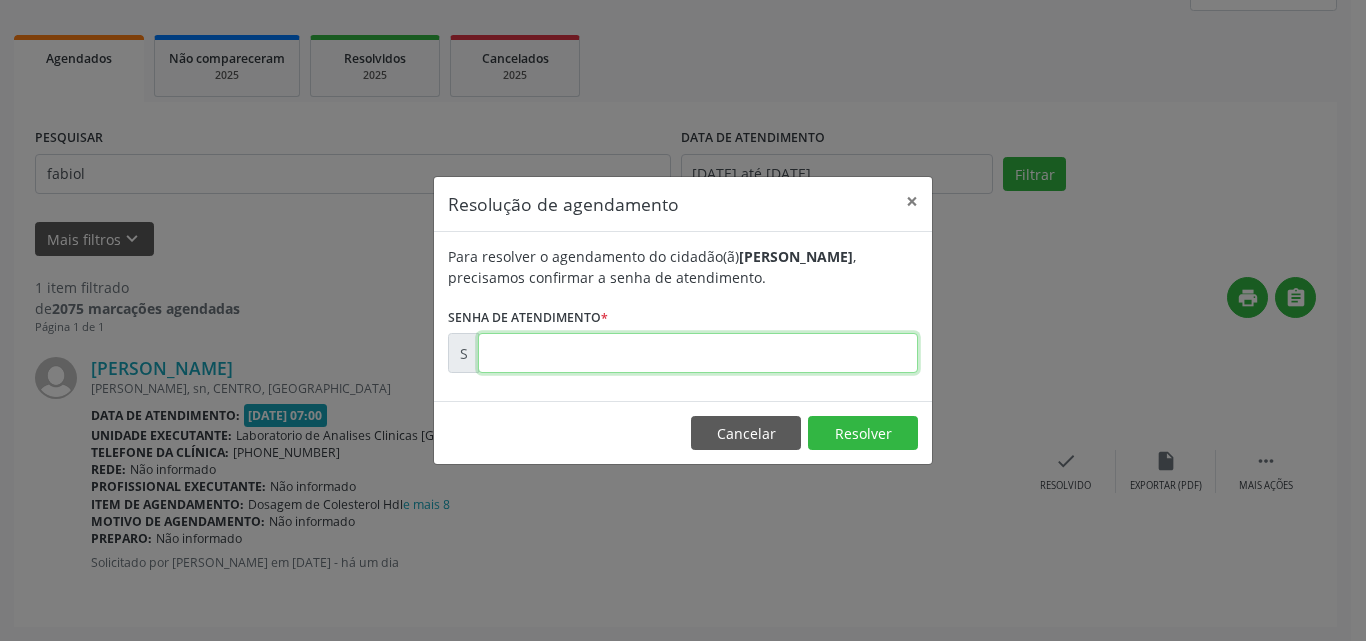 click at bounding box center [698, 353] 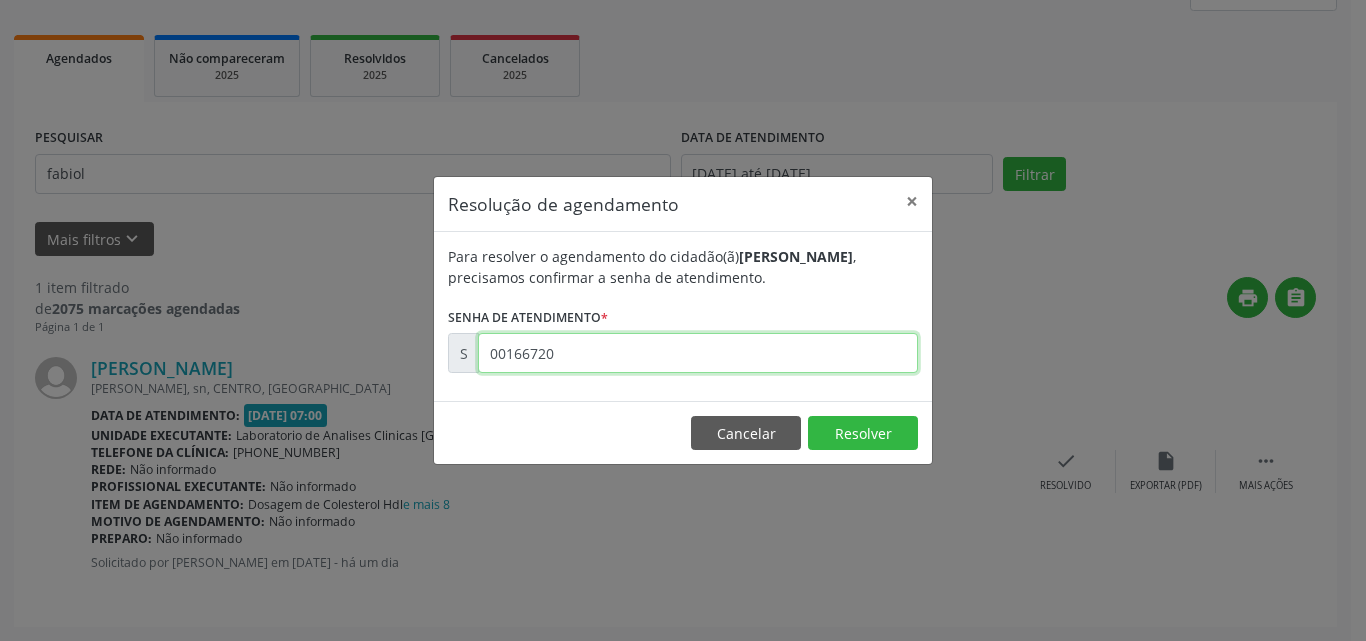 type on "00166720" 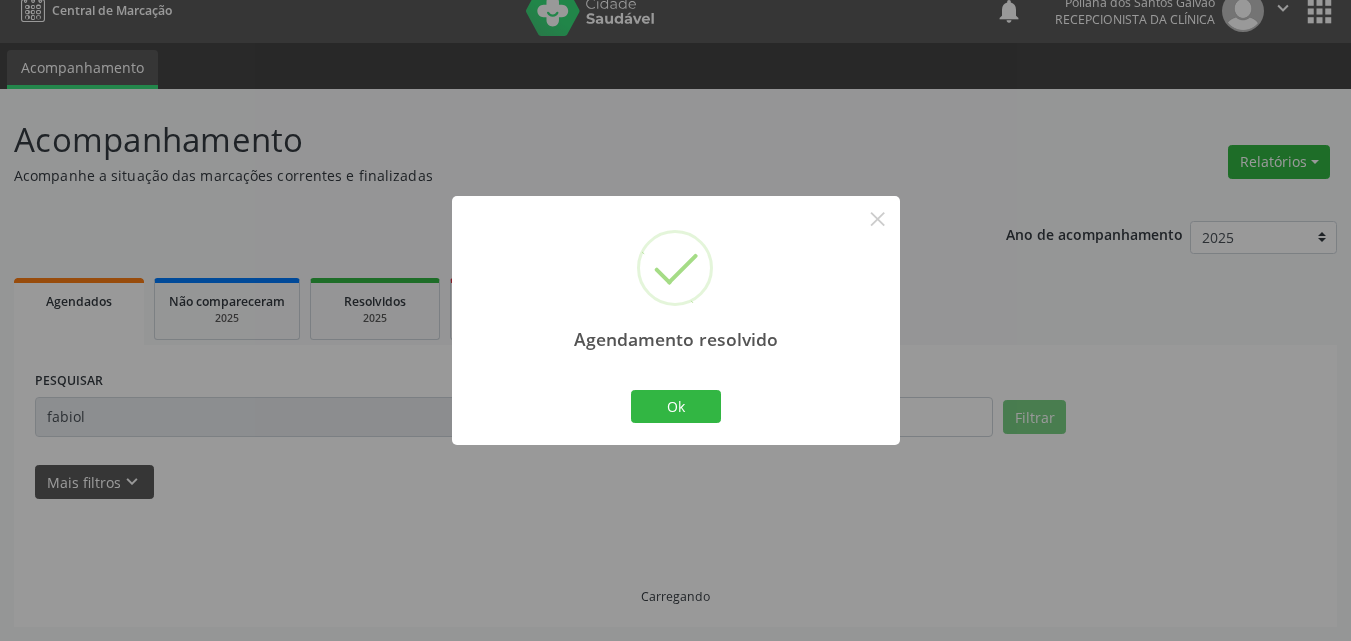 scroll, scrollTop: 0, scrollLeft: 0, axis: both 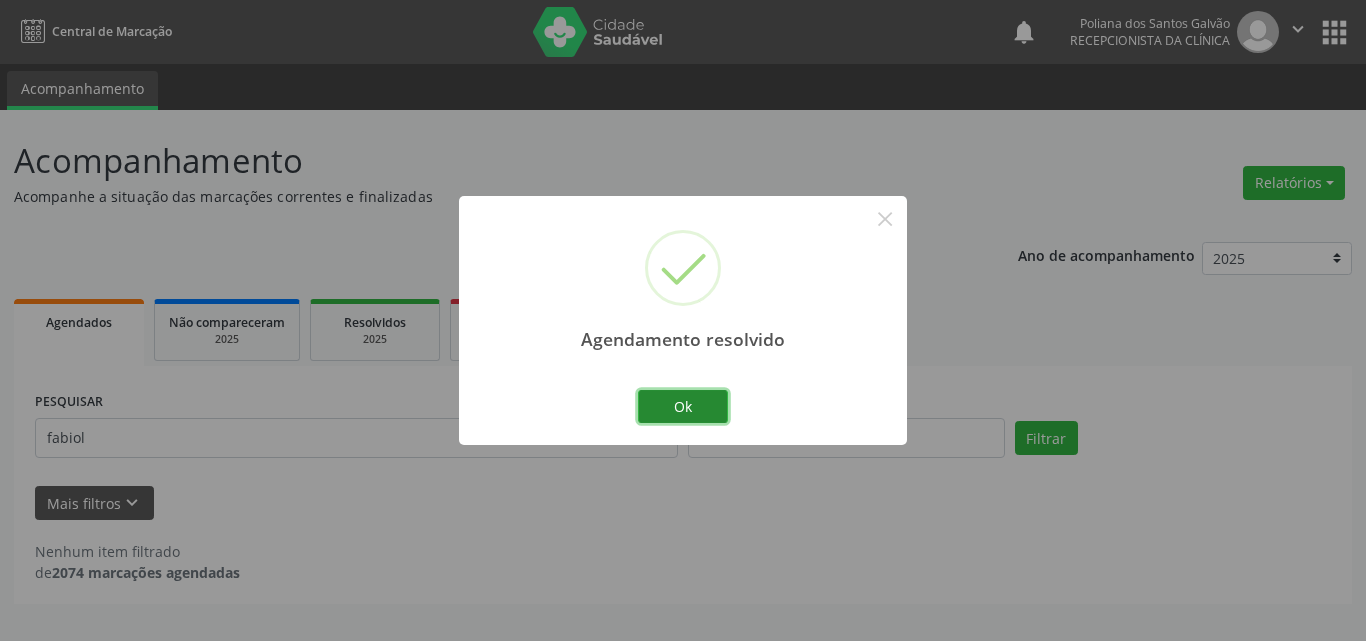 click on "Ok" at bounding box center (683, 407) 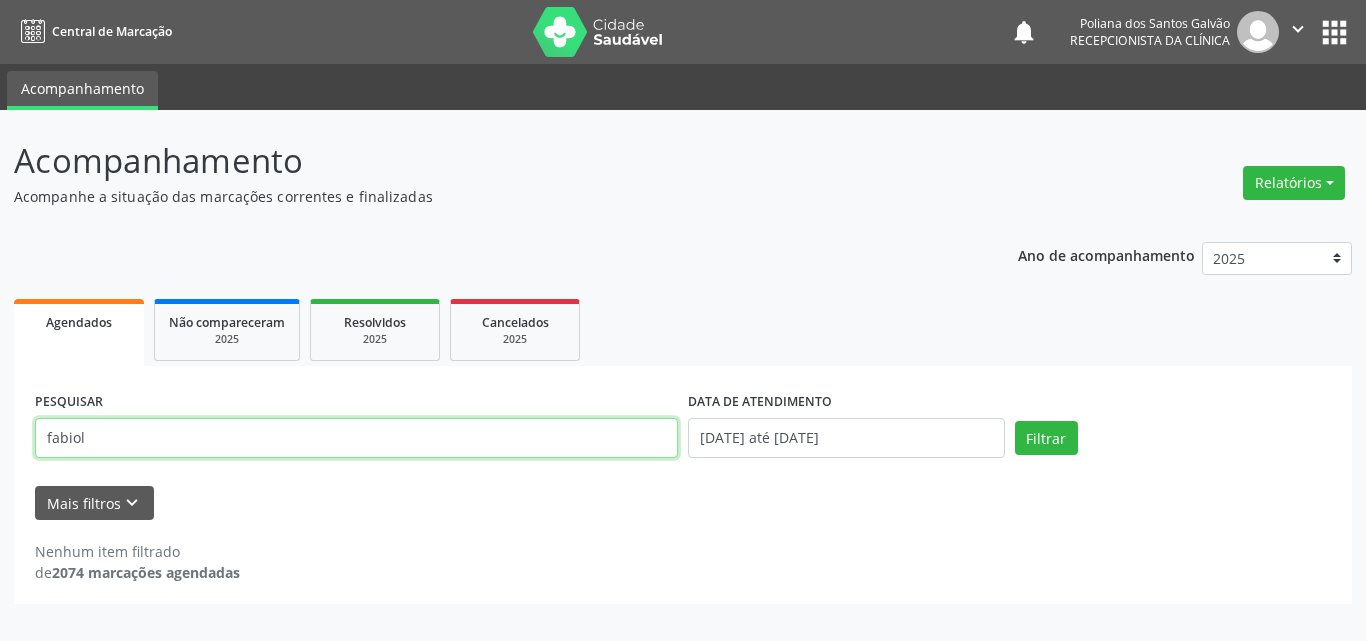 drag, startPoint x: 585, startPoint y: 435, endPoint x: 0, endPoint y: 71, distance: 689 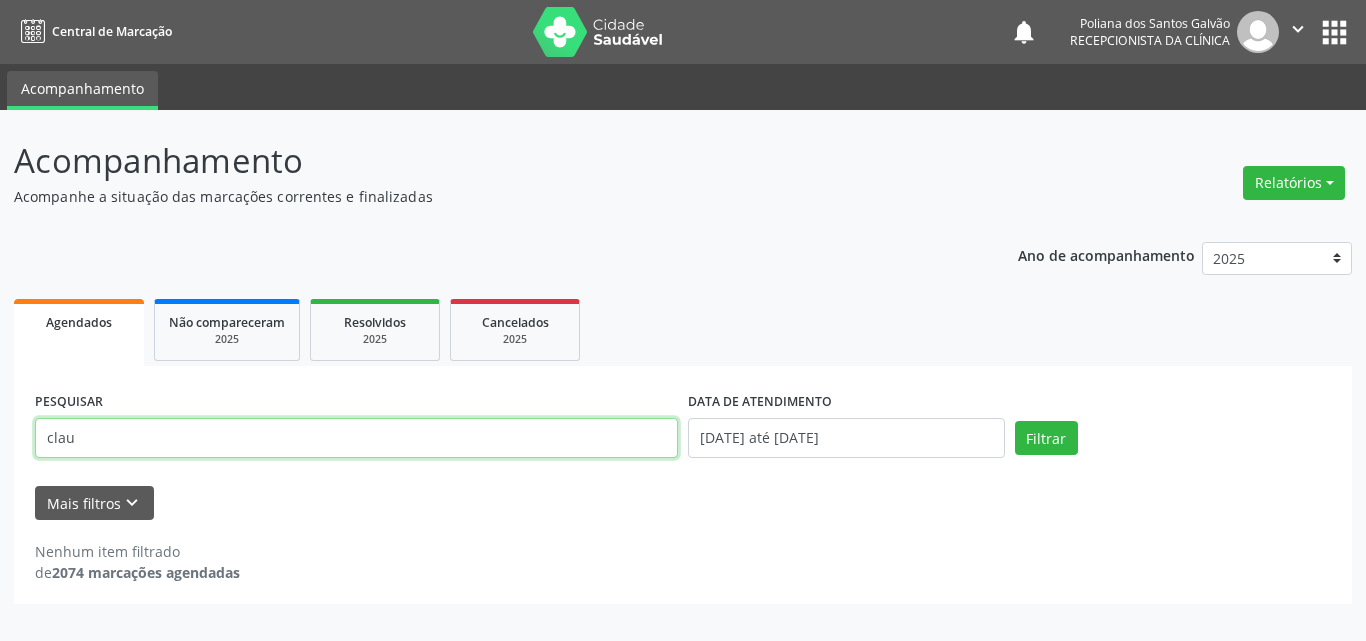 type on "clau" 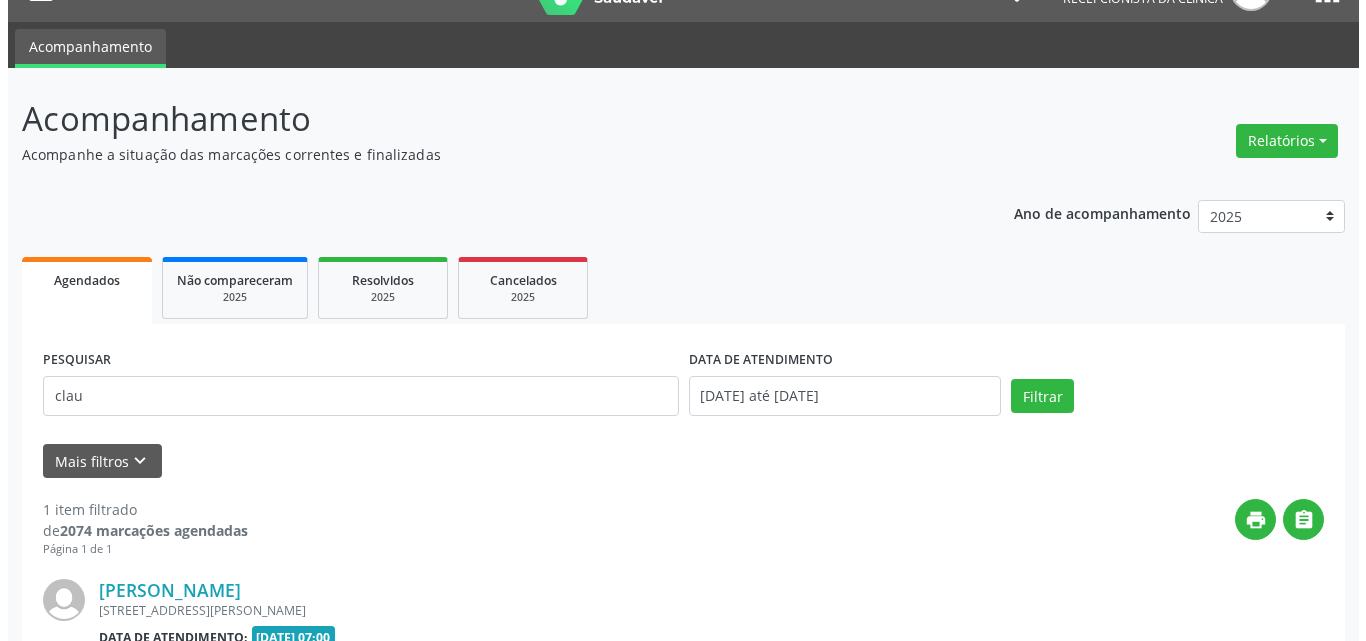 scroll, scrollTop: 264, scrollLeft: 0, axis: vertical 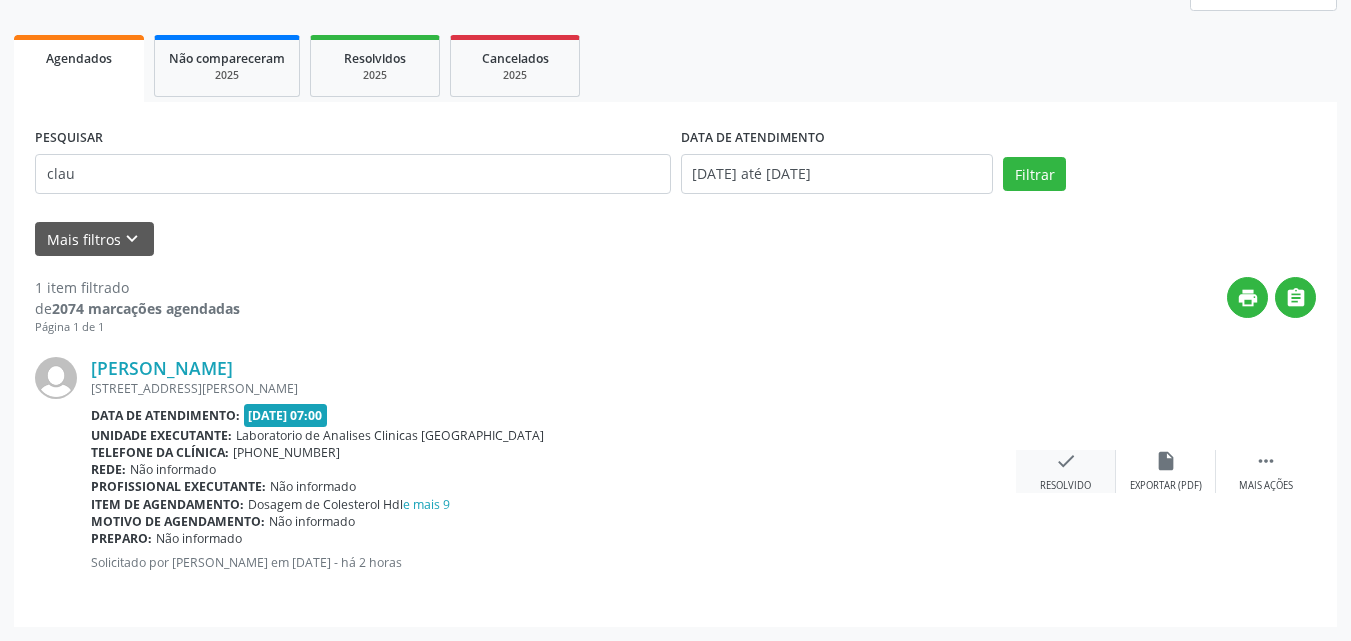 click on "check
Resolvido" at bounding box center [1066, 471] 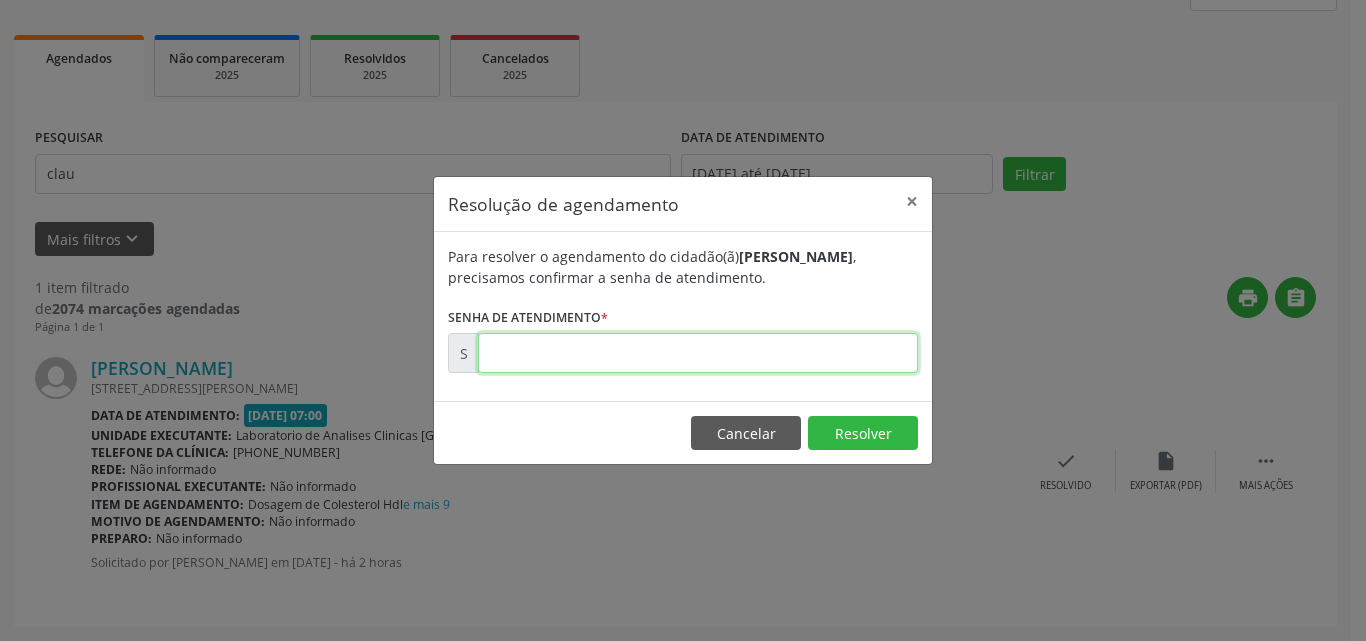 click at bounding box center (698, 353) 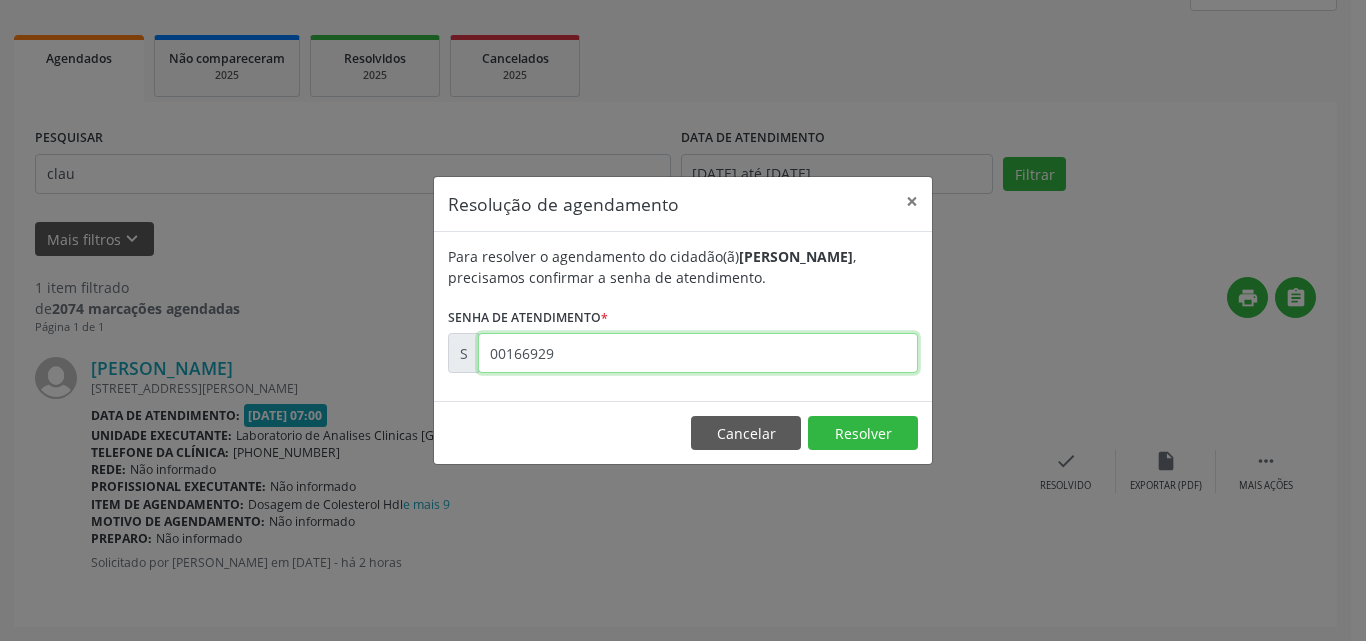 type on "00166929" 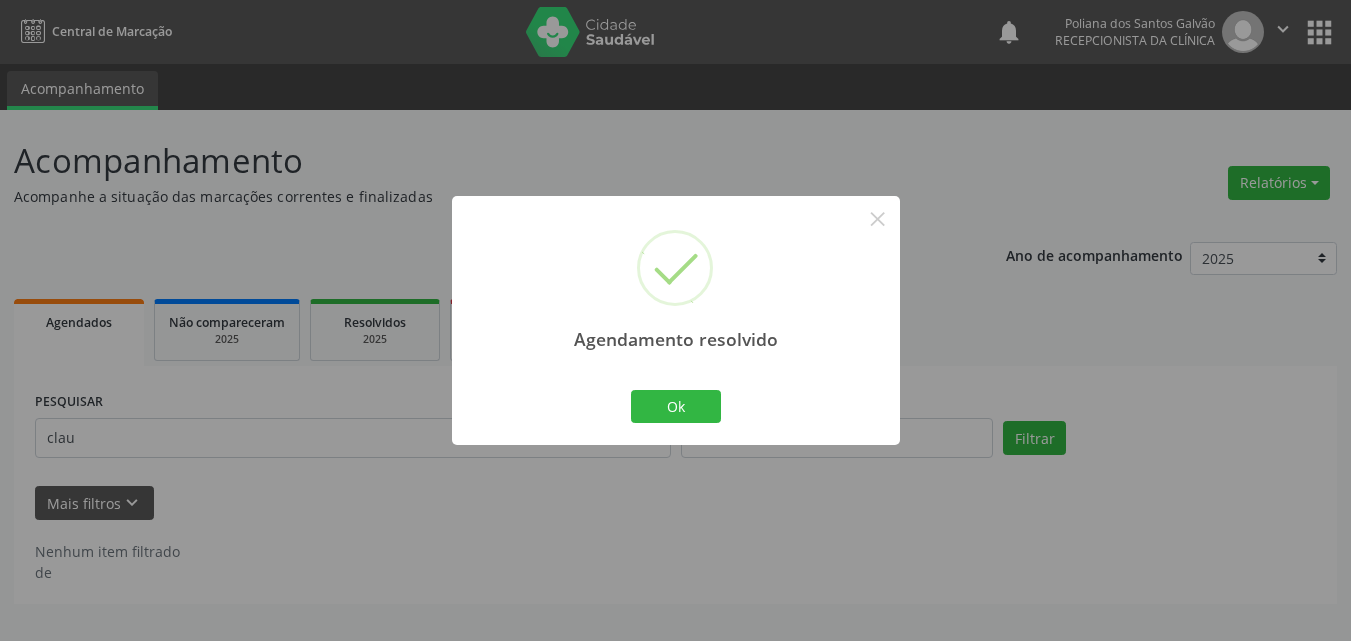scroll, scrollTop: 0, scrollLeft: 0, axis: both 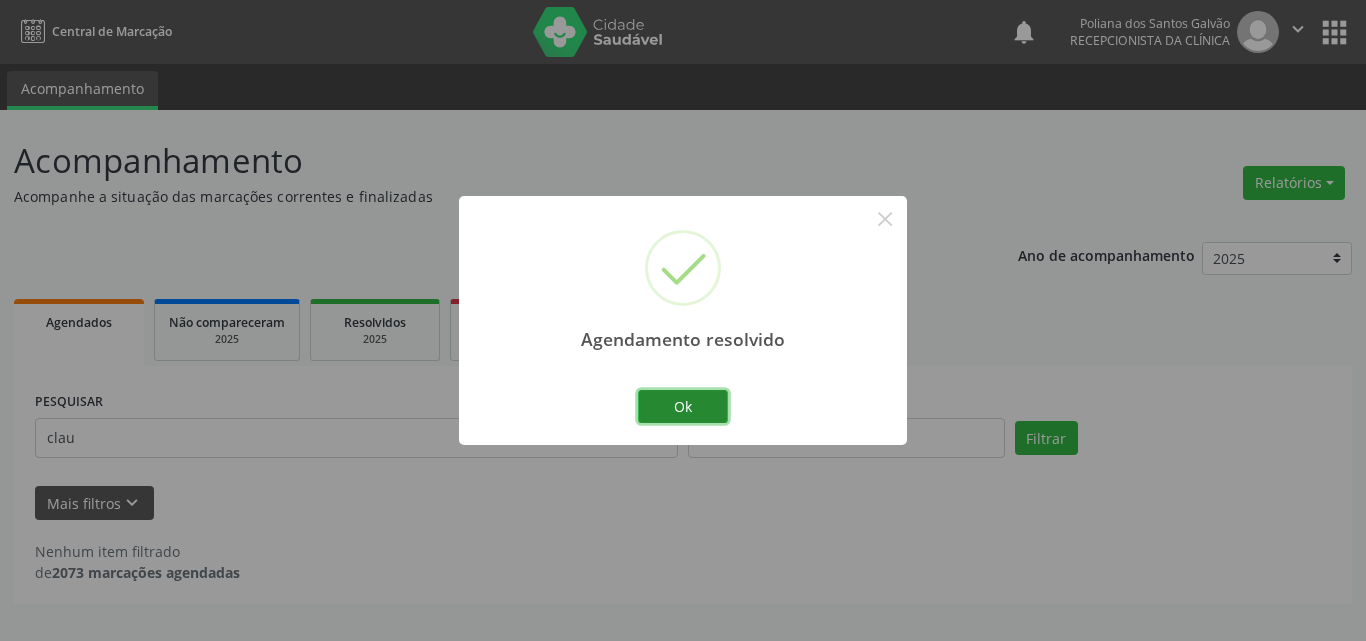 click on "Ok" at bounding box center [683, 407] 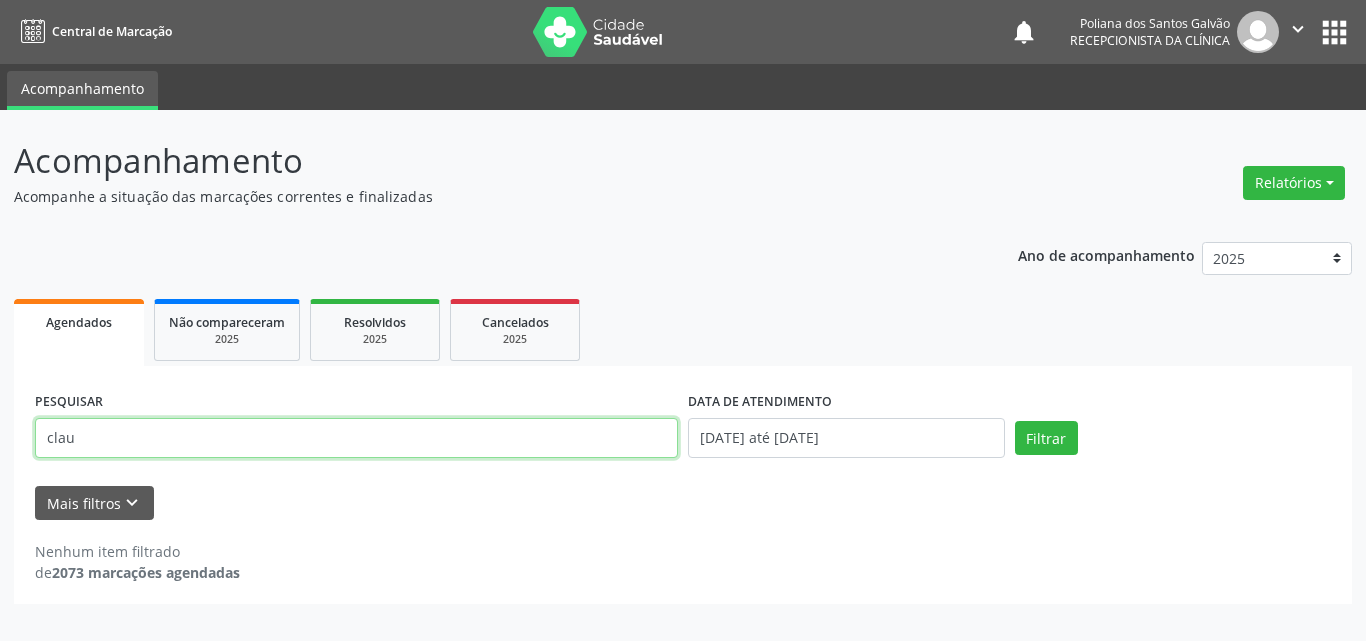 drag, startPoint x: 487, startPoint y: 422, endPoint x: 0, endPoint y: 402, distance: 487.4105 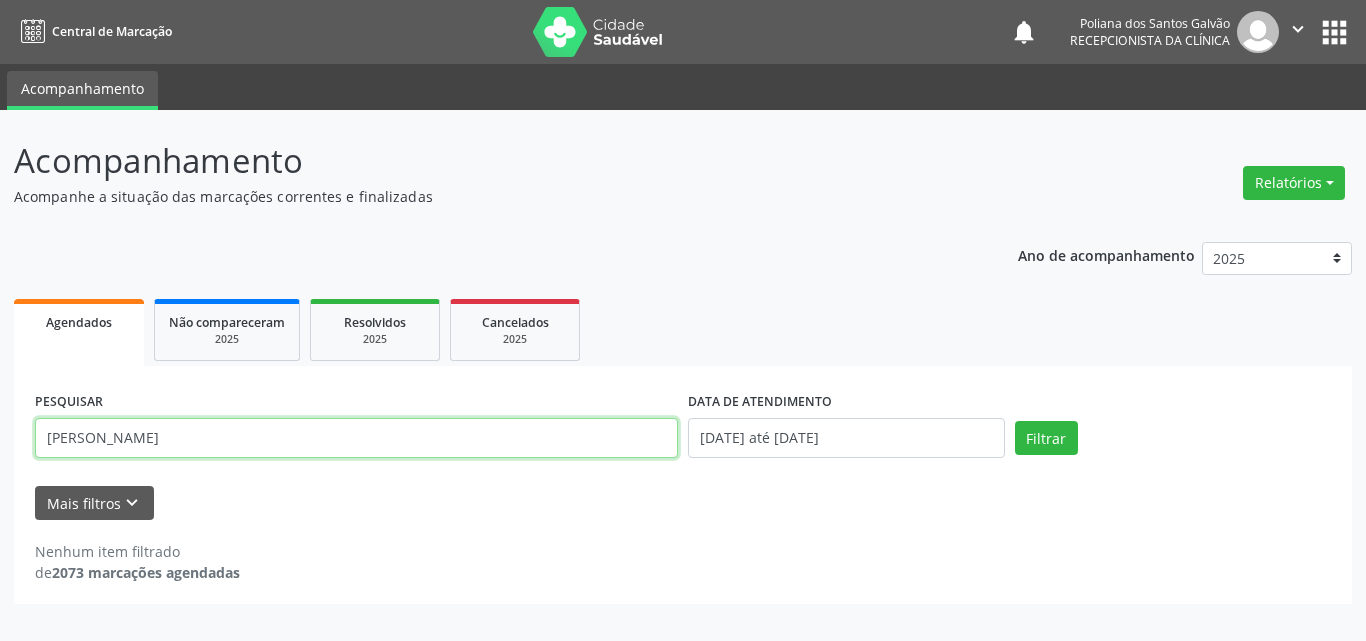type on "[PERSON_NAME]" 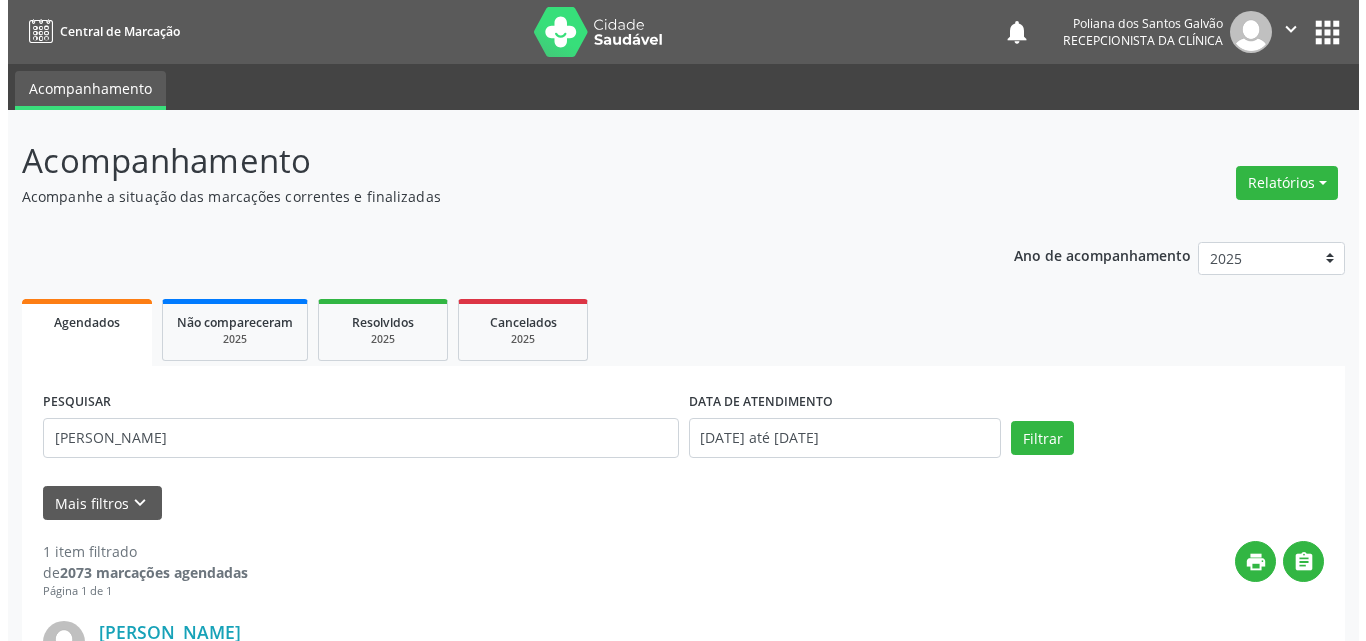 scroll, scrollTop: 264, scrollLeft: 0, axis: vertical 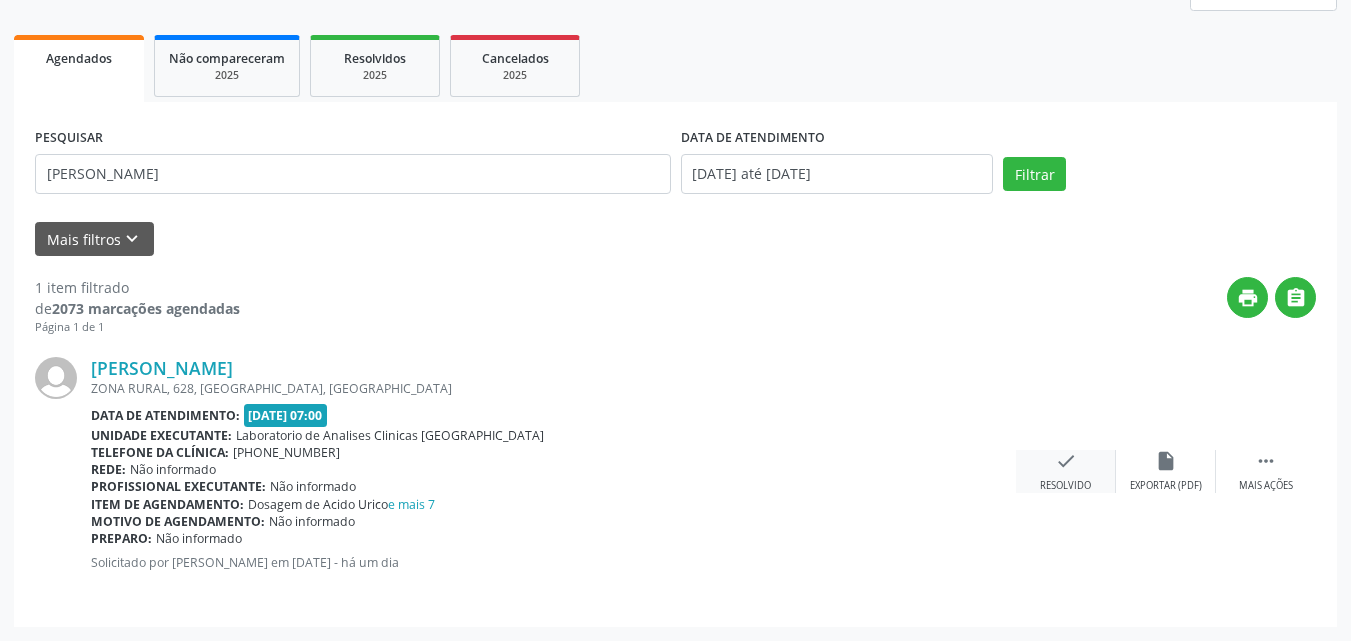 click on "check
Resolvido" at bounding box center [1066, 471] 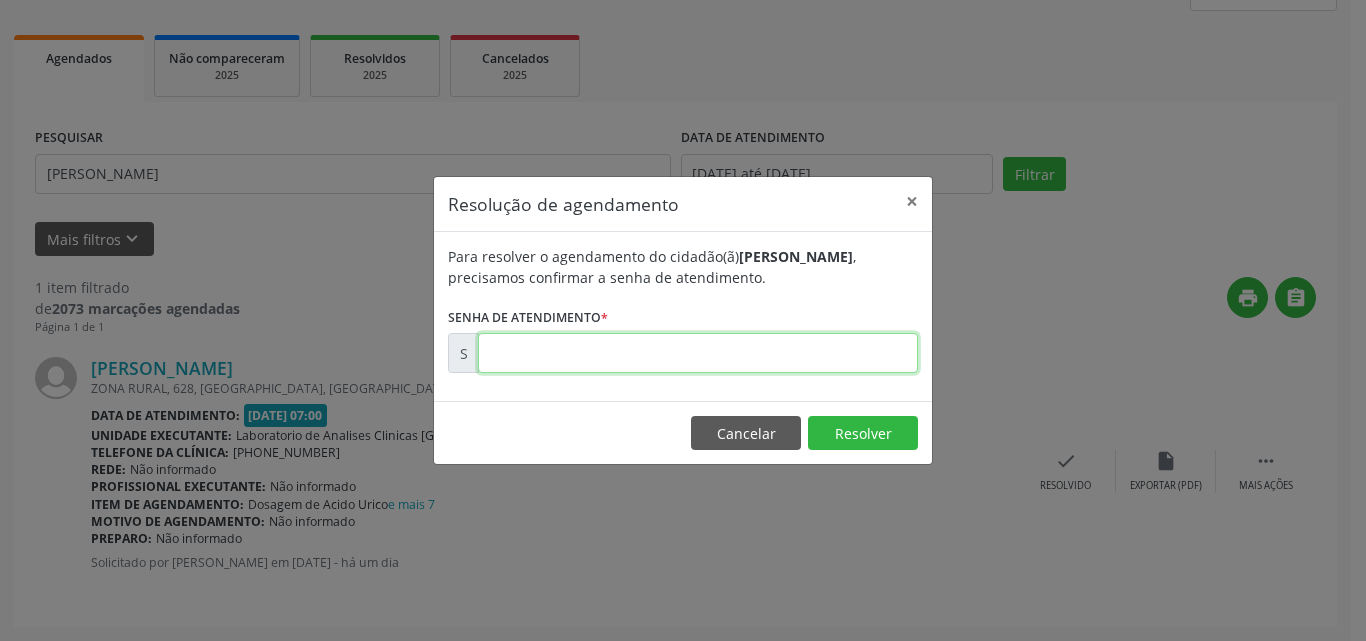 click at bounding box center [698, 353] 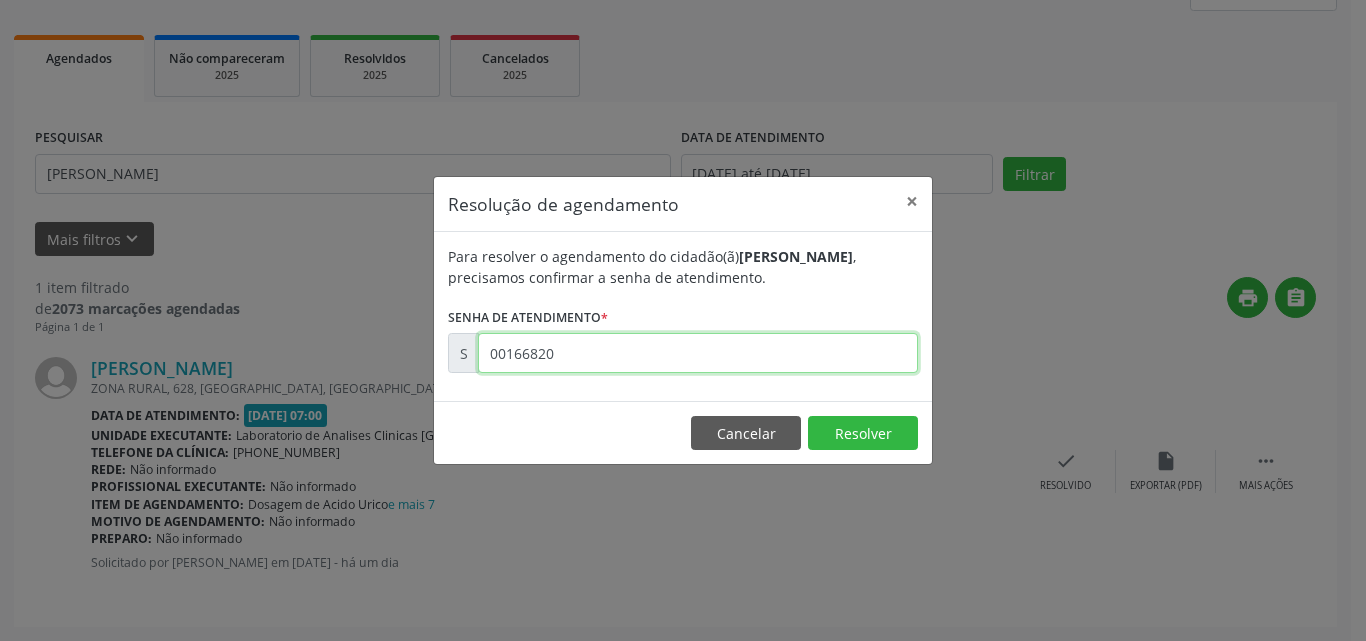 type on "00166820" 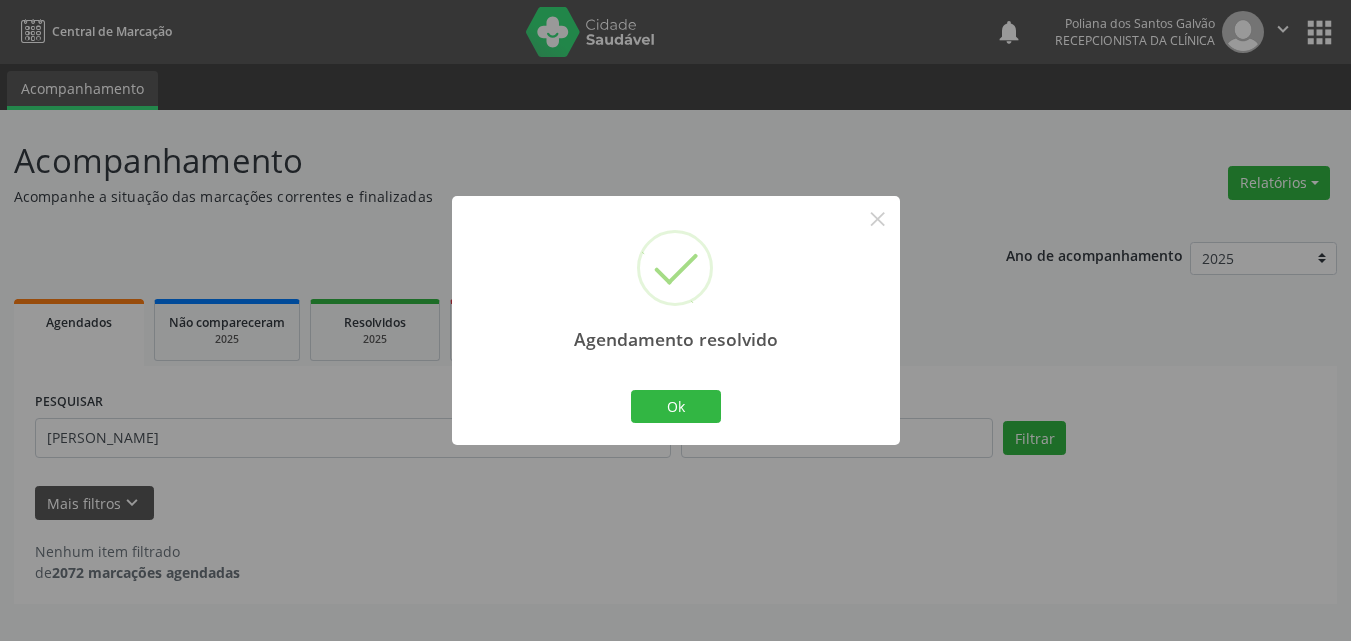 scroll, scrollTop: 0, scrollLeft: 0, axis: both 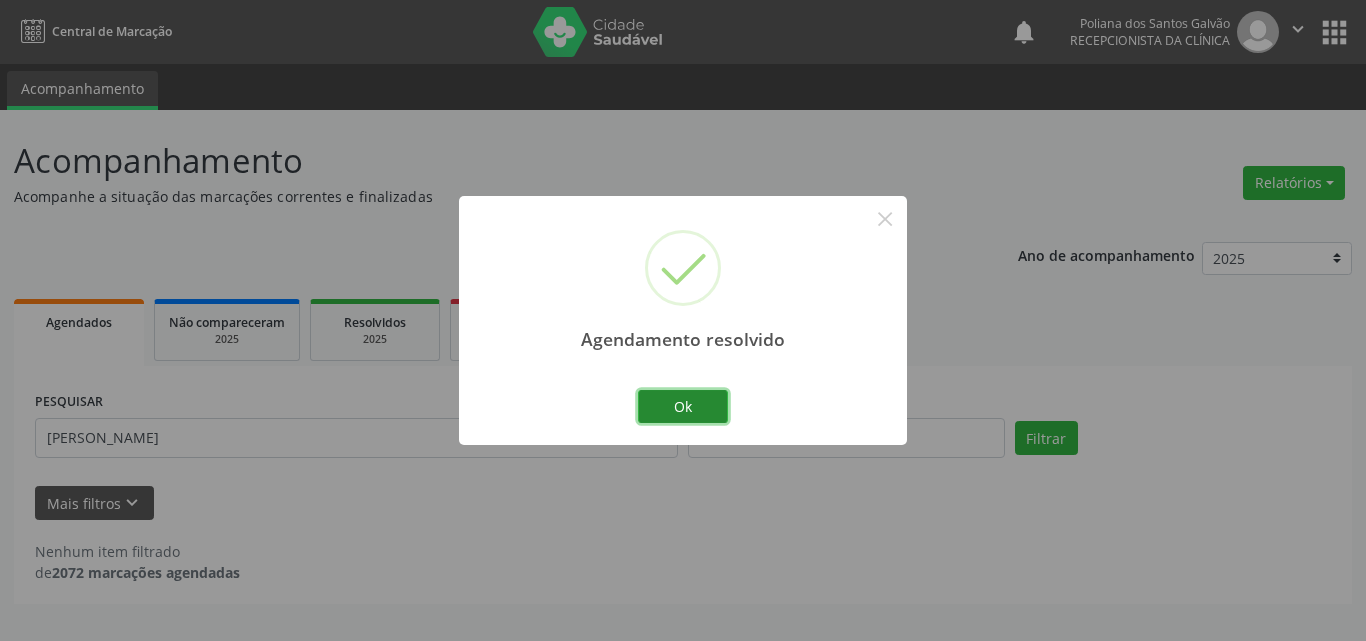 click on "Ok" at bounding box center [683, 407] 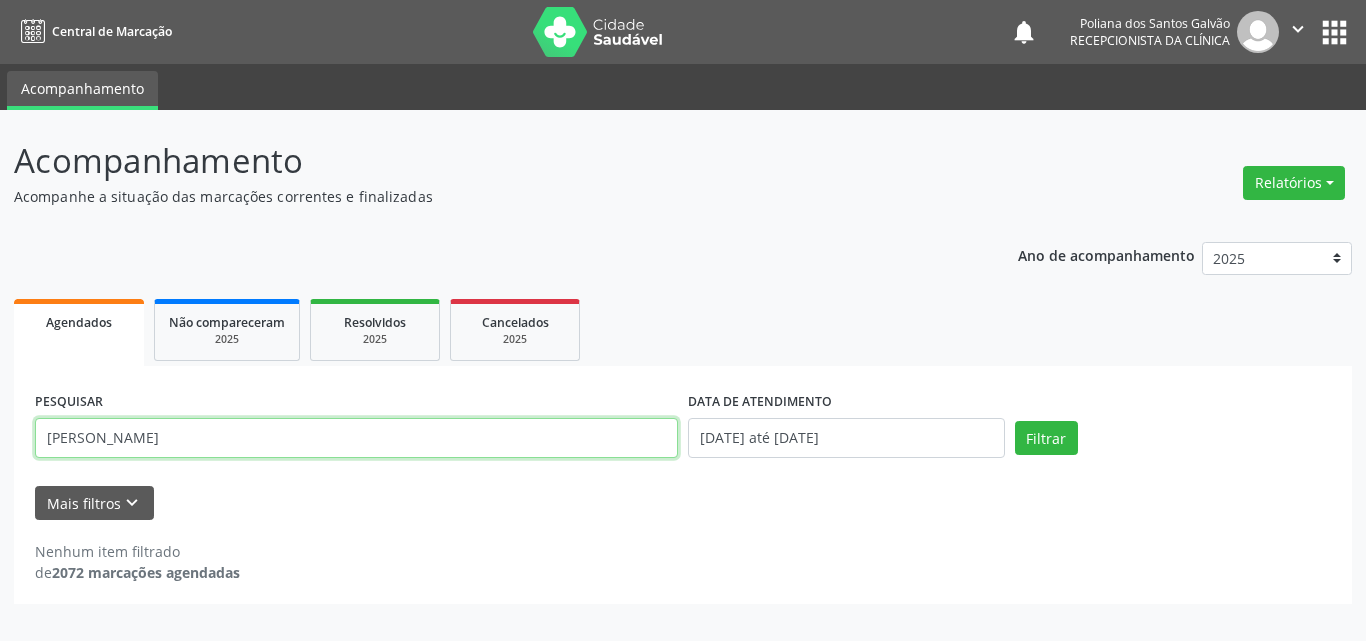 drag, startPoint x: 616, startPoint y: 442, endPoint x: 0, endPoint y: 224, distance: 653.4371 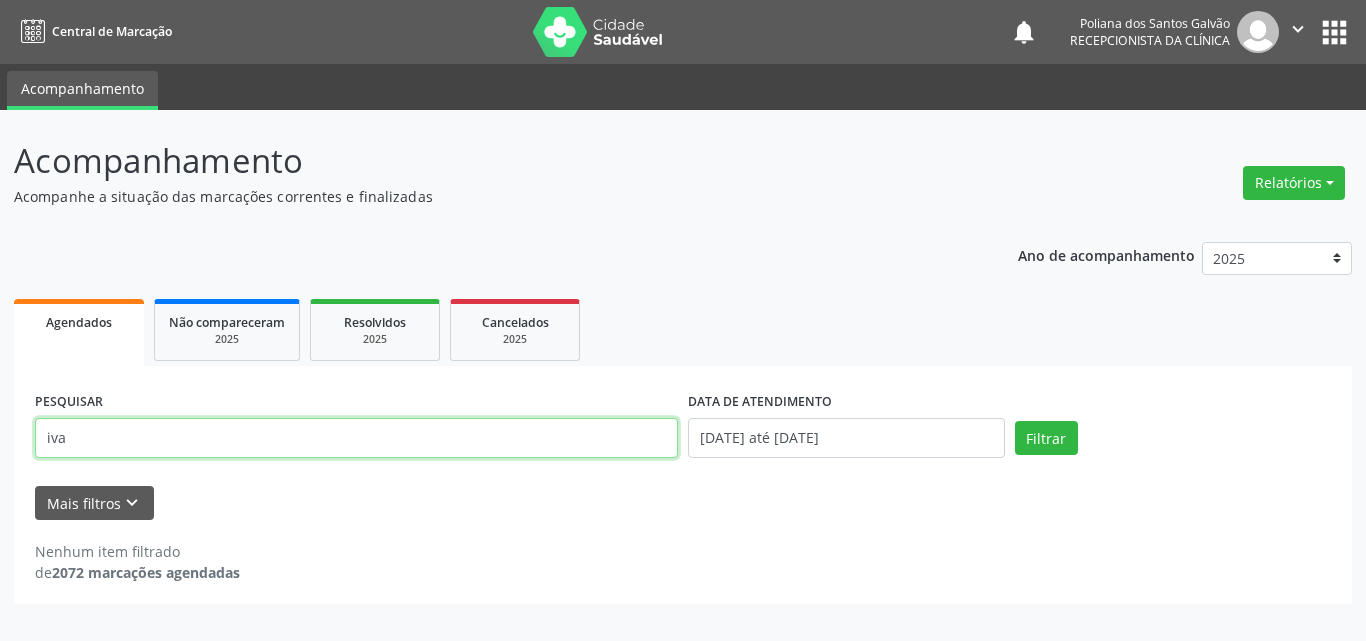 type on "iva" 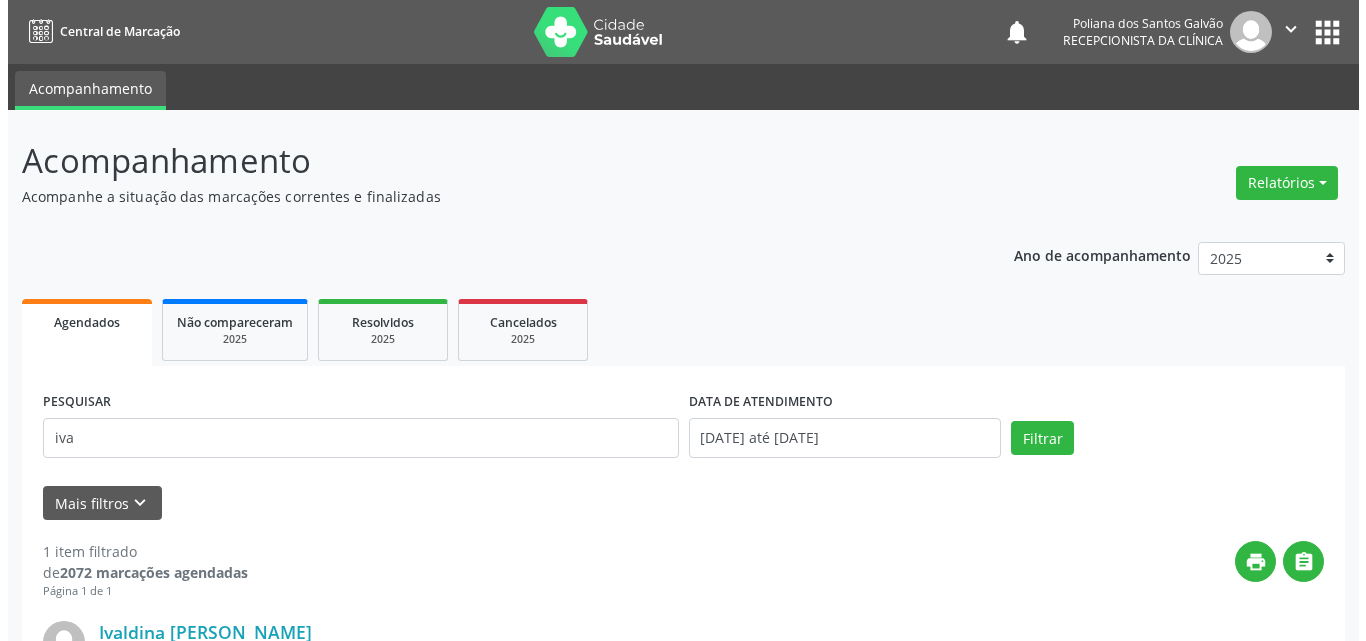 scroll, scrollTop: 264, scrollLeft: 0, axis: vertical 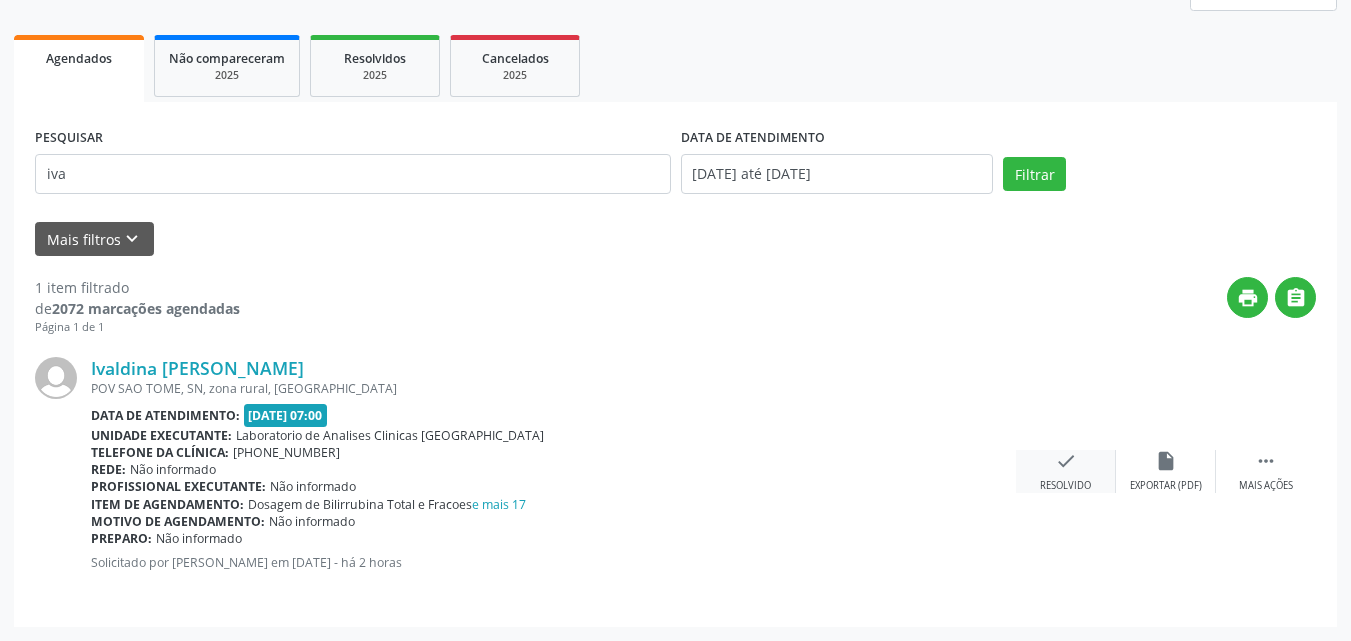 click on "check" at bounding box center (1066, 461) 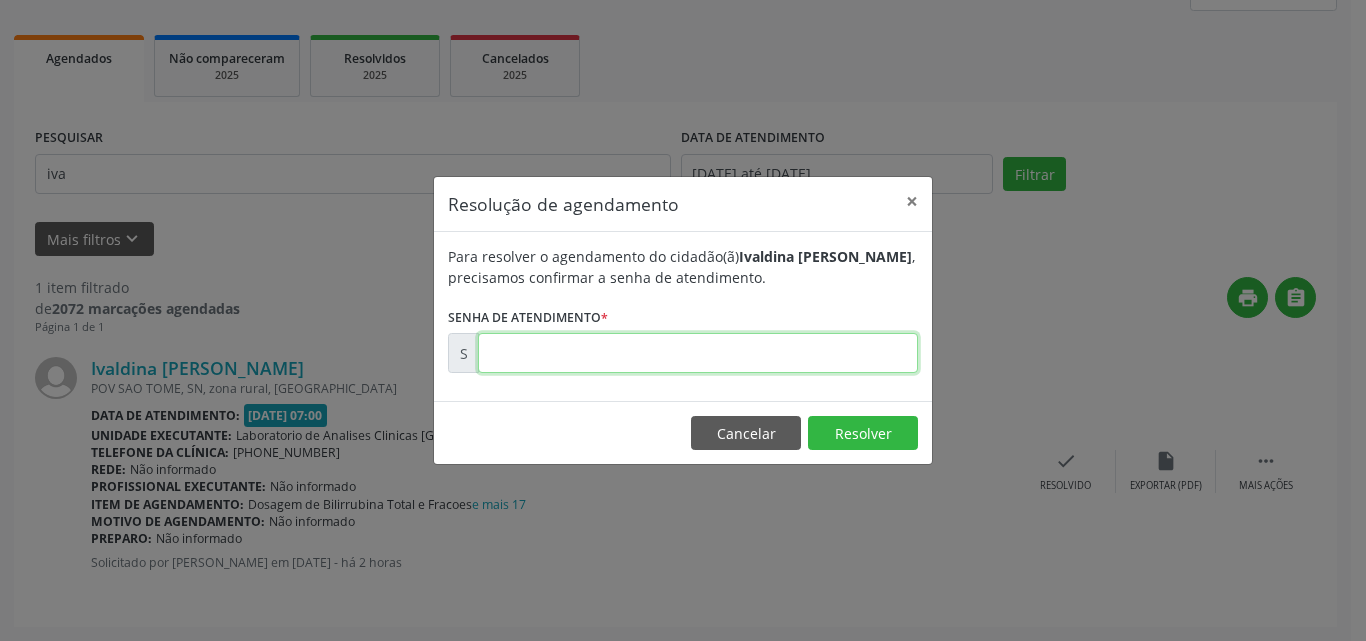 click at bounding box center [698, 353] 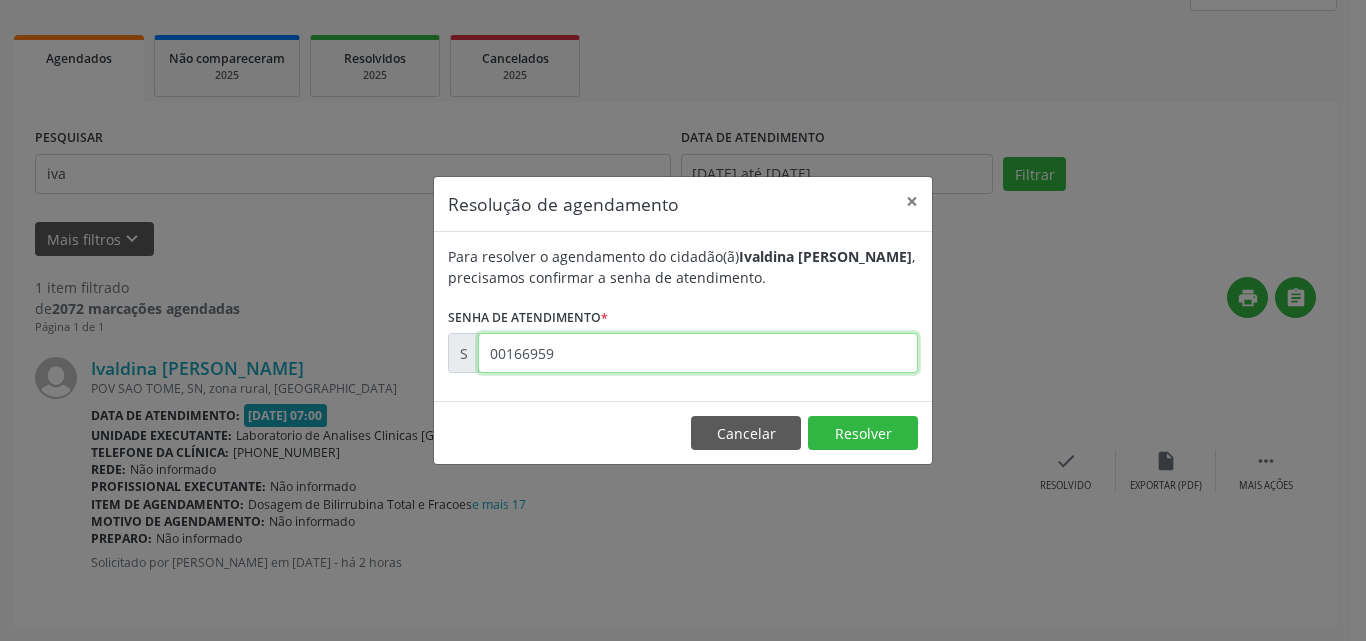 type on "00166959" 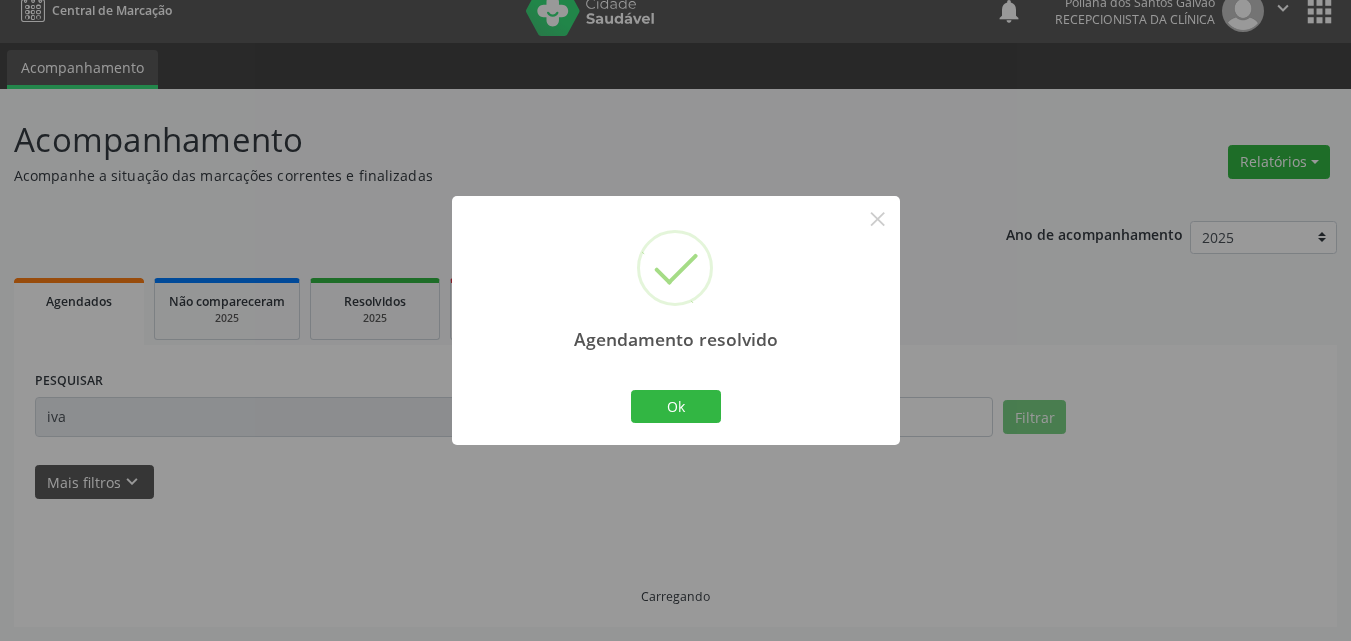 scroll, scrollTop: 0, scrollLeft: 0, axis: both 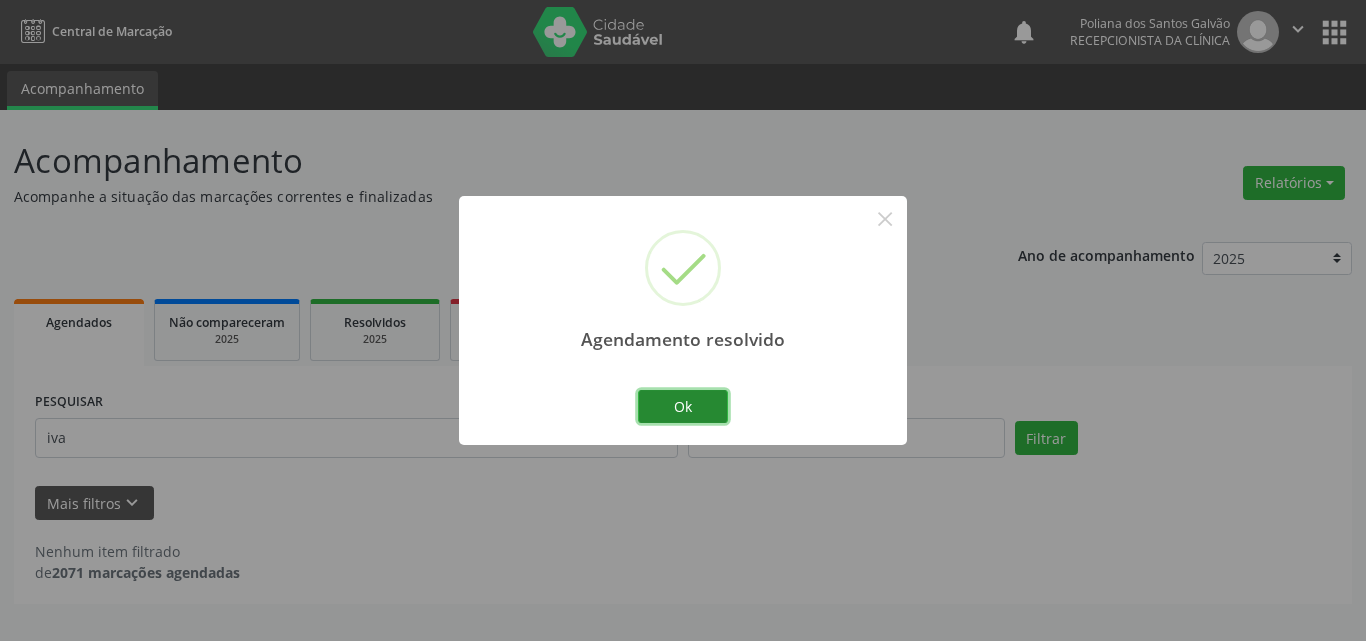 click on "Ok" at bounding box center [683, 407] 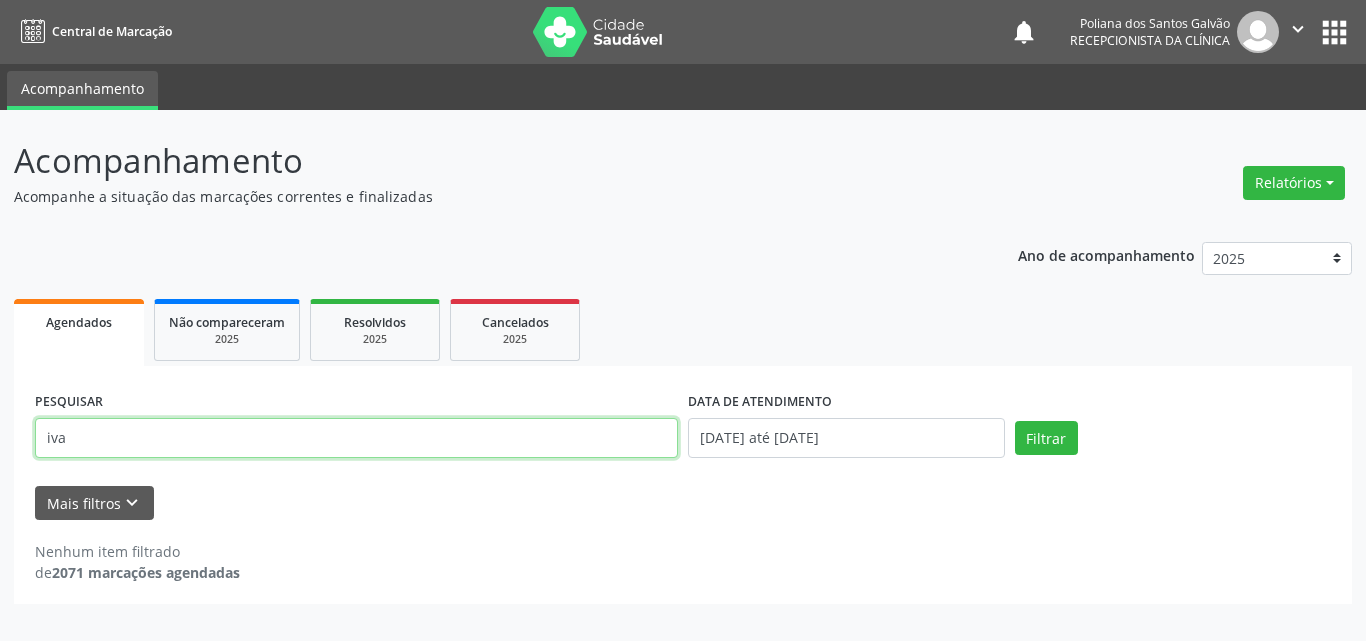 drag, startPoint x: 549, startPoint y: 448, endPoint x: 9, endPoint y: 266, distance: 569.8456 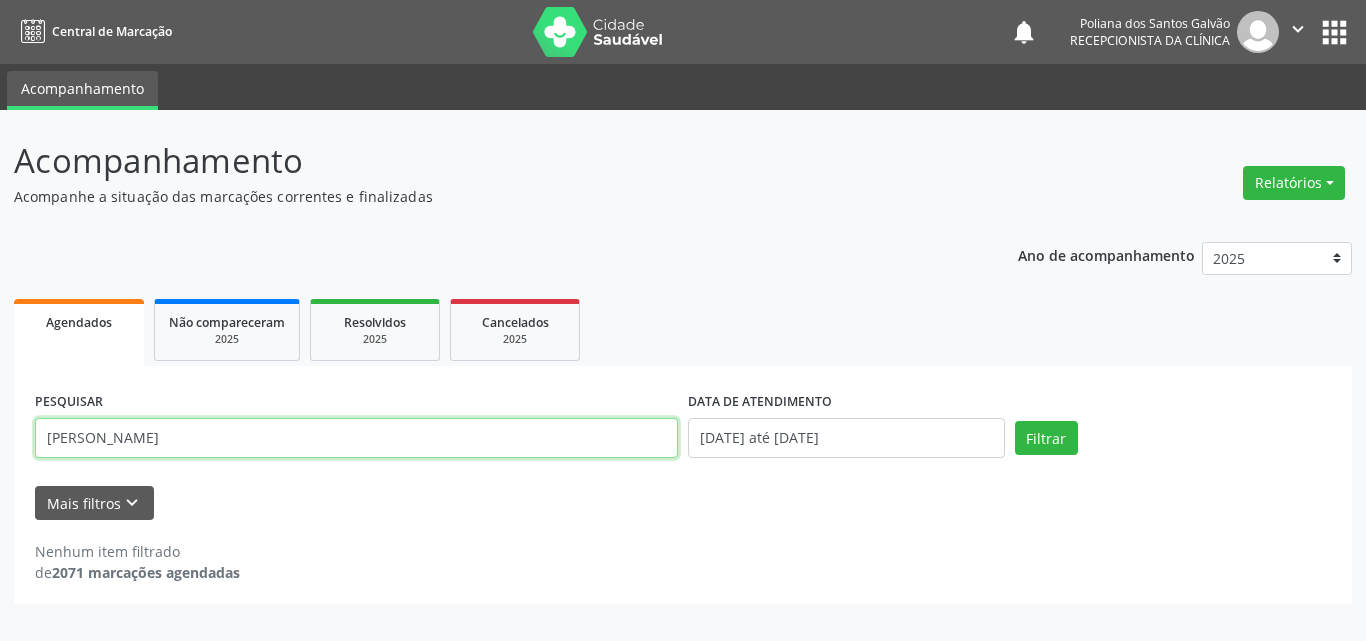 type on "[PERSON_NAME]" 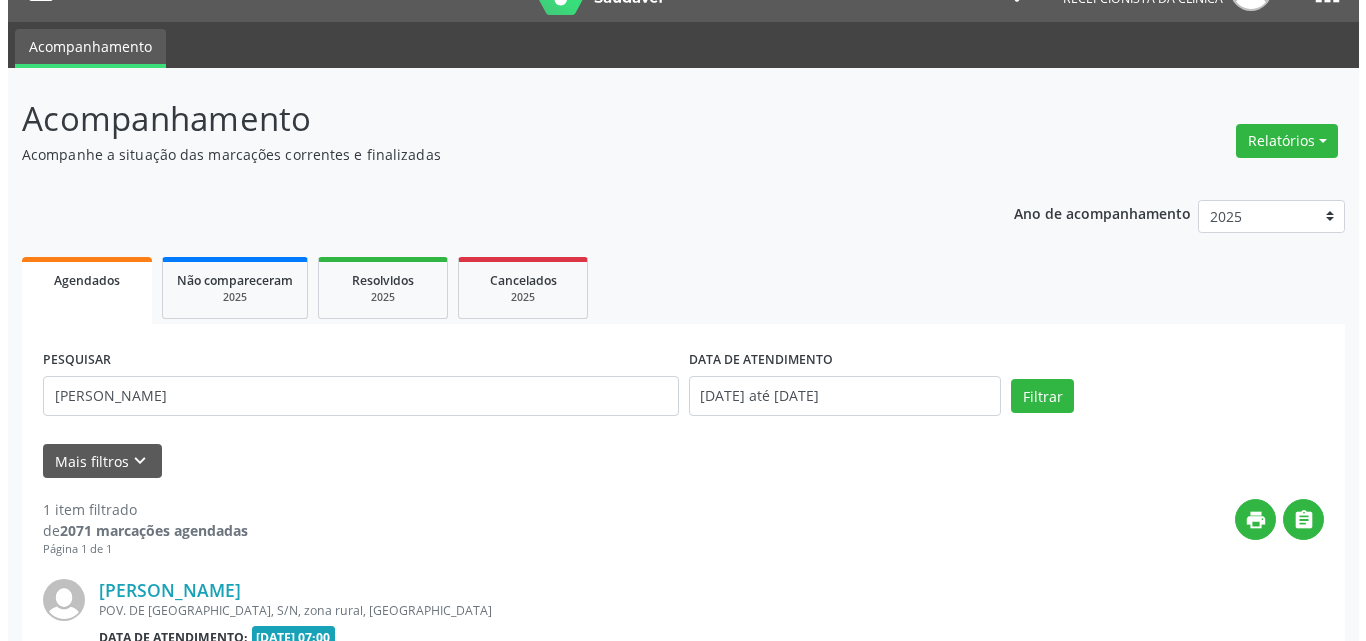 scroll, scrollTop: 264, scrollLeft: 0, axis: vertical 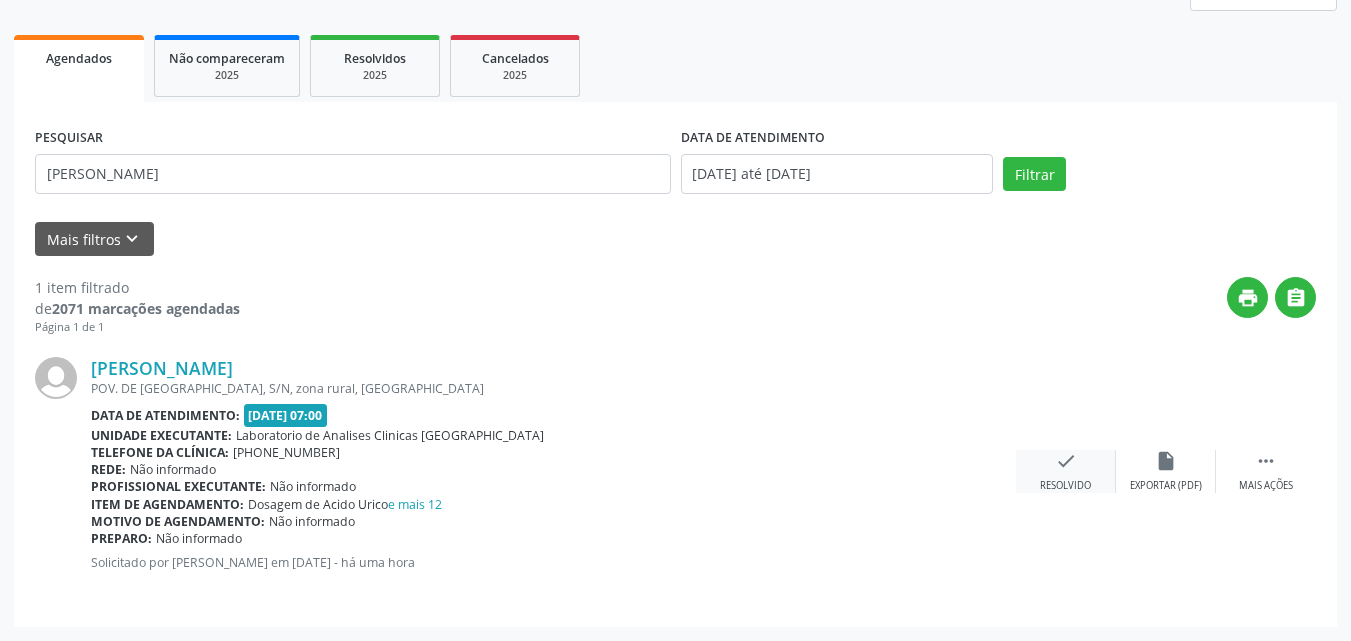 click on "check" at bounding box center [1066, 461] 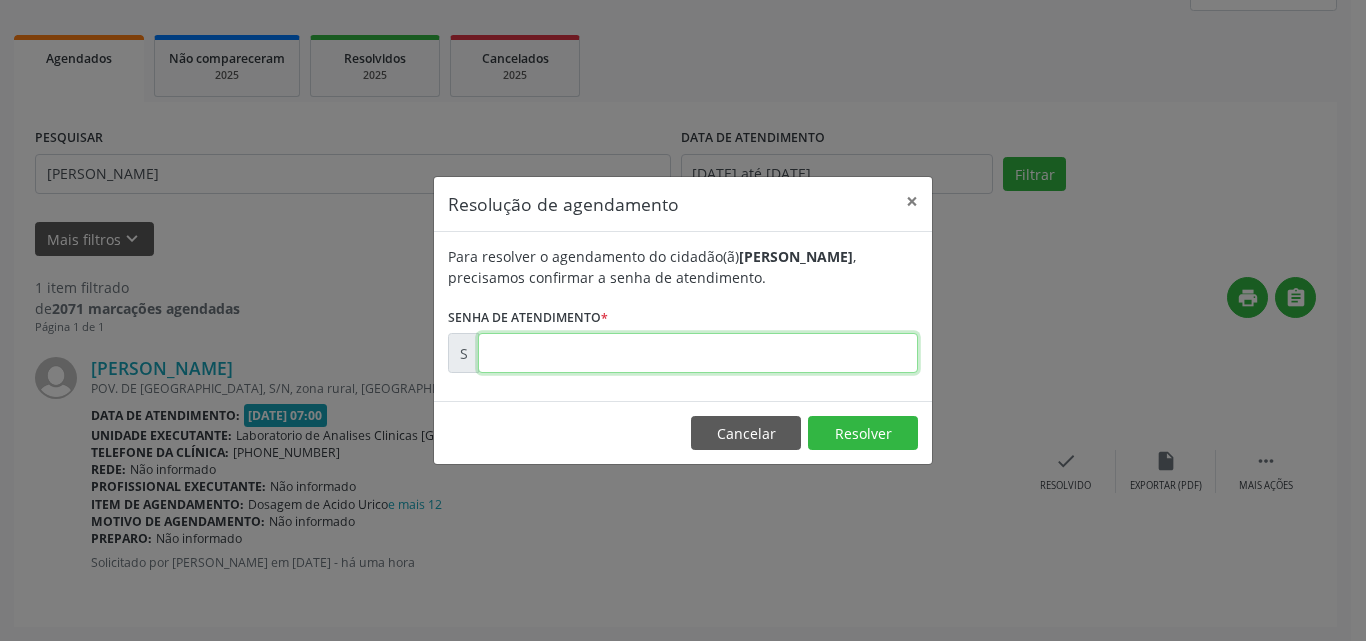 click at bounding box center [698, 353] 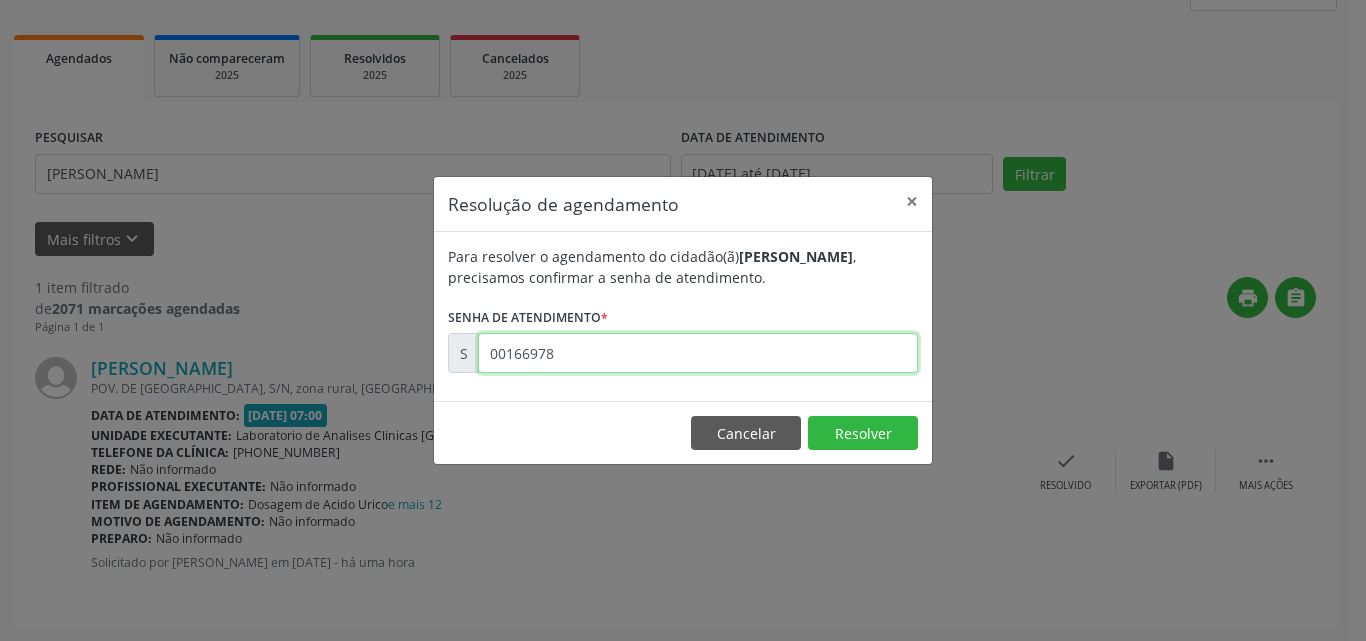 type on "00166978" 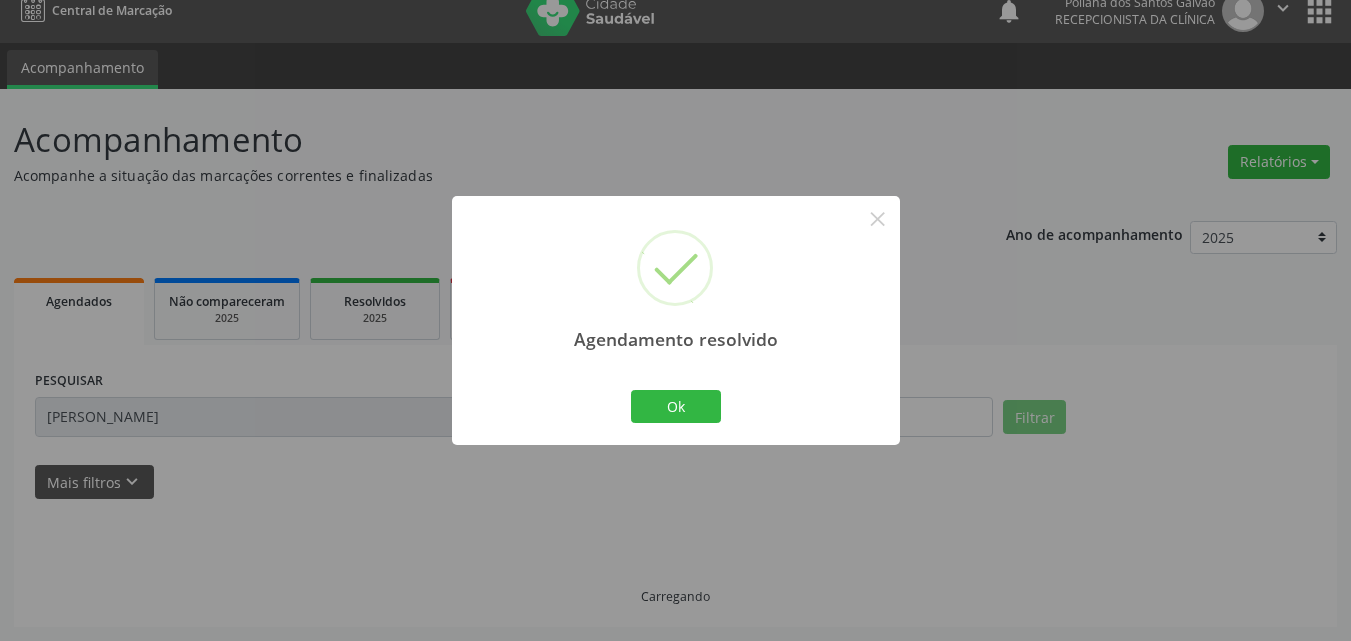 scroll, scrollTop: 0, scrollLeft: 0, axis: both 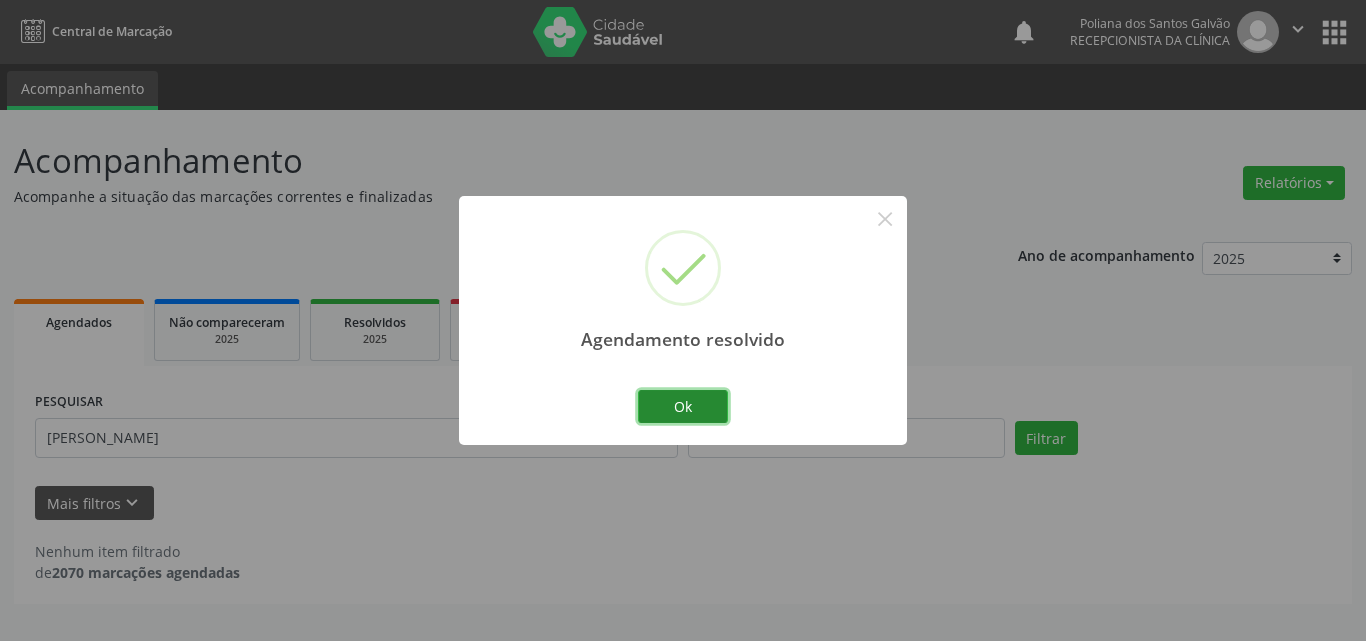 click on "Ok" at bounding box center (683, 407) 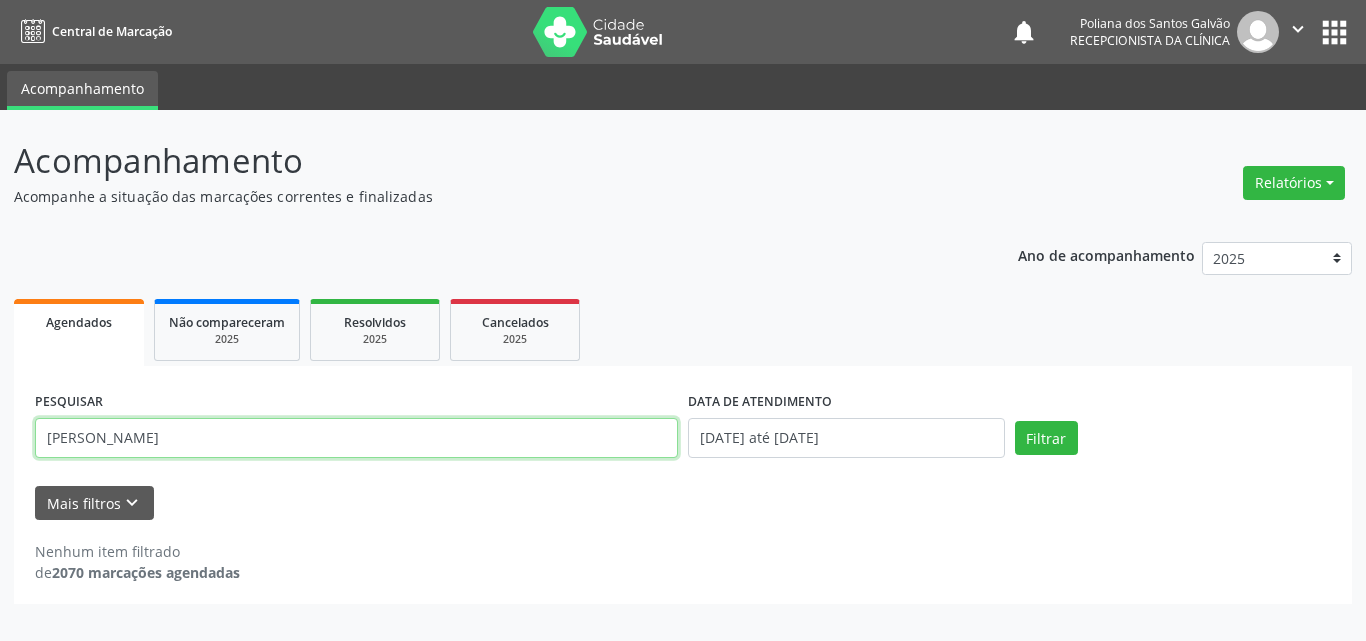 drag, startPoint x: 345, startPoint y: 413, endPoint x: 0, endPoint y: 213, distance: 398.7794 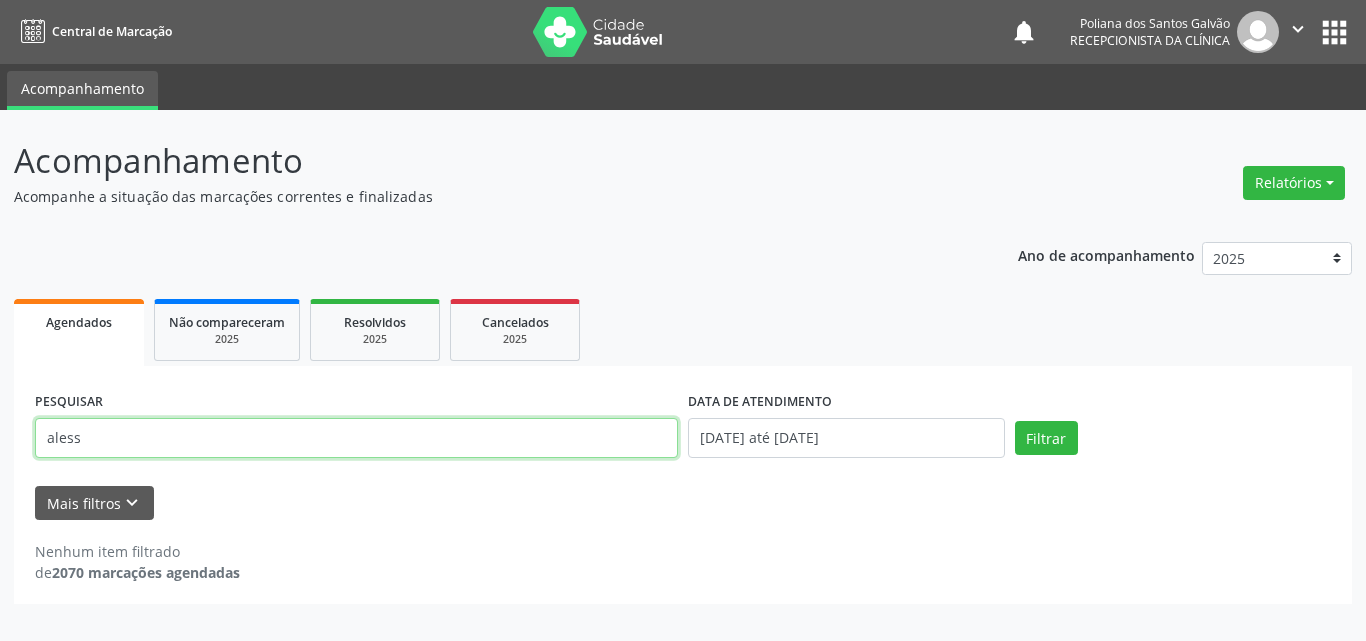 type on "aless" 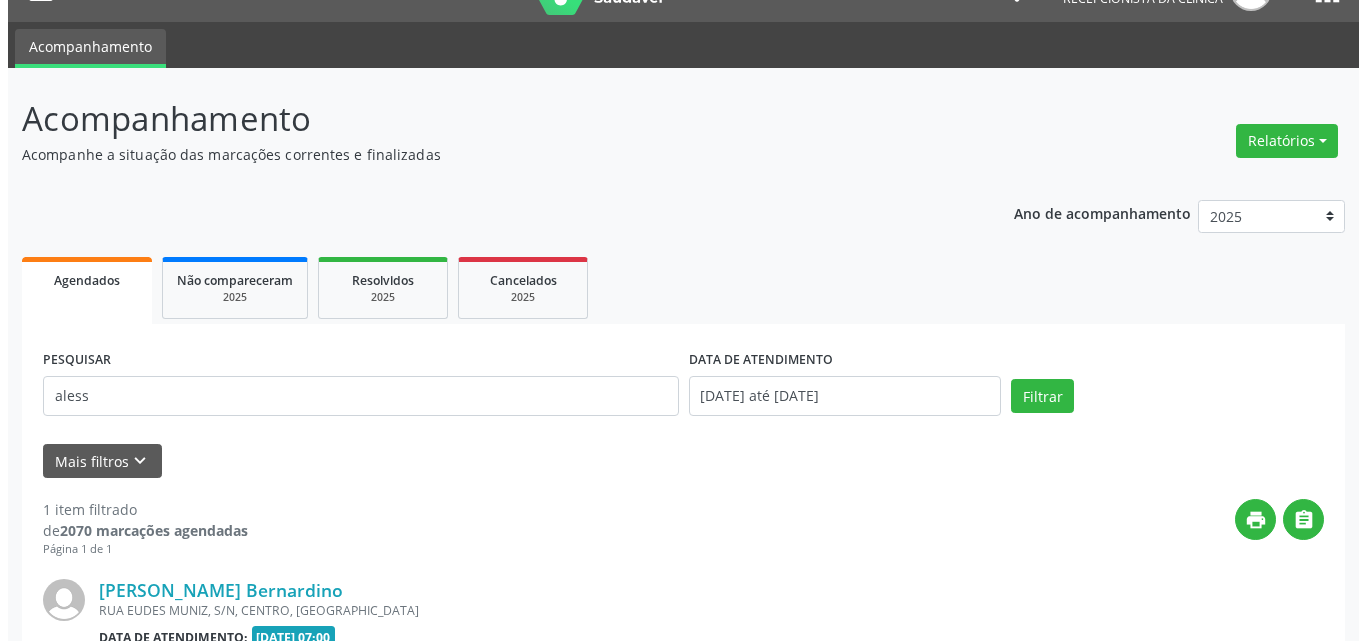 scroll, scrollTop: 264, scrollLeft: 0, axis: vertical 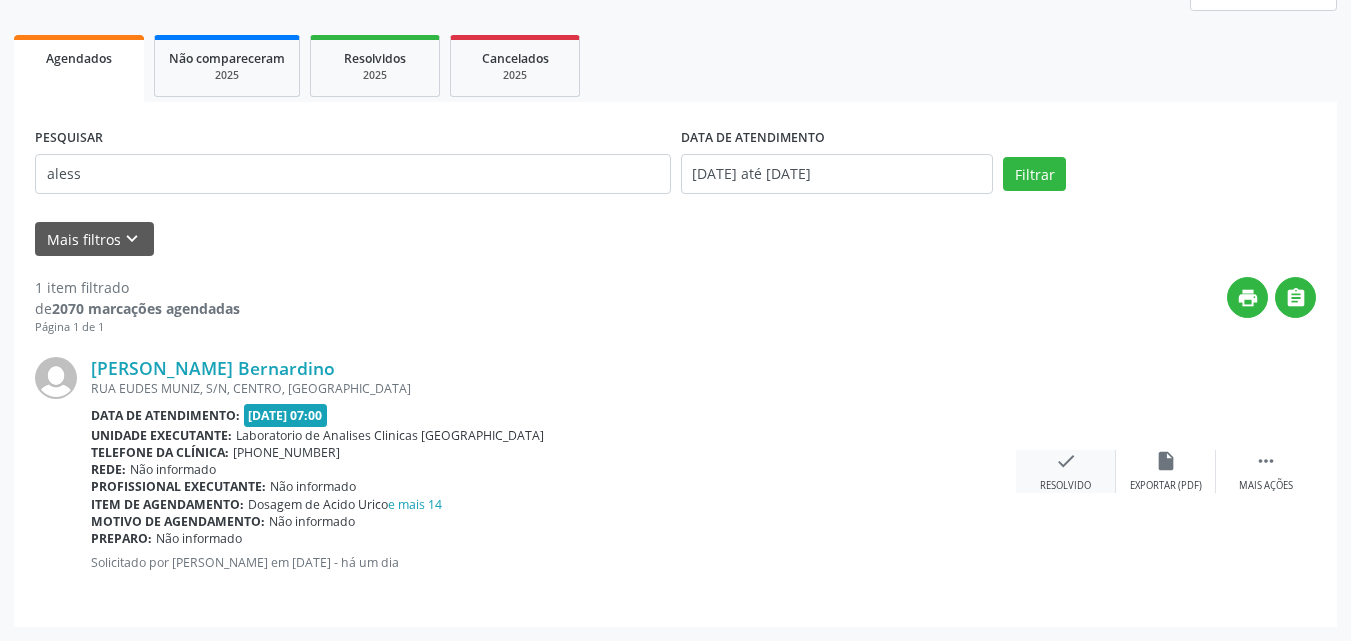 click on "check" at bounding box center [1066, 461] 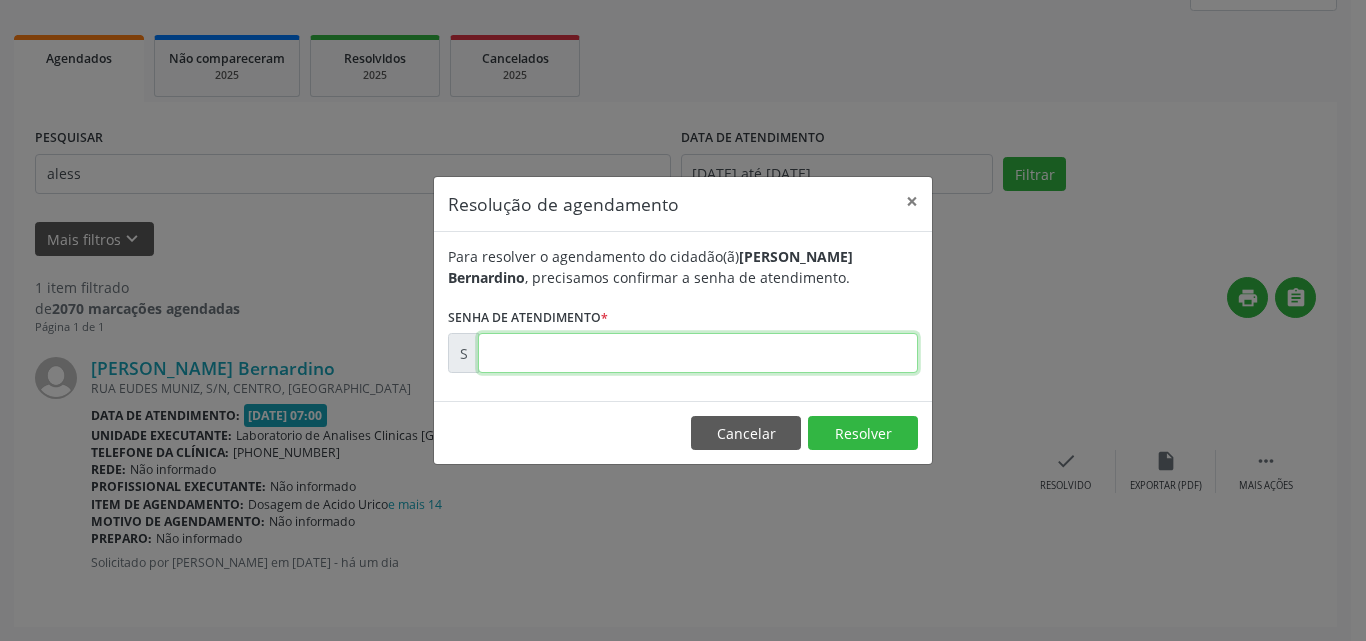 click at bounding box center [698, 353] 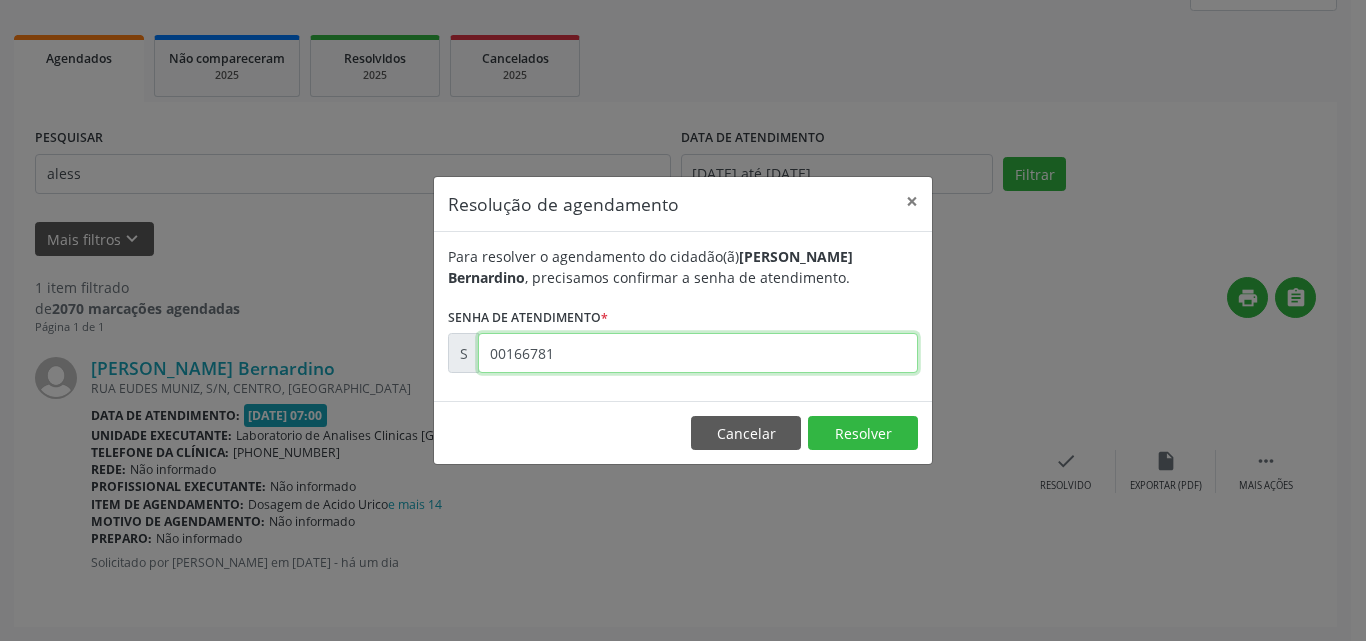 type on "00166781" 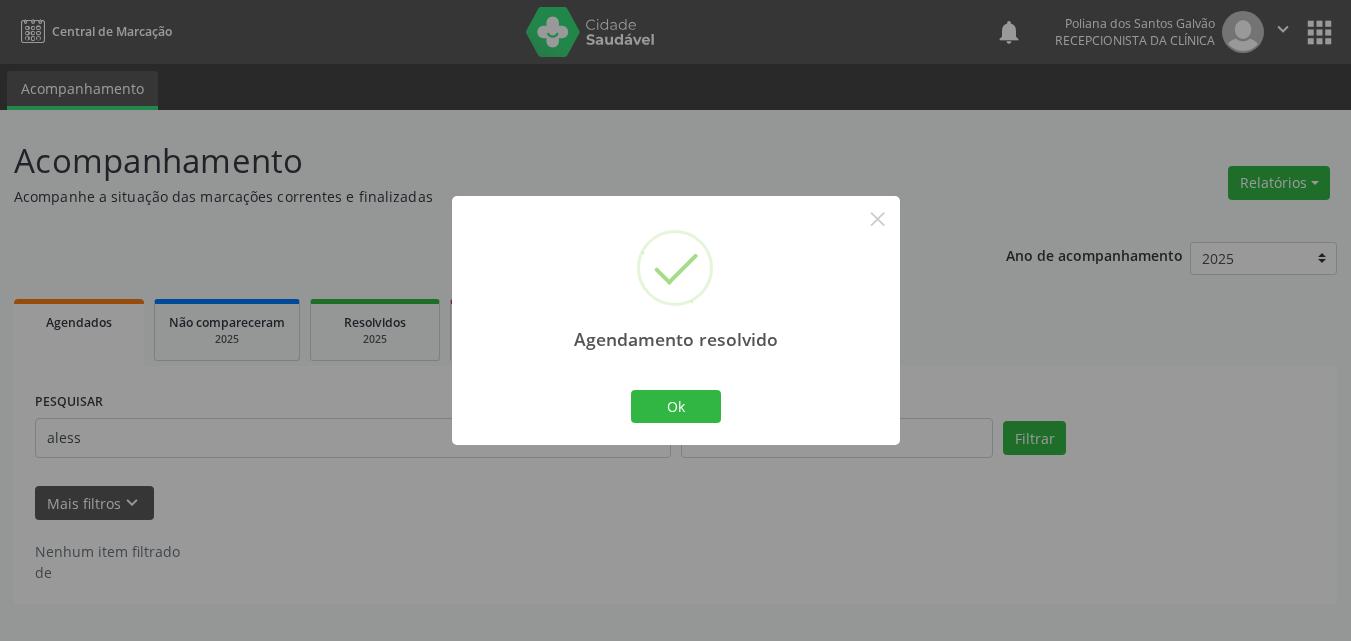 scroll, scrollTop: 0, scrollLeft: 0, axis: both 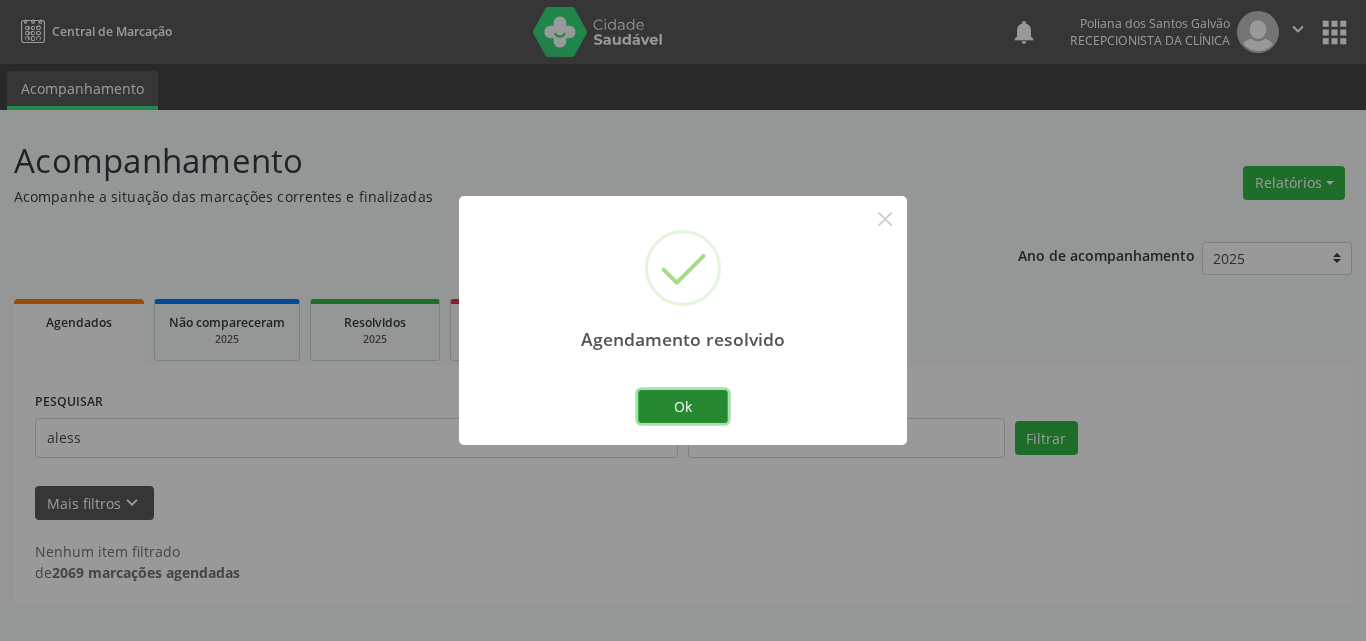 click on "Ok" at bounding box center [683, 407] 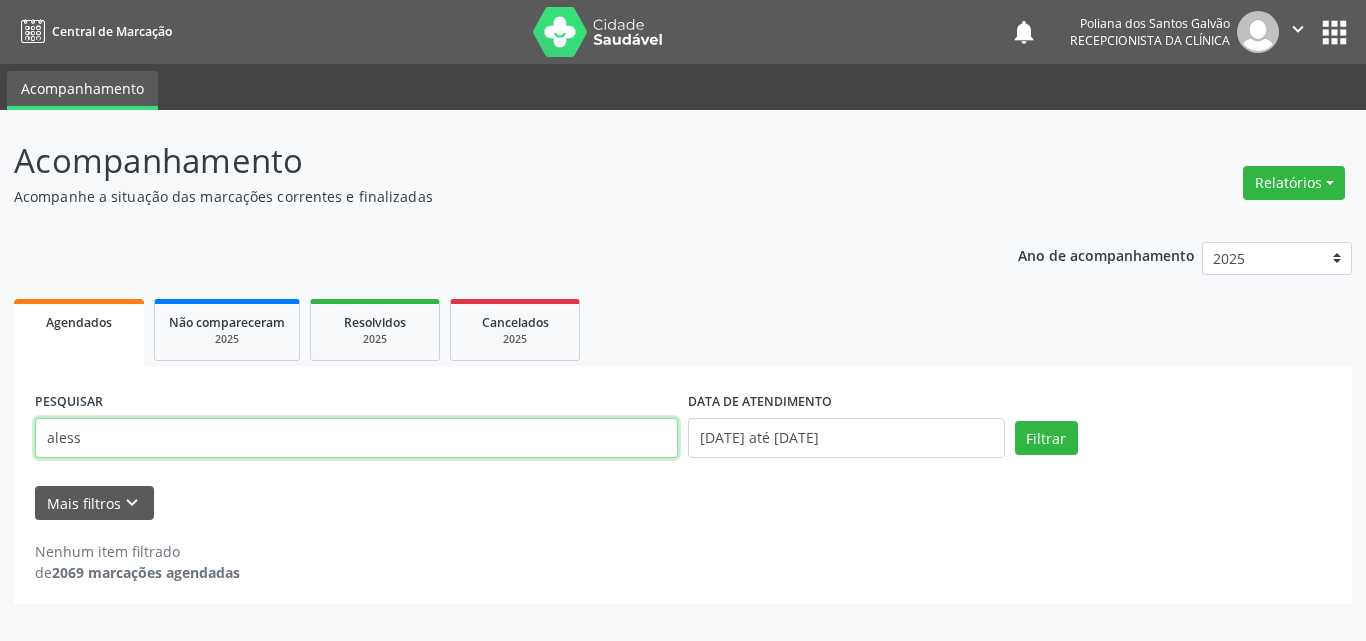 drag, startPoint x: 613, startPoint y: 437, endPoint x: 0, endPoint y: 111, distance: 694.2946 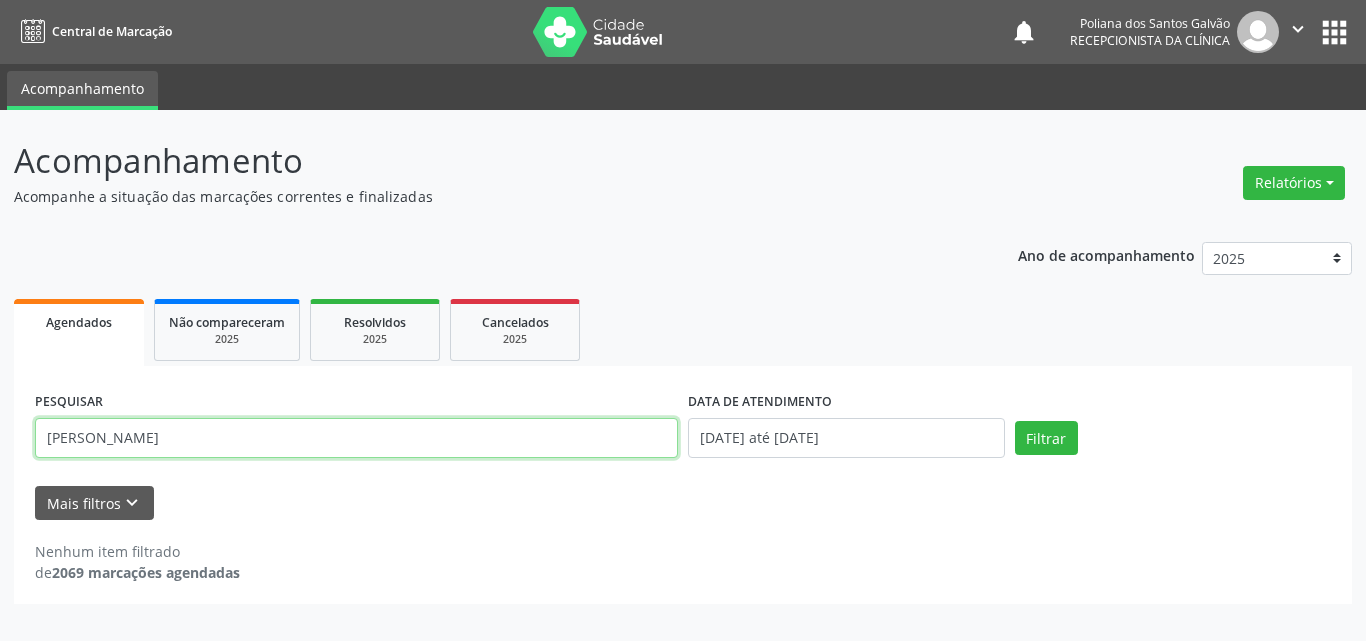 type on "[PERSON_NAME]" 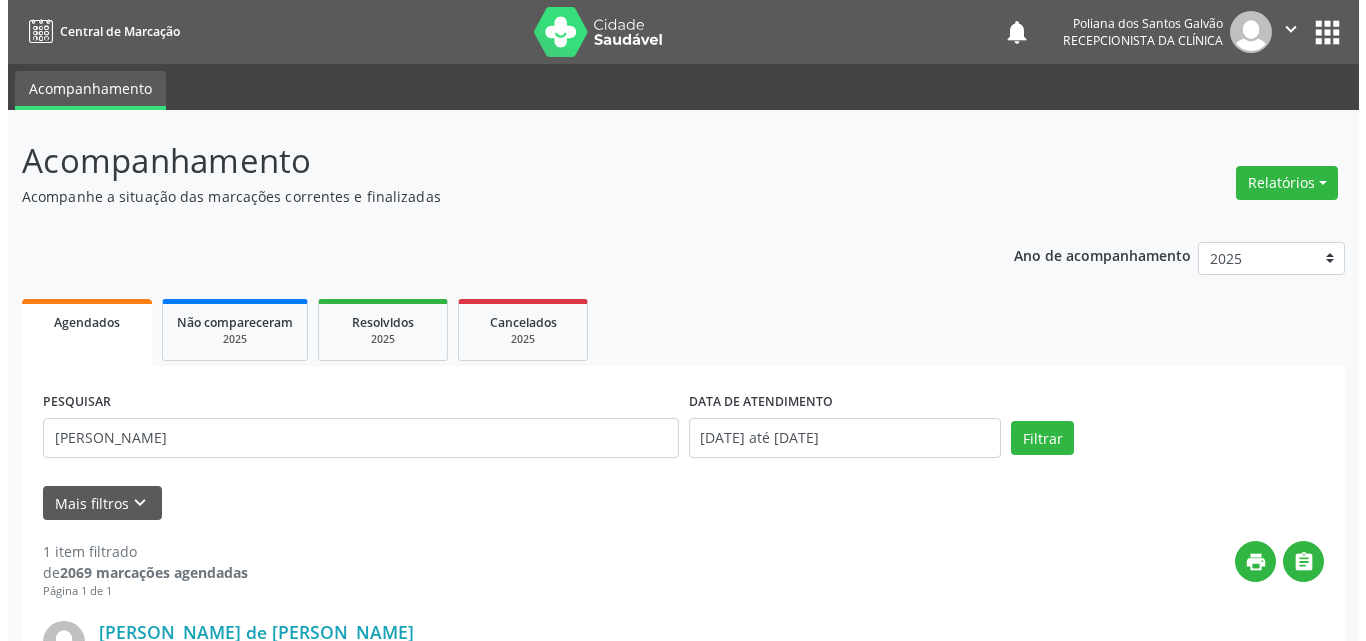 scroll, scrollTop: 264, scrollLeft: 0, axis: vertical 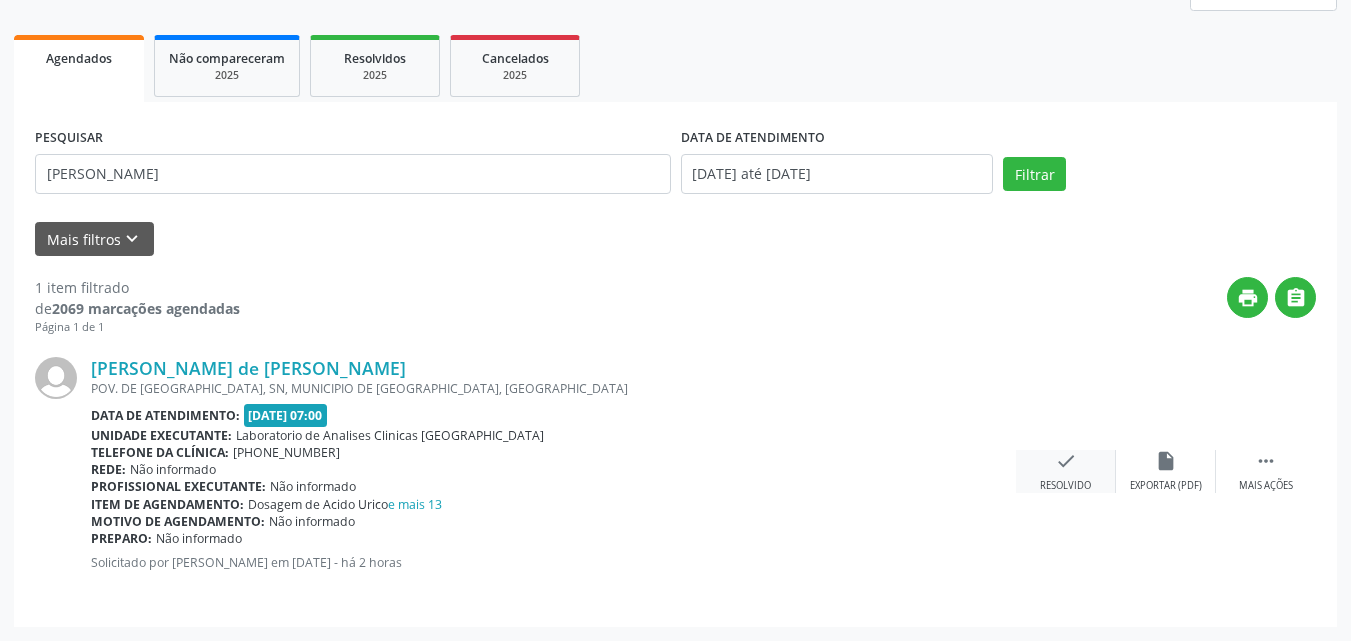 click on "check
Resolvido" at bounding box center (1066, 471) 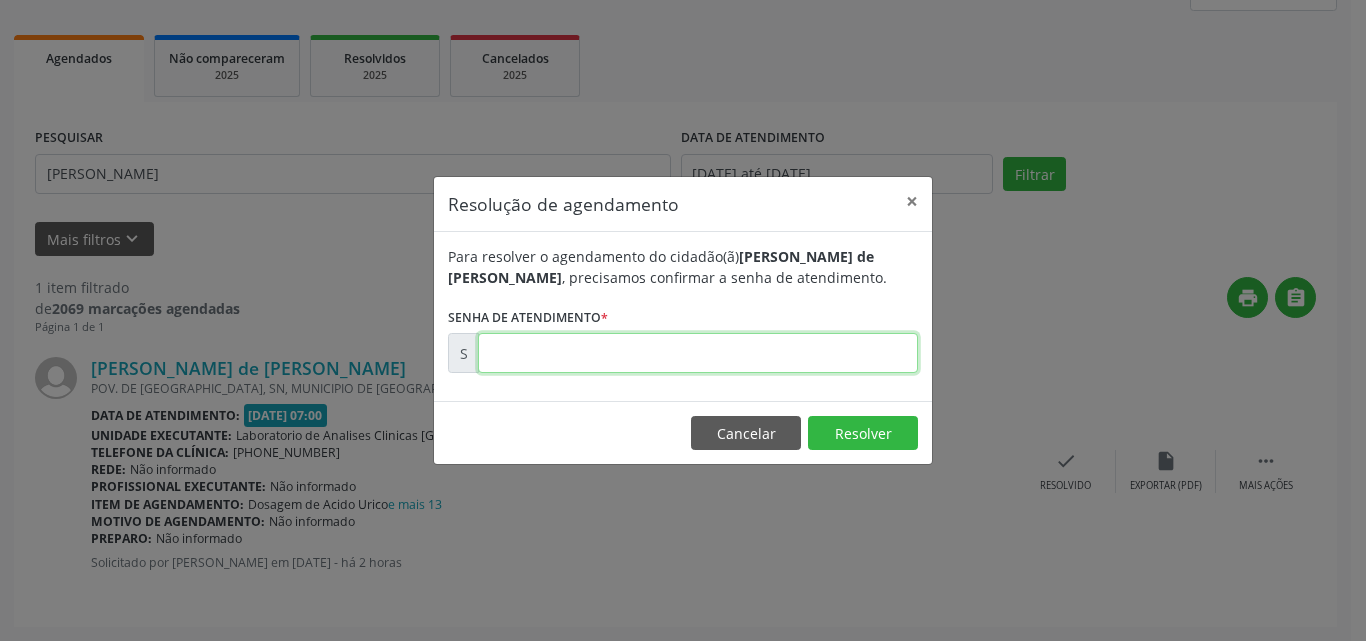 click at bounding box center [698, 353] 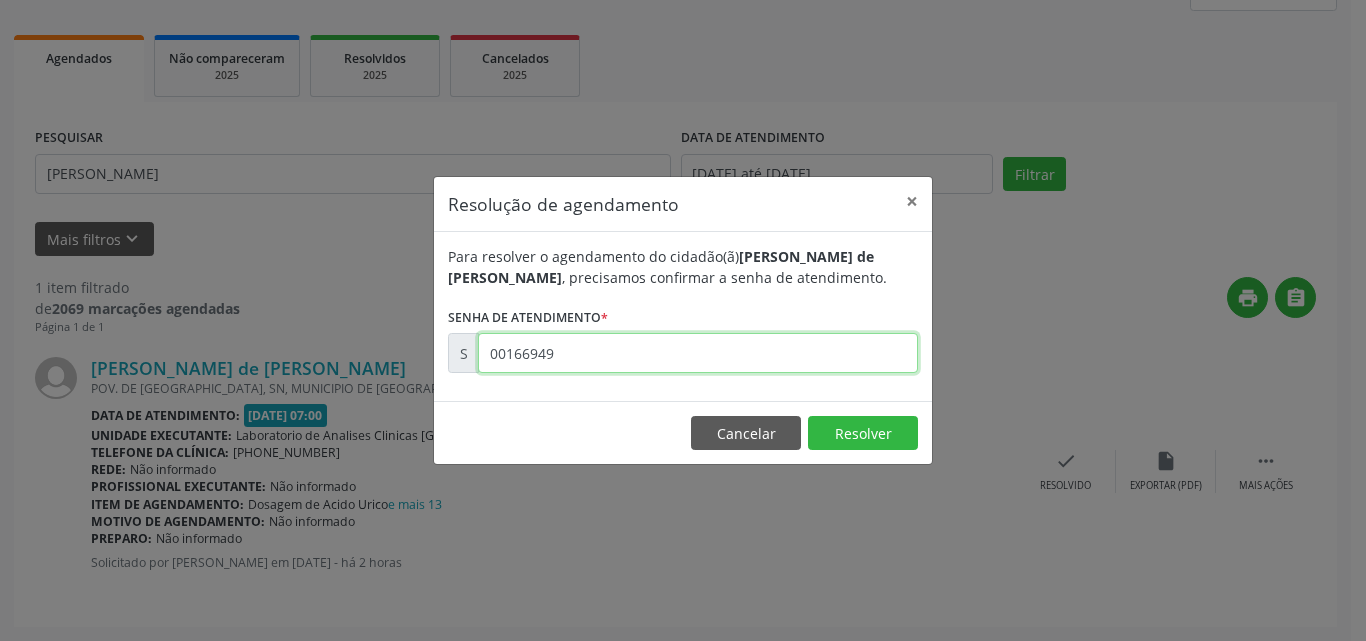 type on "00166949" 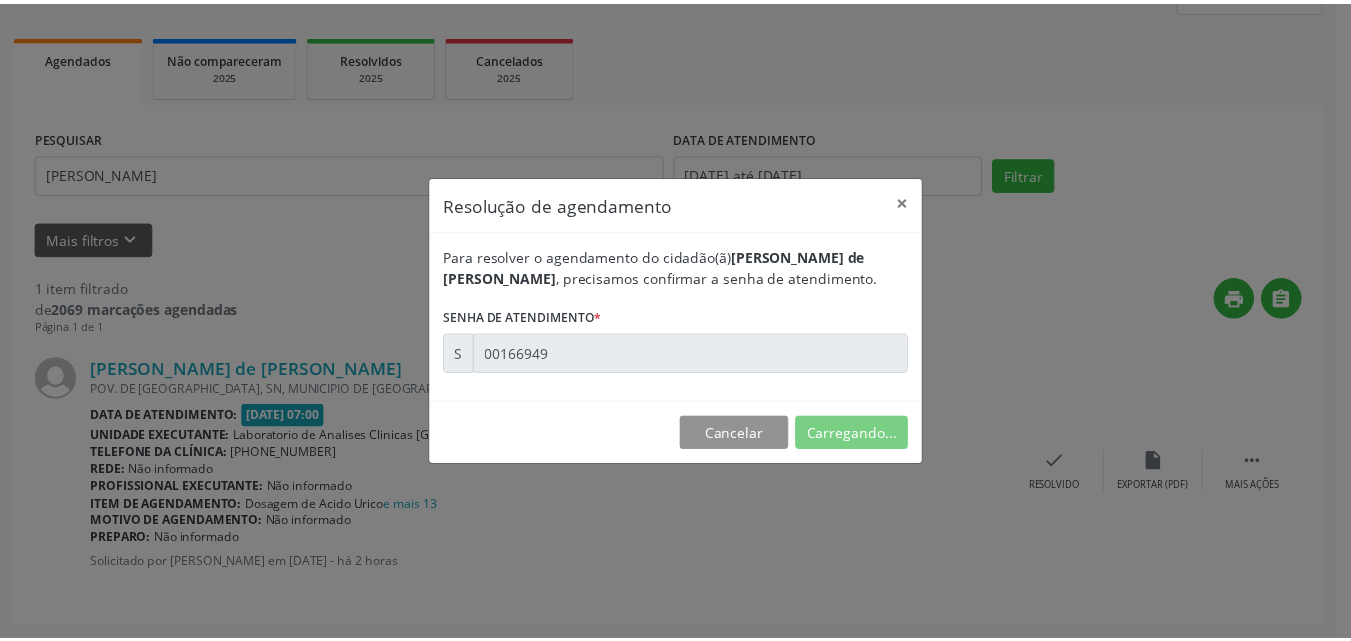 scroll, scrollTop: 21, scrollLeft: 0, axis: vertical 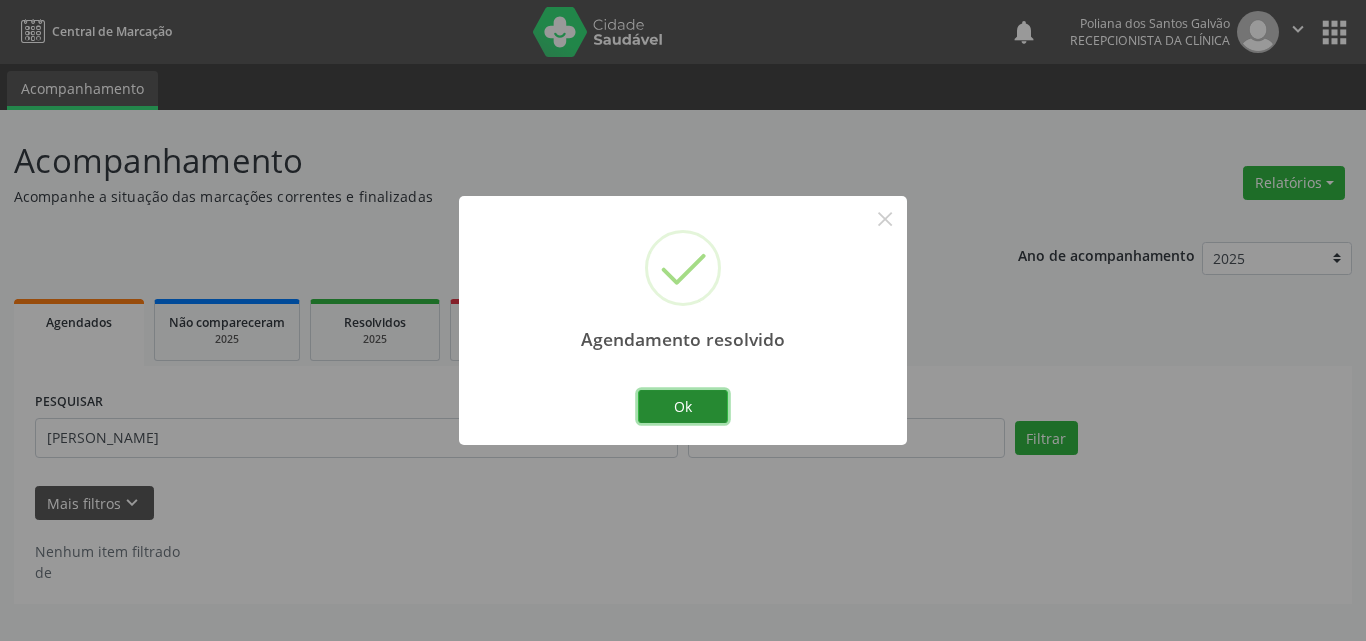 click on "Ok" at bounding box center [683, 407] 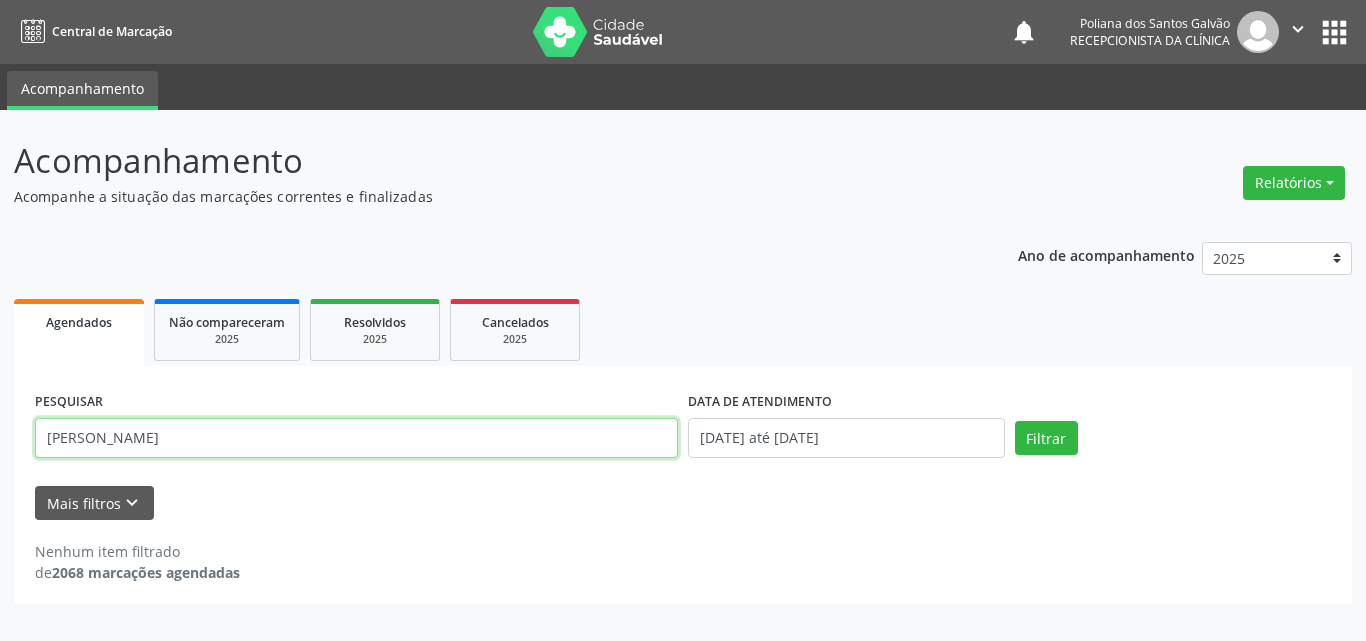 drag, startPoint x: 0, startPoint y: 273, endPoint x: 0, endPoint y: 173, distance: 100 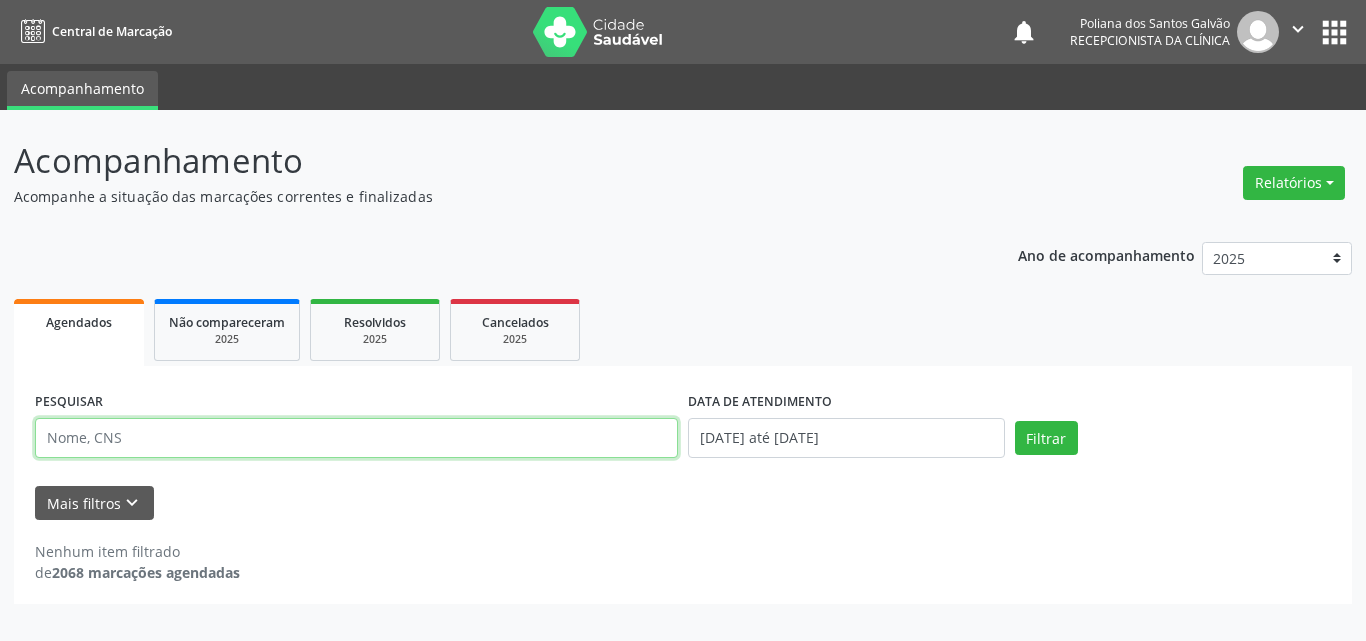 click at bounding box center [356, 438] 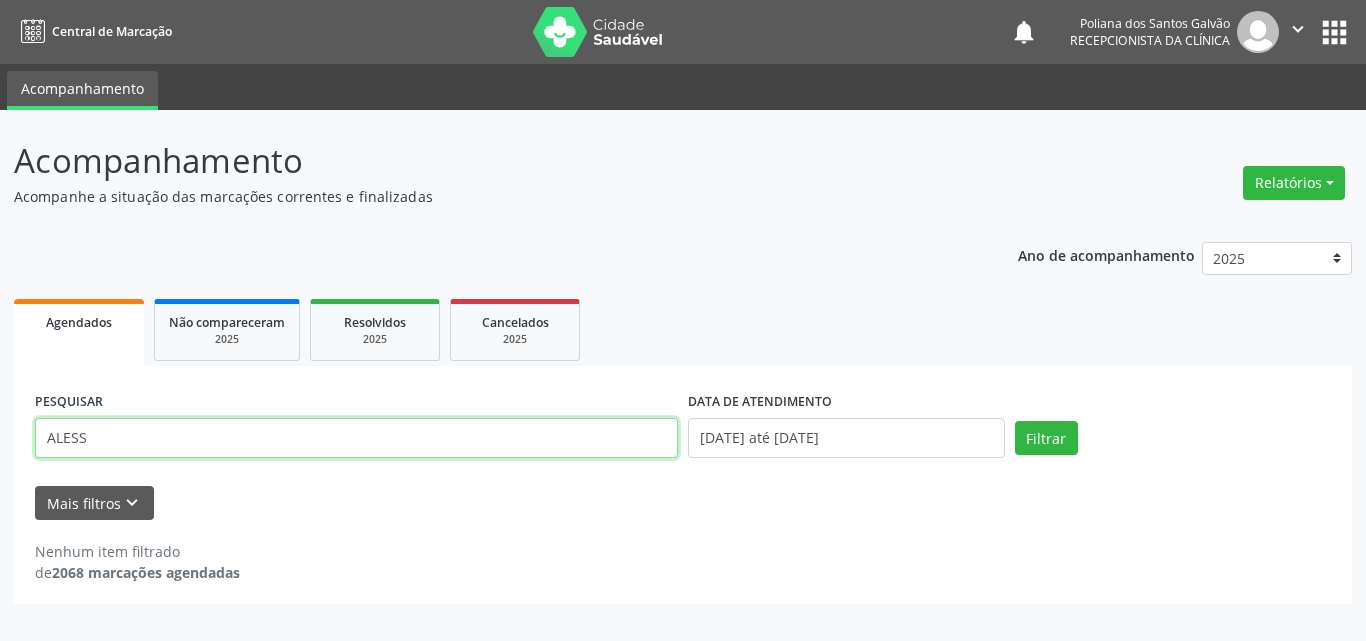 type on "ALESS" 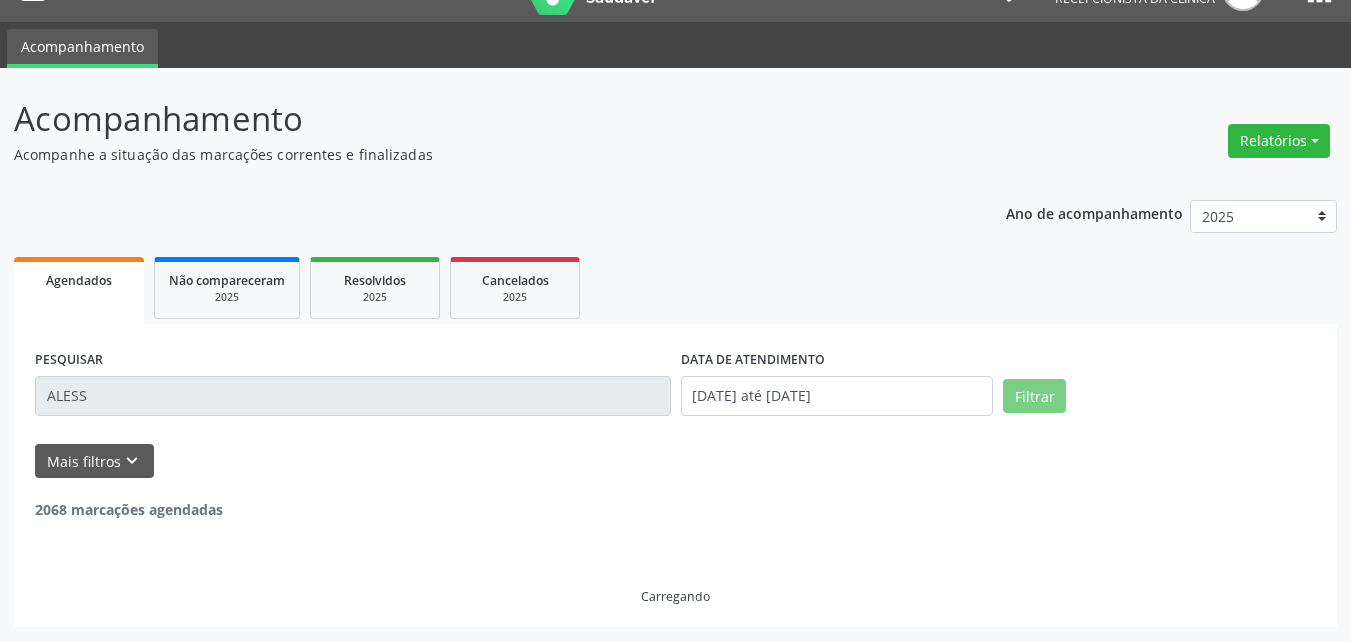scroll, scrollTop: 0, scrollLeft: 0, axis: both 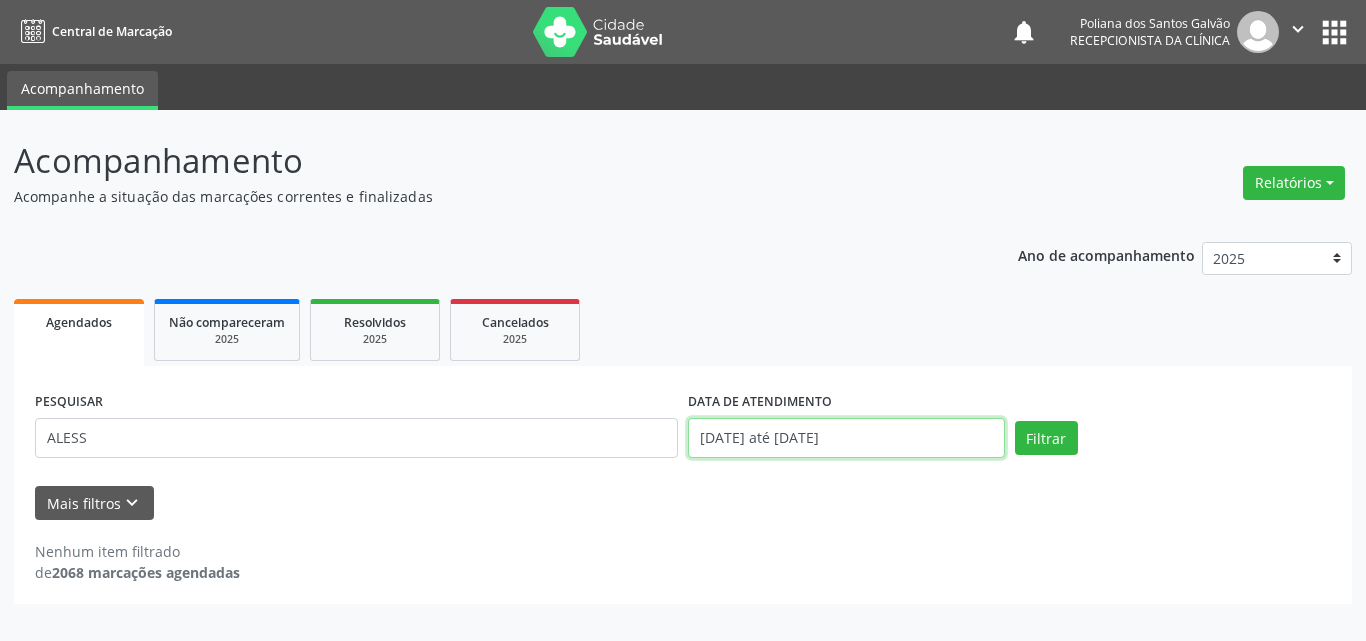 click on "[DATE] até [DATE]" at bounding box center [846, 438] 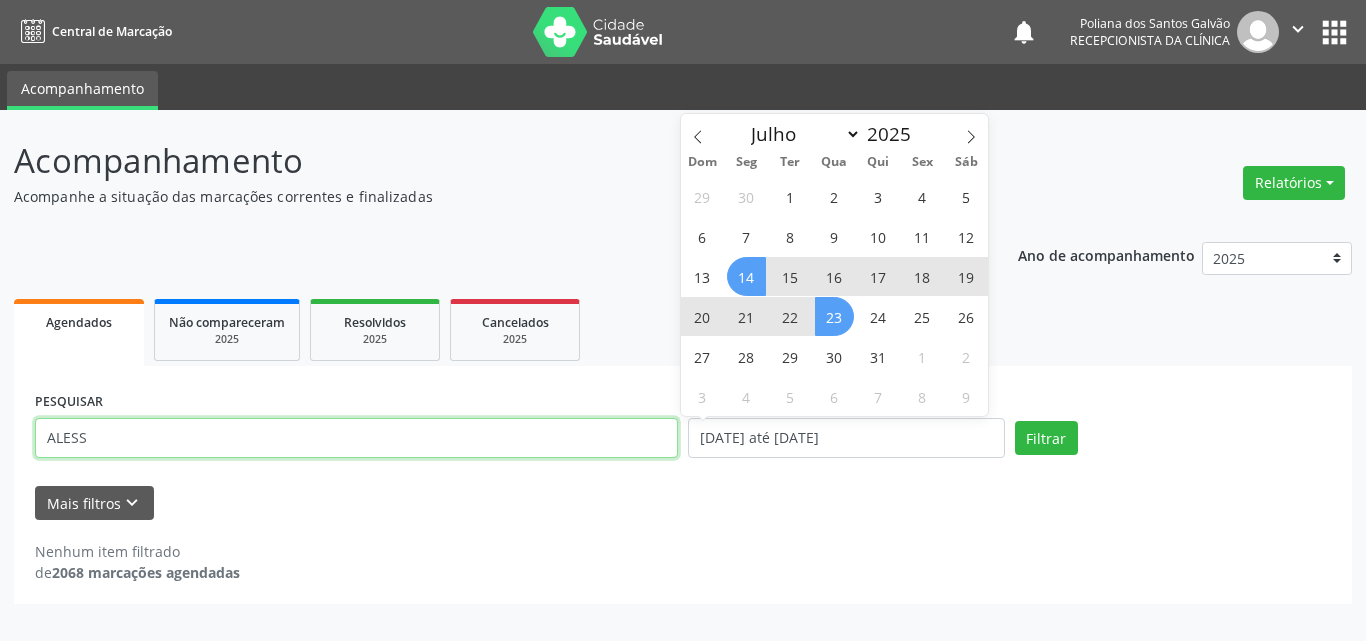 drag, startPoint x: 550, startPoint y: 435, endPoint x: 594, endPoint y: 434, distance: 44.011364 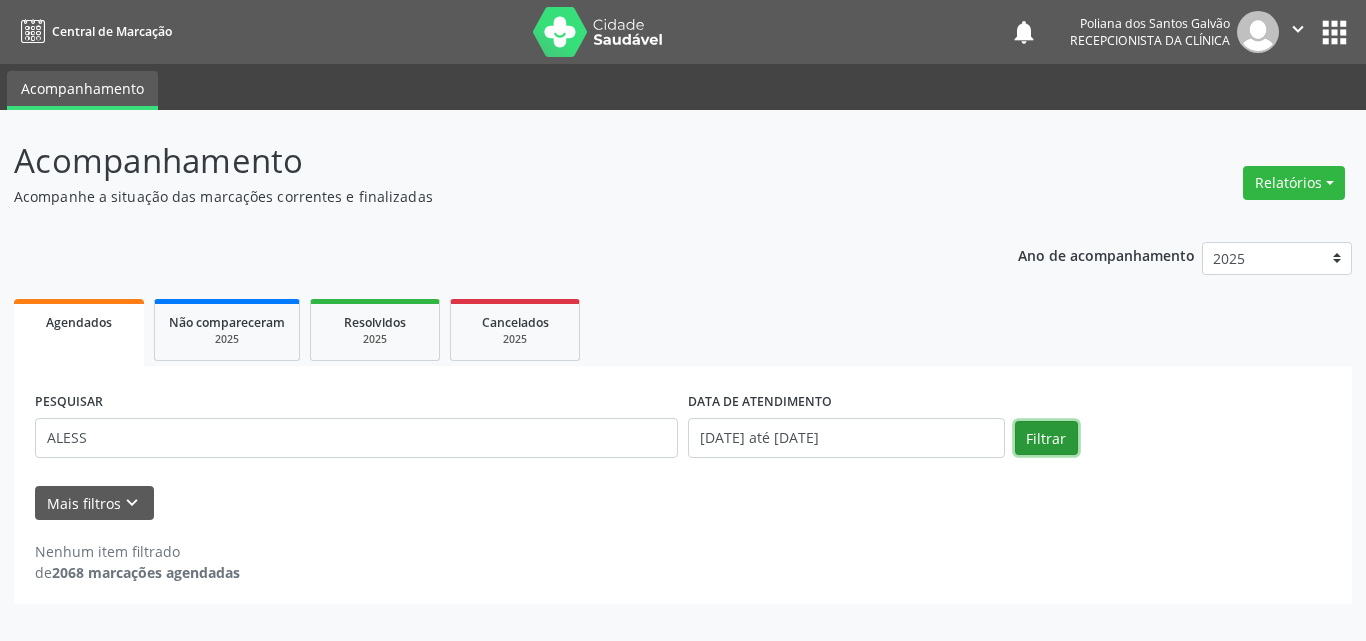 click on "Filtrar" at bounding box center (1046, 438) 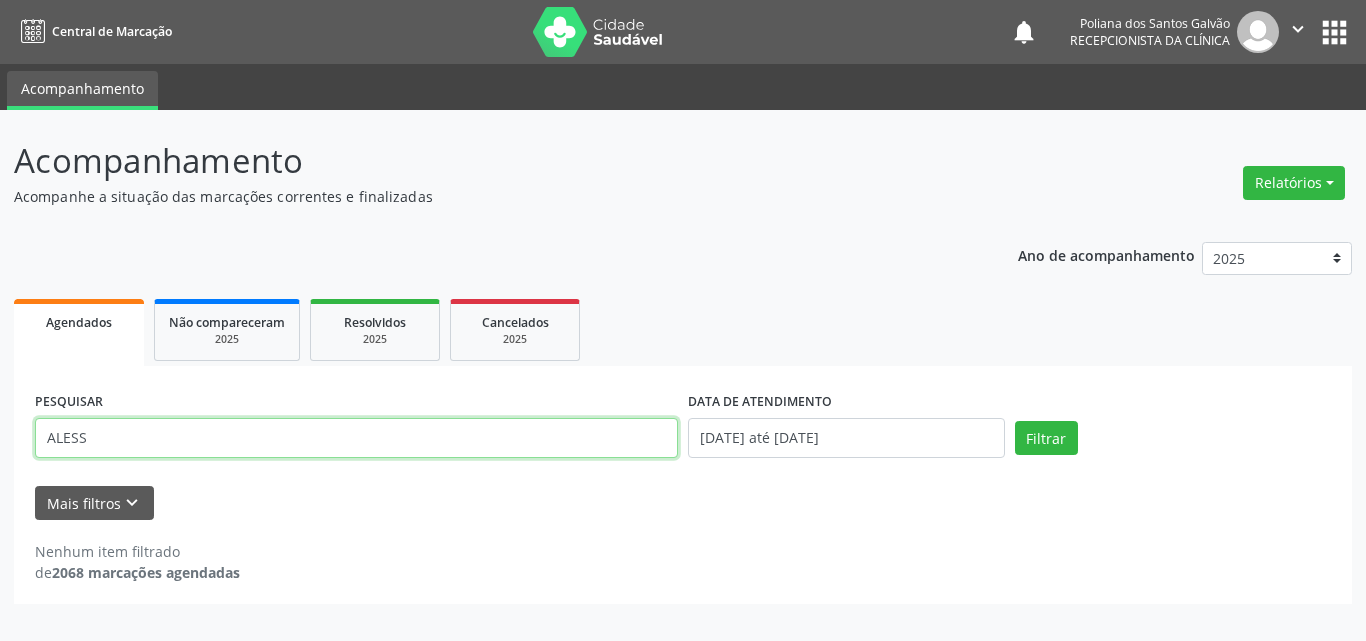 click on "ALESS" at bounding box center [356, 438] 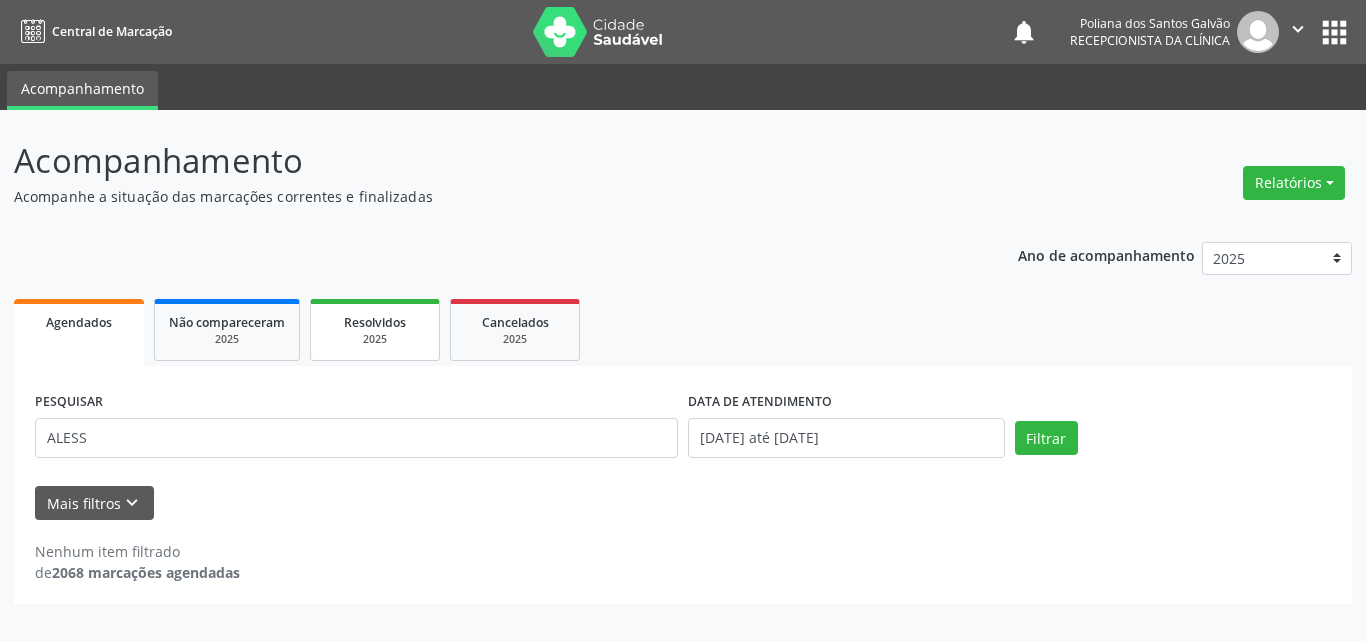 drag, startPoint x: 386, startPoint y: 329, endPoint x: 386, endPoint y: 344, distance: 15 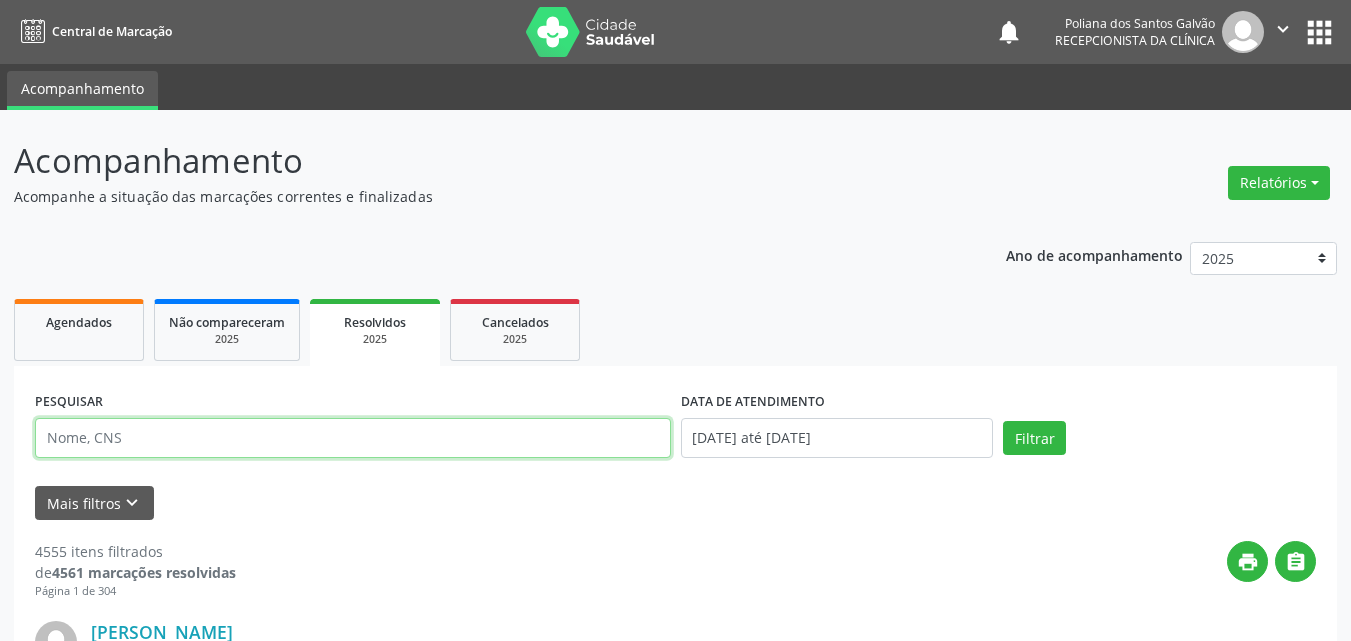 click at bounding box center (353, 438) 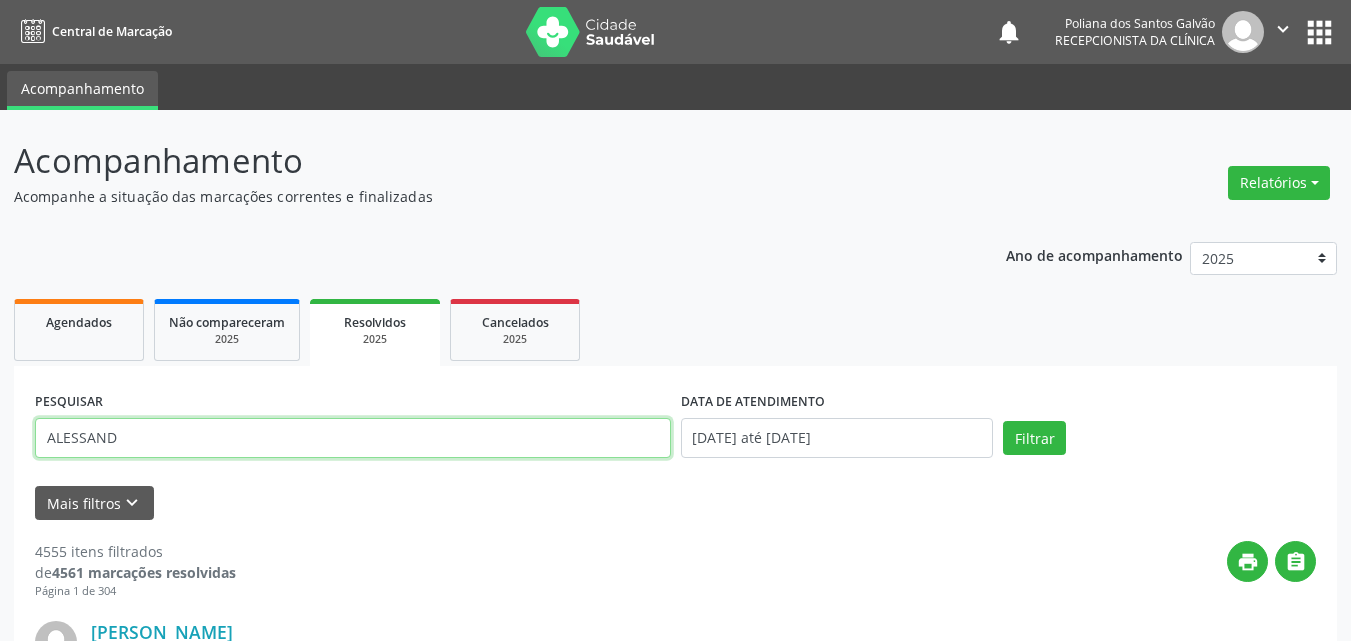click on "Filtrar" at bounding box center (1034, 438) 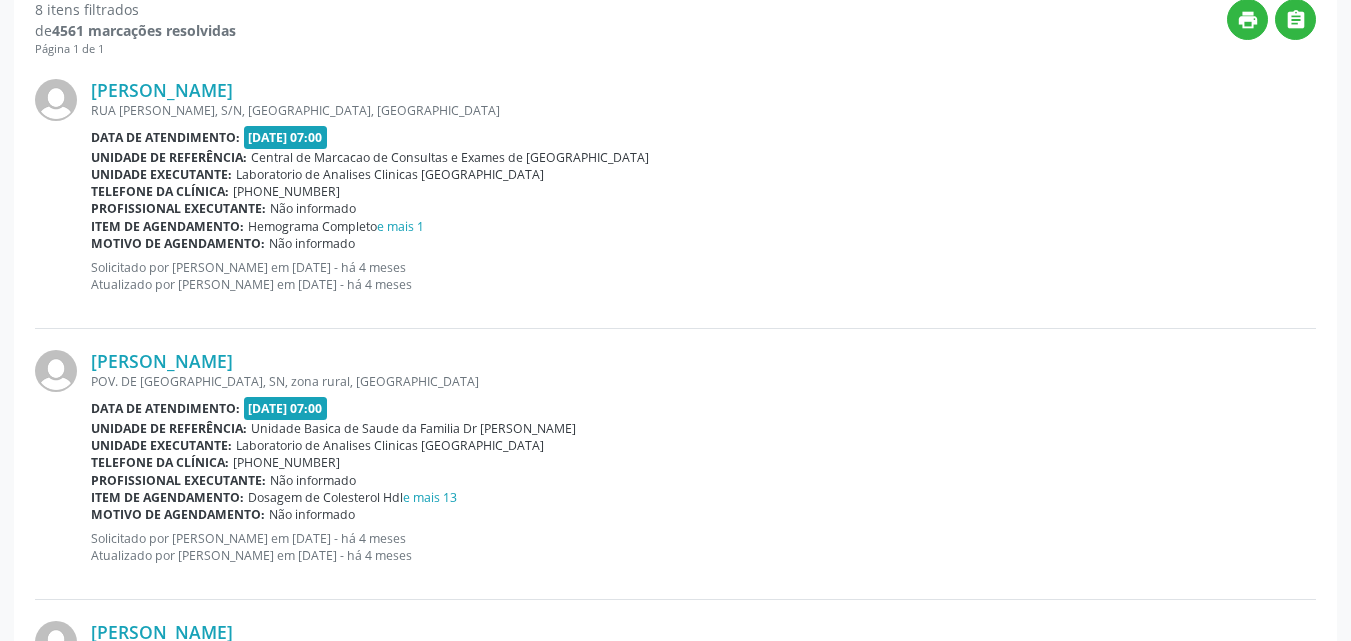 scroll, scrollTop: 42, scrollLeft: 0, axis: vertical 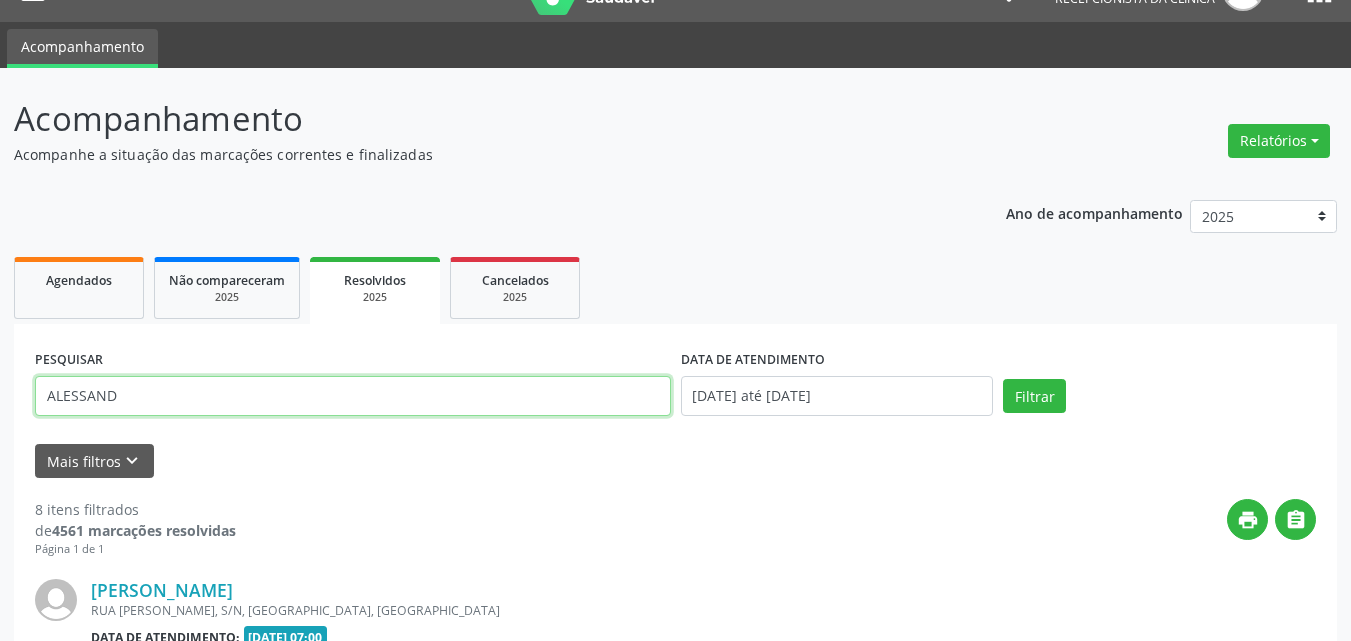 click on "ALESSAND" at bounding box center (353, 396) 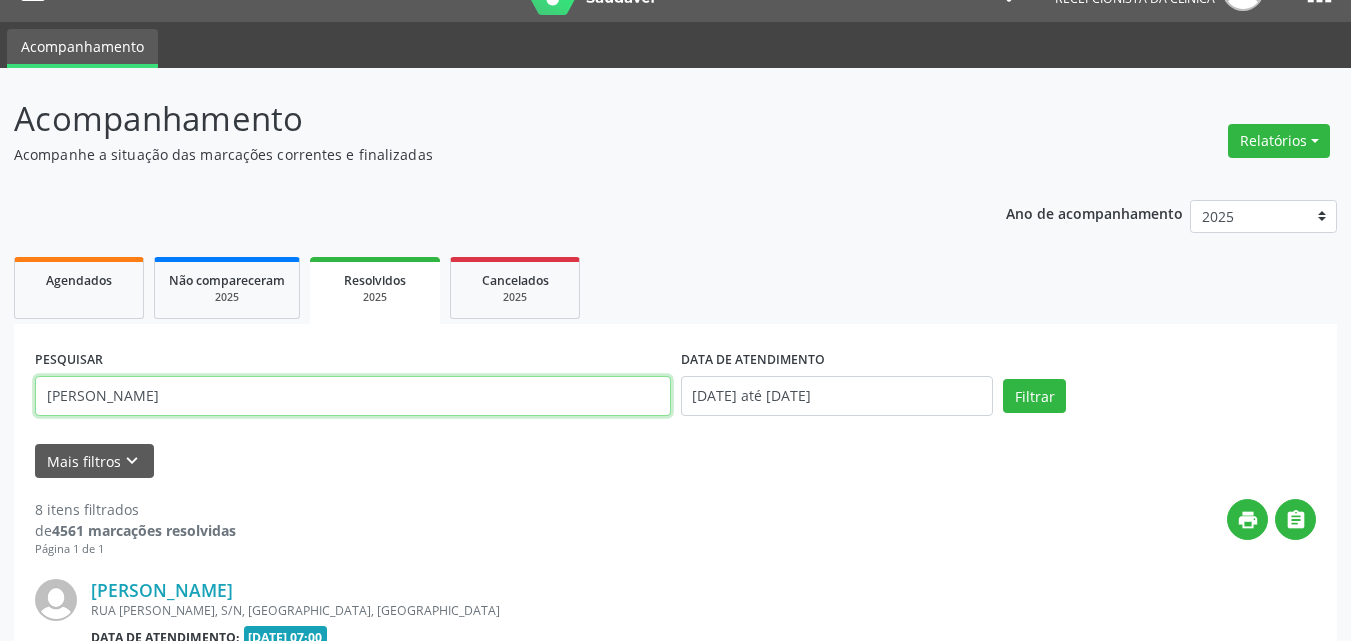type on "[PERSON_NAME]" 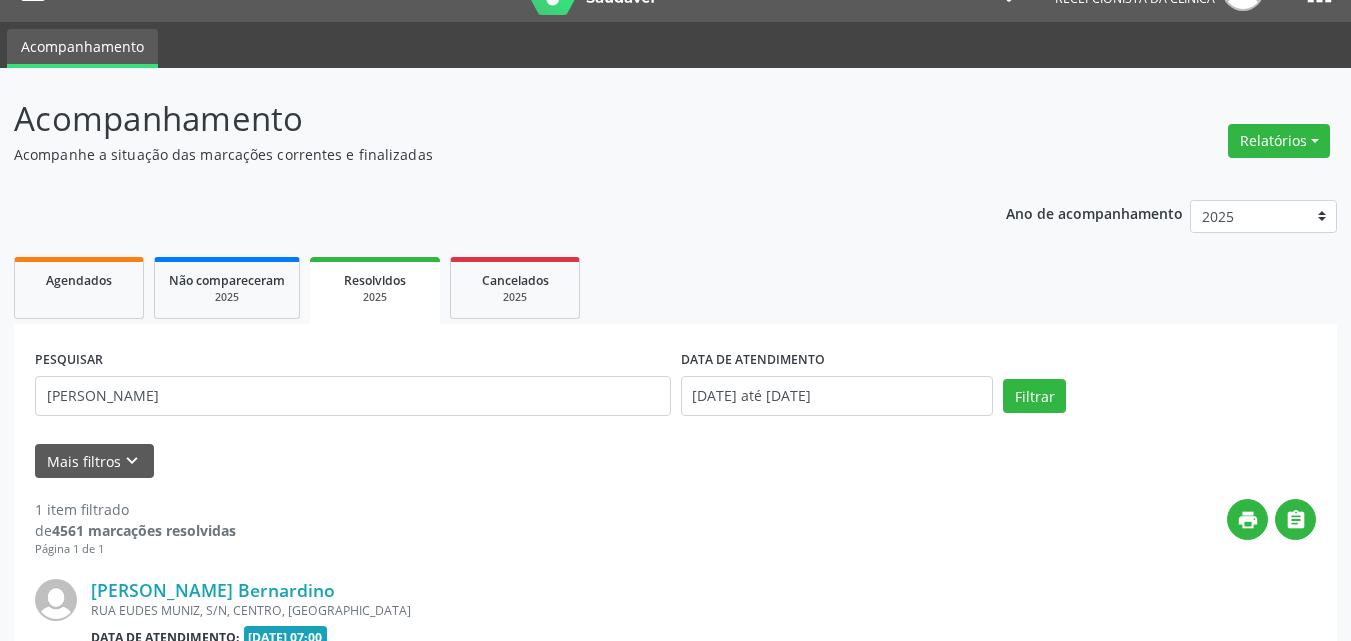 scroll, scrollTop: 264, scrollLeft: 0, axis: vertical 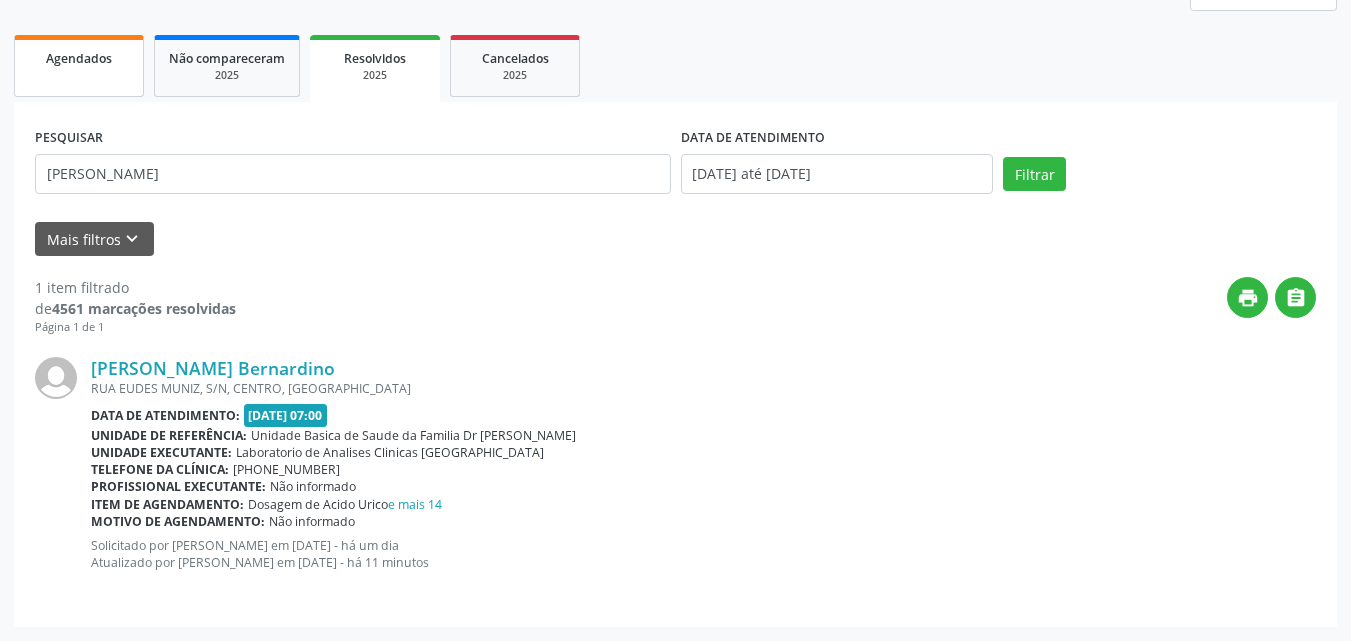 click on "Agendados" at bounding box center [79, 58] 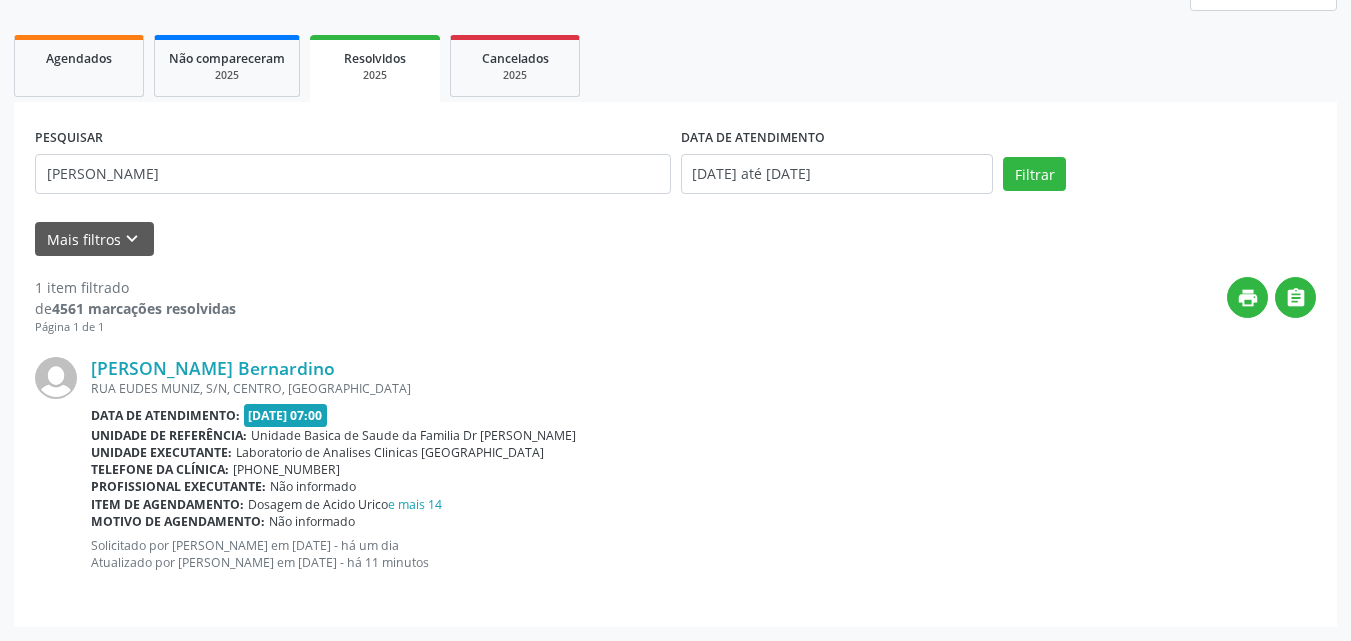 scroll, scrollTop: 0, scrollLeft: 0, axis: both 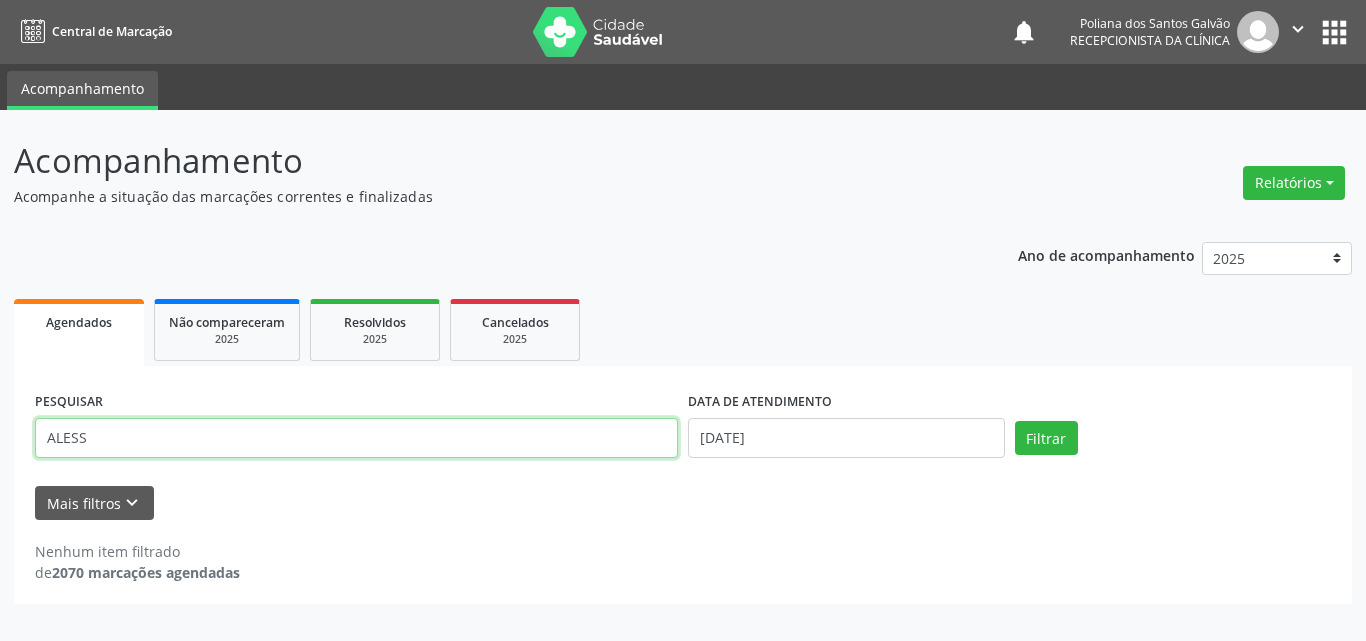 drag, startPoint x: 255, startPoint y: 445, endPoint x: 15, endPoint y: 278, distance: 292.385 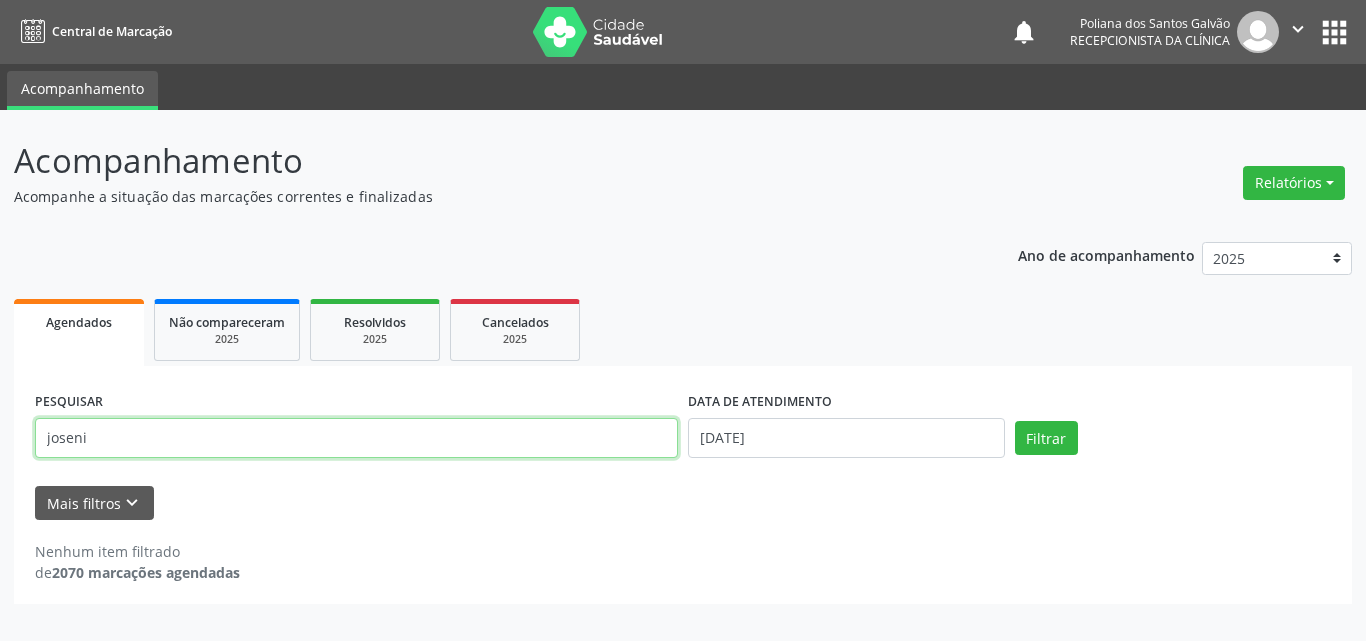 type on "joseni" 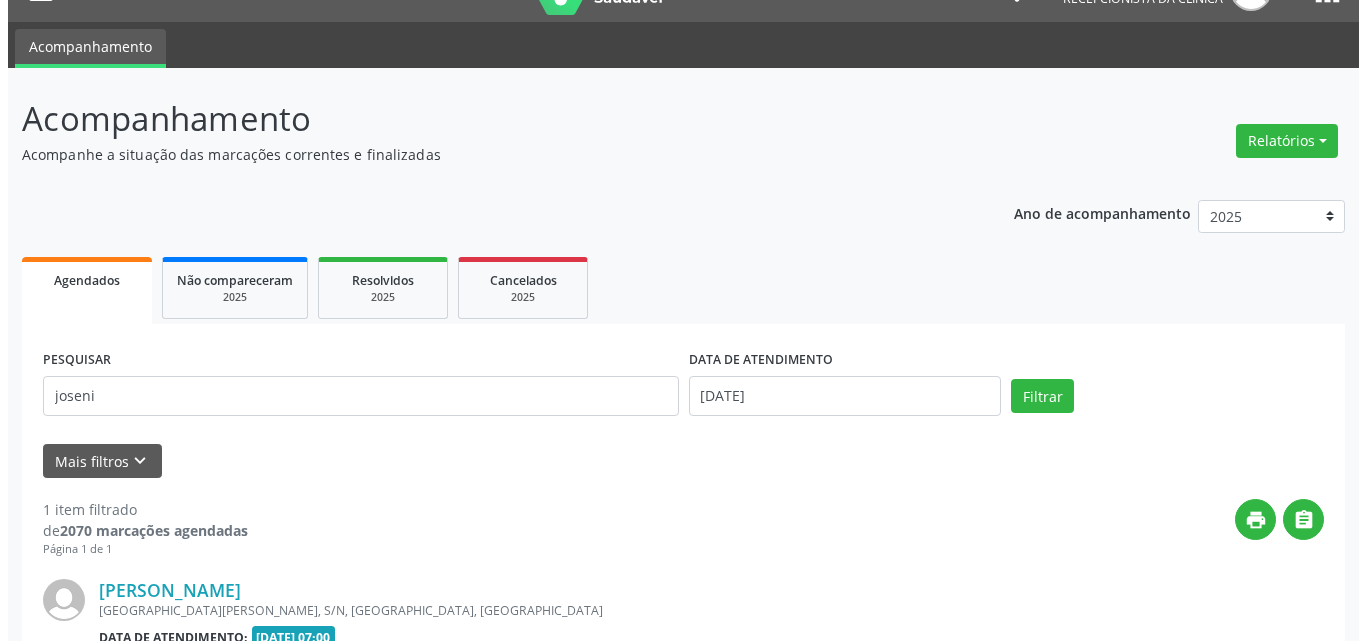 scroll, scrollTop: 264, scrollLeft: 0, axis: vertical 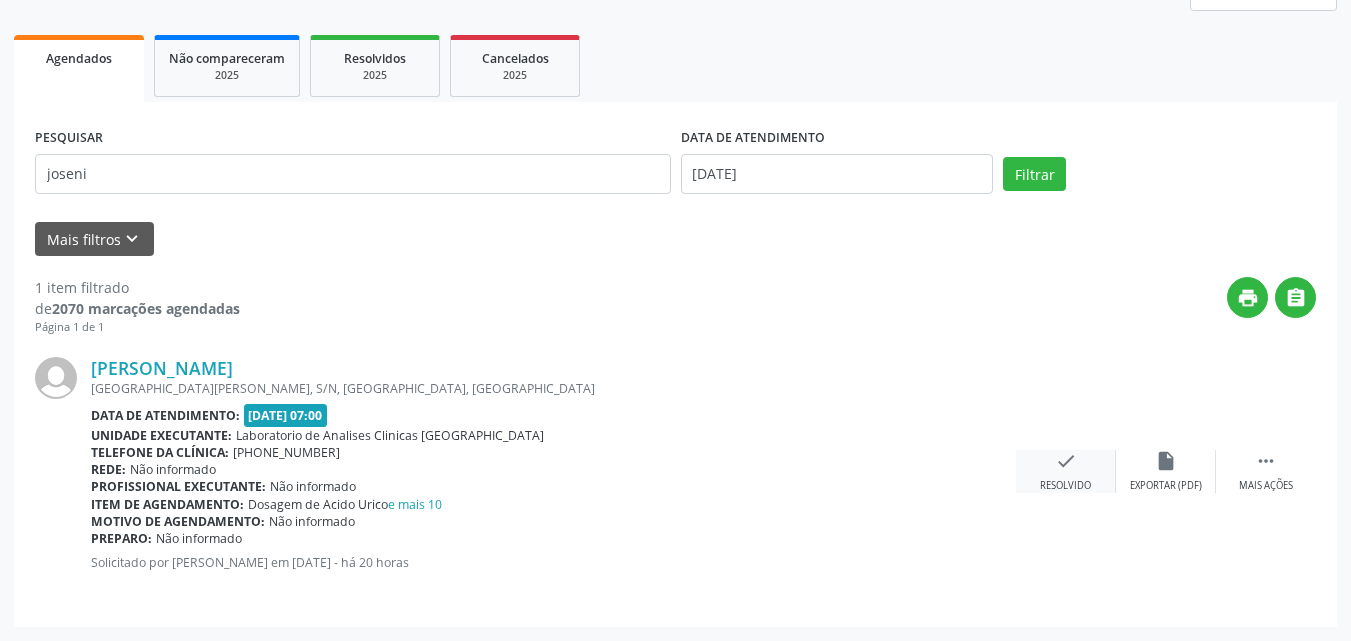click on "check" at bounding box center (1066, 461) 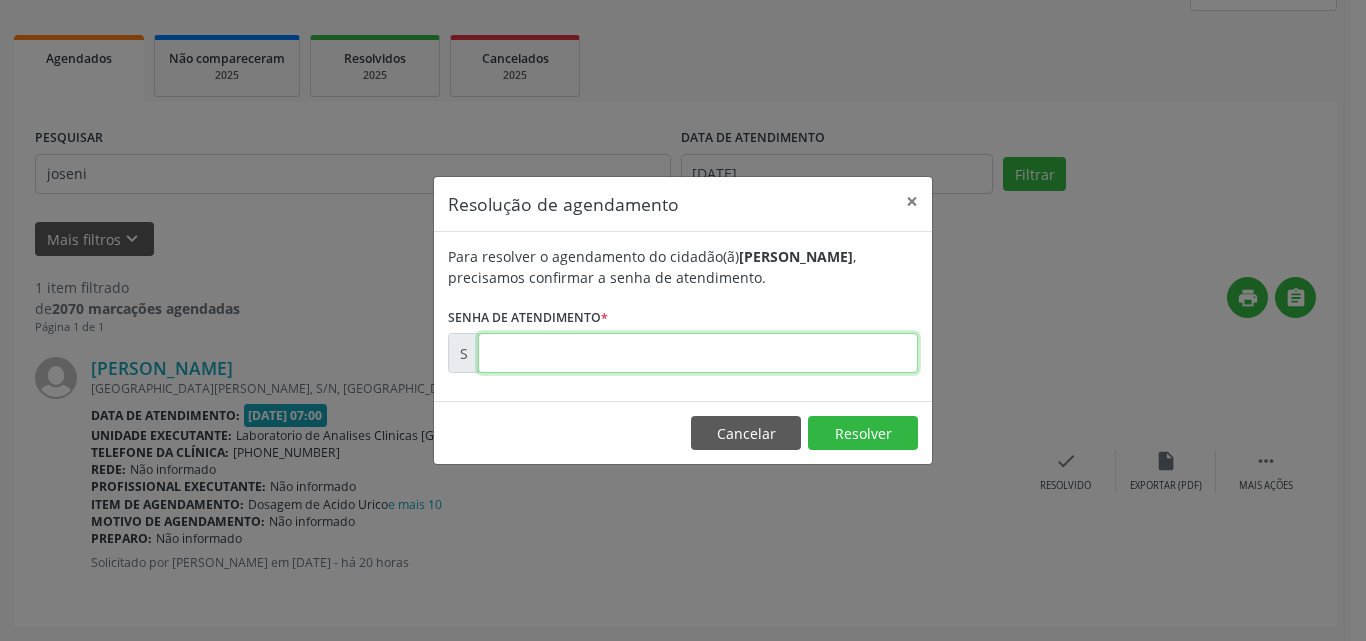 click at bounding box center [698, 353] 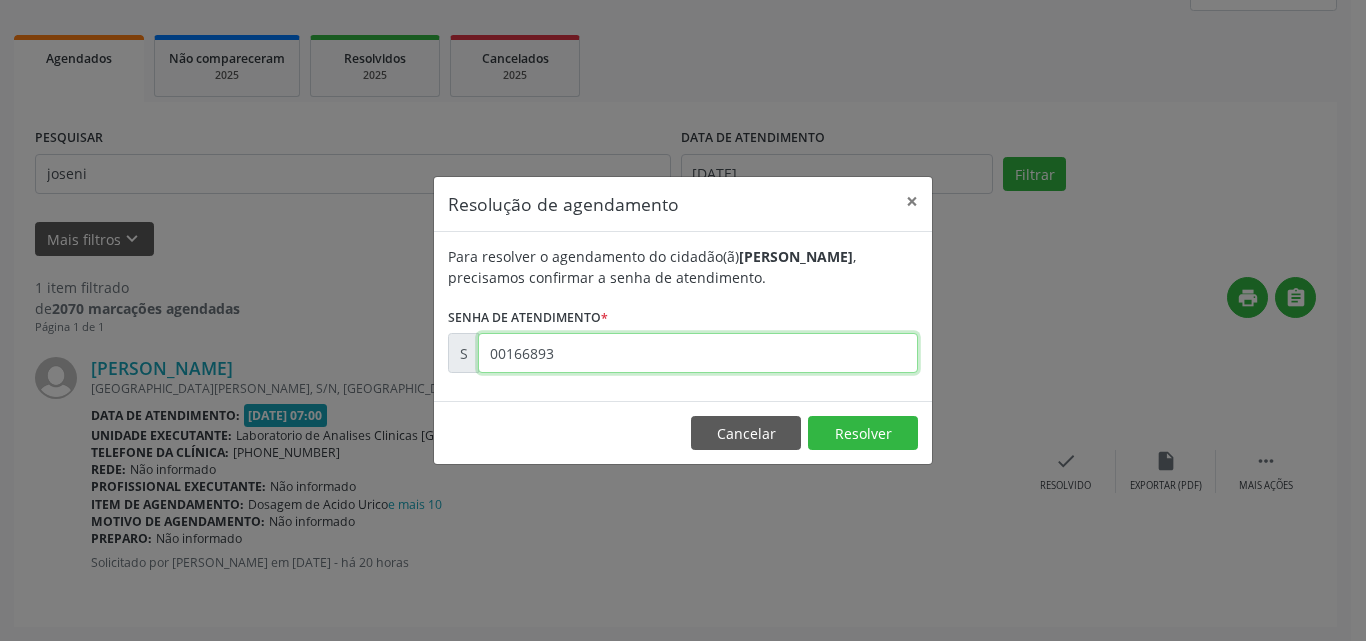 type on "00166893" 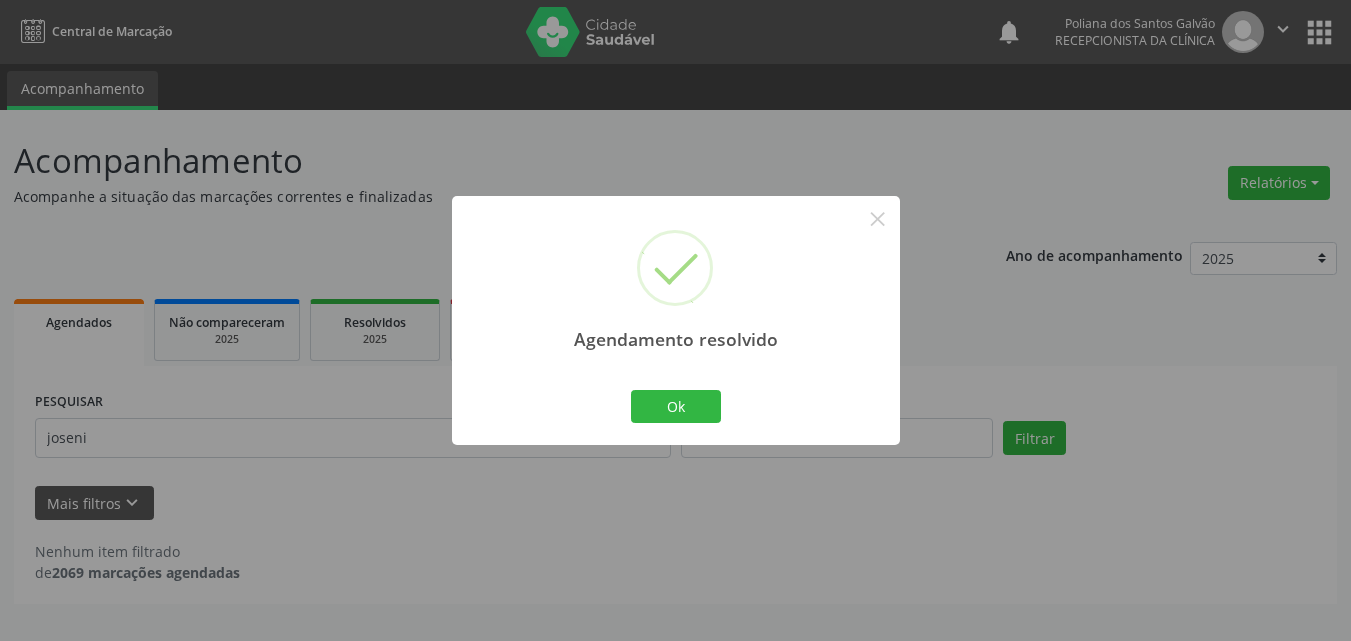 scroll, scrollTop: 0, scrollLeft: 0, axis: both 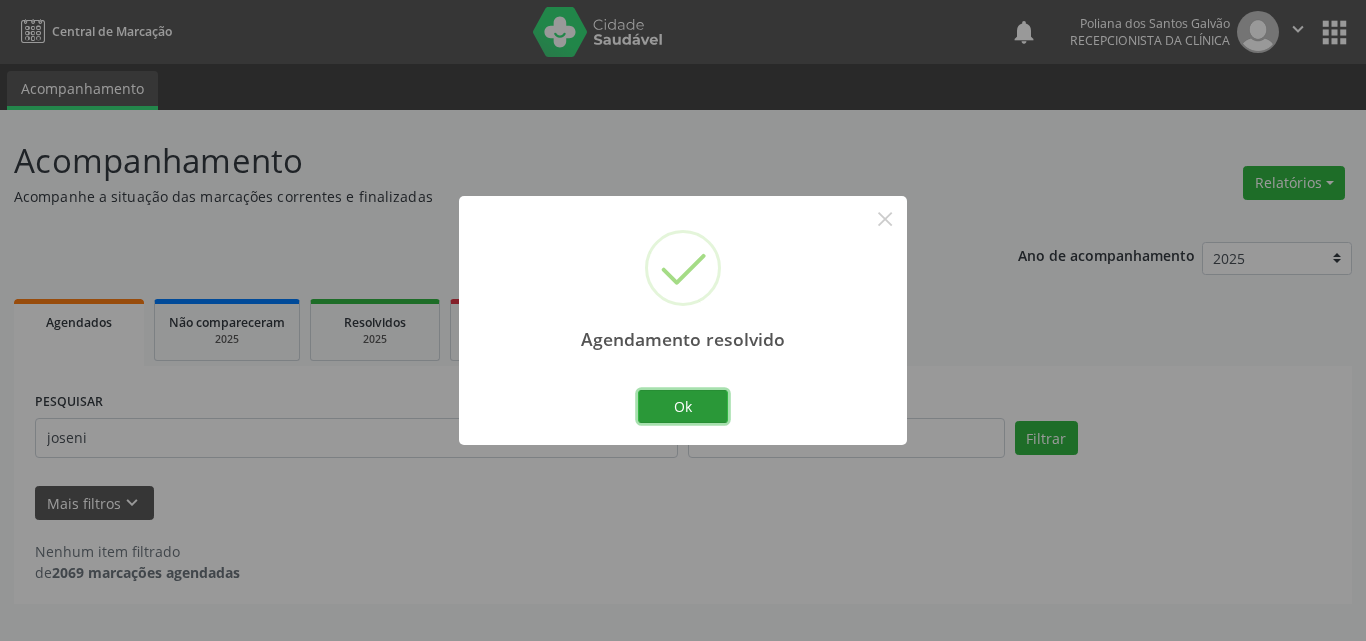 drag, startPoint x: 677, startPoint y: 410, endPoint x: 638, endPoint y: 433, distance: 45.276924 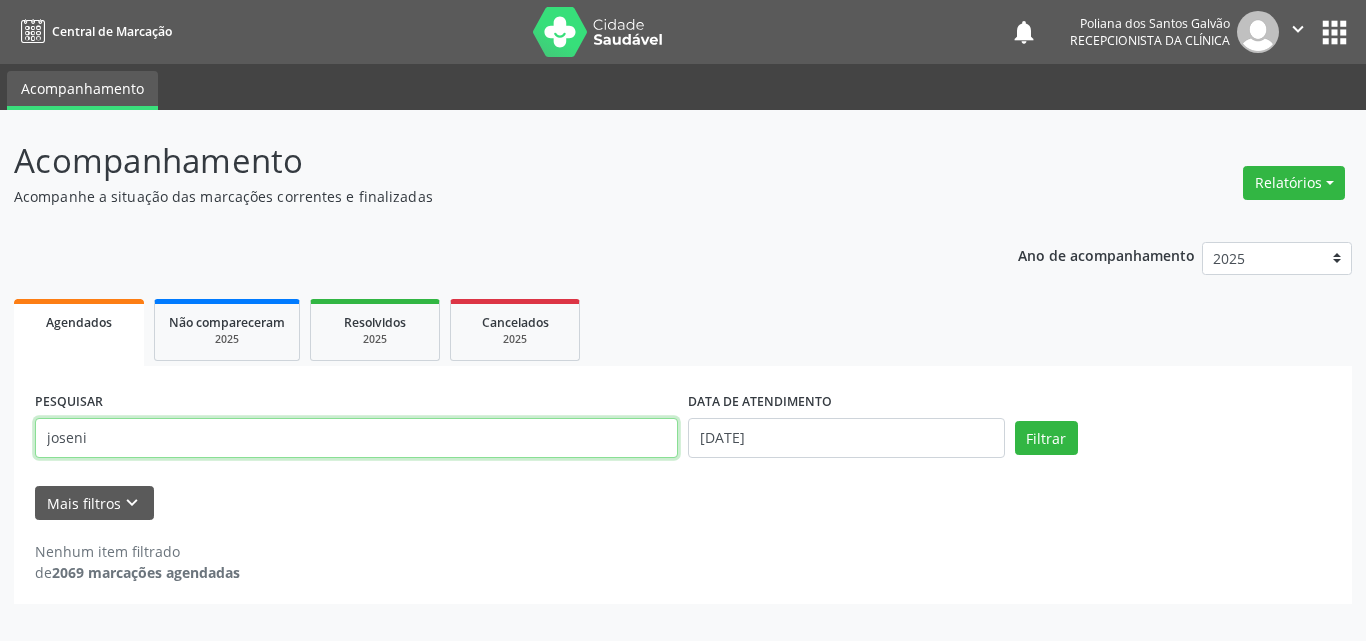 drag, startPoint x: 407, startPoint y: 434, endPoint x: 0, endPoint y: 312, distance: 424.89175 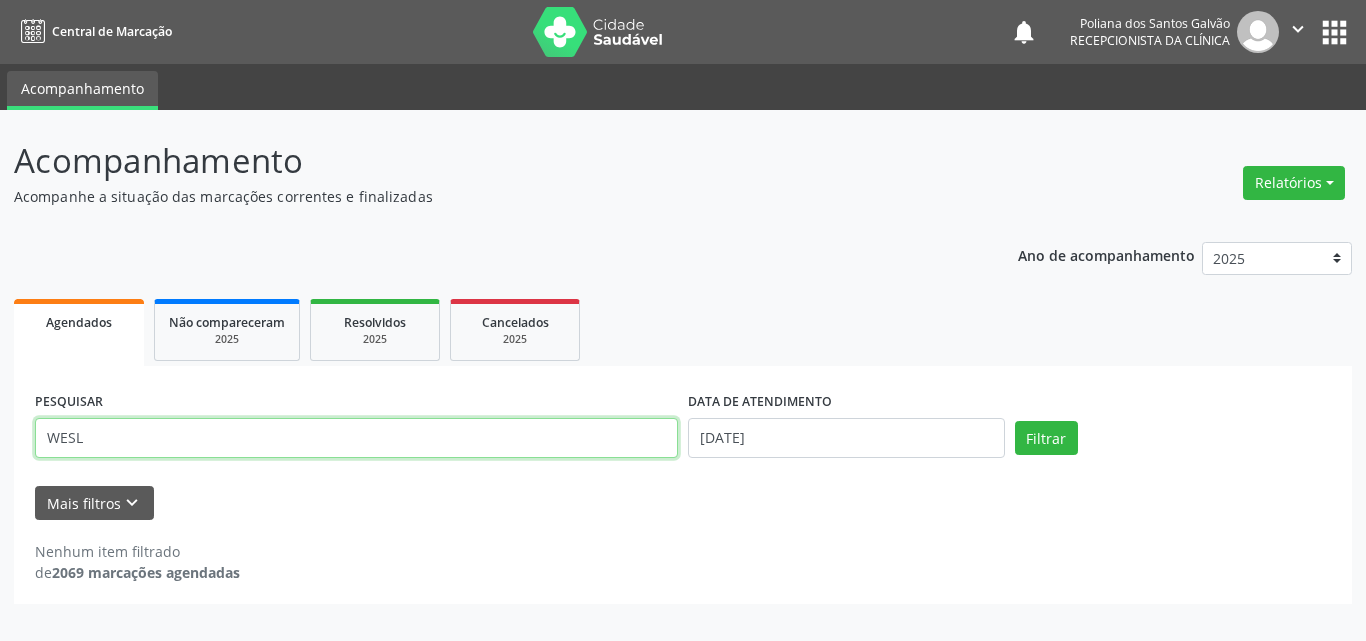 type on "WESL" 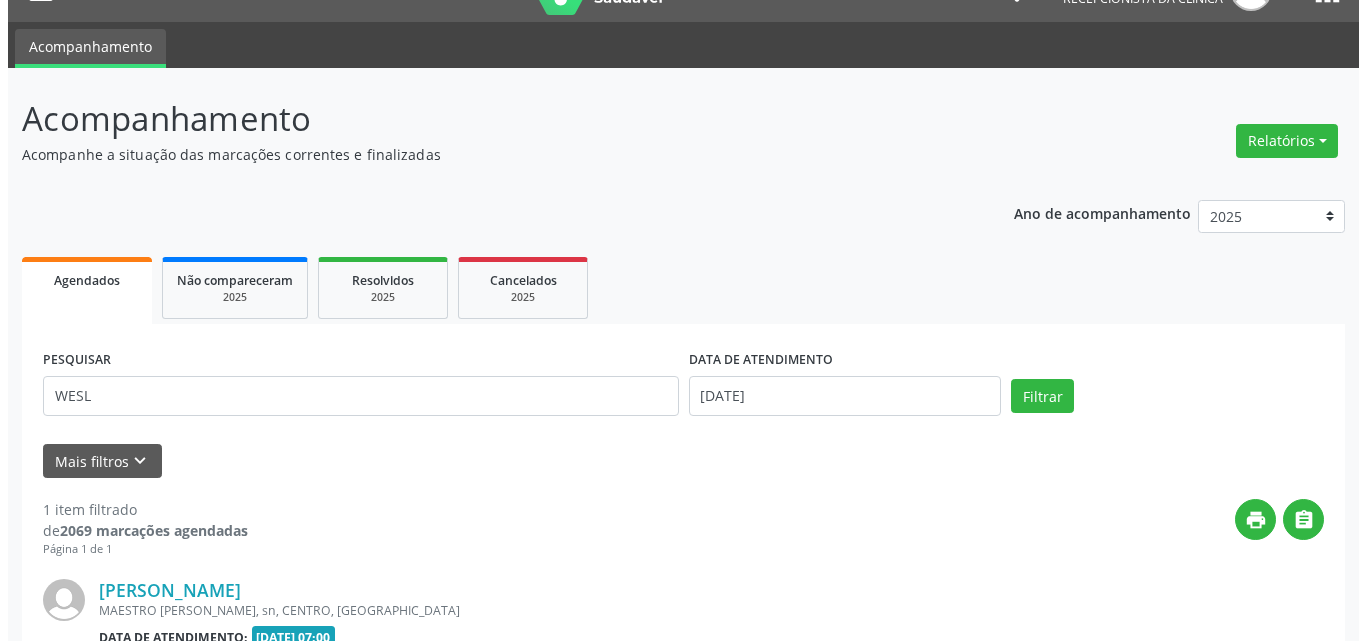scroll, scrollTop: 264, scrollLeft: 0, axis: vertical 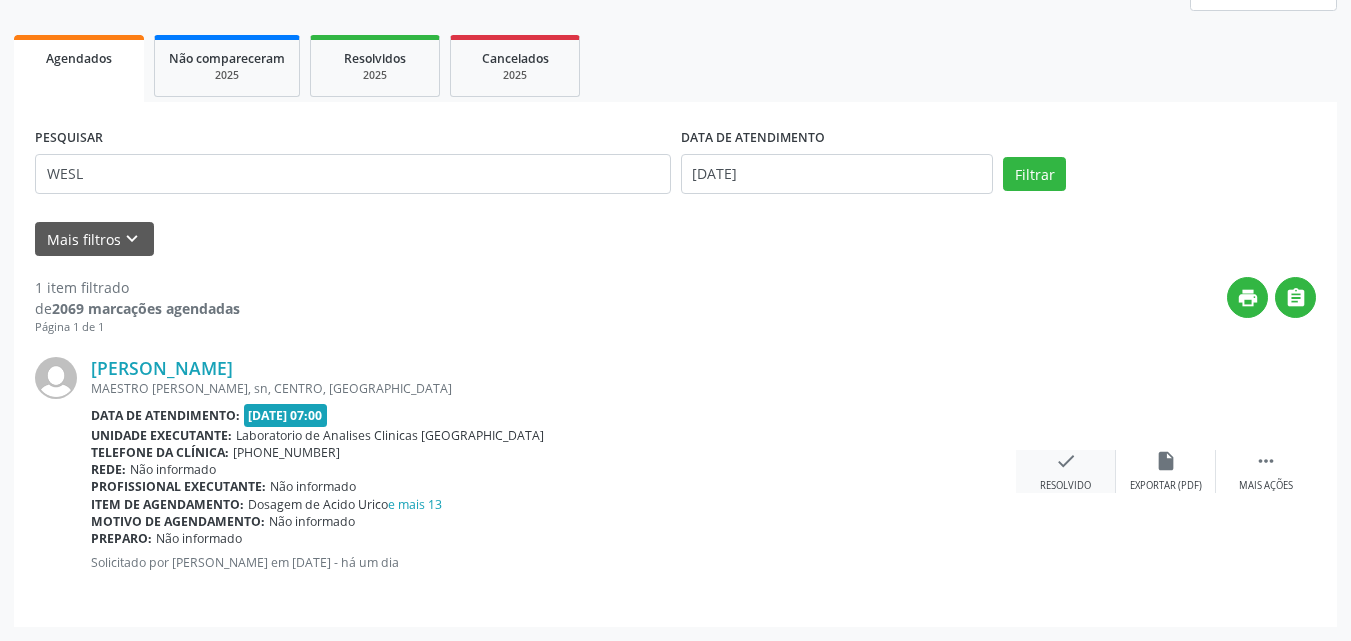 click on "check" at bounding box center [1066, 461] 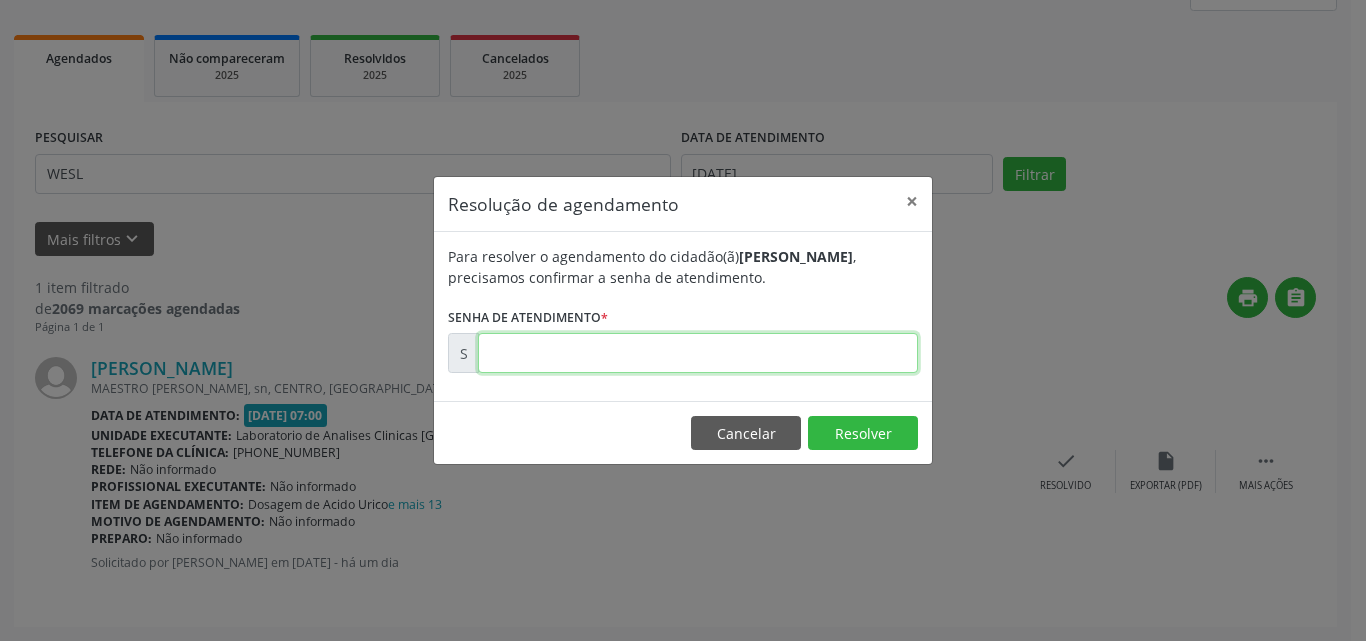 click at bounding box center [698, 353] 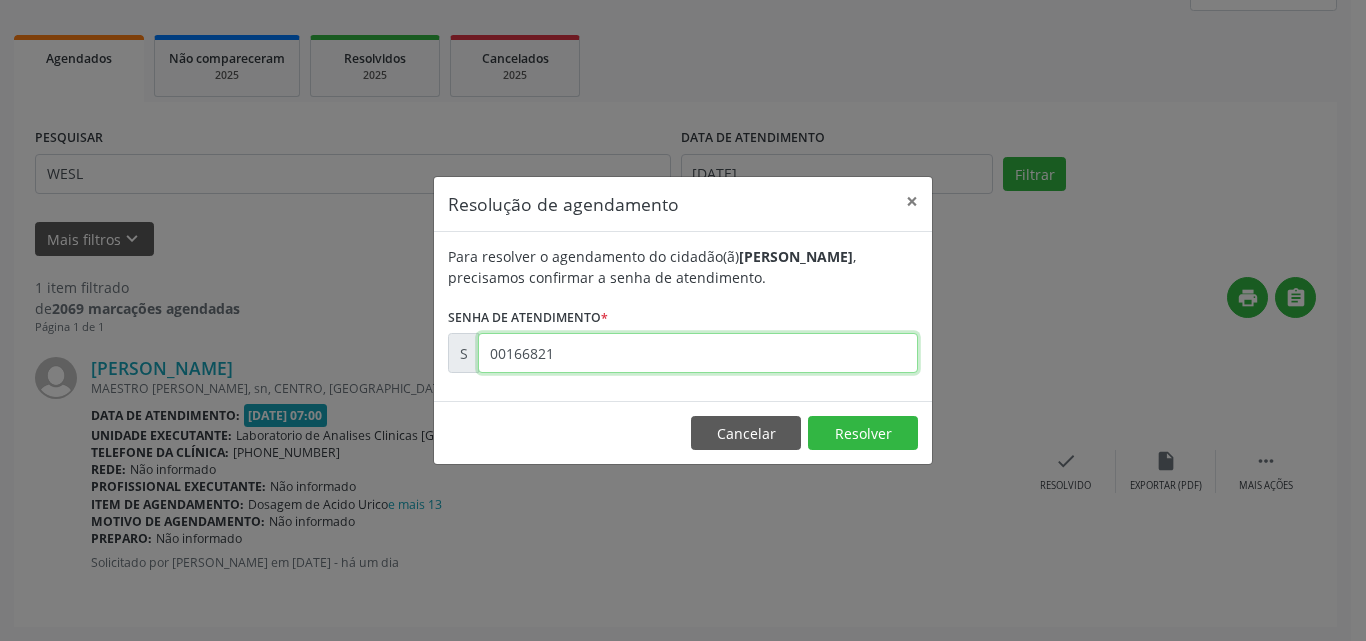 type on "00166821" 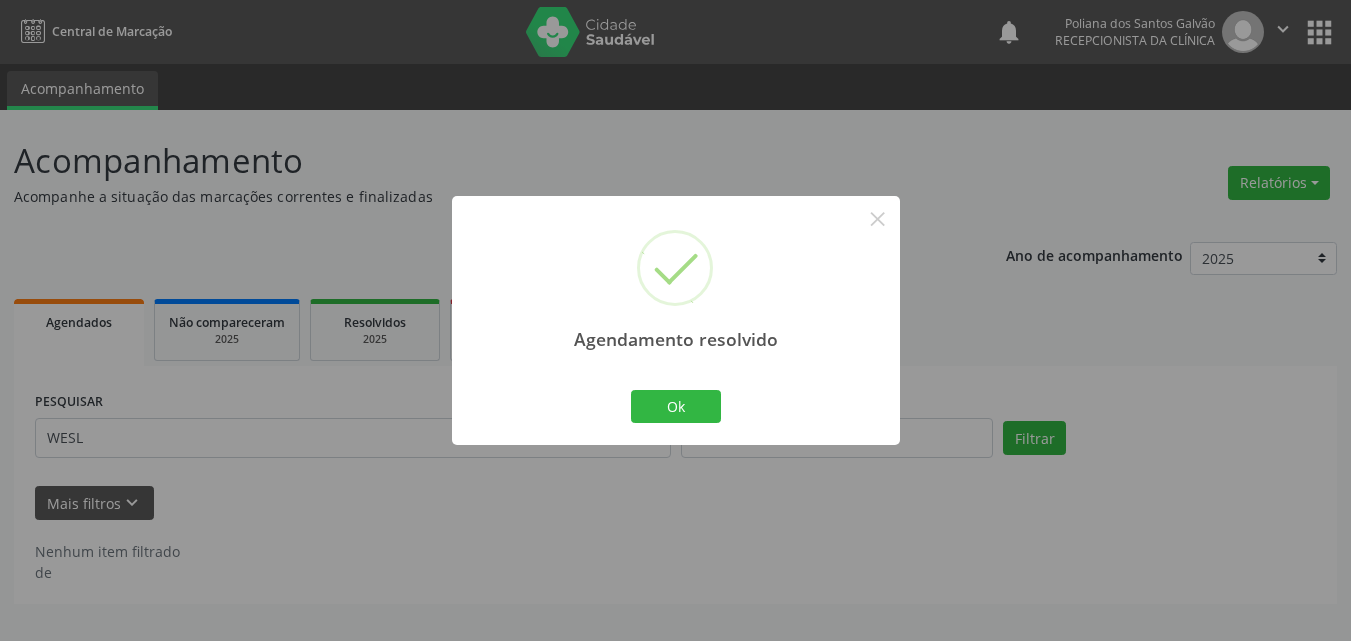 scroll, scrollTop: 0, scrollLeft: 0, axis: both 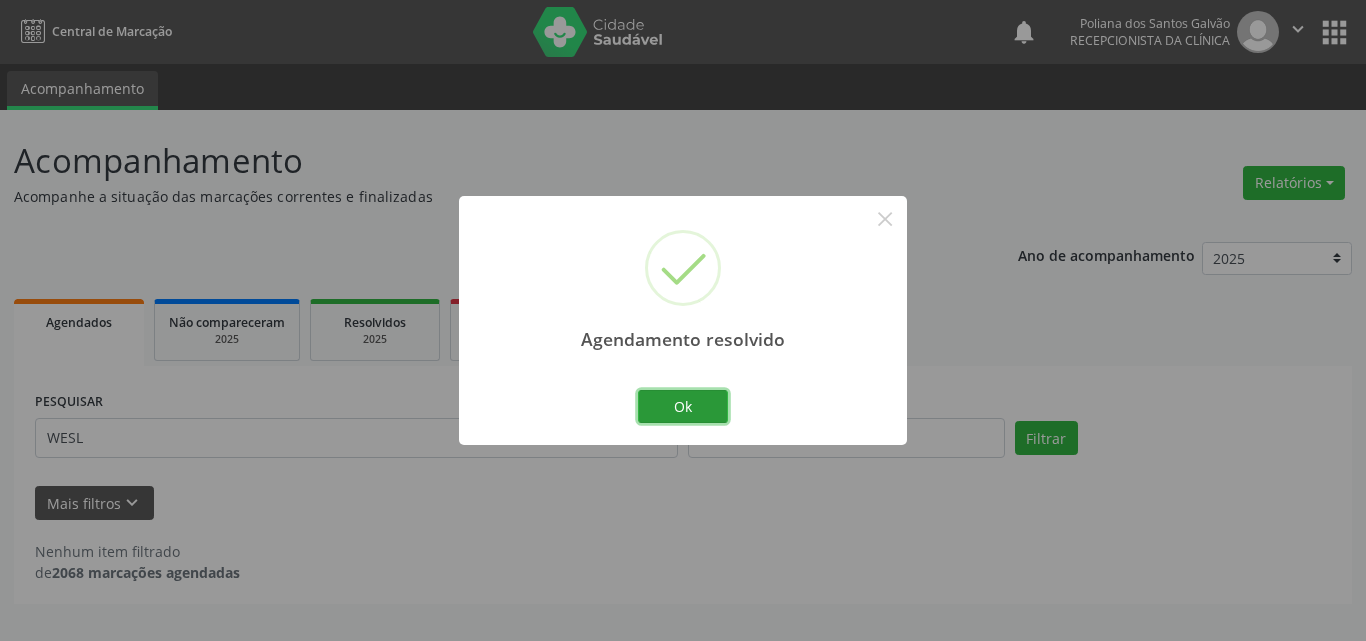 drag, startPoint x: 660, startPoint y: 402, endPoint x: 637, endPoint y: 398, distance: 23.345236 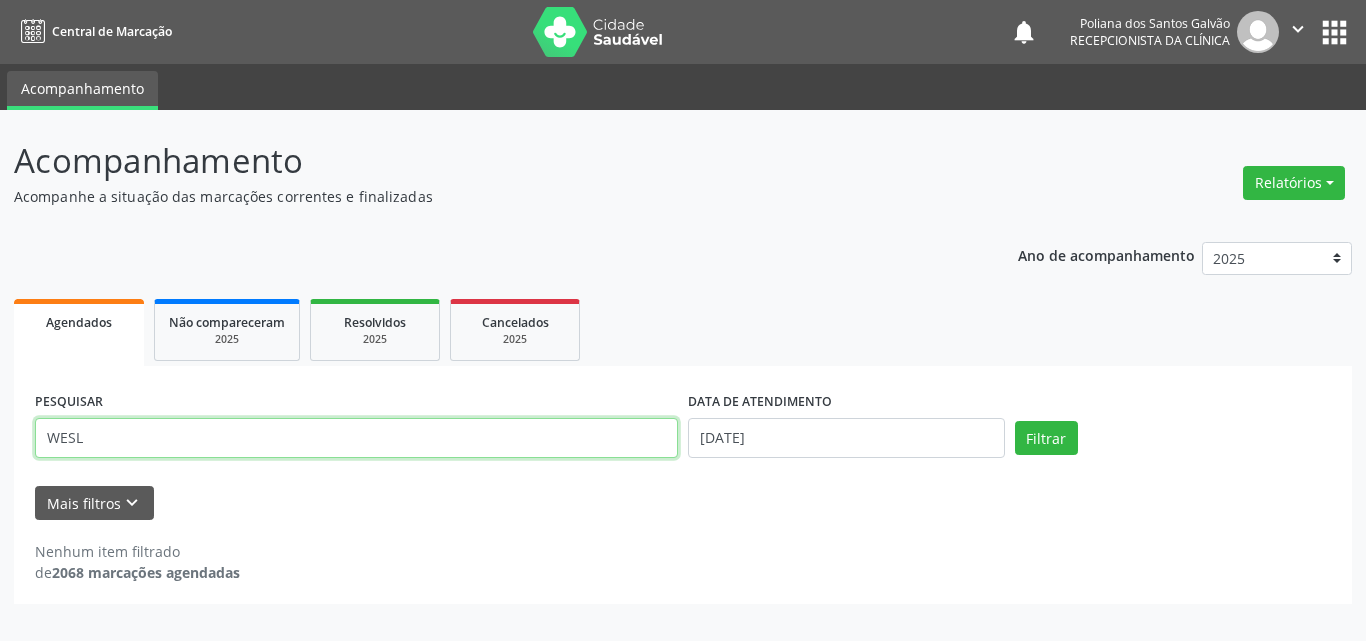 drag, startPoint x: 0, startPoint y: 283, endPoint x: 0, endPoint y: 264, distance: 19 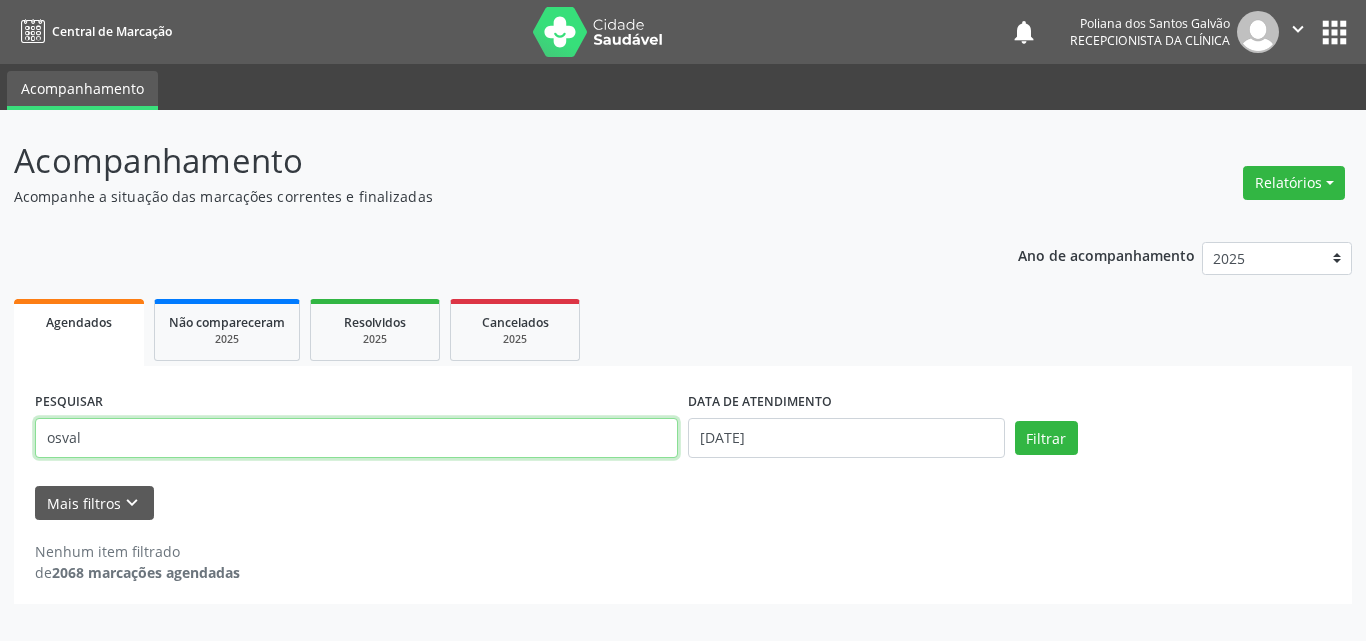 type on "osval" 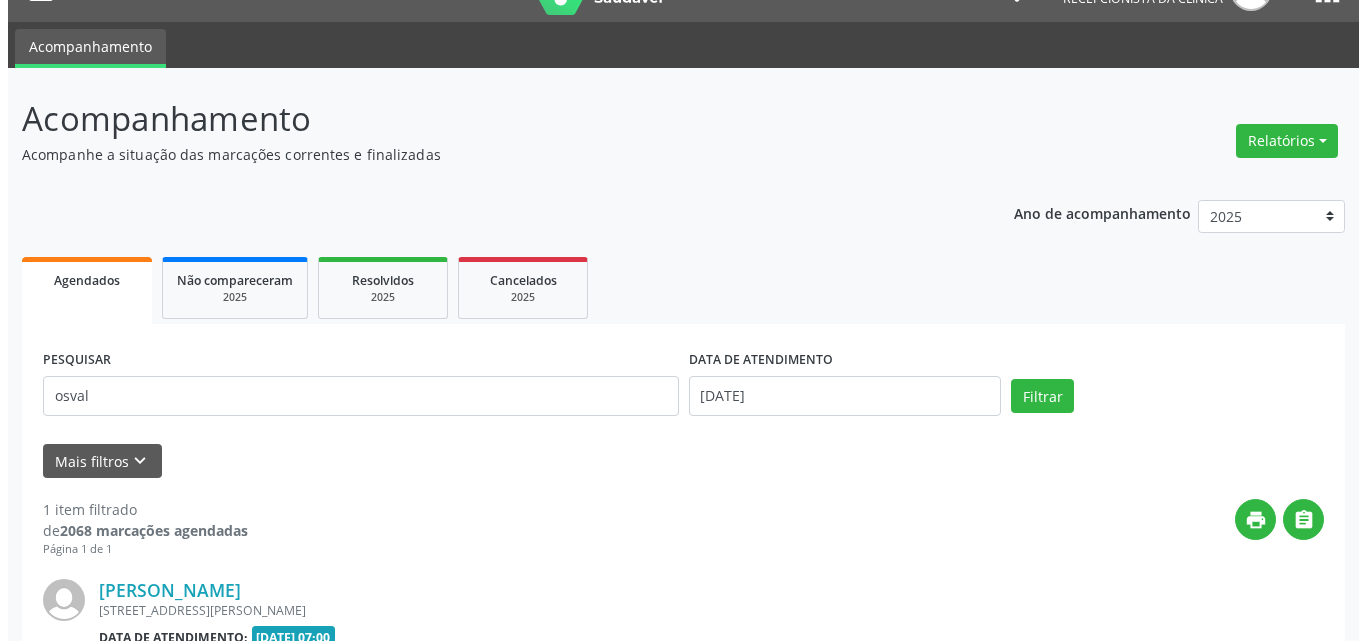 scroll, scrollTop: 264, scrollLeft: 0, axis: vertical 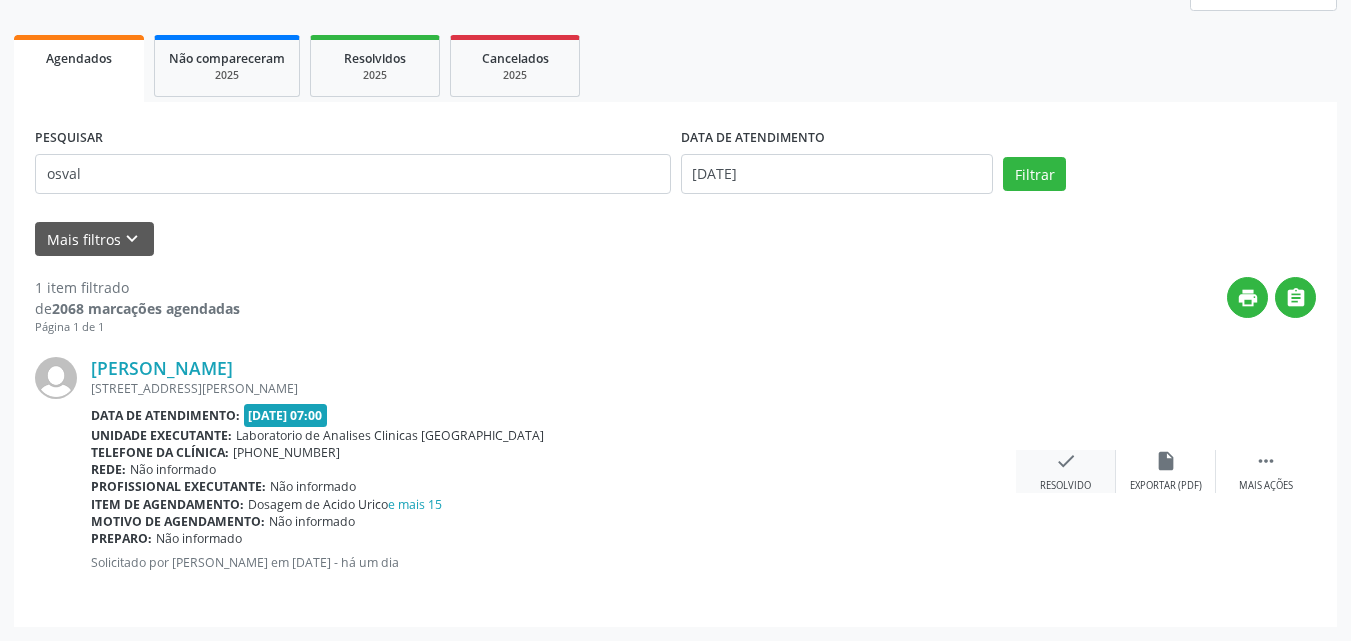 click on "check
Resolvido" at bounding box center (1066, 471) 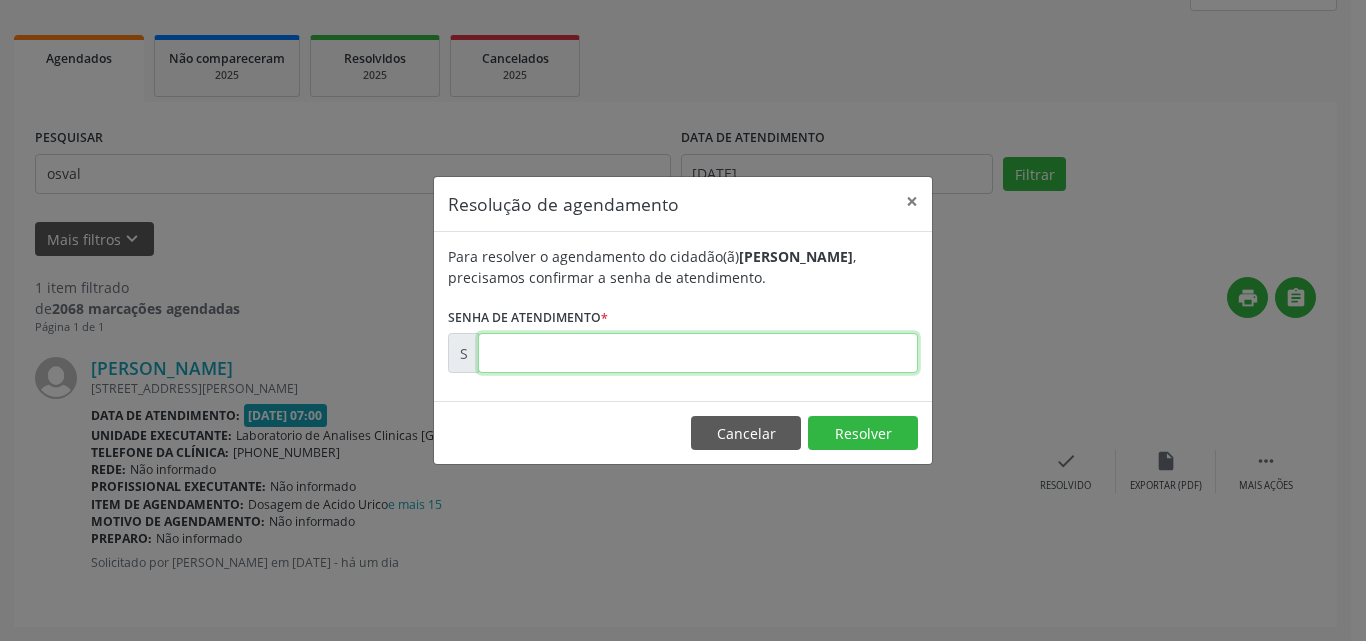 click at bounding box center (698, 353) 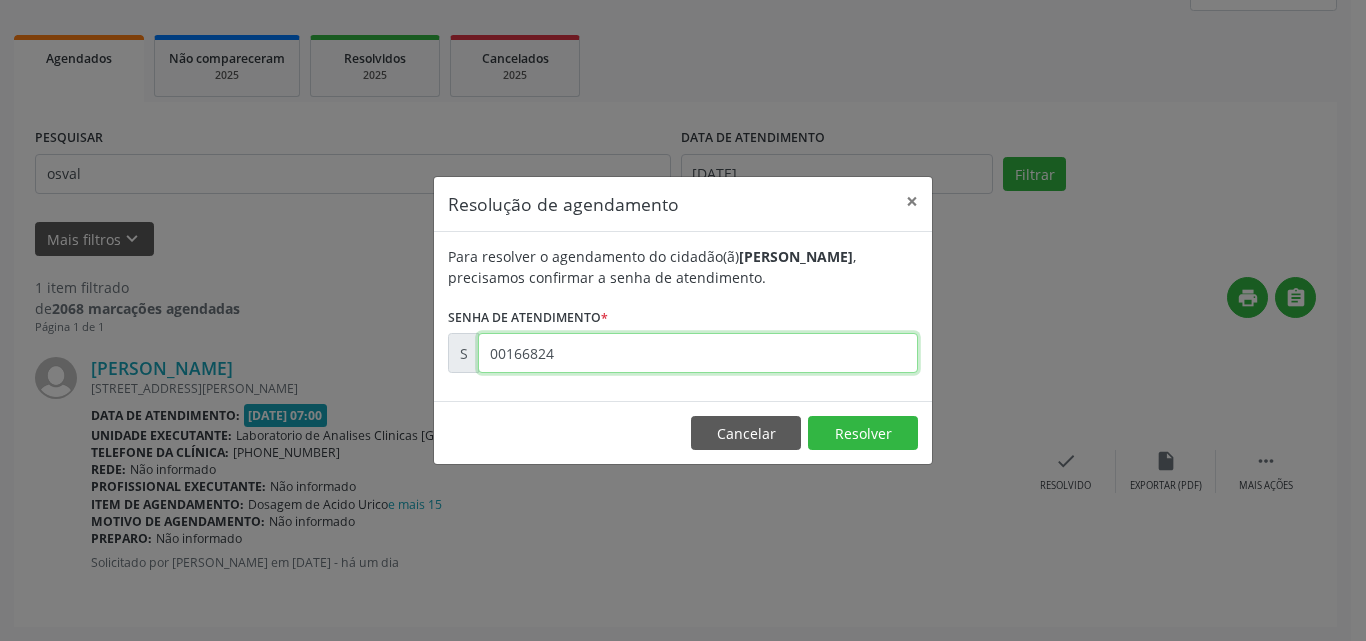 type on "00166824" 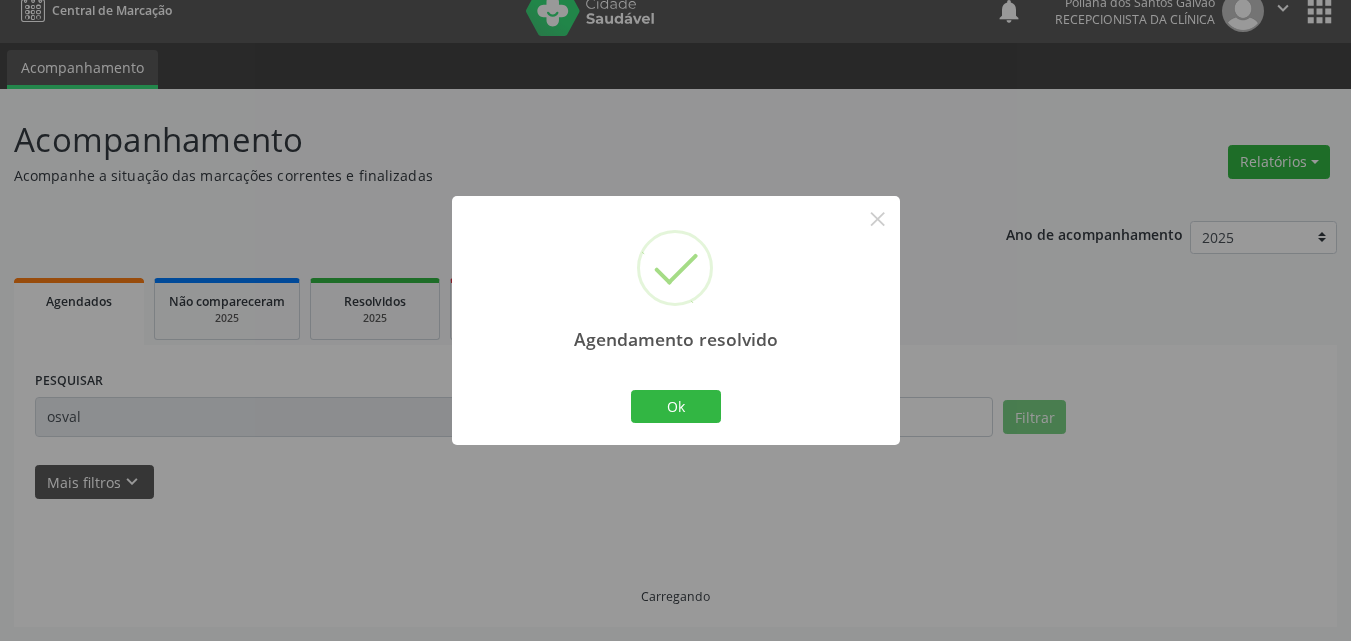 scroll, scrollTop: 0, scrollLeft: 0, axis: both 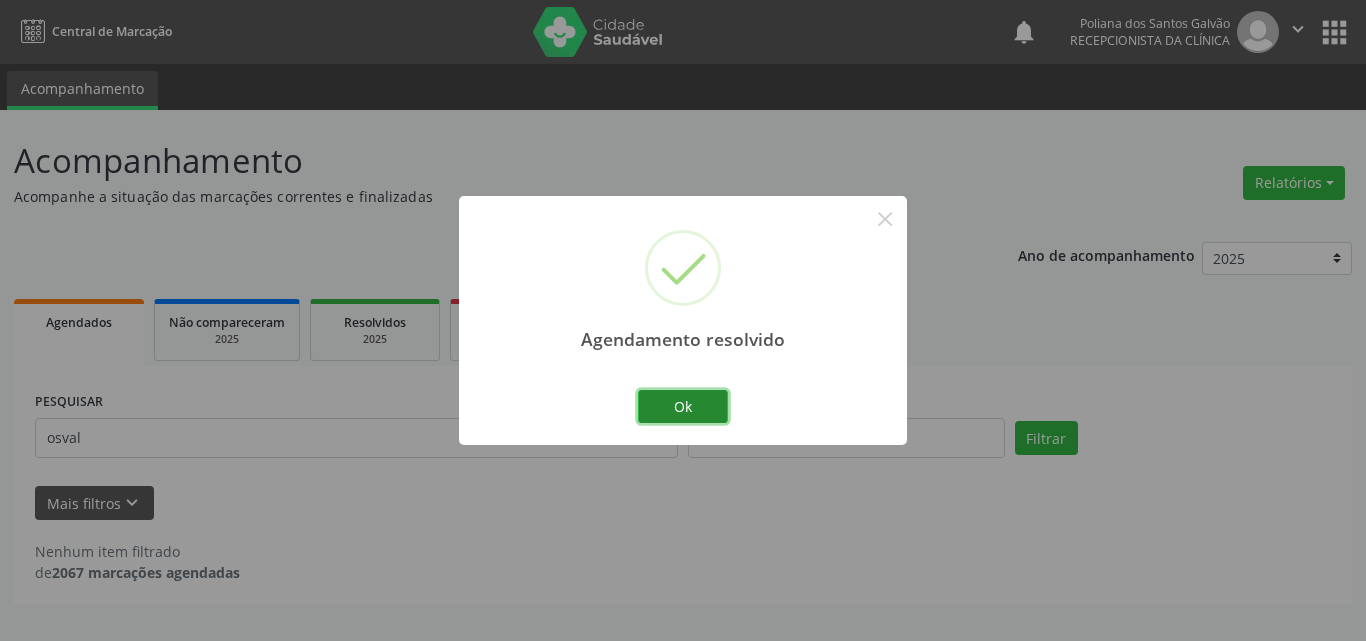 click on "Ok" at bounding box center (683, 407) 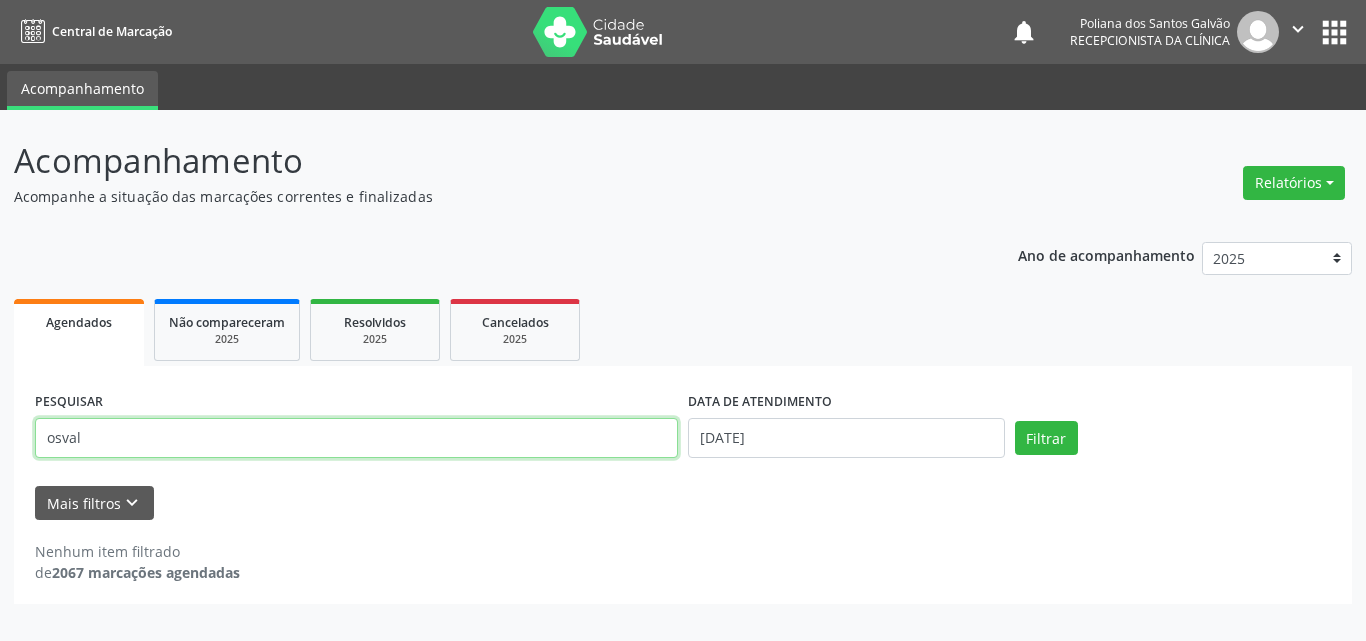 drag, startPoint x: 393, startPoint y: 430, endPoint x: 0, endPoint y: 323, distance: 407.3058 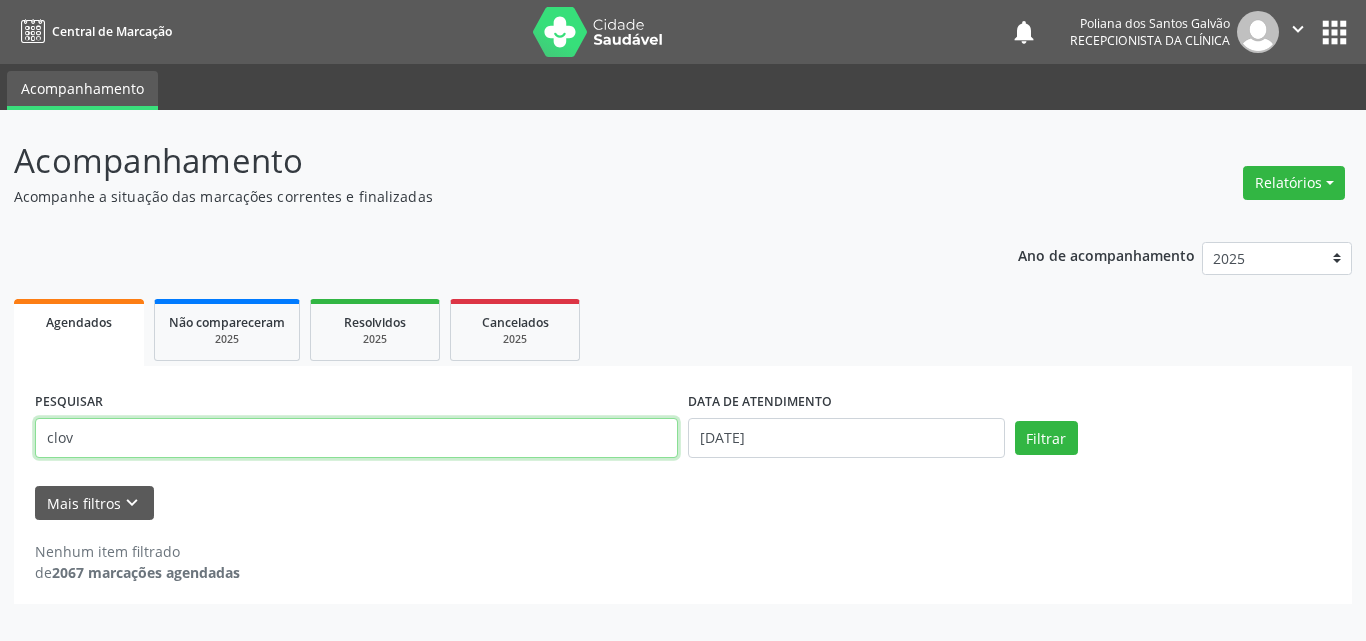 type on "clov" 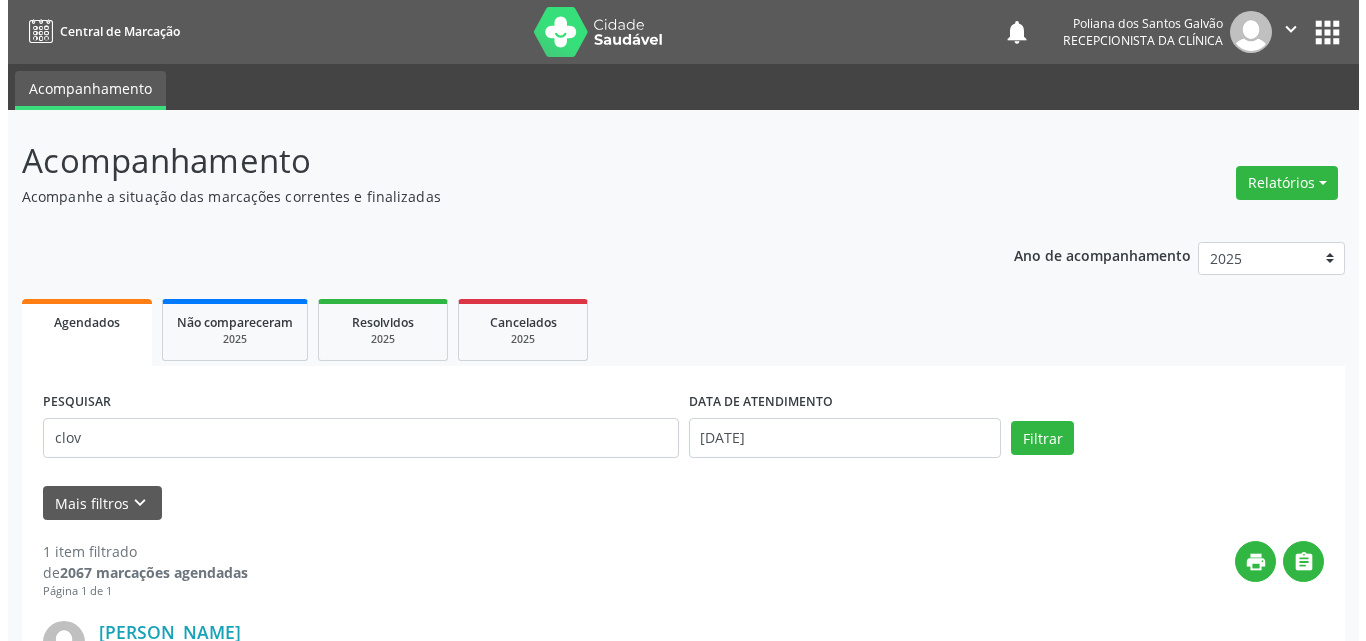 scroll, scrollTop: 264, scrollLeft: 0, axis: vertical 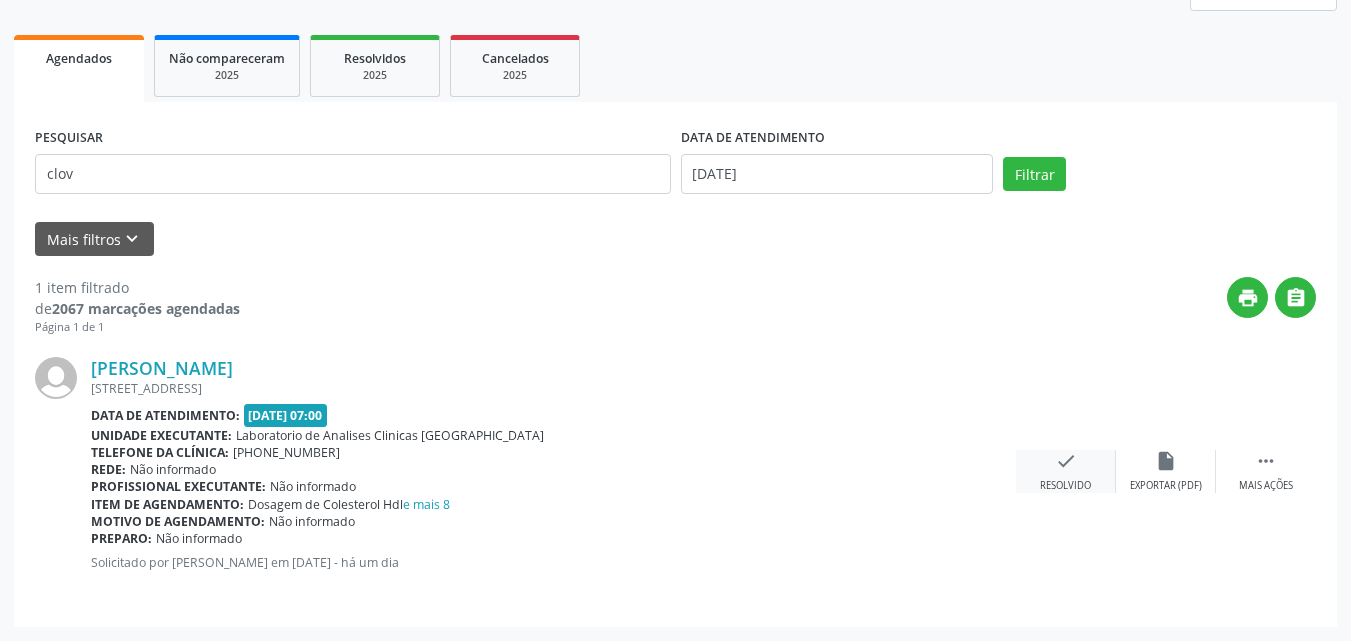 click on "check
Resolvido" at bounding box center [1066, 471] 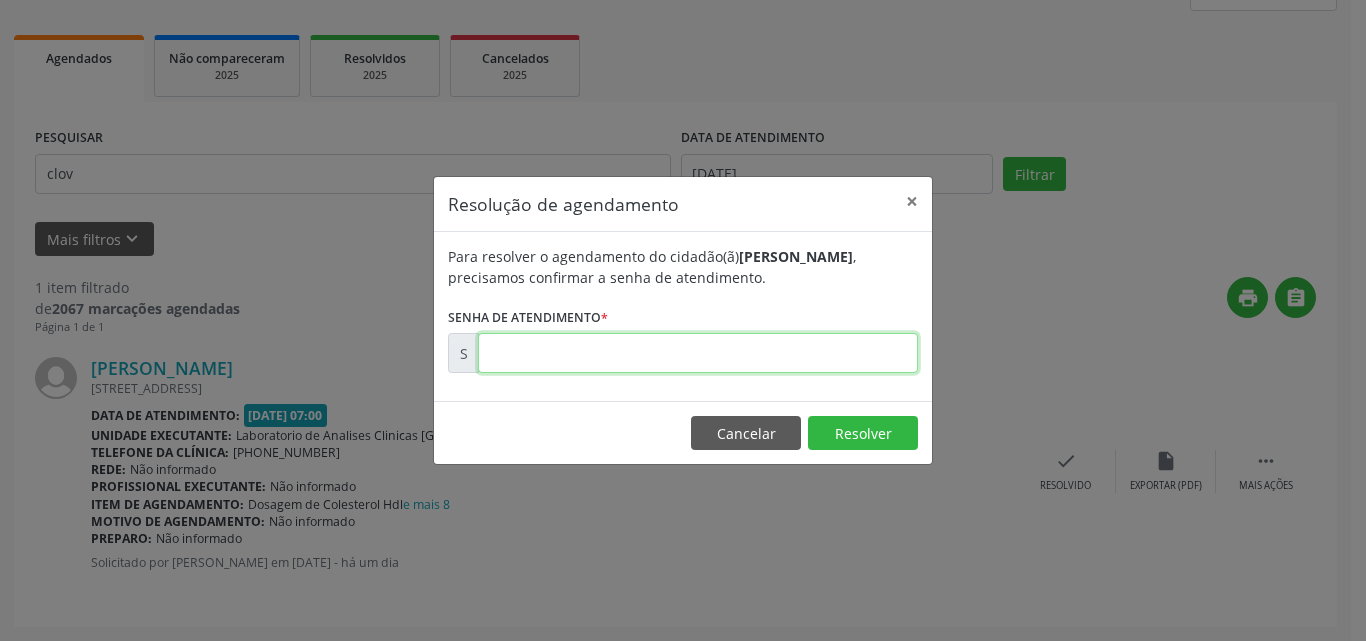 click at bounding box center [698, 353] 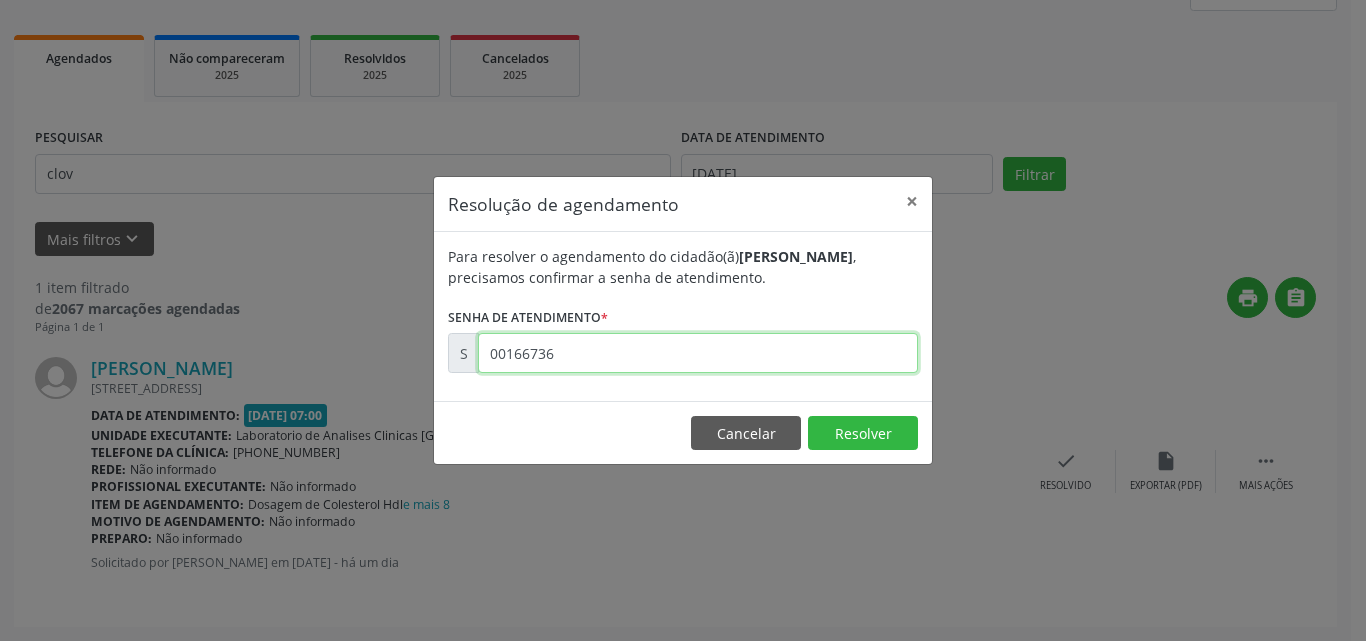 type on "00166736" 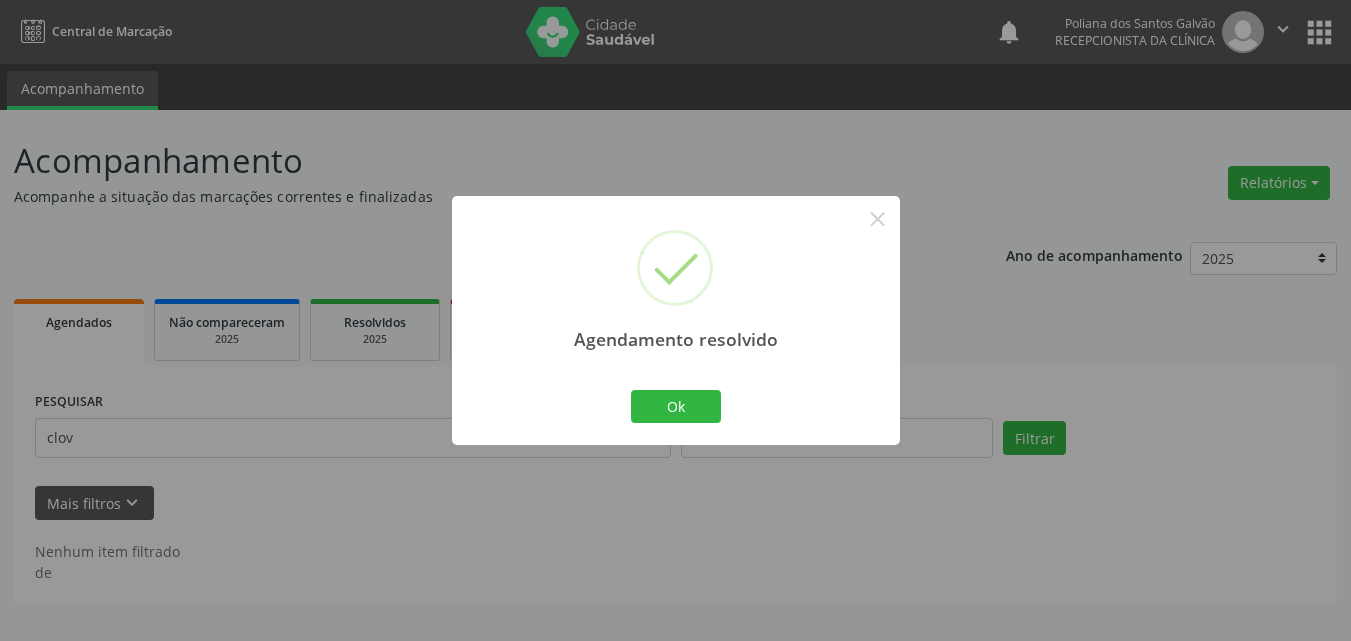 scroll, scrollTop: 0, scrollLeft: 0, axis: both 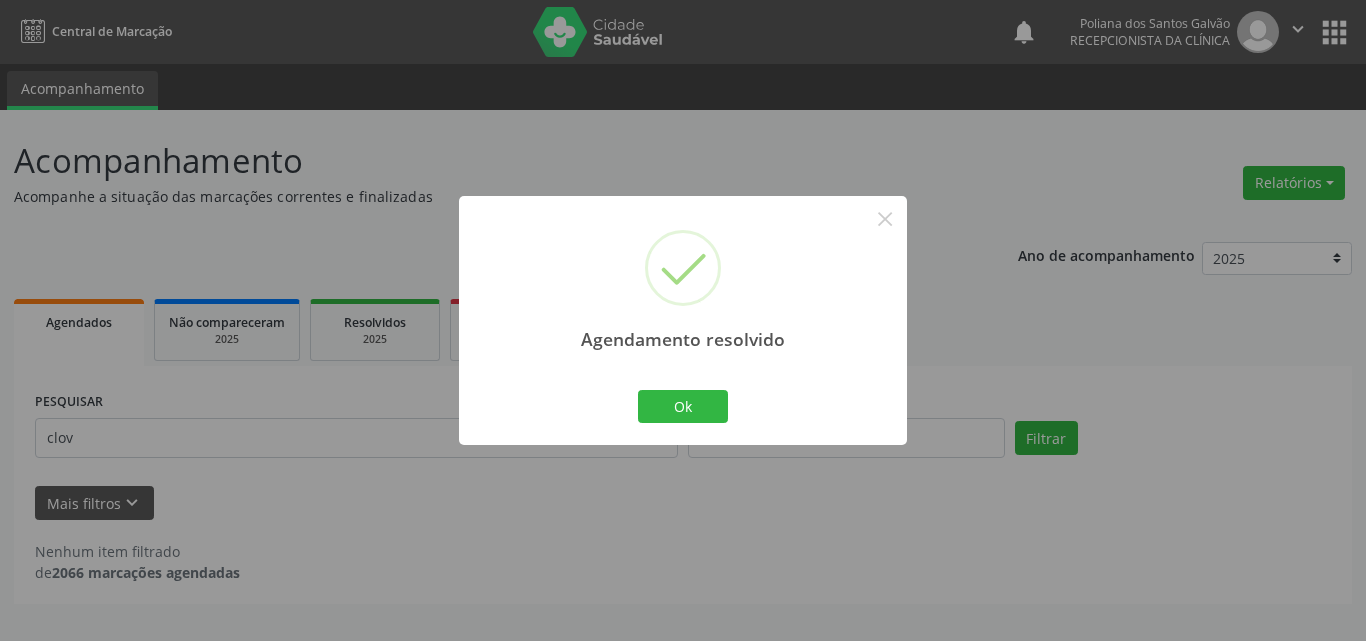 click on "Ok Cancel" at bounding box center (683, 406) 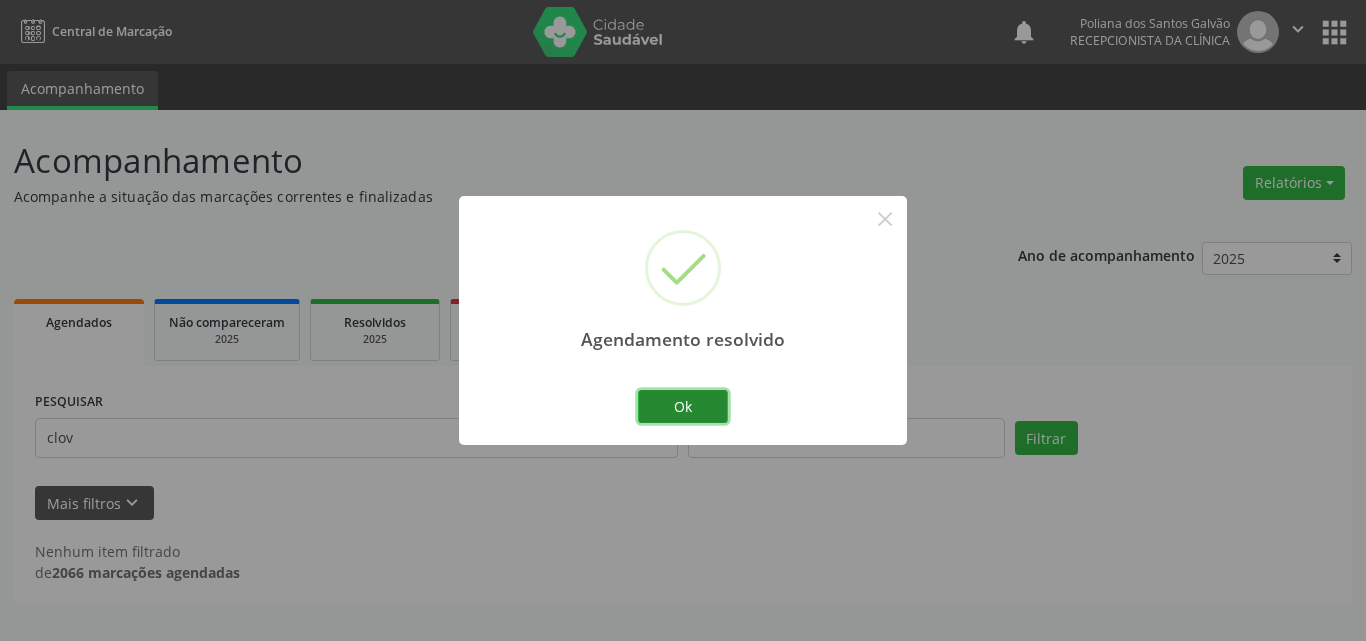 click on "Ok" at bounding box center [683, 407] 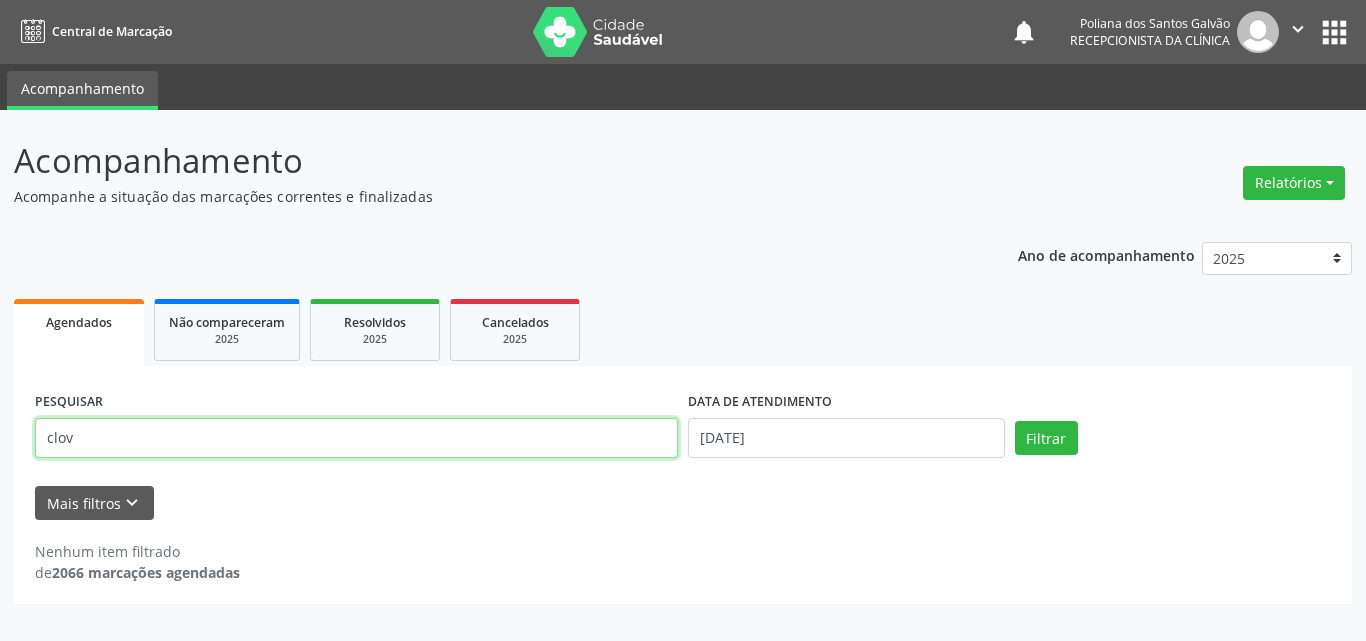 drag, startPoint x: 516, startPoint y: 432, endPoint x: 0, endPoint y: 311, distance: 529.9972 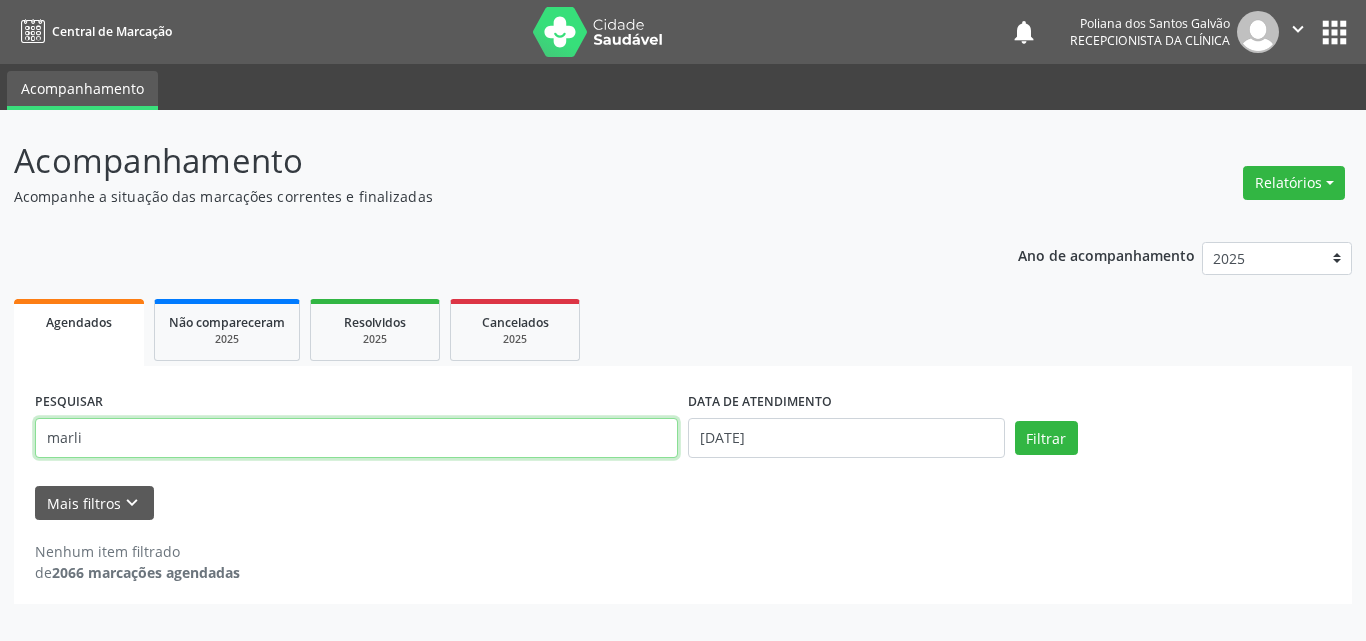 type on "marli" 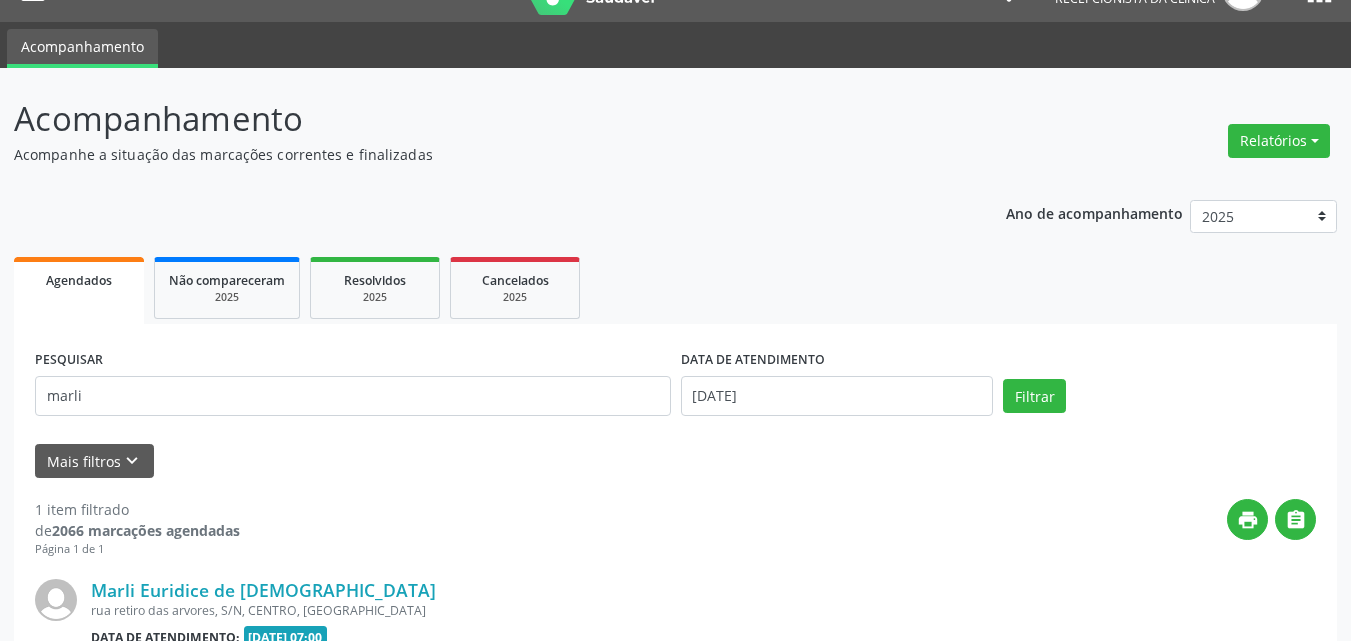scroll, scrollTop: 264, scrollLeft: 0, axis: vertical 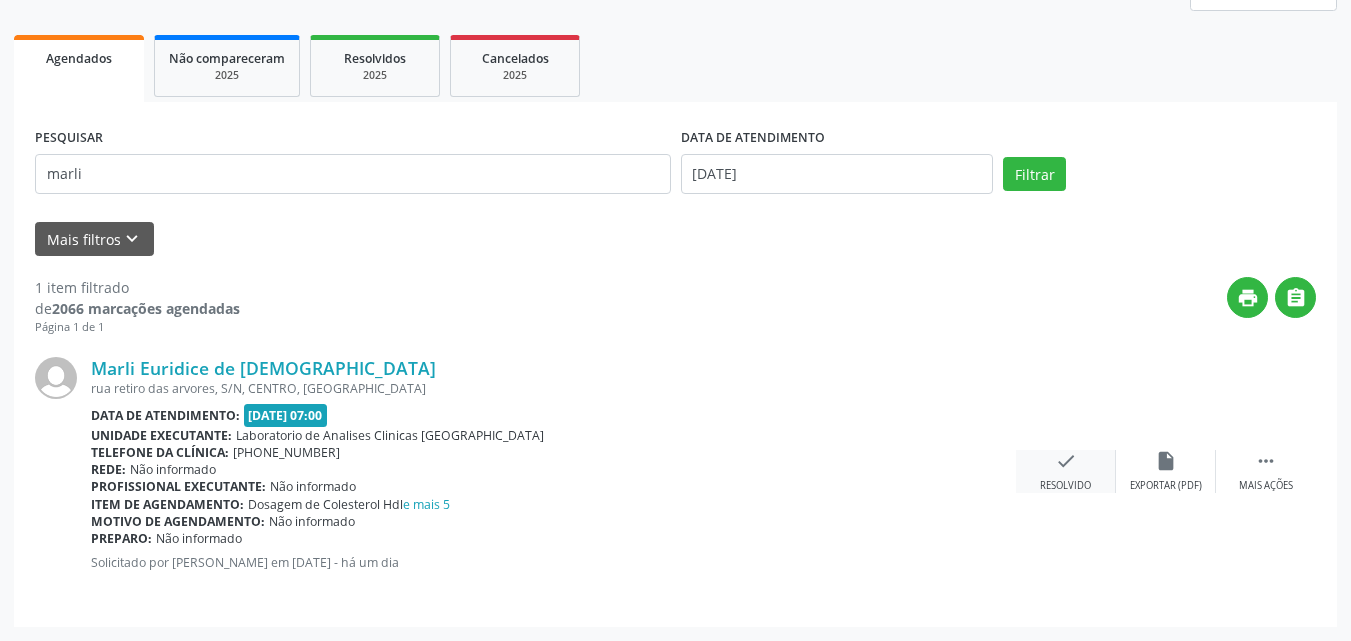 click on "check
Resolvido" at bounding box center (1066, 471) 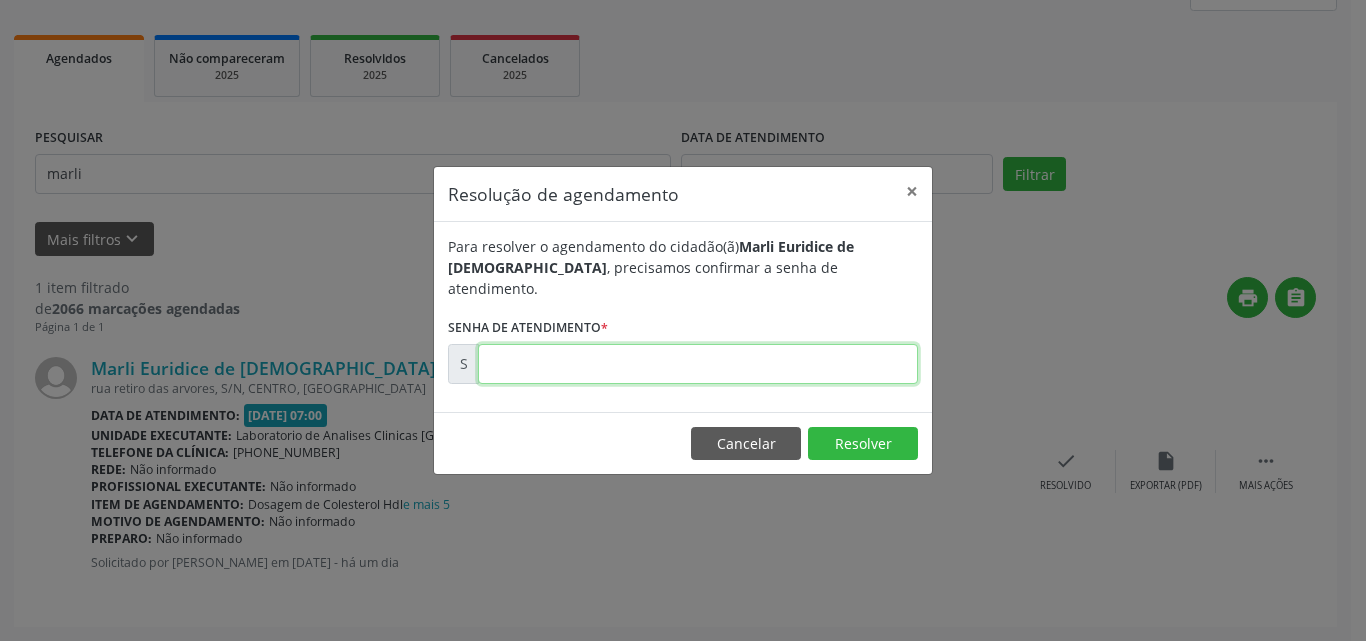 click at bounding box center (698, 364) 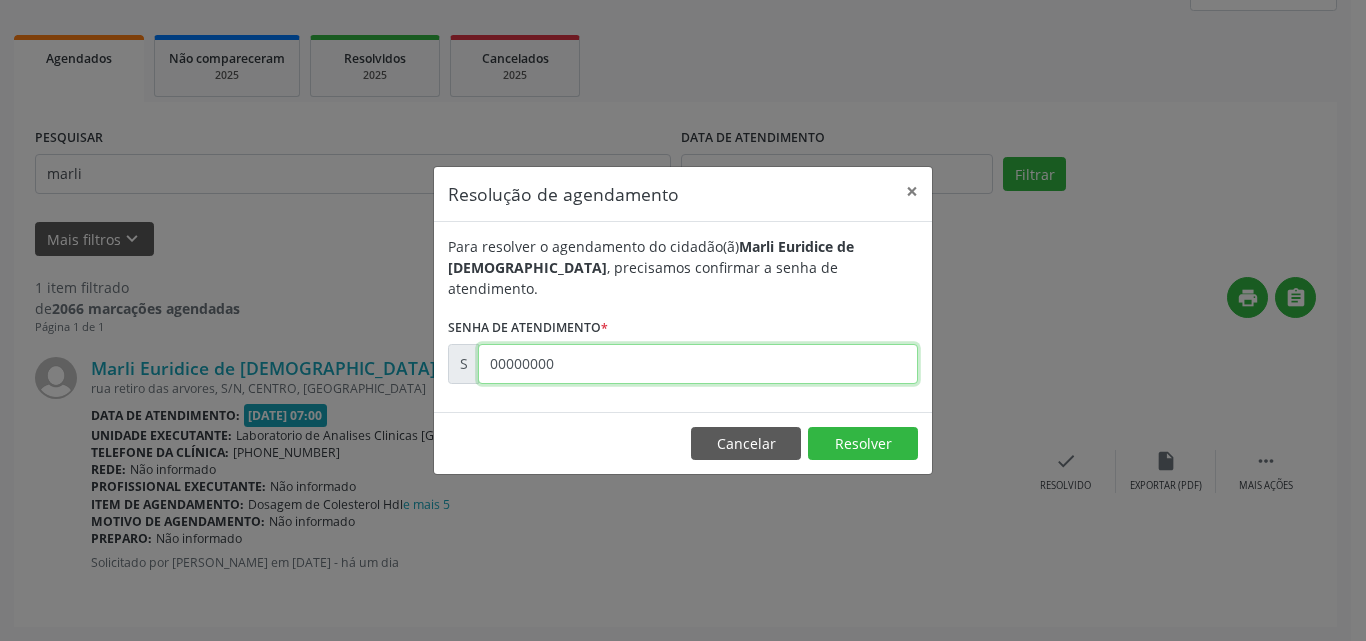 type on "00000000" 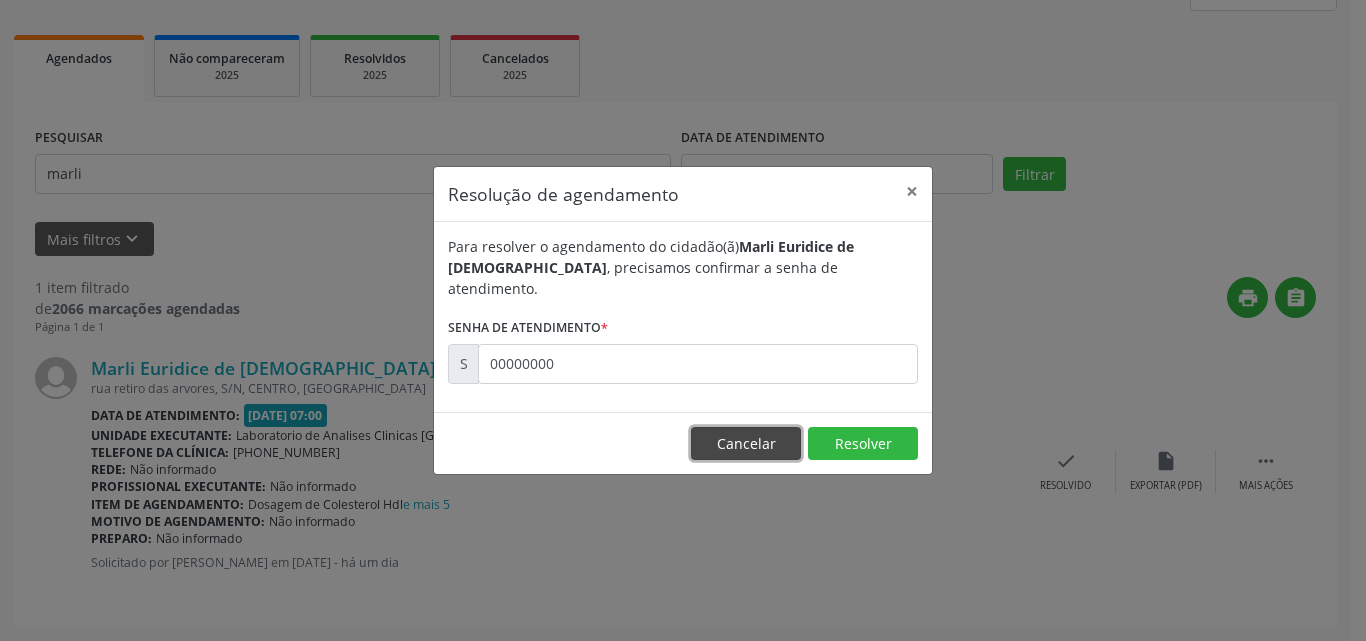 click on "Cancelar" at bounding box center (746, 444) 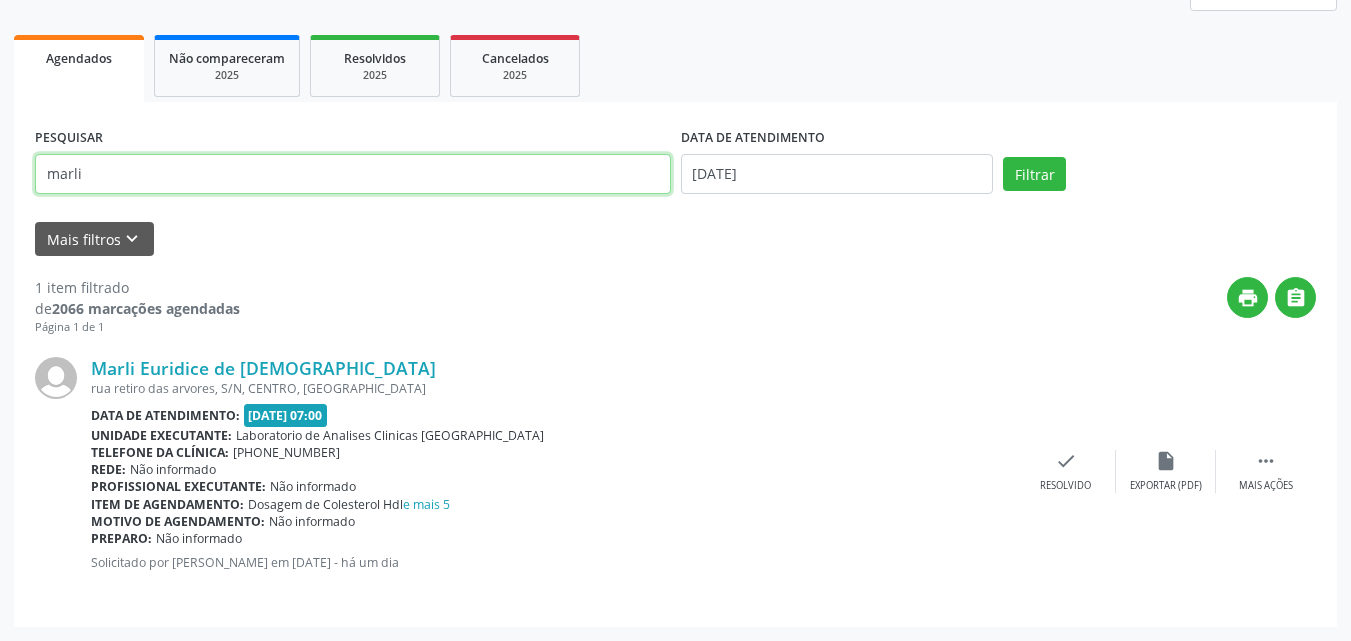 drag, startPoint x: 392, startPoint y: 184, endPoint x: 0, endPoint y: 49, distance: 414.59497 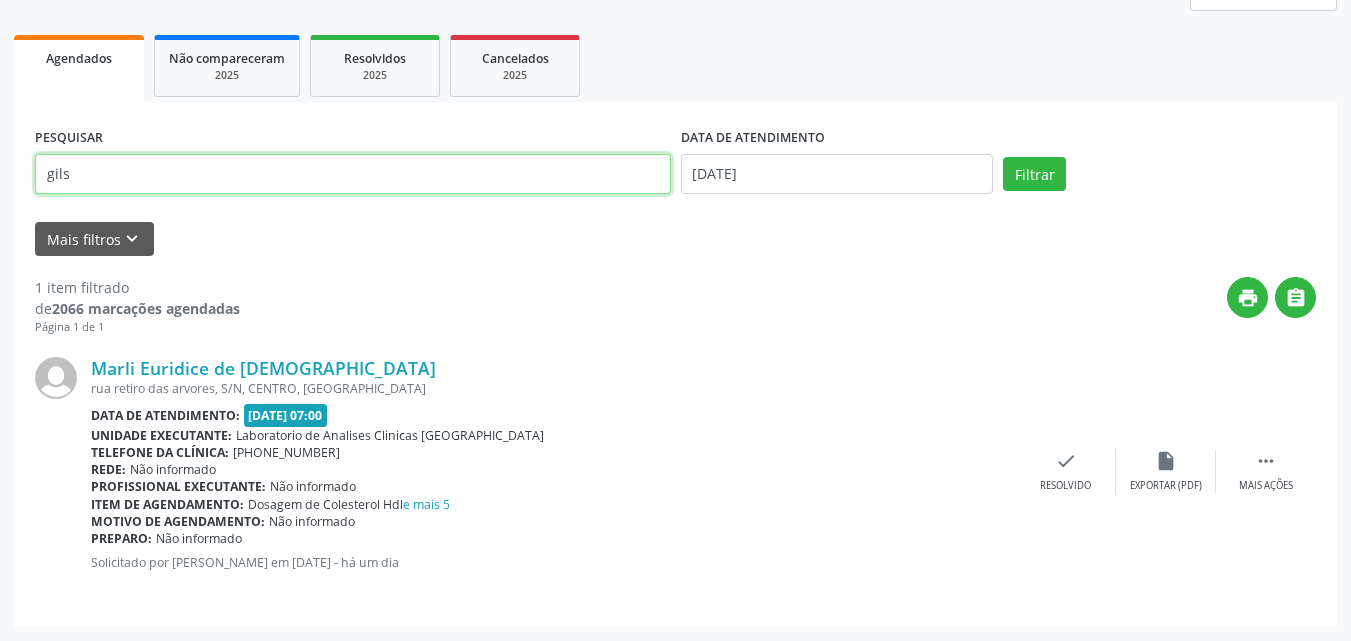 type on "gils" 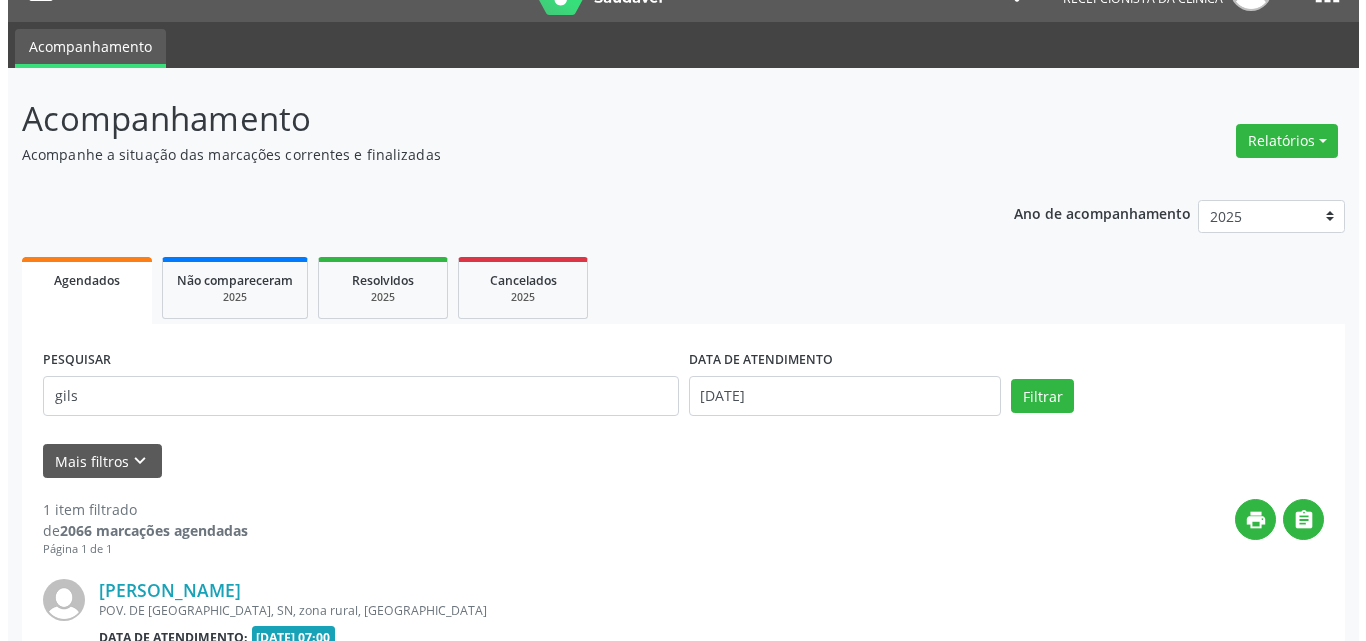 scroll, scrollTop: 264, scrollLeft: 0, axis: vertical 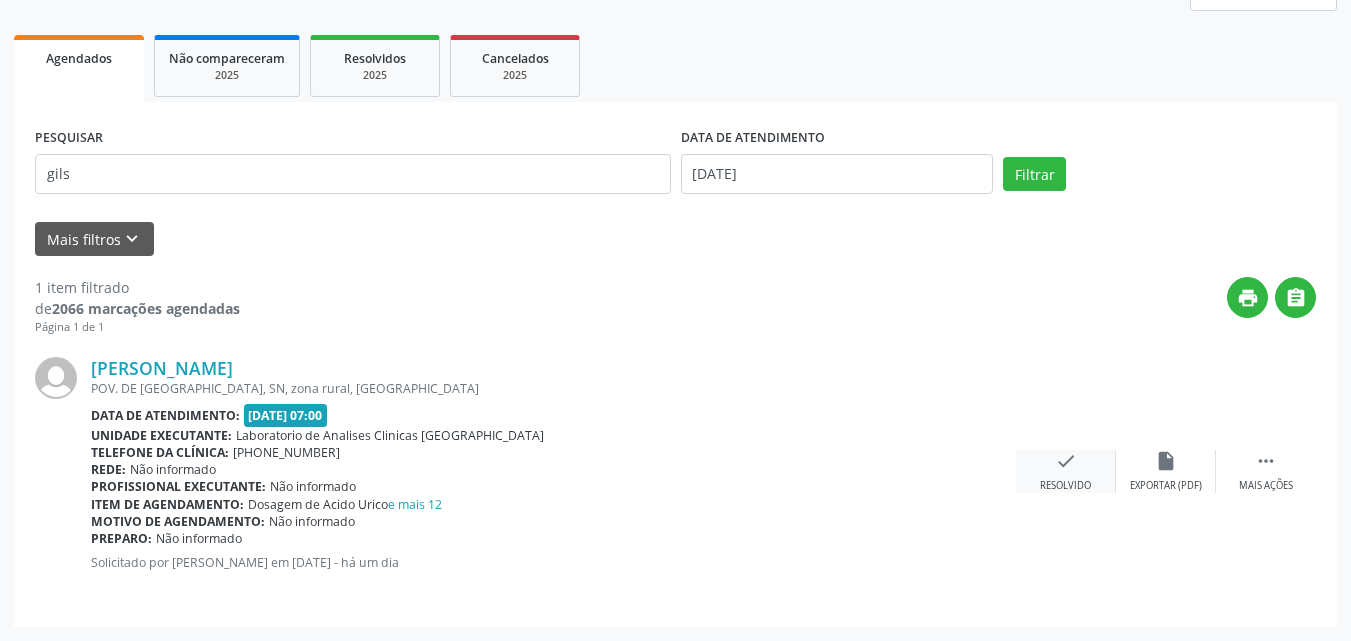 click on "check" at bounding box center [1066, 461] 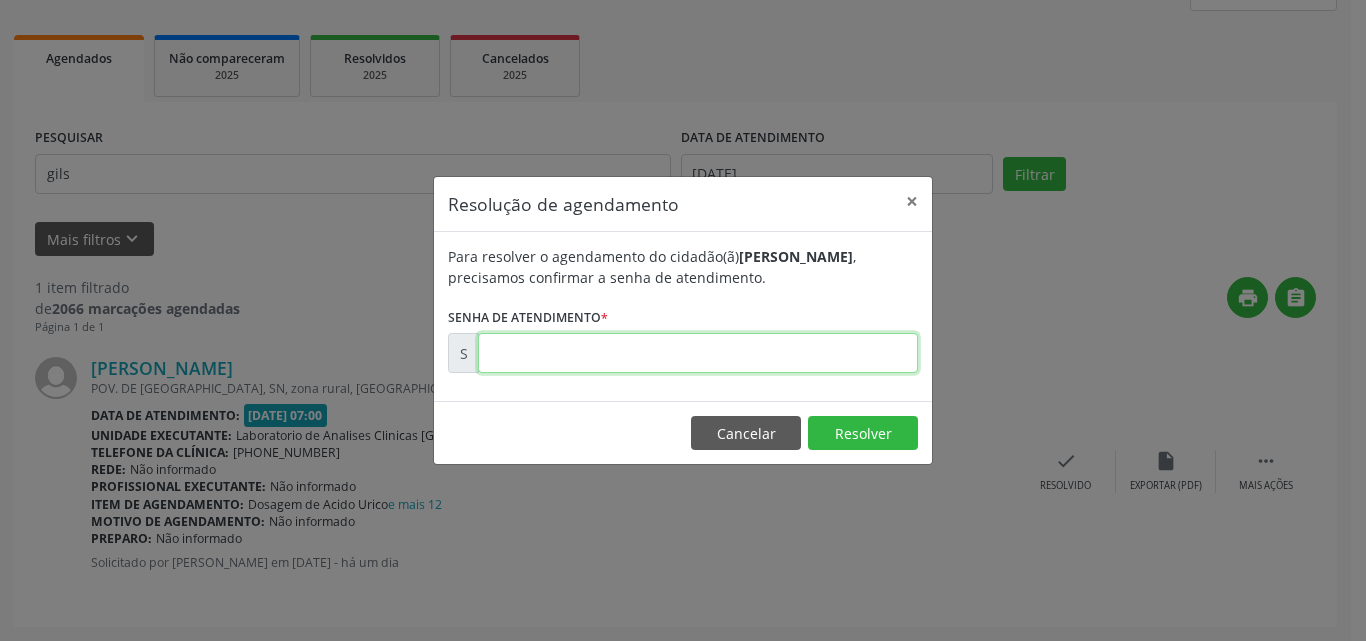 click at bounding box center [698, 353] 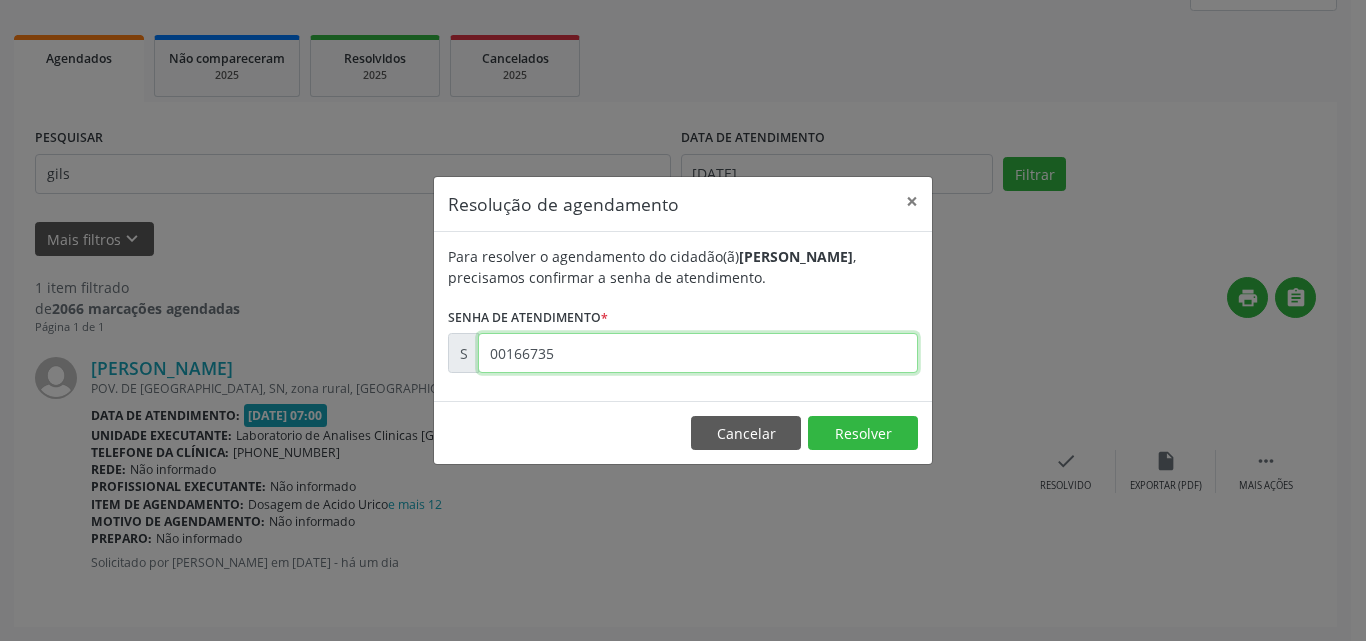type on "00166735" 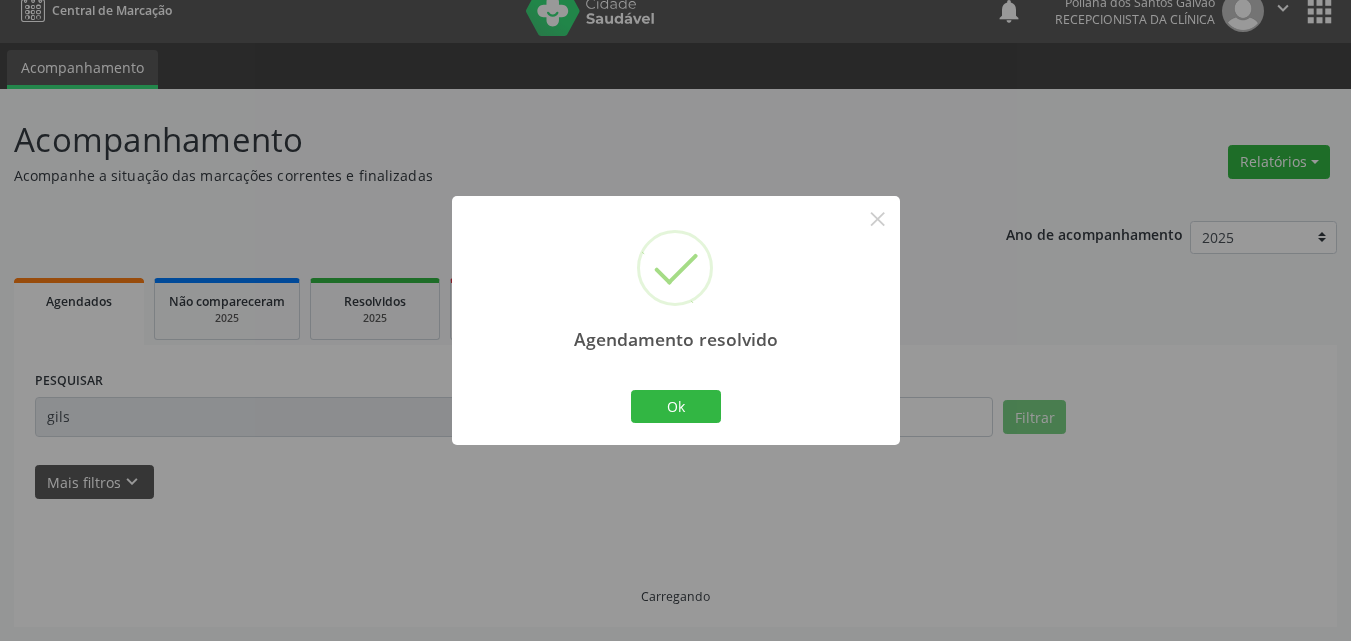 scroll, scrollTop: 0, scrollLeft: 0, axis: both 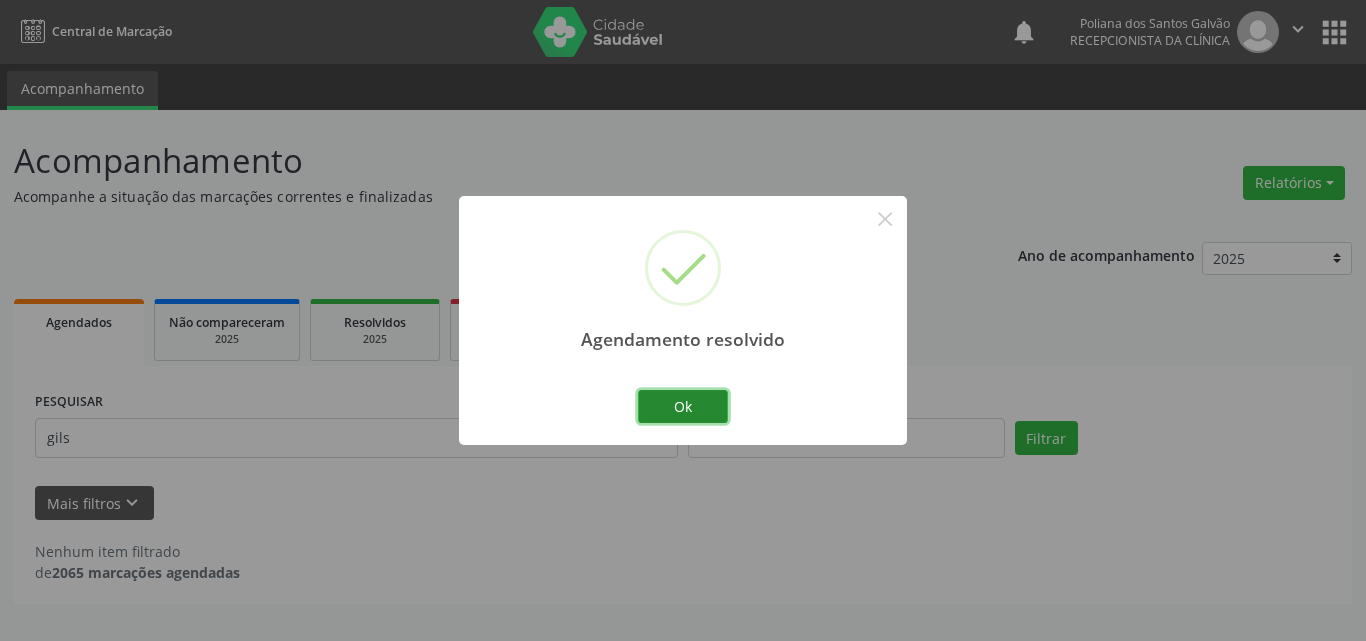 click on "Ok" at bounding box center [683, 407] 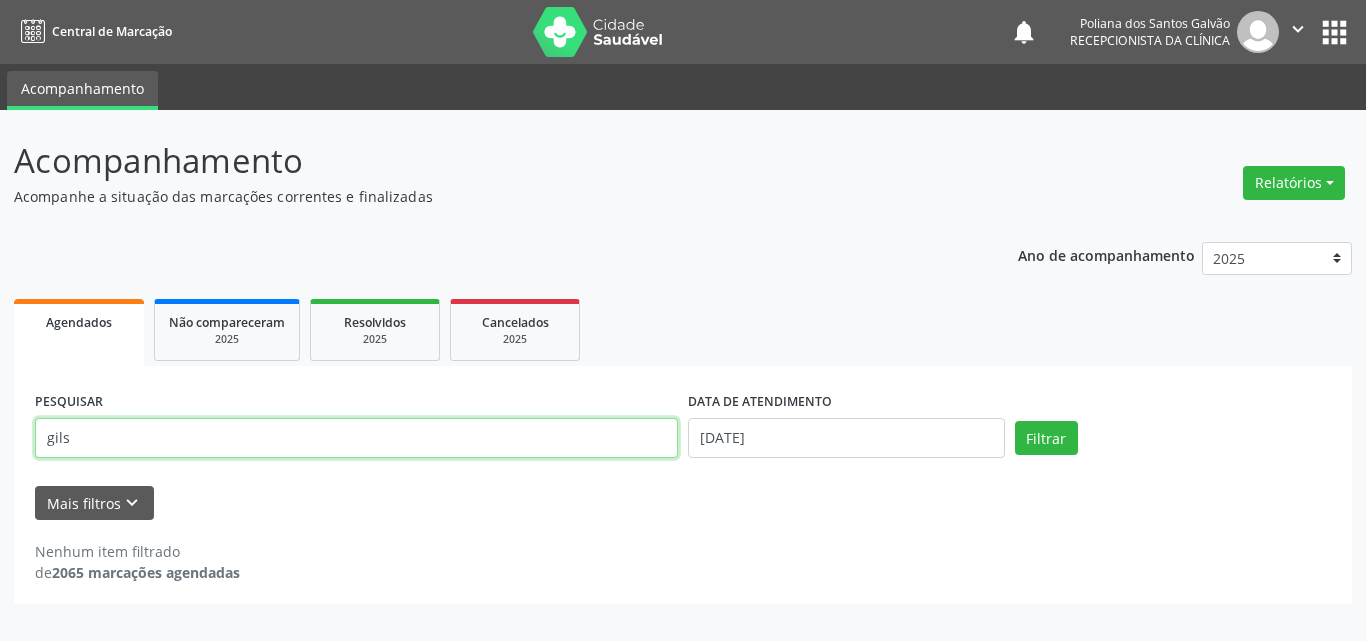 drag, startPoint x: 638, startPoint y: 432, endPoint x: 0, endPoint y: 286, distance: 654.4922 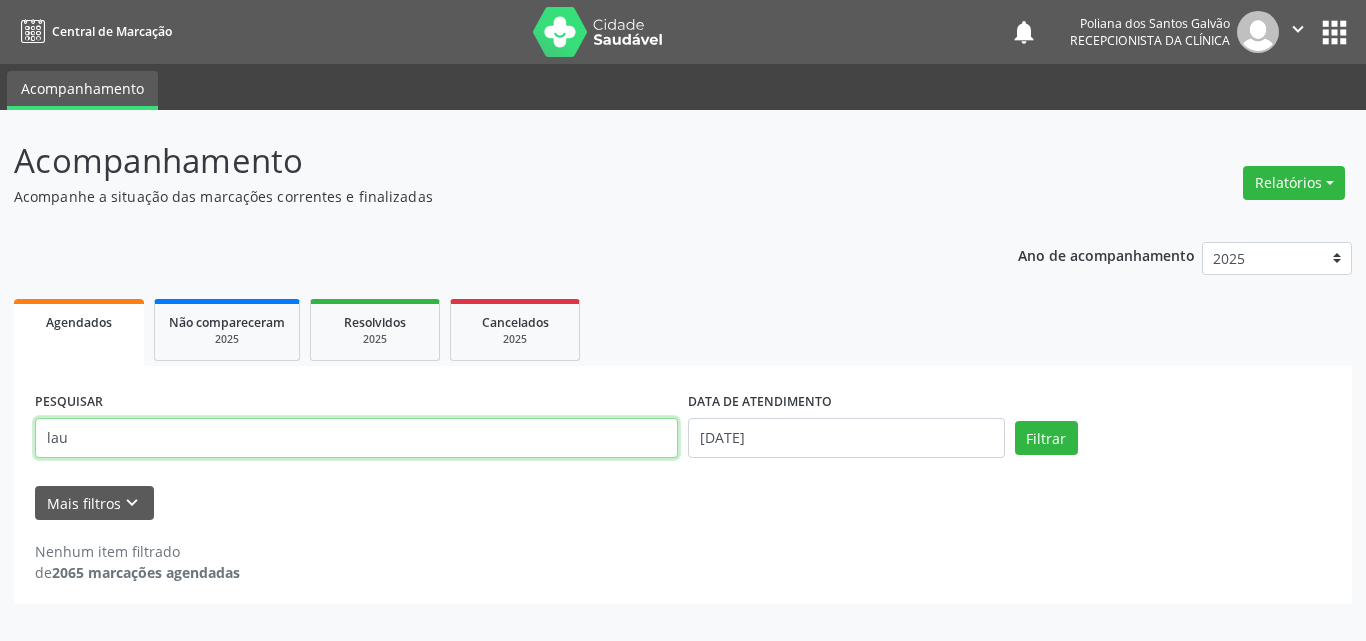 type on "lau" 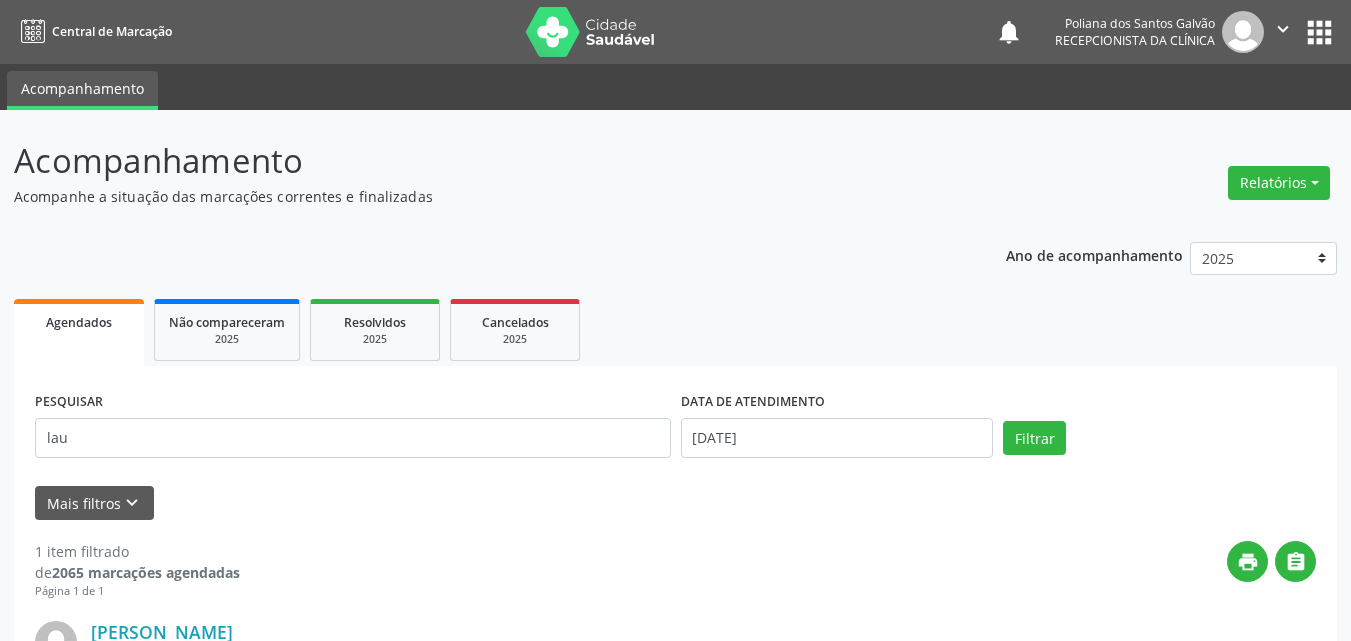 scroll, scrollTop: 281, scrollLeft: 0, axis: vertical 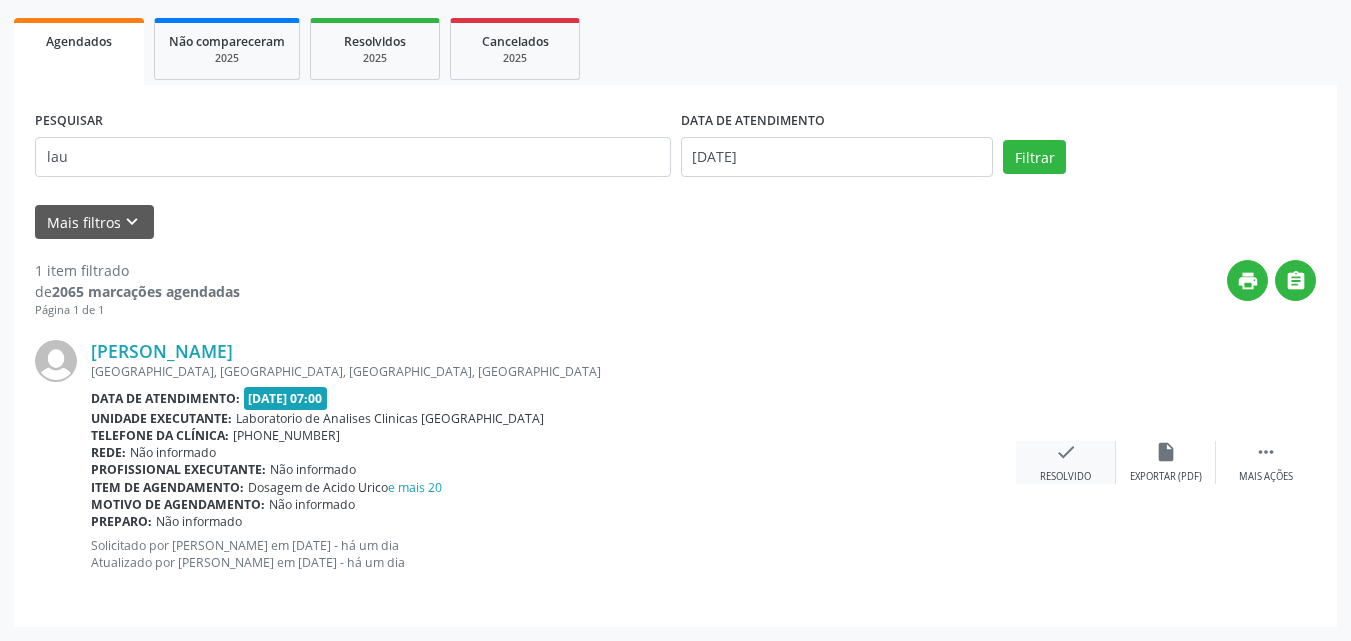click on "check
Resolvido" at bounding box center (1066, 462) 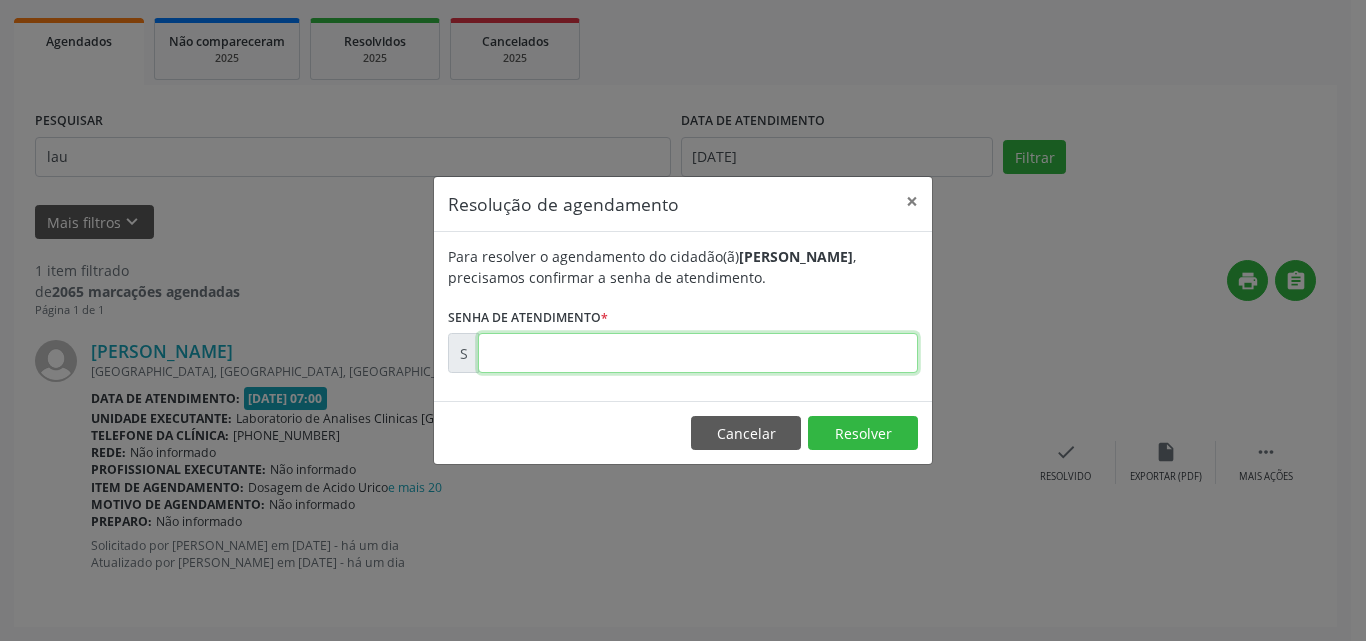 click at bounding box center [698, 353] 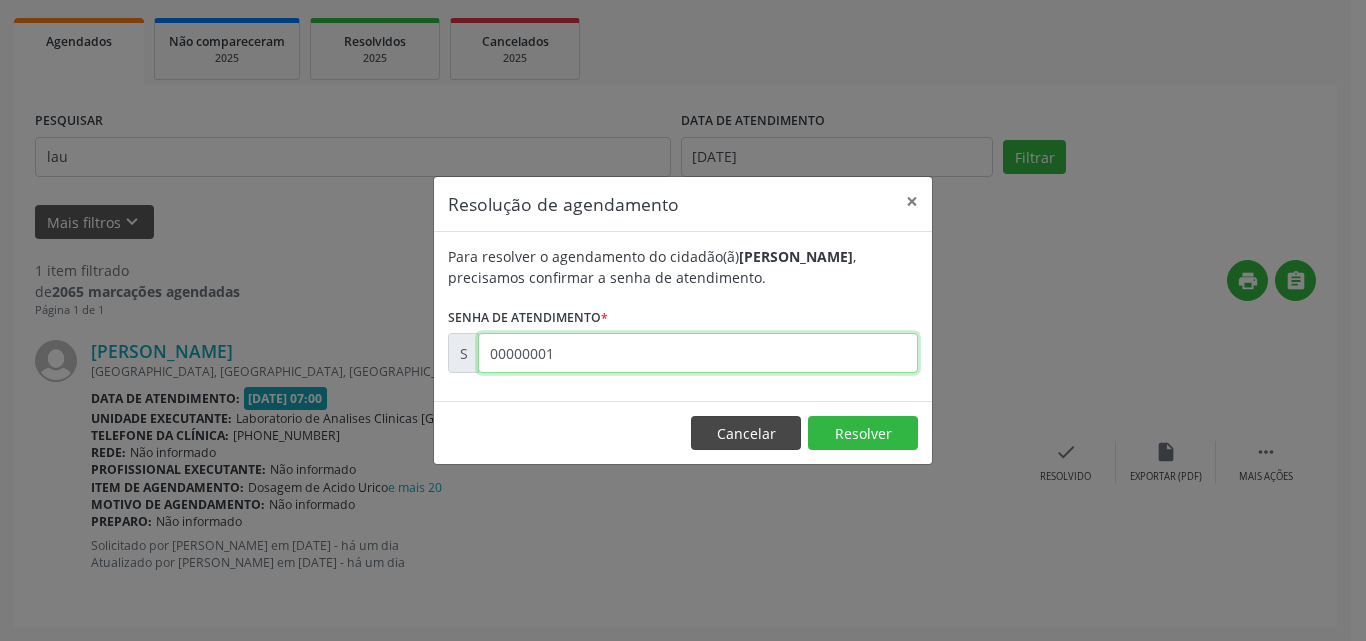 type on "00000001" 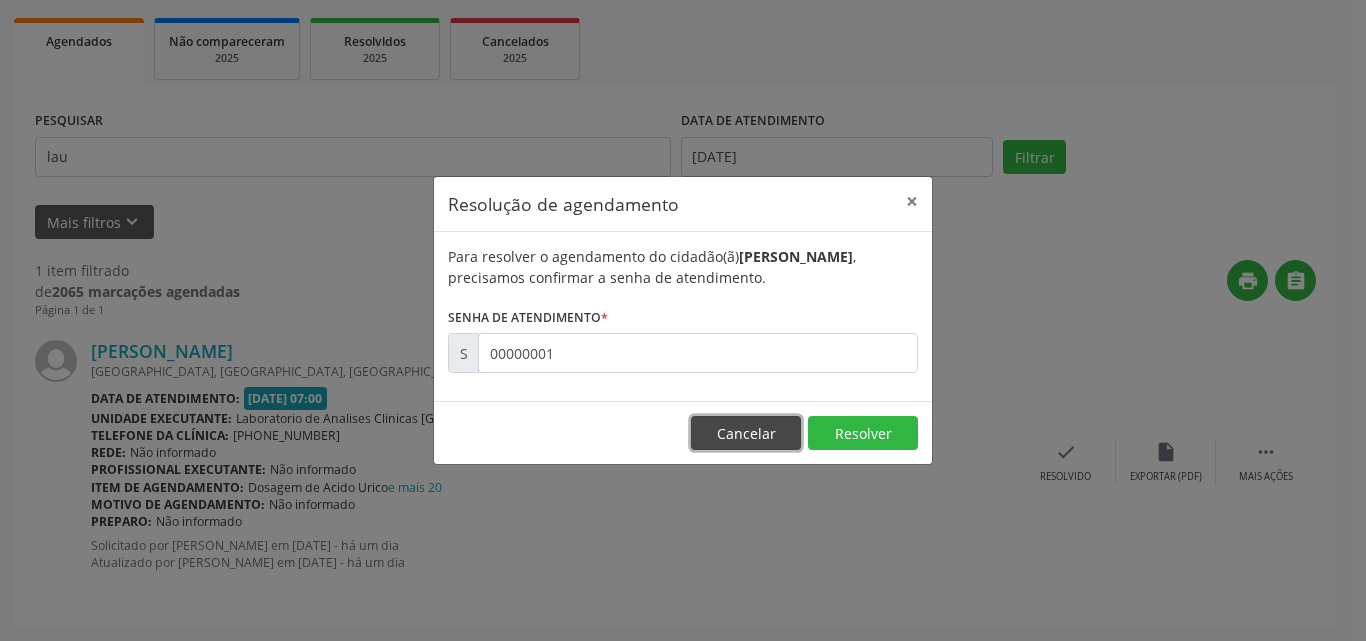 drag, startPoint x: 736, startPoint y: 427, endPoint x: 777, endPoint y: 460, distance: 52.63079 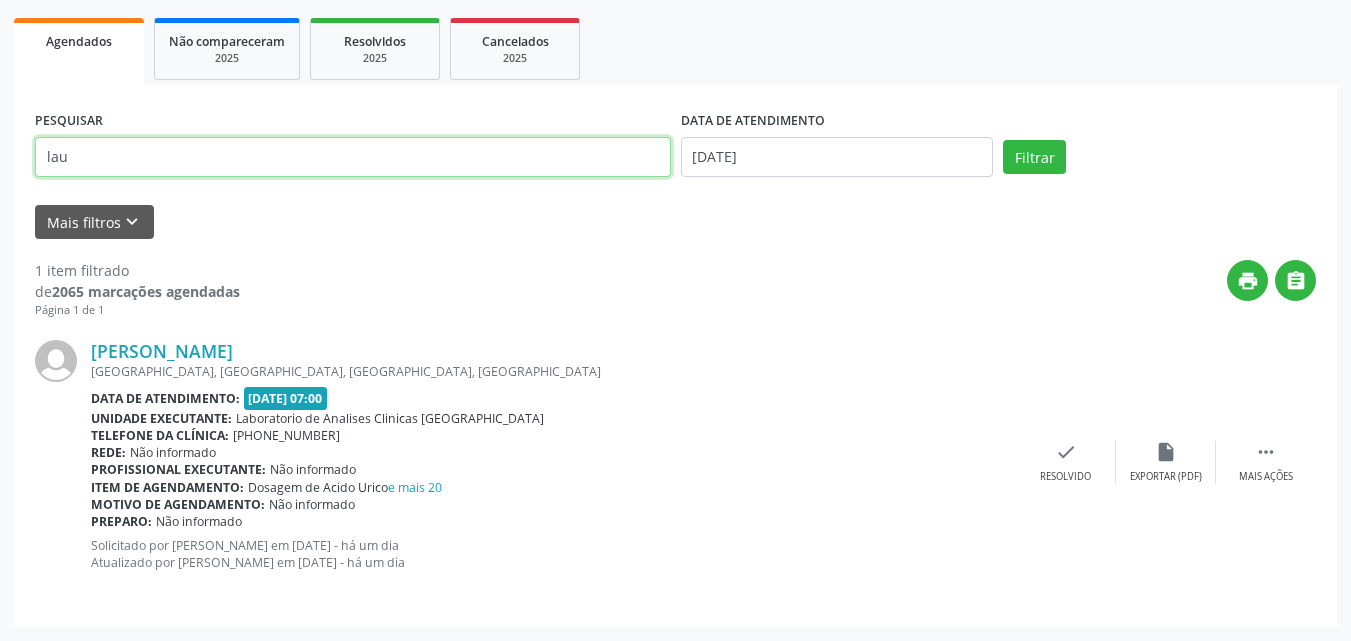 drag, startPoint x: 444, startPoint y: 162, endPoint x: 0, endPoint y: -20, distance: 479.85416 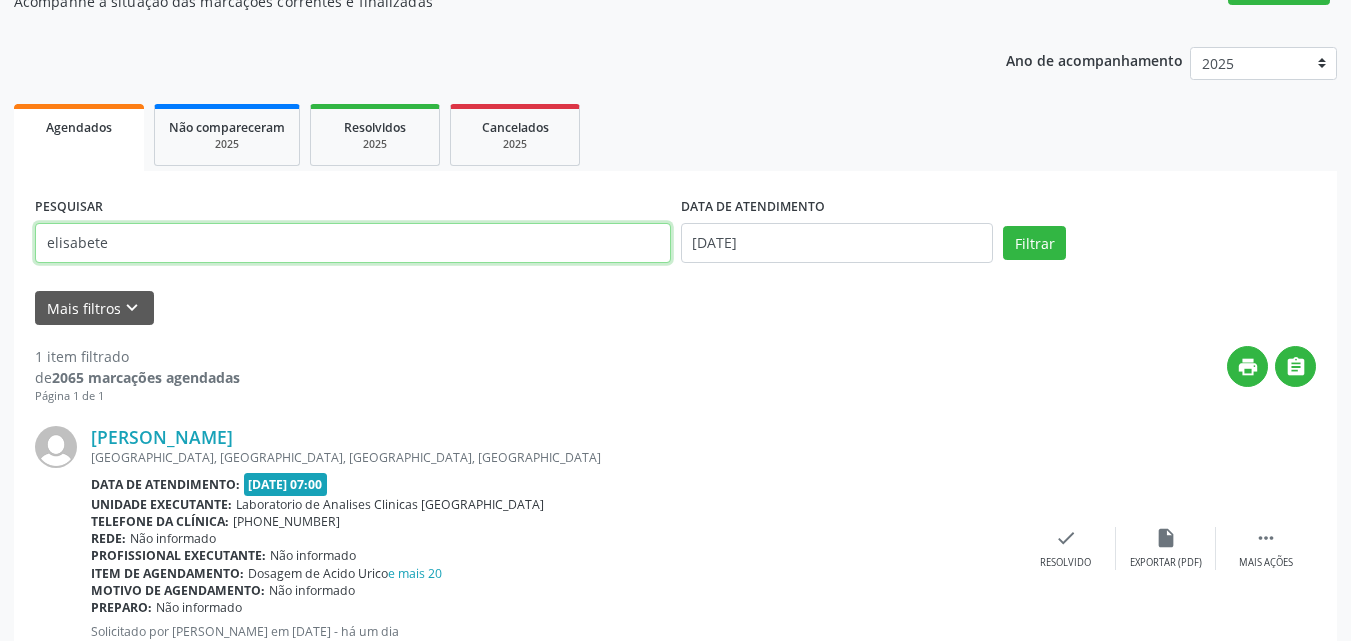 type on "elisabete" 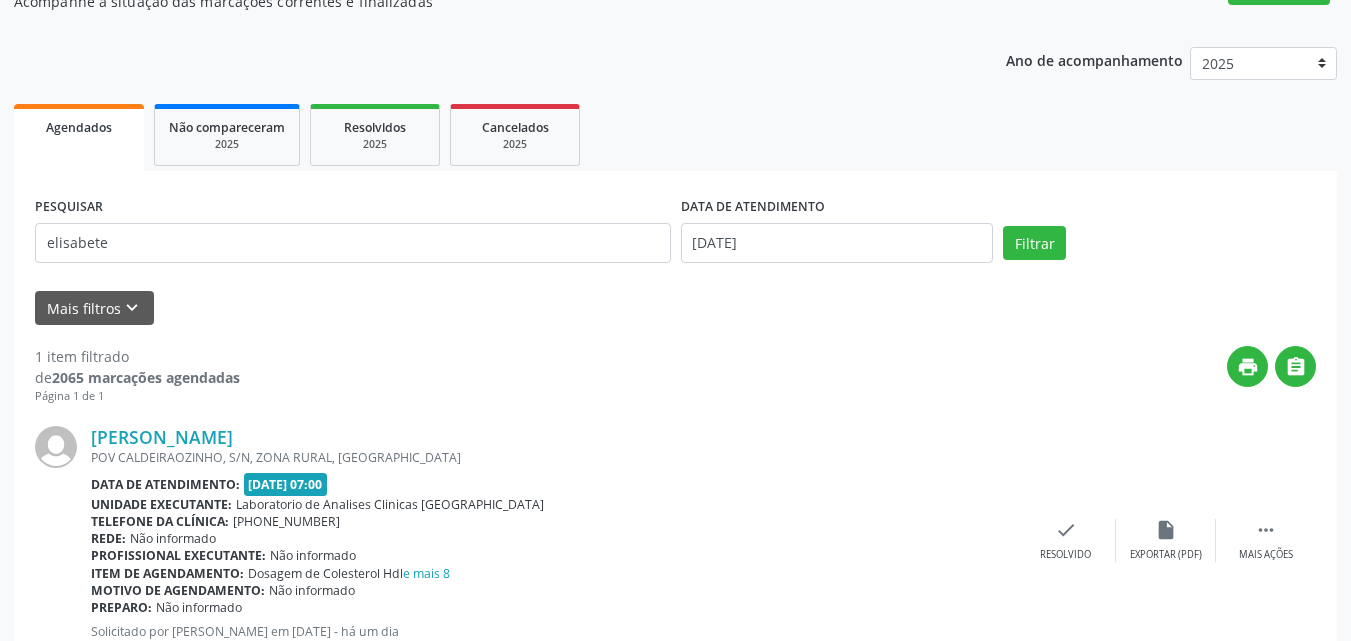 scroll, scrollTop: 264, scrollLeft: 0, axis: vertical 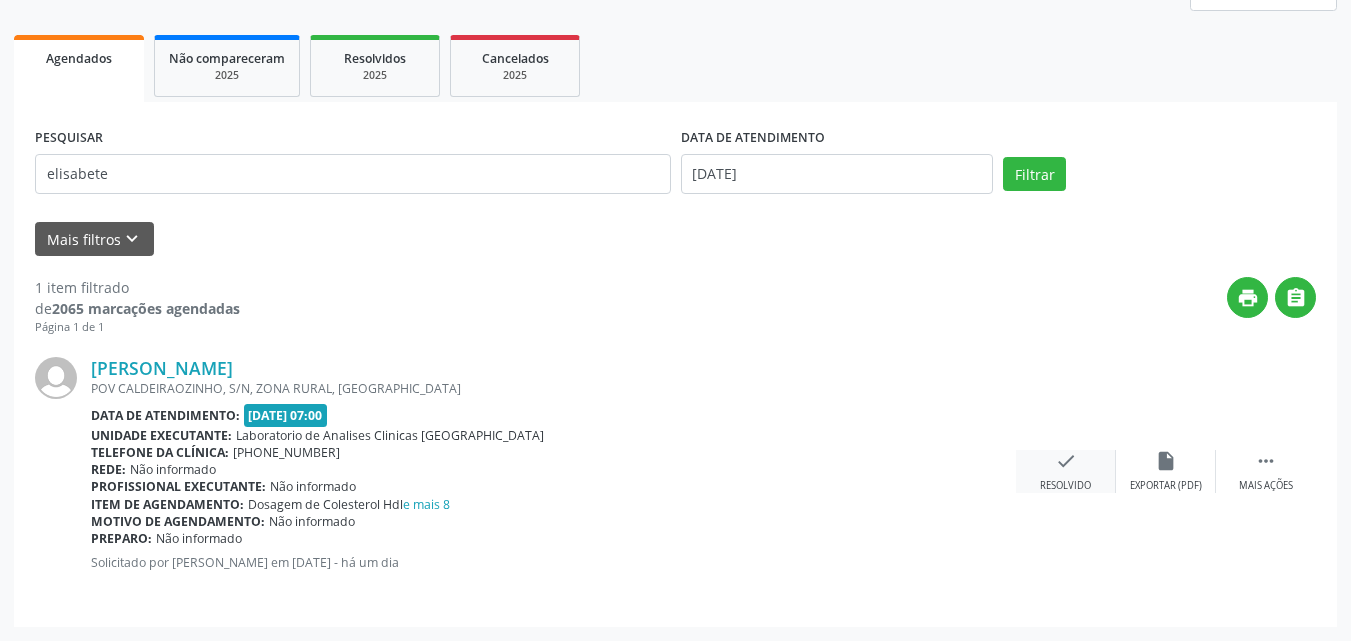 click on "check" at bounding box center [1066, 461] 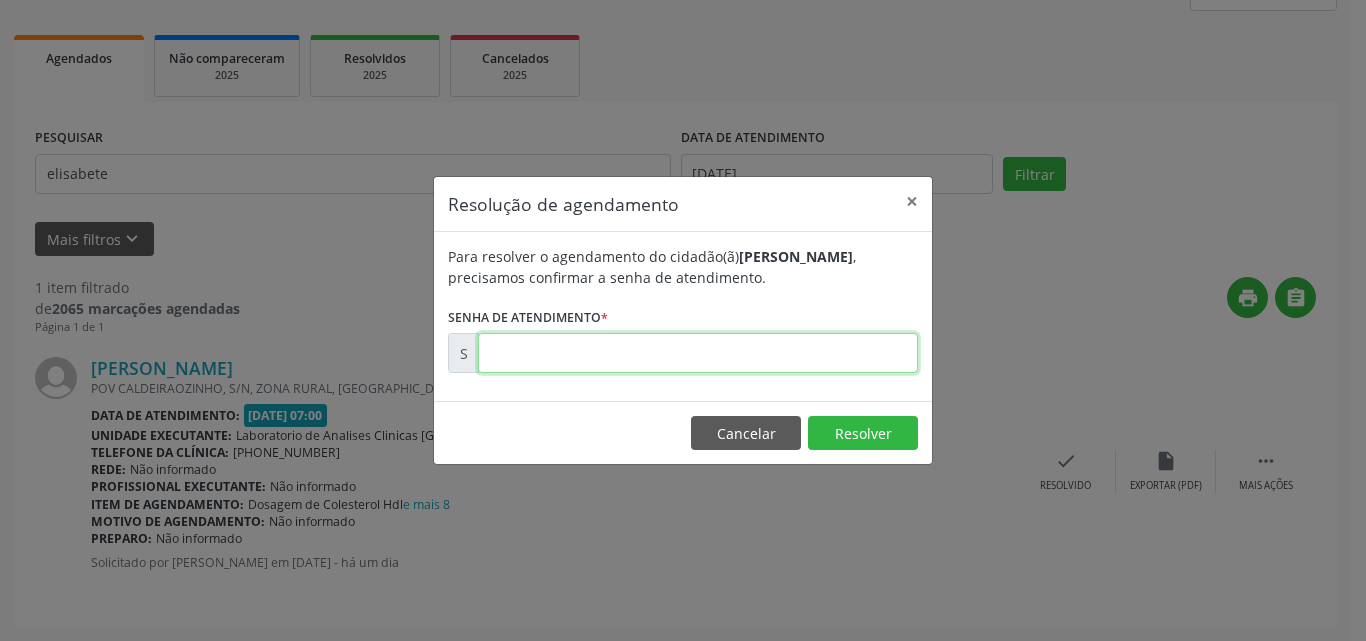 click at bounding box center [698, 353] 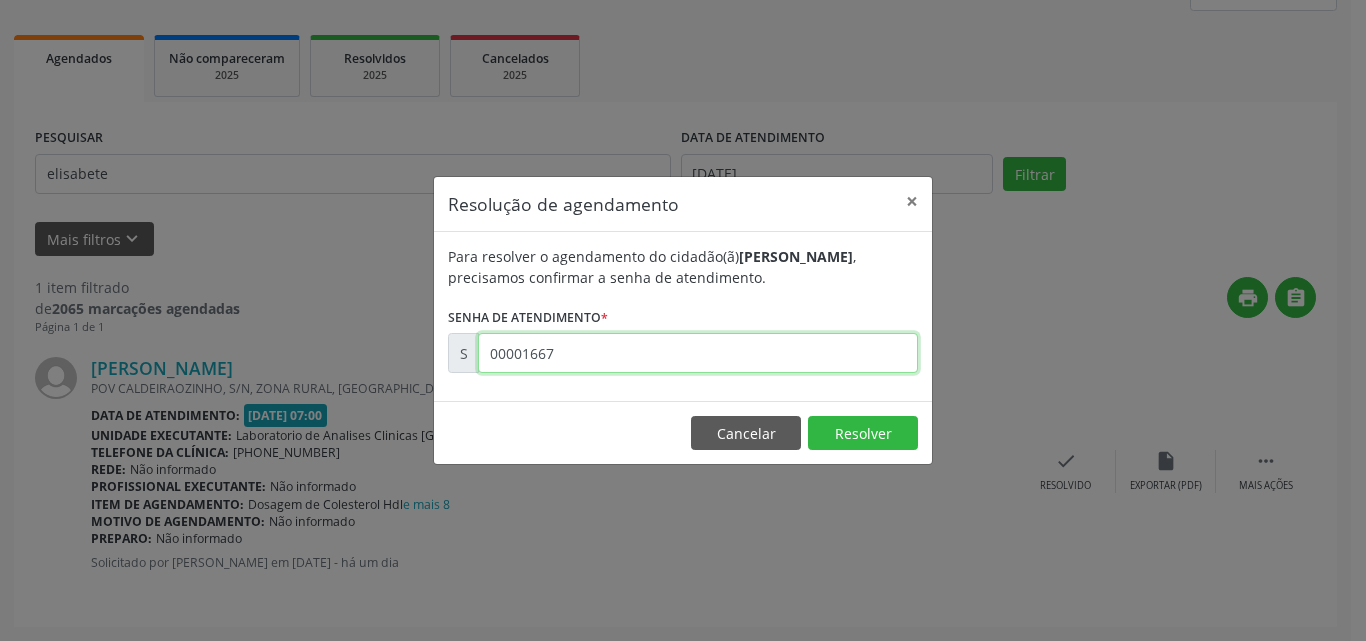 type on "00001667" 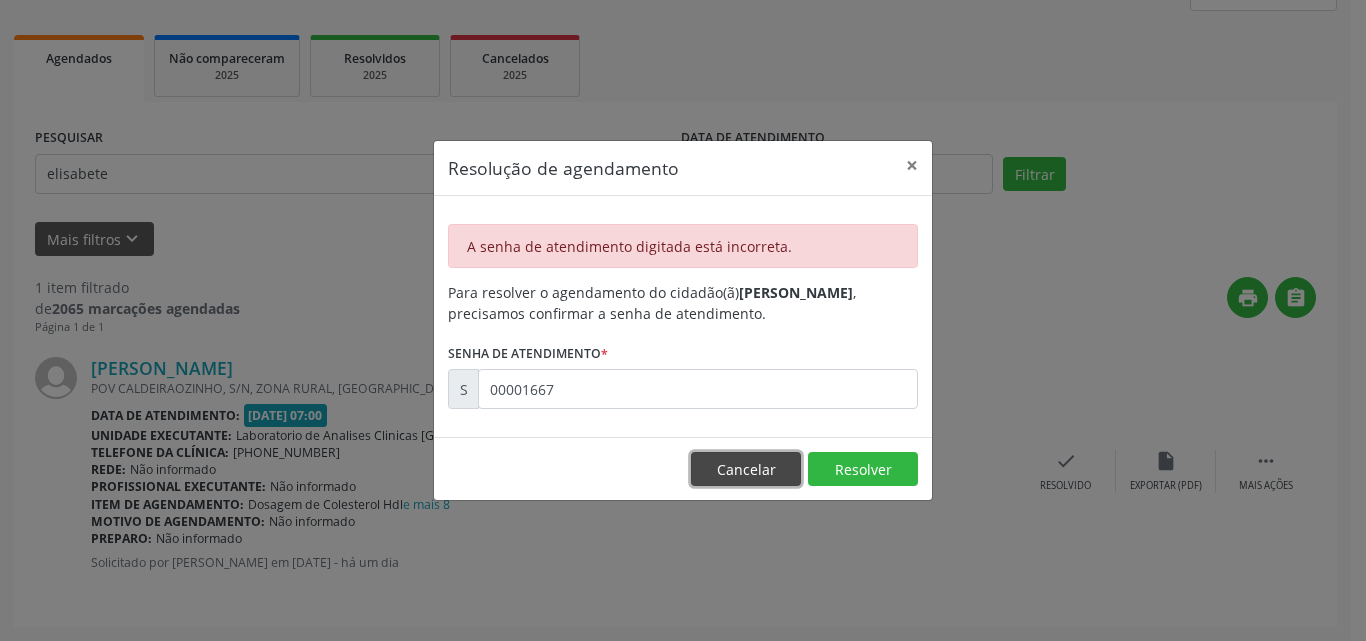 drag, startPoint x: 749, startPoint y: 475, endPoint x: 699, endPoint y: 450, distance: 55.9017 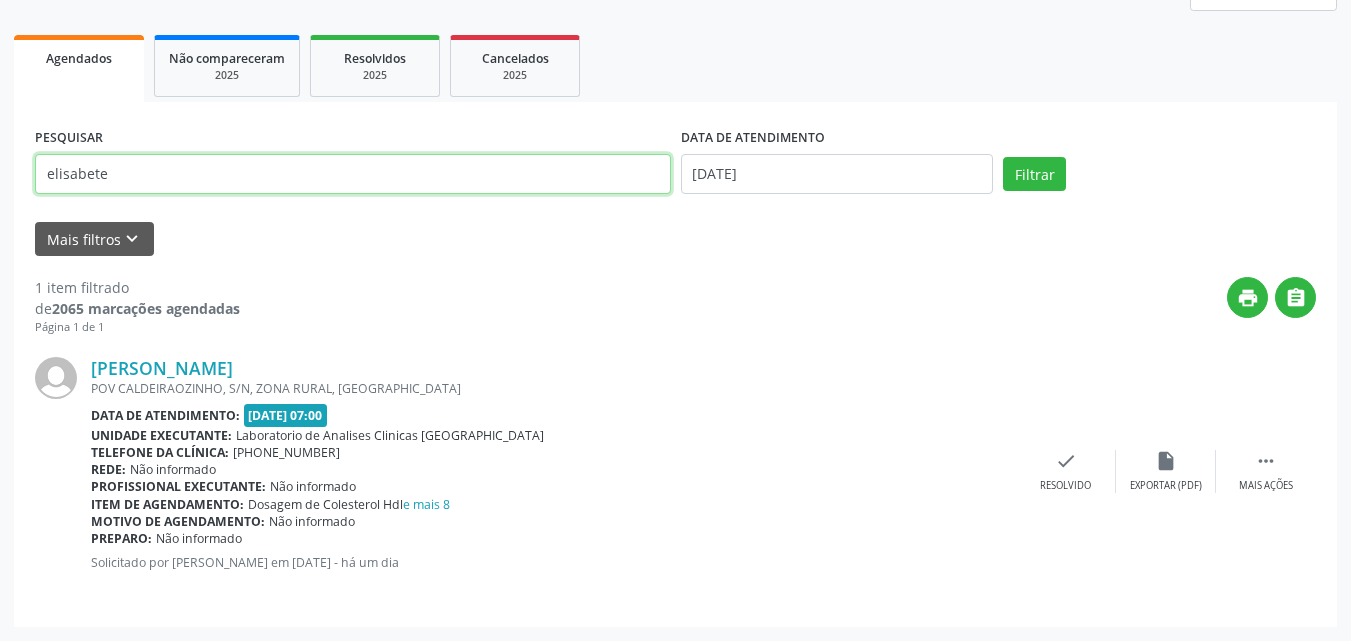 drag, startPoint x: 229, startPoint y: 183, endPoint x: 0, endPoint y: 189, distance: 229.07858 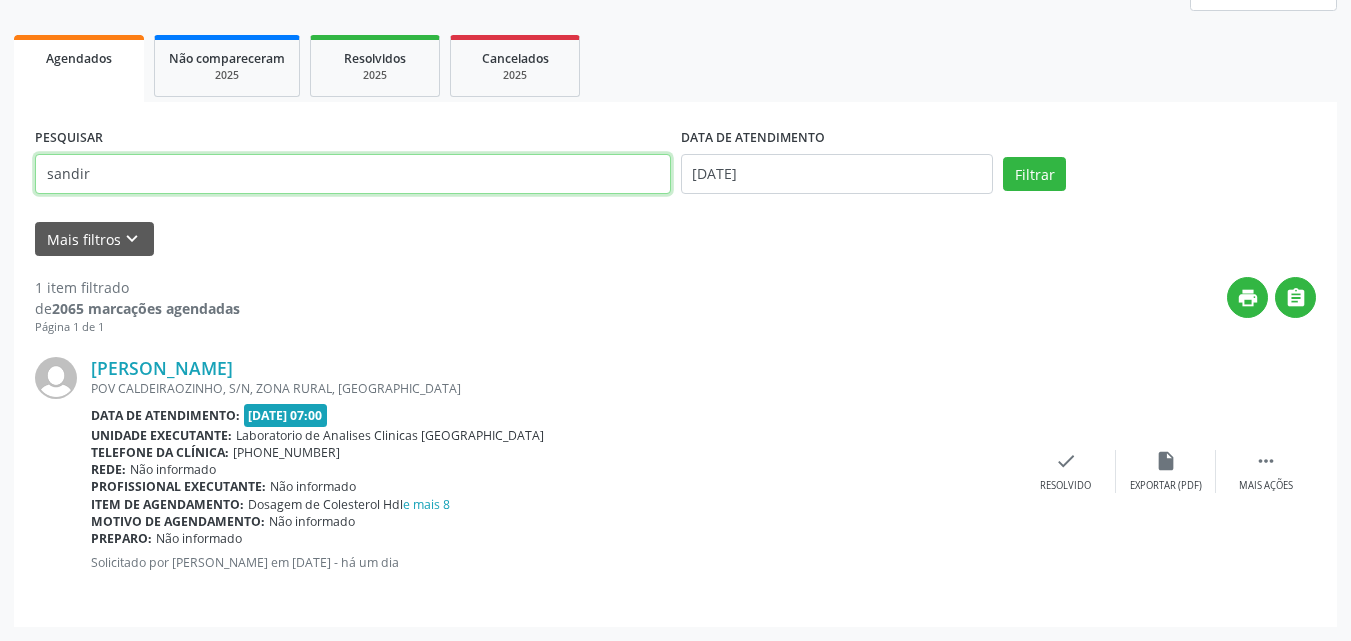 type on "sandir" 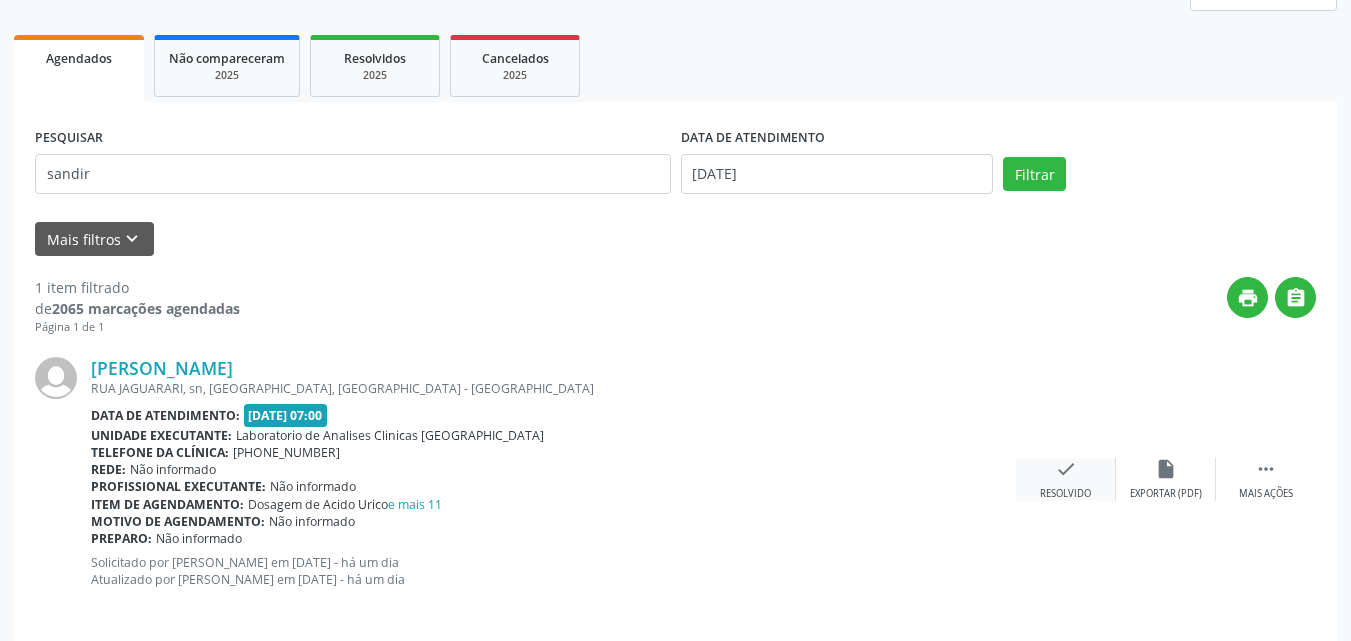 scroll, scrollTop: 281, scrollLeft: 0, axis: vertical 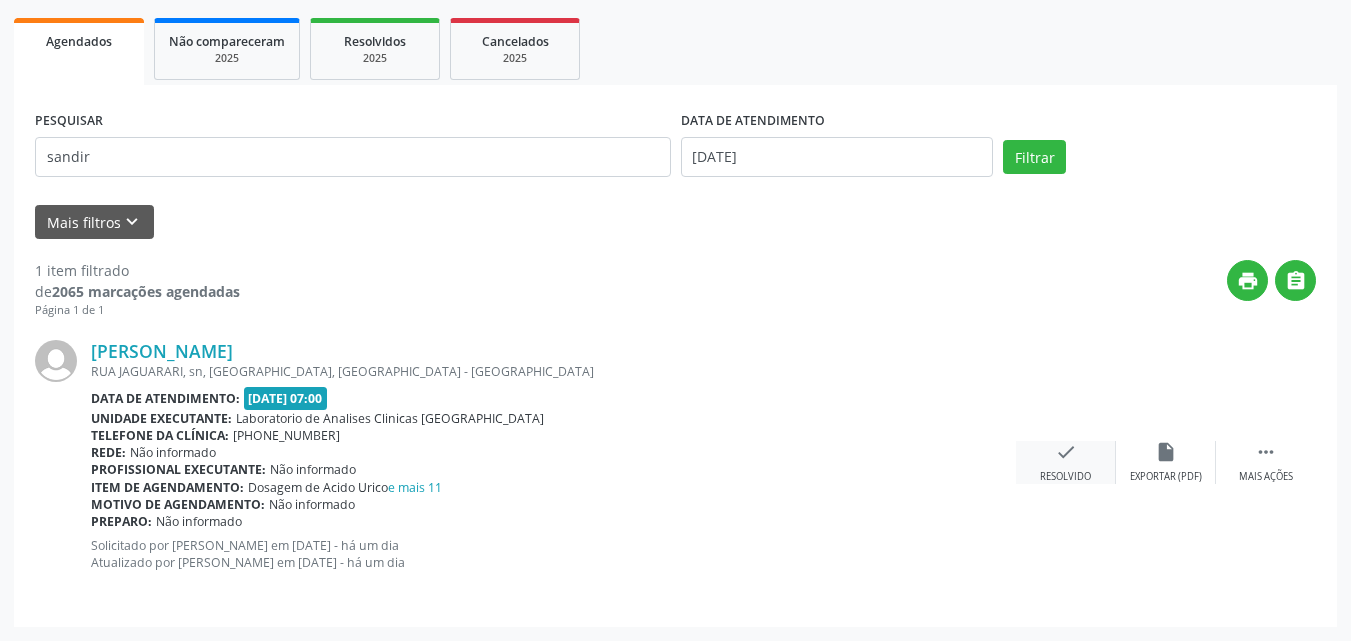 click on "check" at bounding box center (1066, 452) 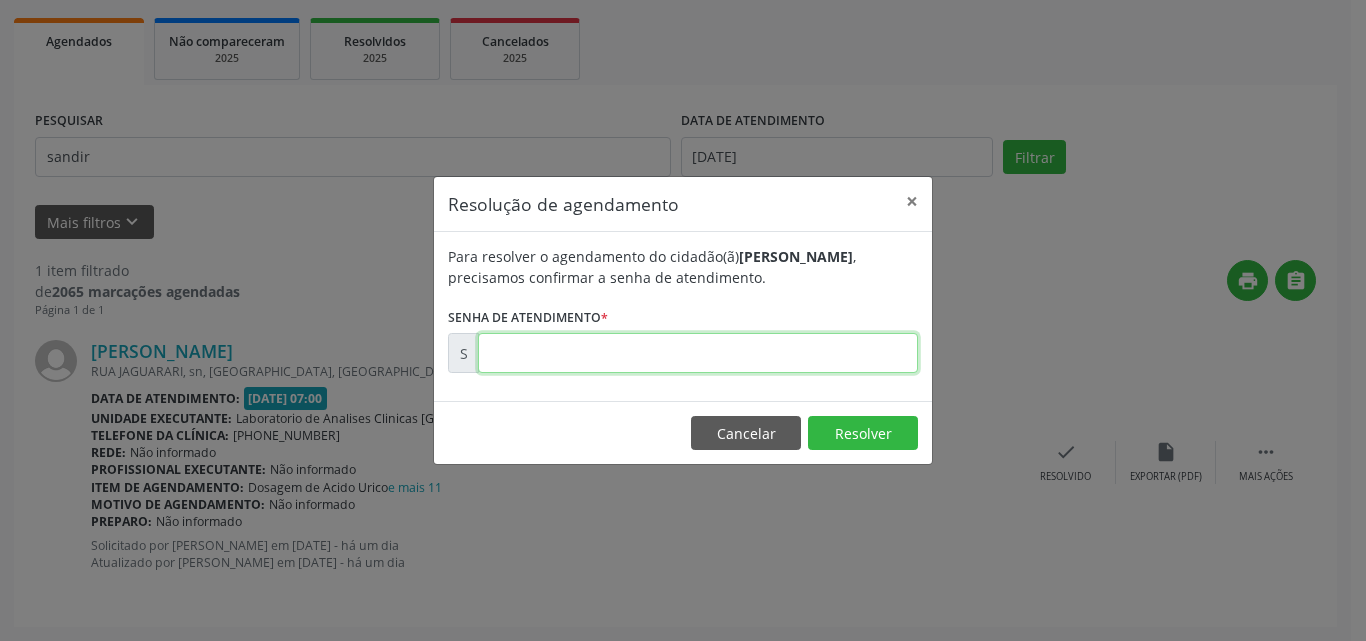 click at bounding box center (698, 353) 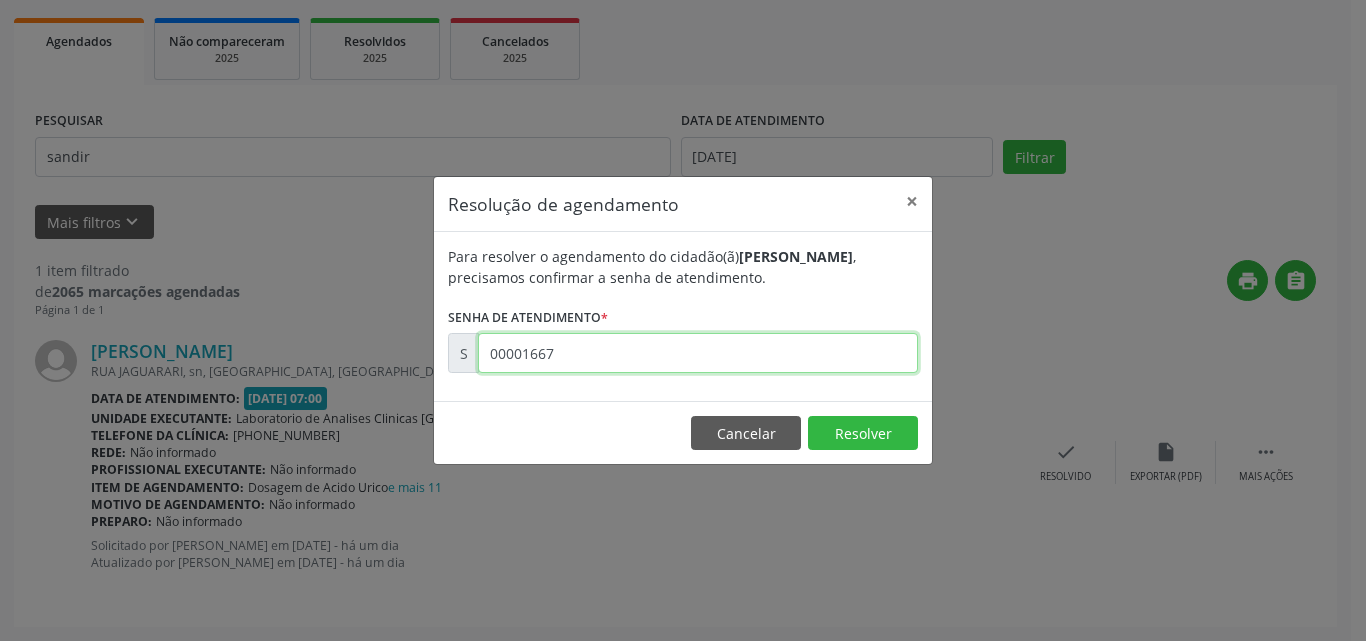 type on "00001667" 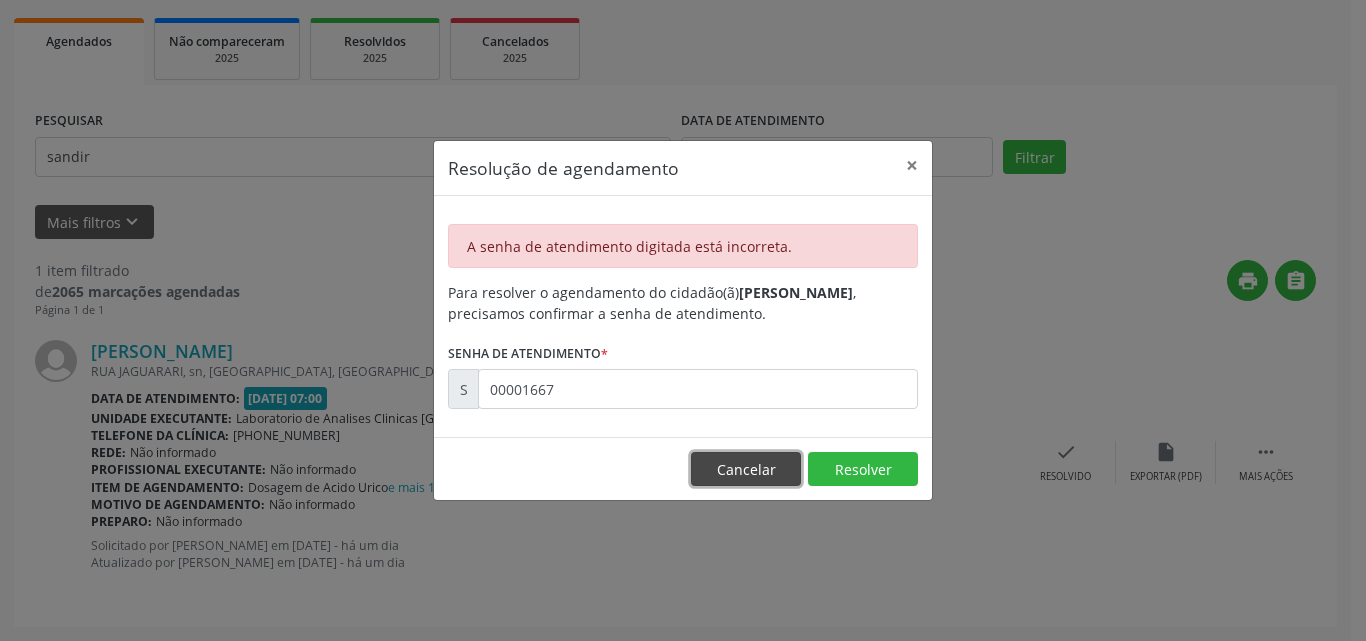 drag, startPoint x: 716, startPoint y: 453, endPoint x: 792, endPoint y: 461, distance: 76.41989 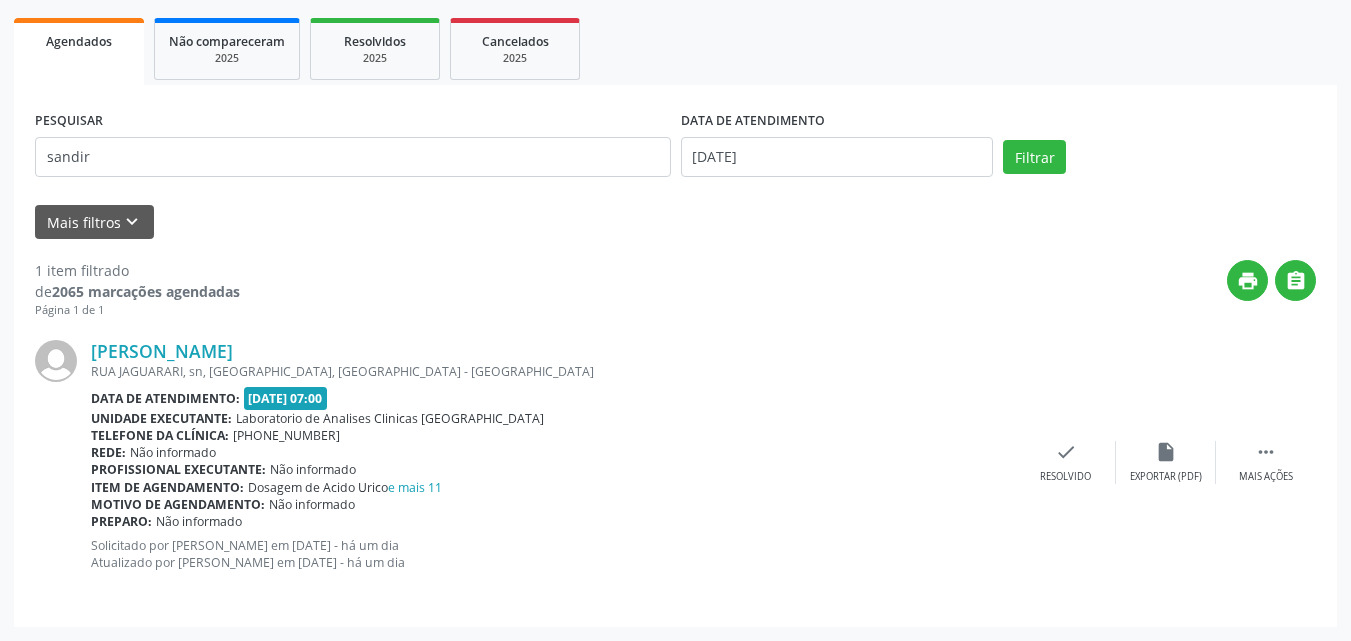click on "PESQUISAR
sandir" at bounding box center [353, 148] 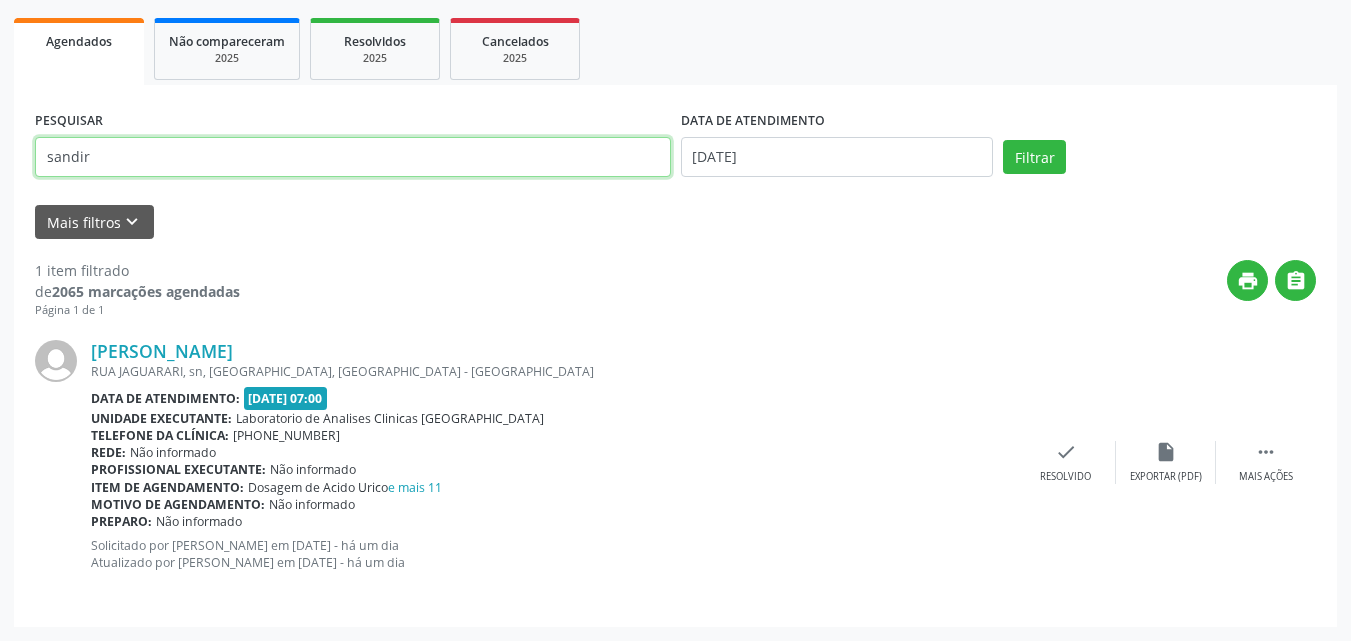 drag, startPoint x: 0, startPoint y: 89, endPoint x: 0, endPoint y: 18, distance: 71 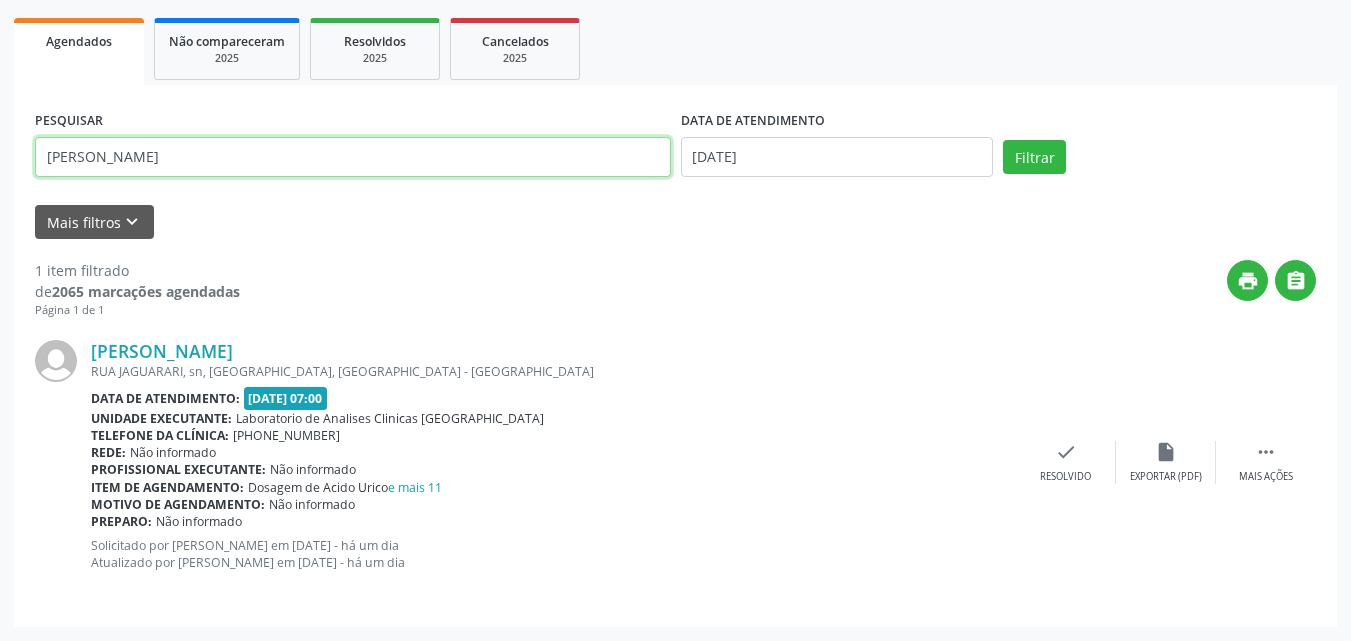 type on "[PERSON_NAME]" 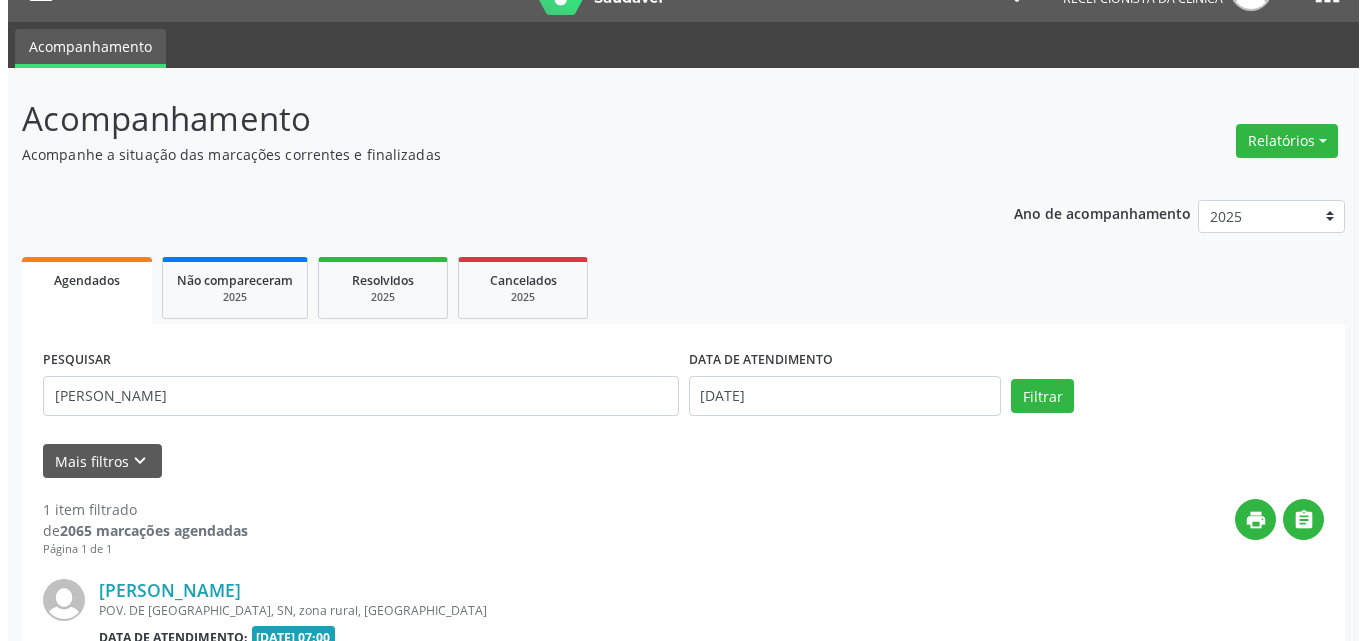 scroll, scrollTop: 264, scrollLeft: 0, axis: vertical 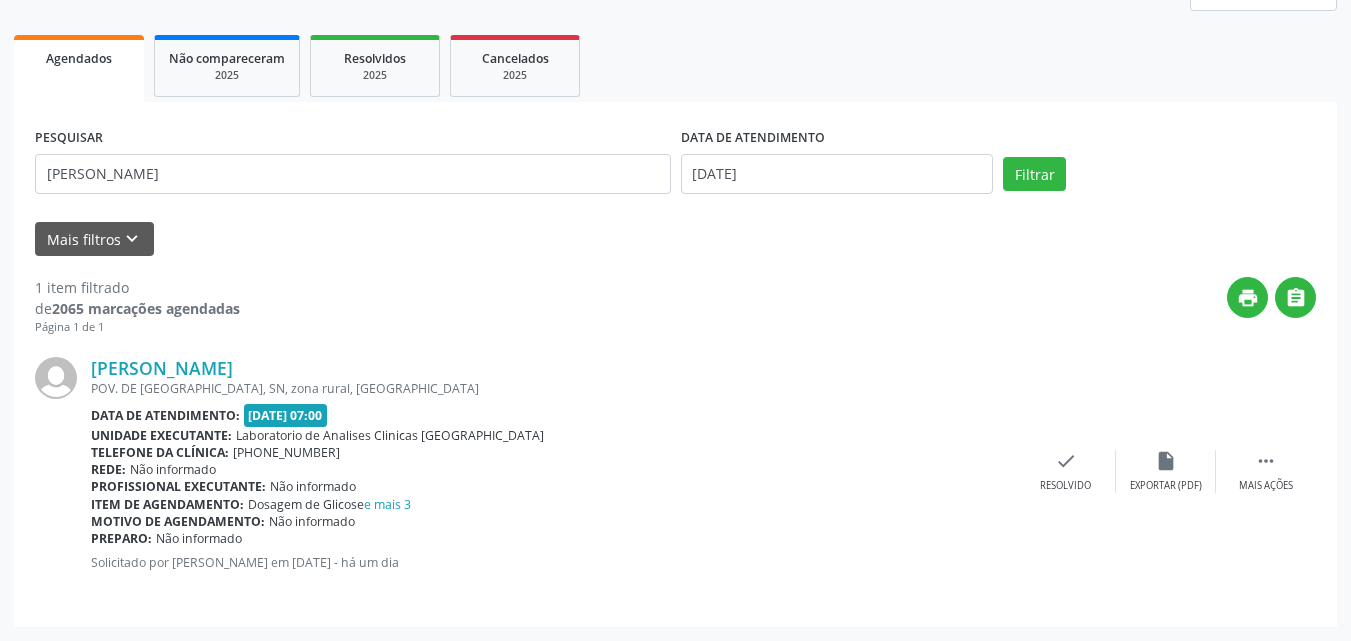 click on "[PERSON_NAME]
POV. DE [GEOGRAPHIC_DATA], SN, zona rural, [GEOGRAPHIC_DATA]
Data de atendimento:
[DATE] 07:00
Unidade executante:
Laboratorio de Analises Clinicas [GEOGRAPHIC_DATA]
Telefone da clínica:
[PHONE_NUMBER]
Rede:
Não informado
Profissional executante:
Não informado
Item de agendamento:
Dosagem de Glicose
e mais 3
Motivo de agendamento:
Não informado
Preparo:
Não informado
Solicitado por [PERSON_NAME] em [DATE] - há um dia

Mais ações
insert_drive_file
Exportar (PDF)
check
Resolvido" at bounding box center [675, 471] 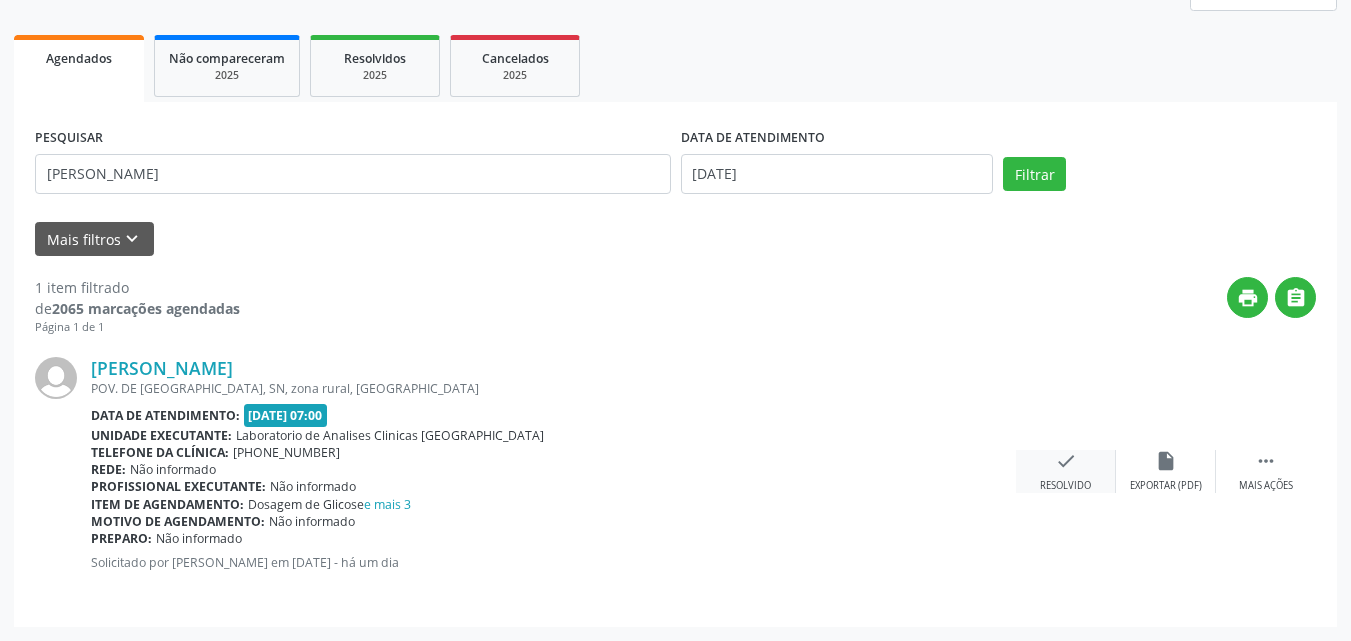 click on "check" at bounding box center (1066, 461) 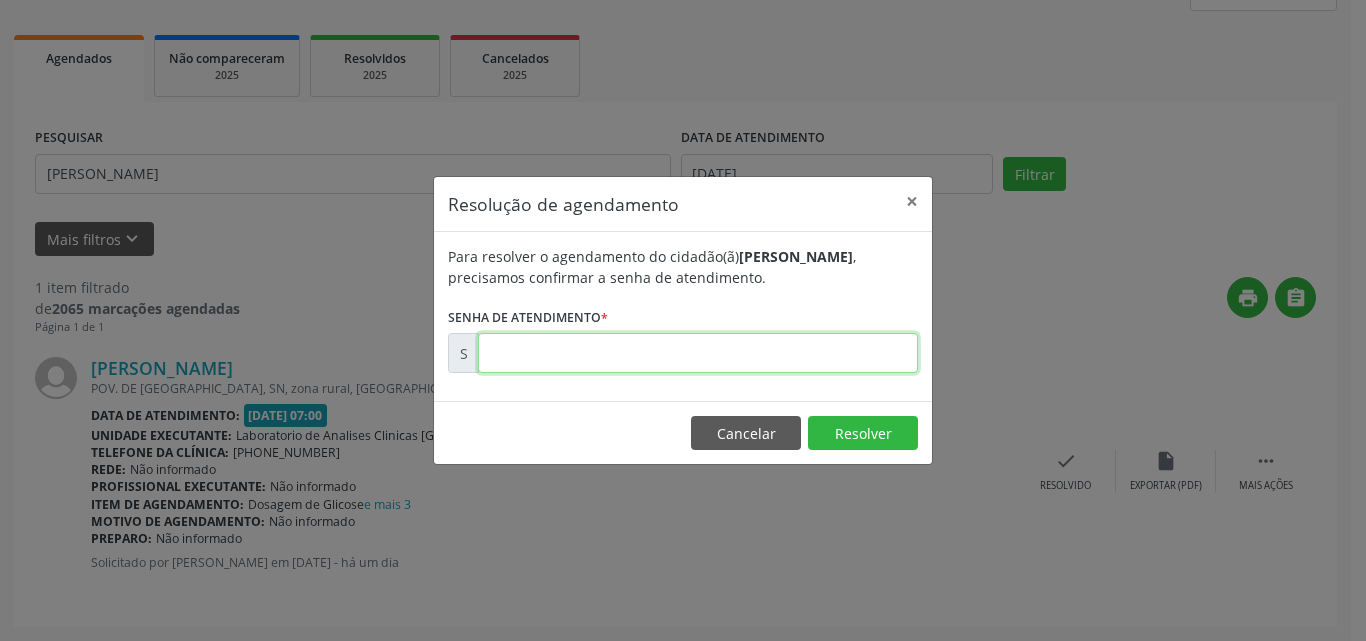 click at bounding box center [698, 353] 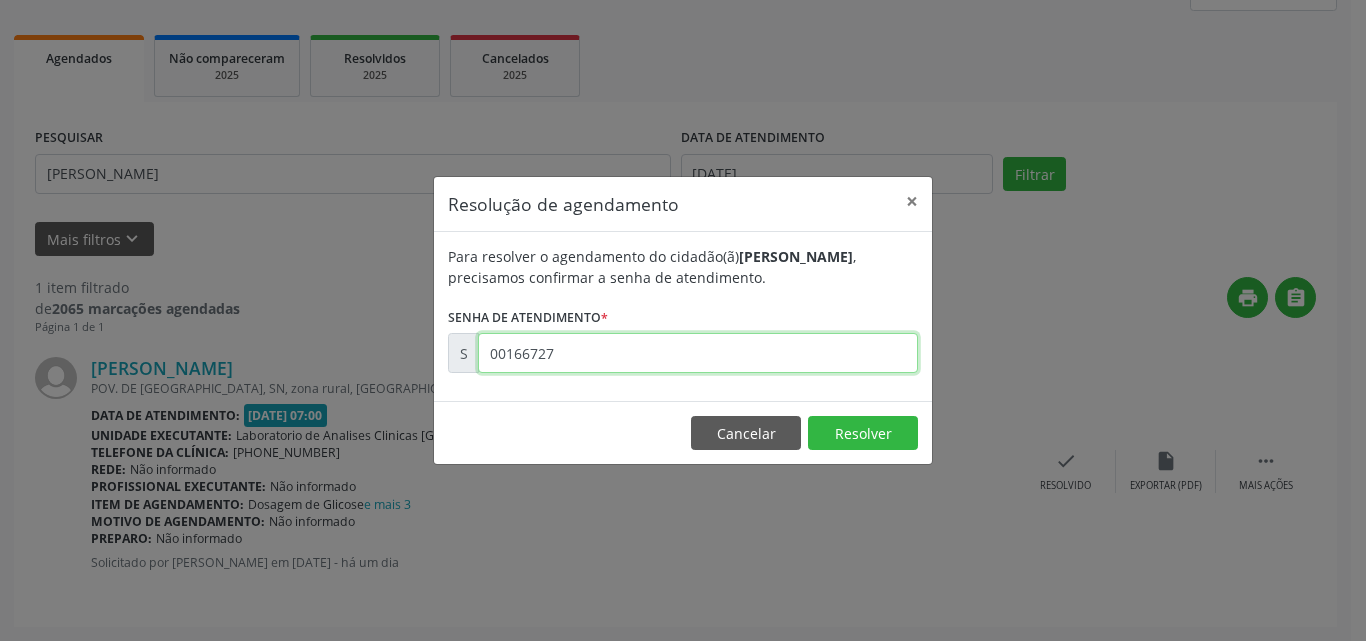 type on "00166727" 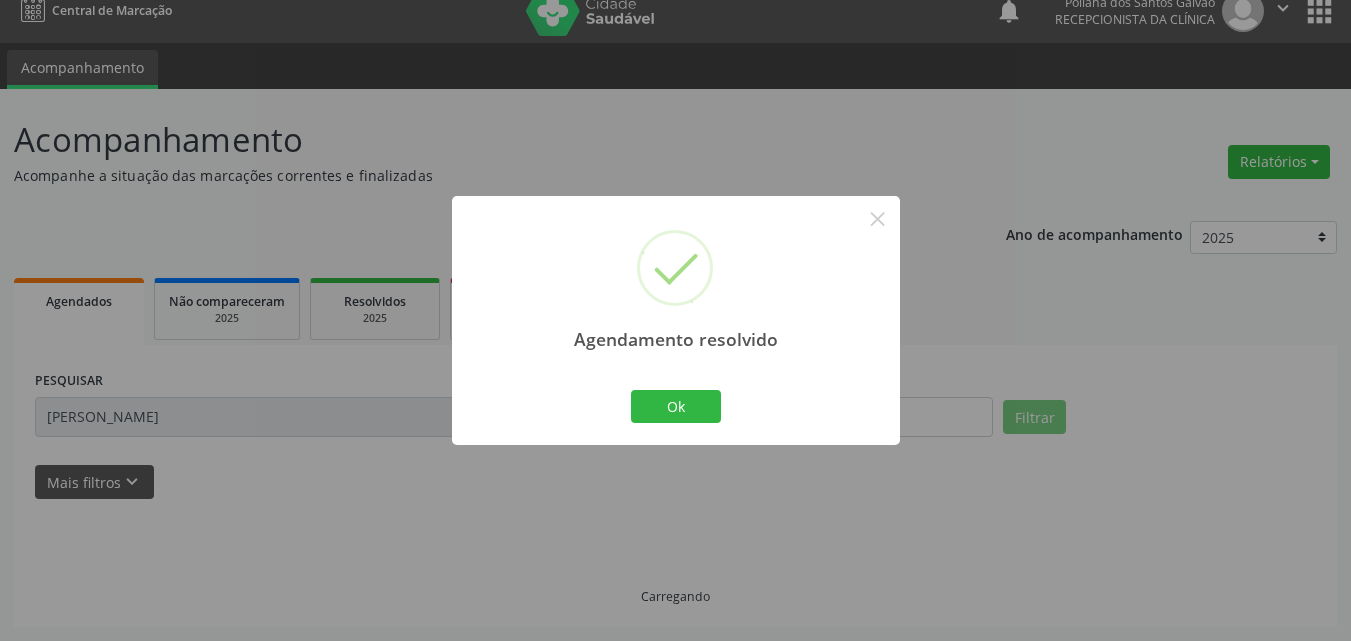 scroll, scrollTop: 0, scrollLeft: 0, axis: both 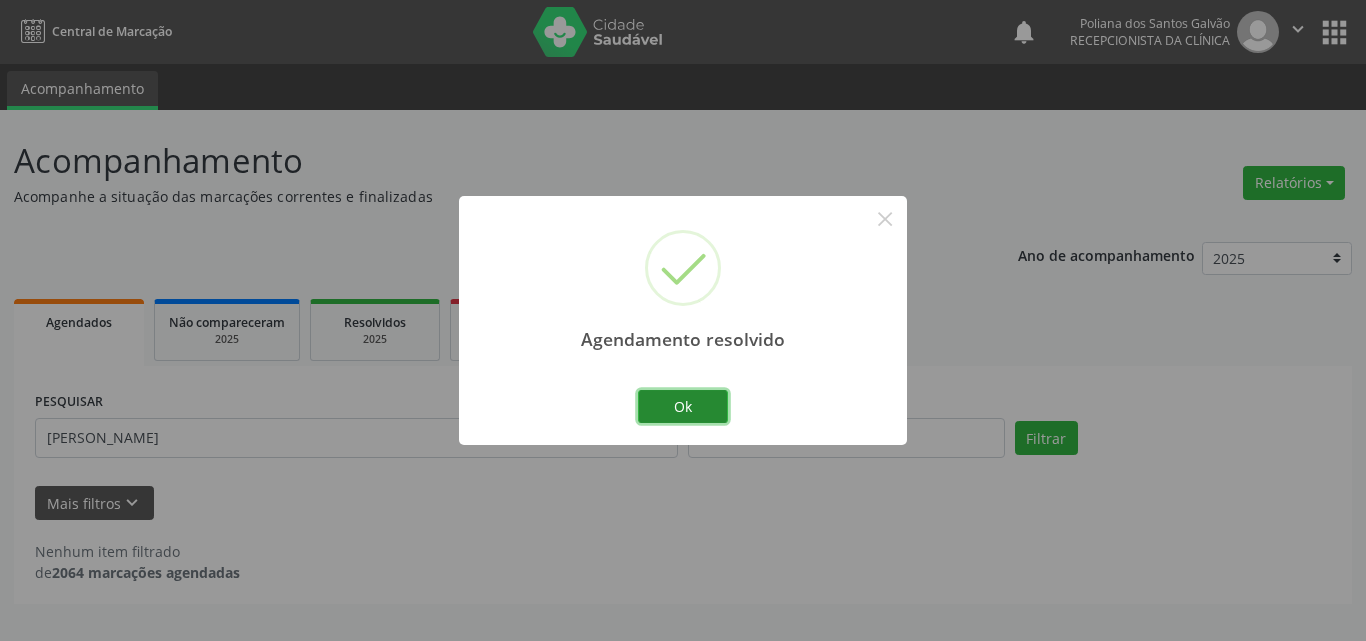 click on "Ok" at bounding box center (683, 407) 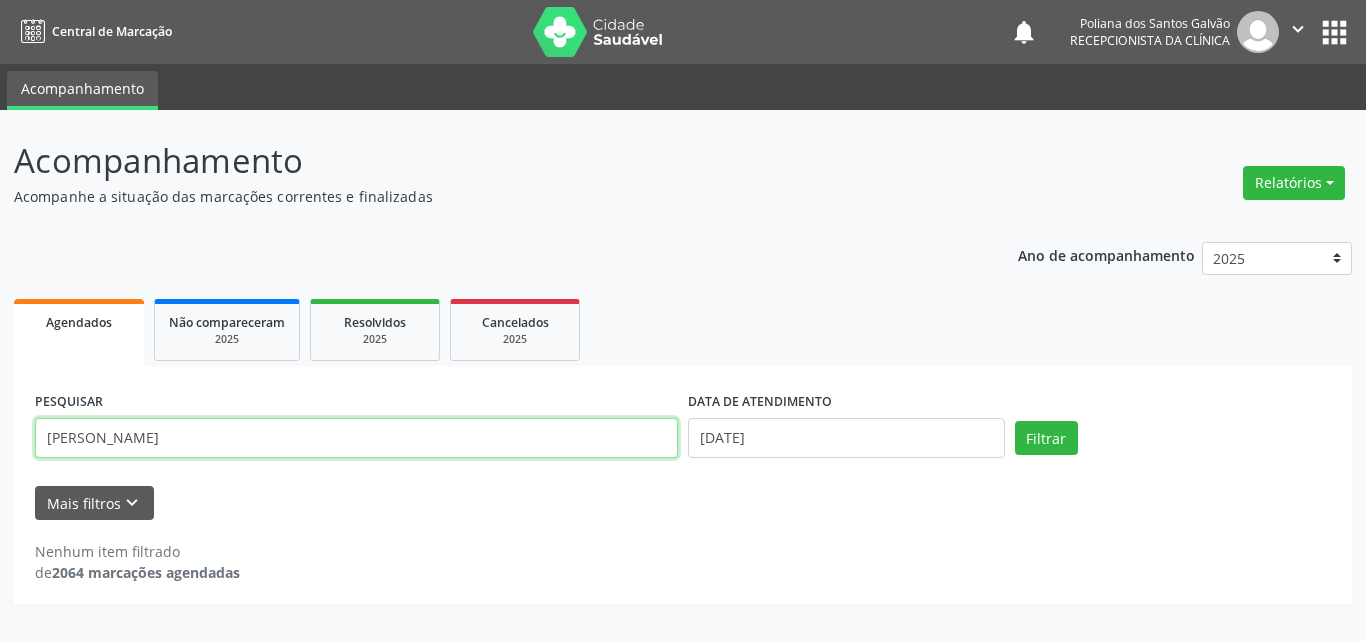 drag, startPoint x: 423, startPoint y: 426, endPoint x: 0, endPoint y: 205, distance: 477.25256 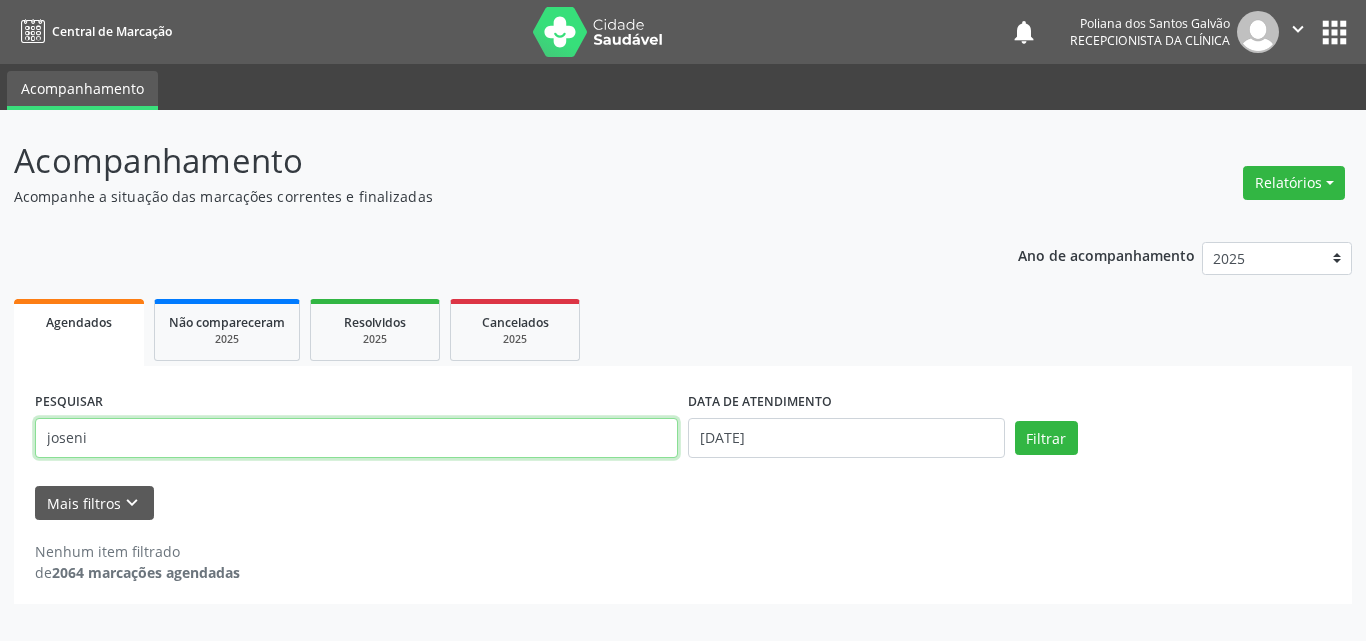 type on "joseni" 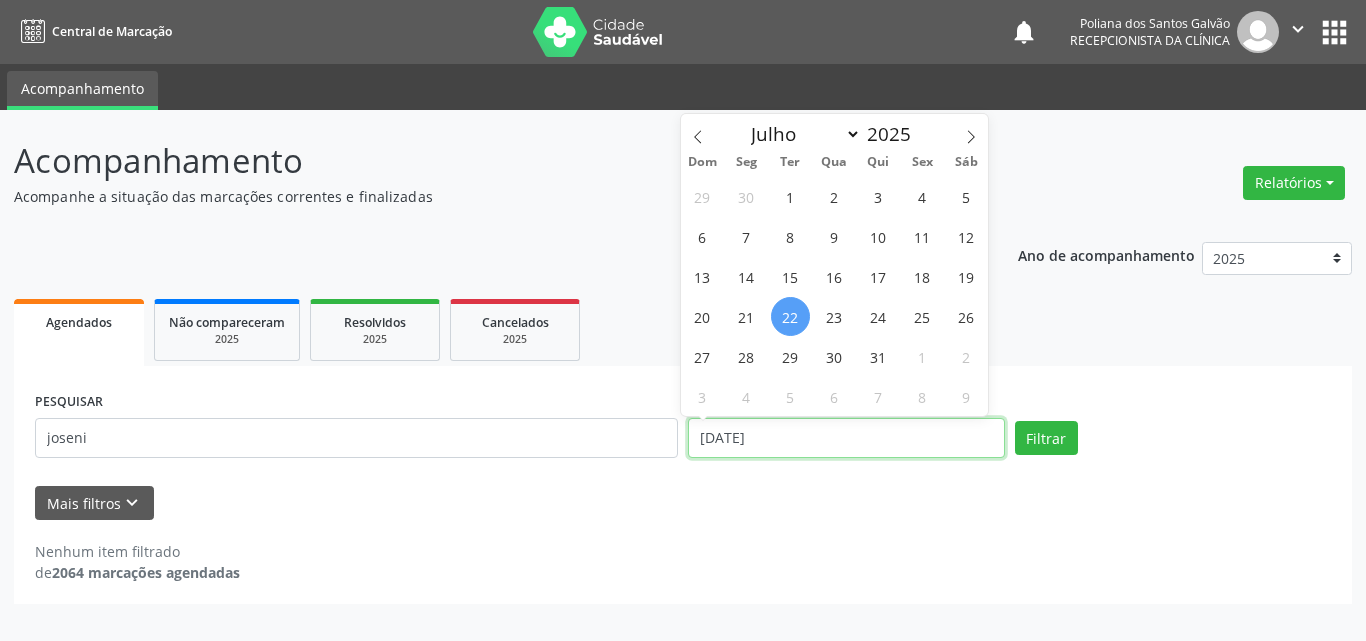 click on "[DATE]" at bounding box center [846, 438] 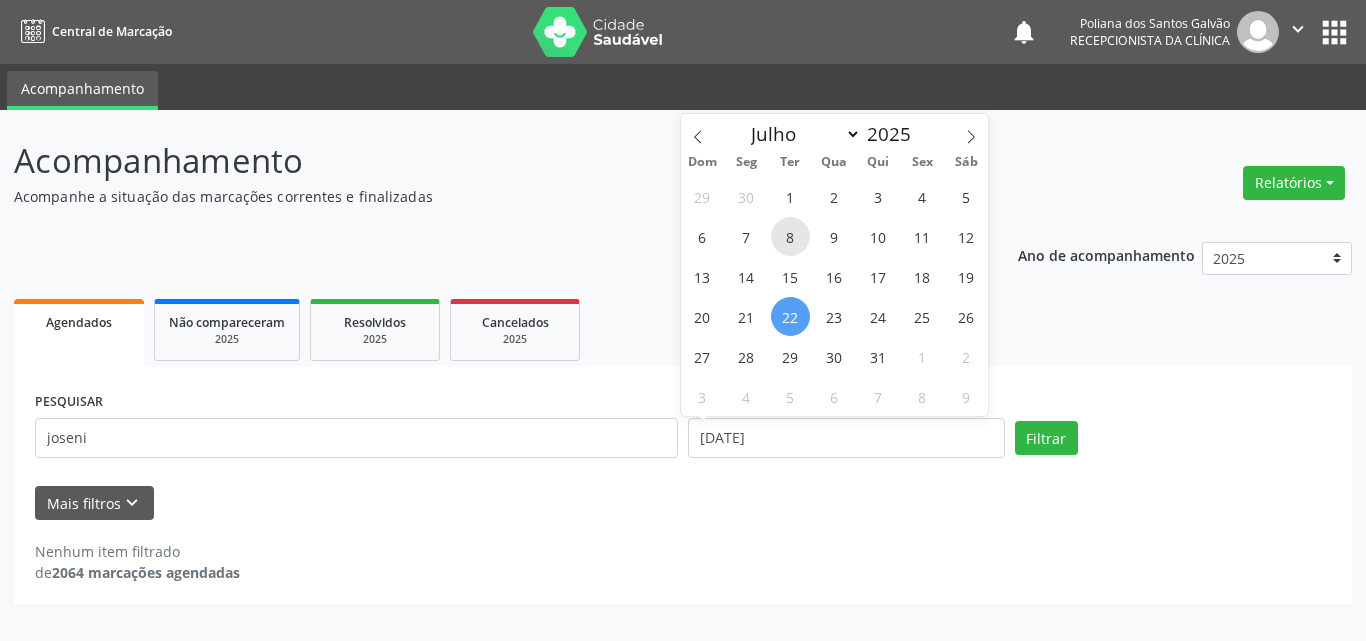 click on "8" at bounding box center [790, 236] 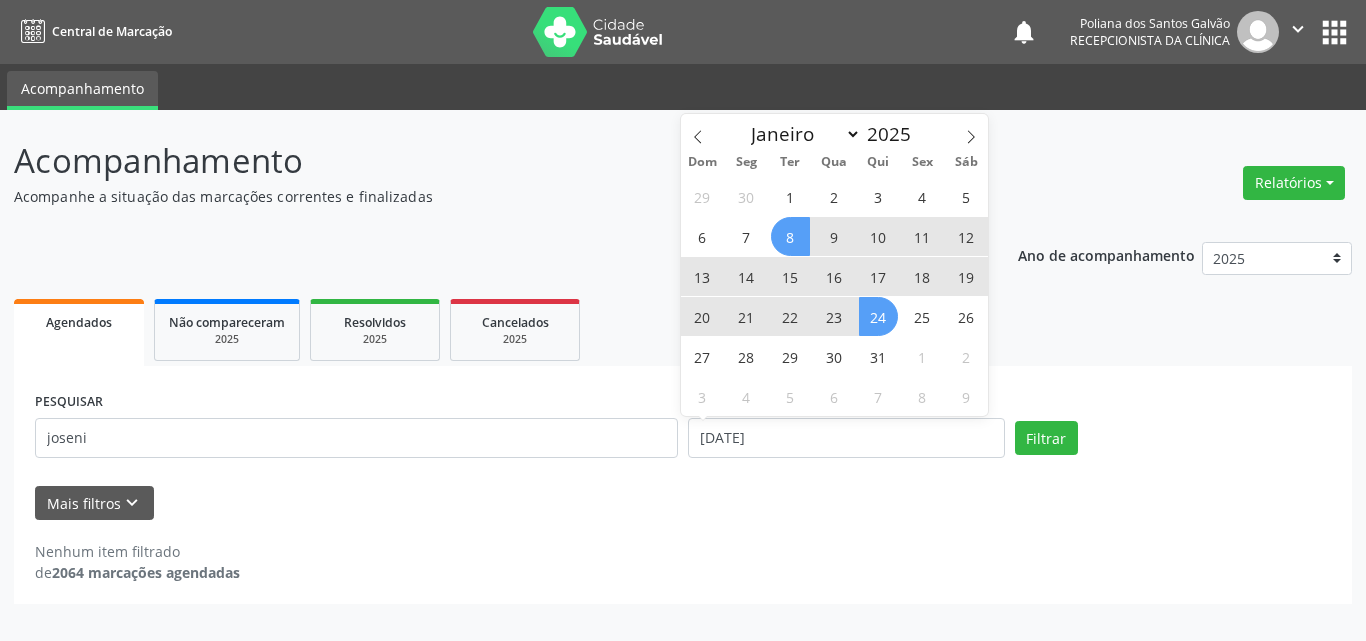 click on "24" at bounding box center (878, 316) 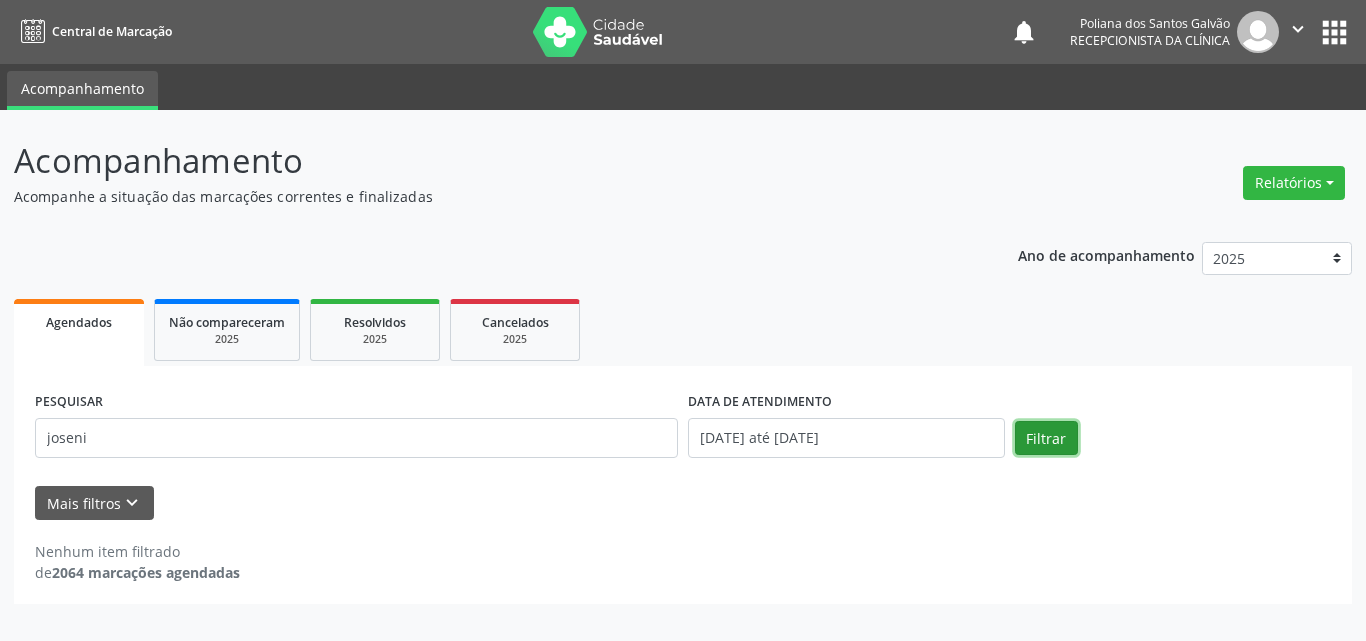 click on "Filtrar" at bounding box center [1046, 438] 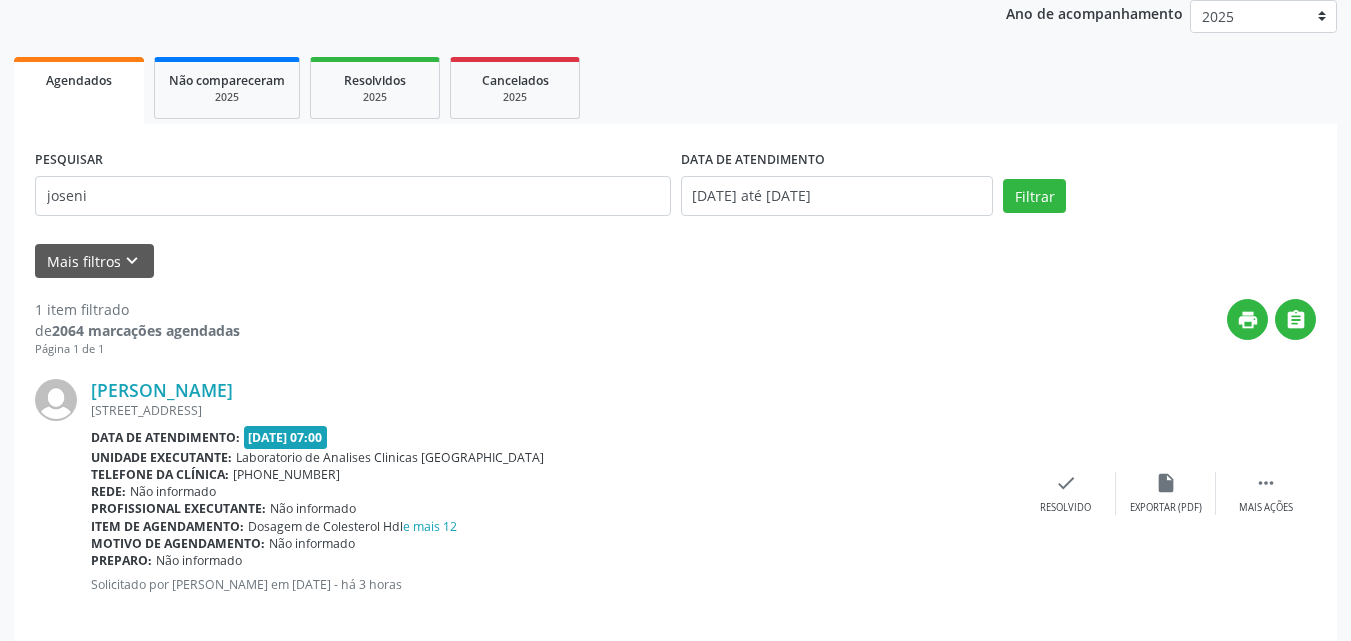 scroll, scrollTop: 264, scrollLeft: 0, axis: vertical 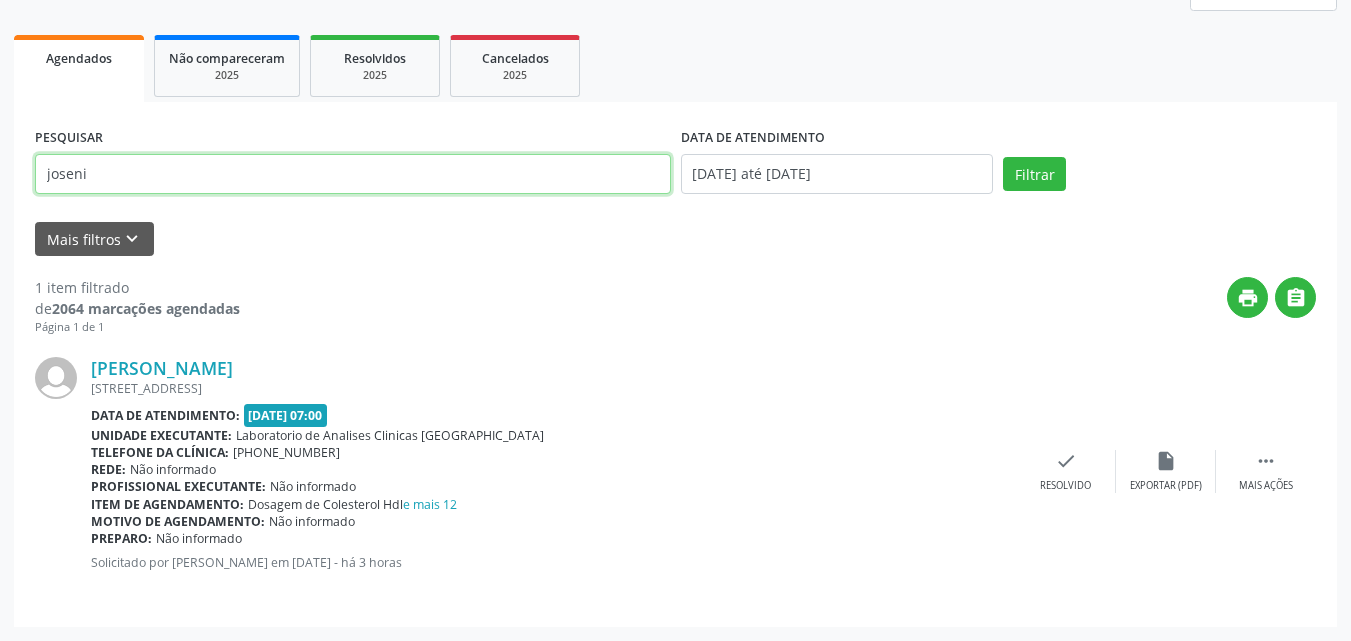 drag, startPoint x: 403, startPoint y: 180, endPoint x: 0, endPoint y: 35, distance: 428.29196 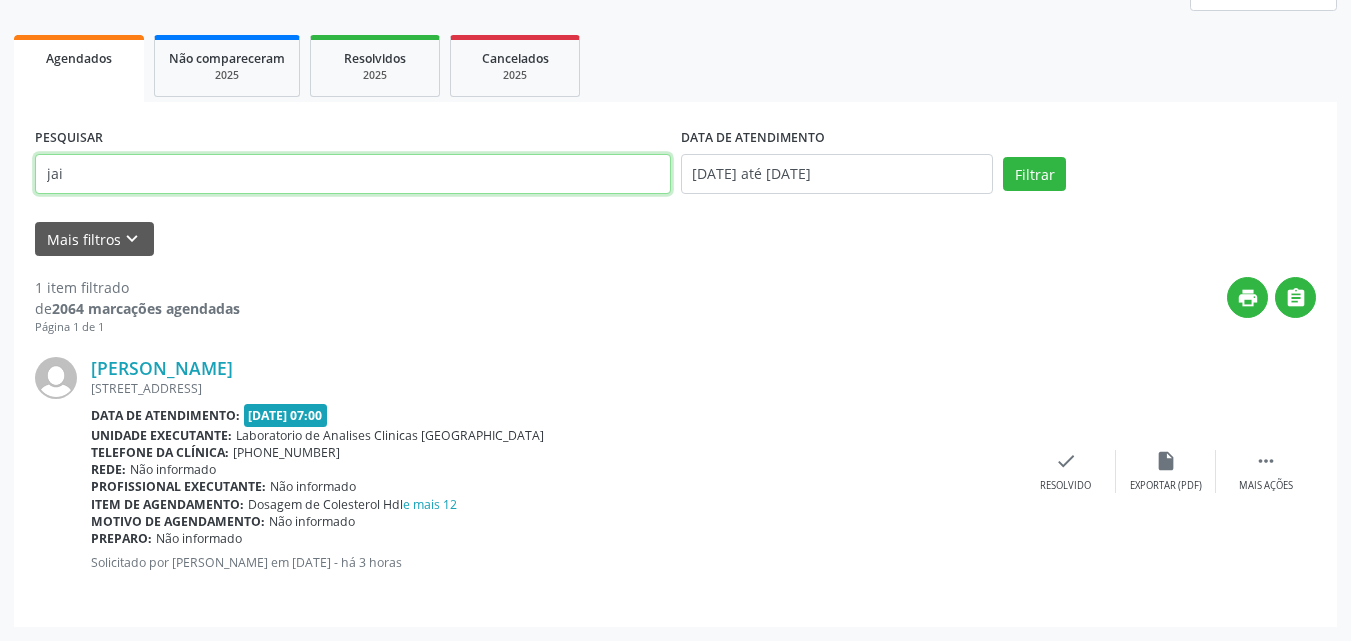 type on "jai" 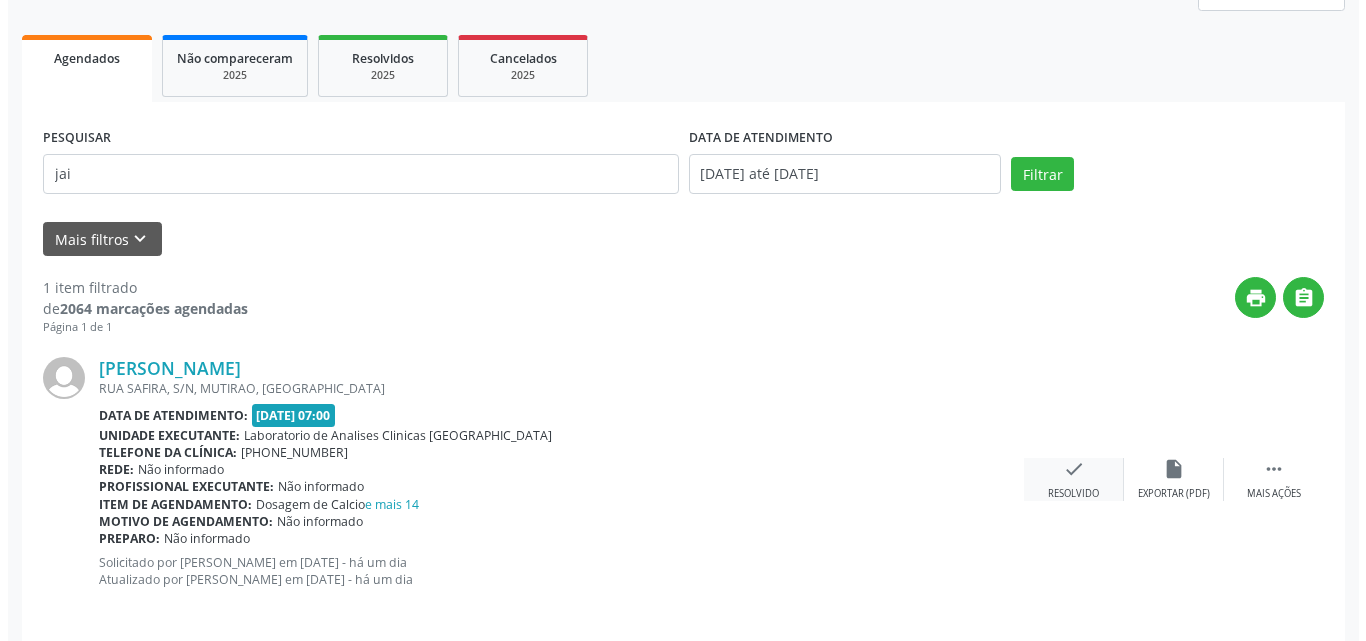 scroll, scrollTop: 281, scrollLeft: 0, axis: vertical 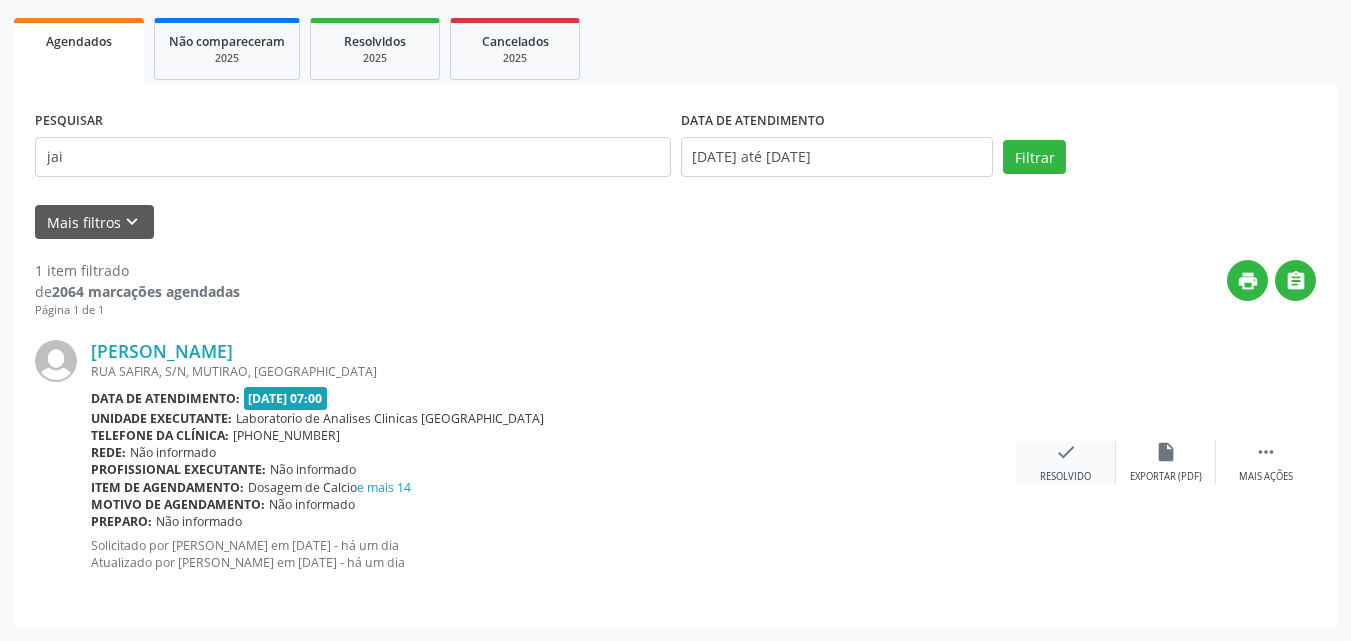 click on "check
Resolvido" at bounding box center [1066, 462] 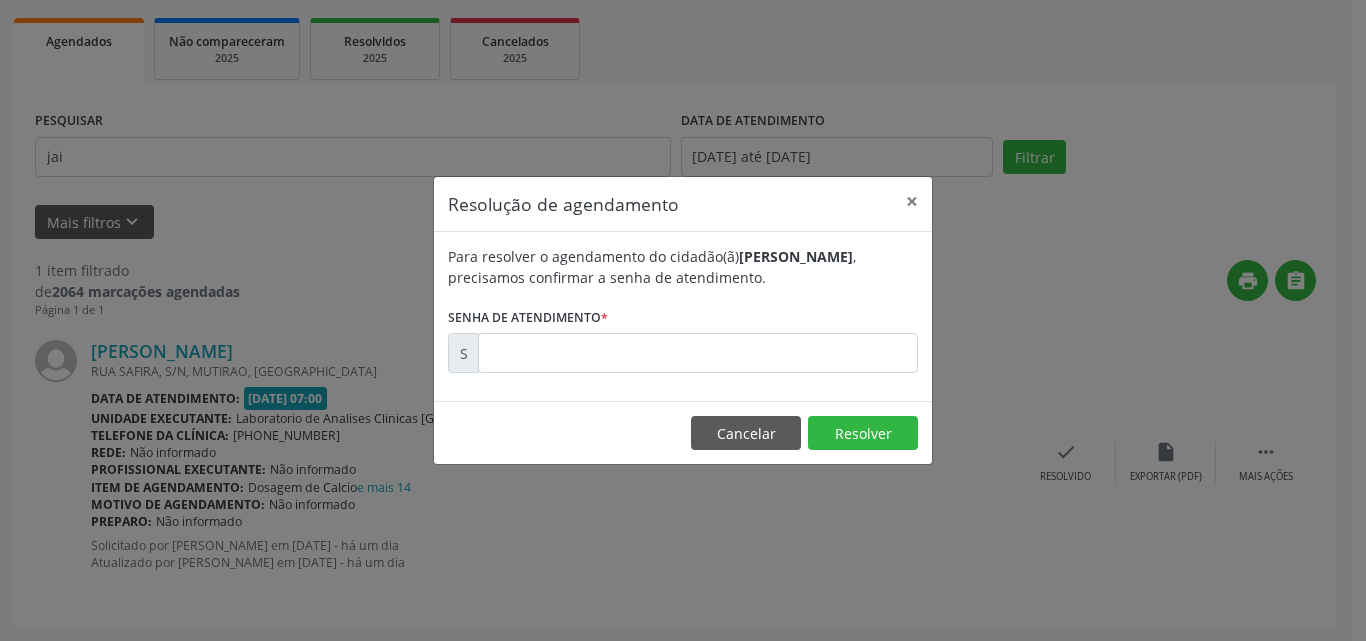 click on "Para resolver o agendamento do cidadão(ã)  [PERSON_NAME] ,
precisamos confirmar a senha de atendimento.
Senha de atendimento
*
S" at bounding box center (683, 309) 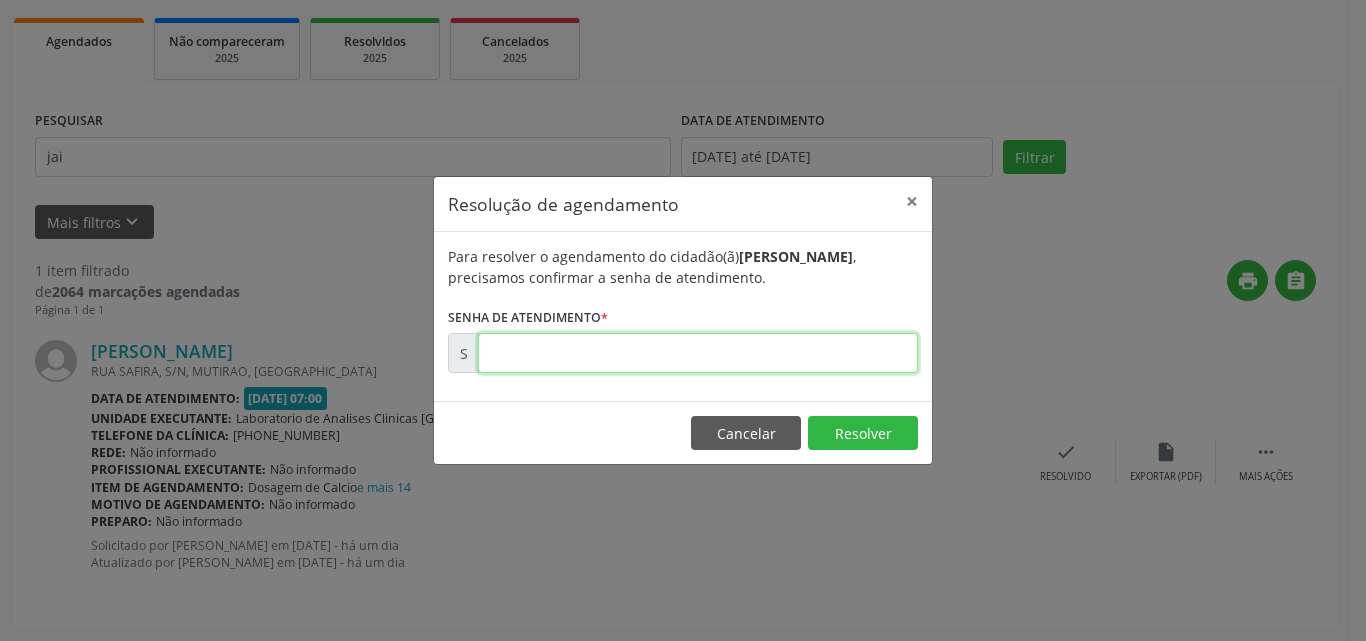 click at bounding box center [698, 353] 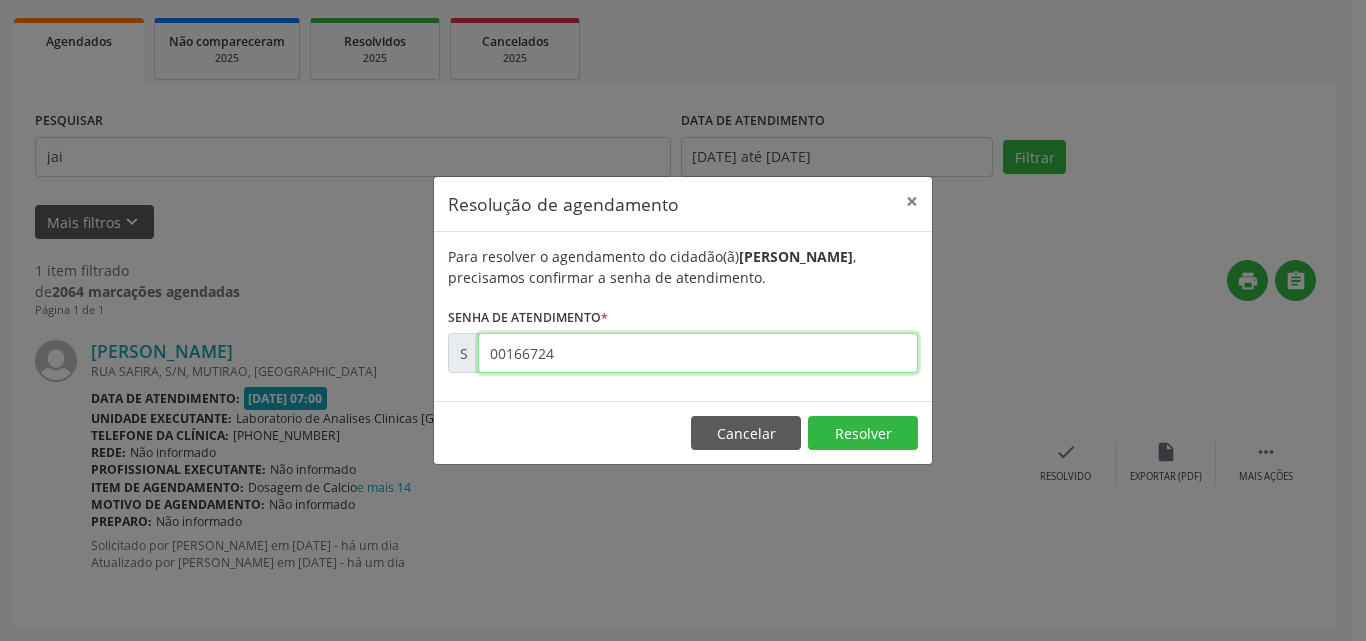 type on "00166724" 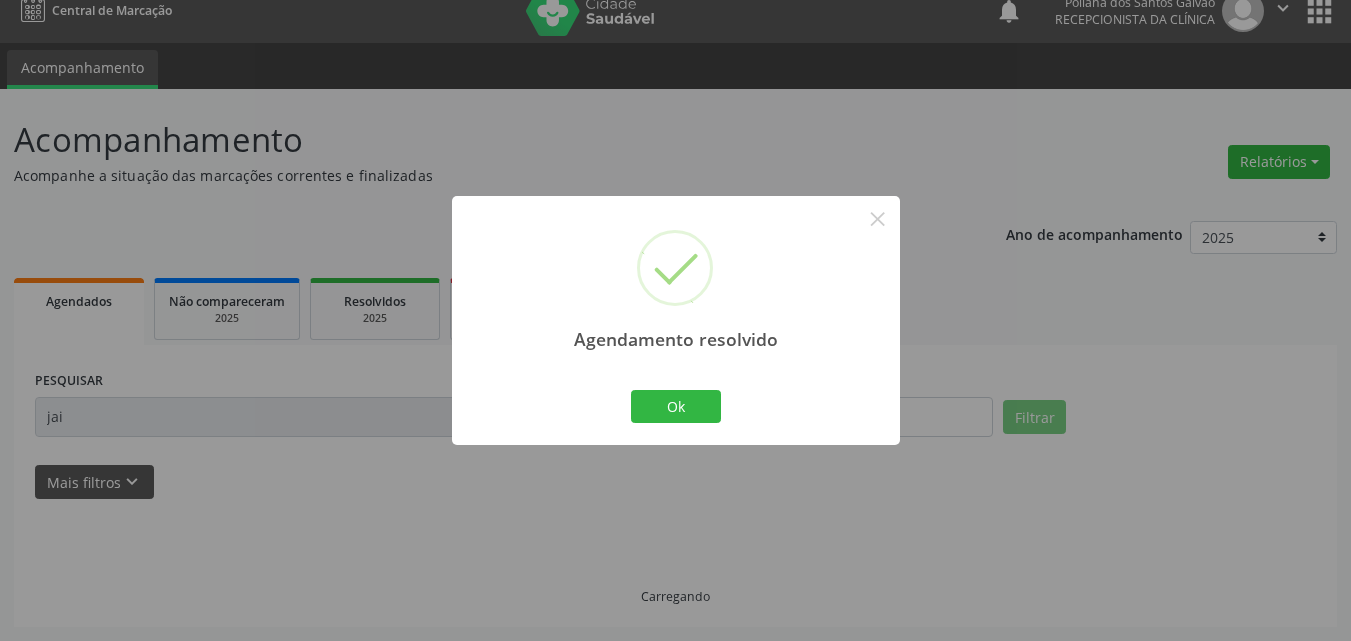 scroll, scrollTop: 0, scrollLeft: 0, axis: both 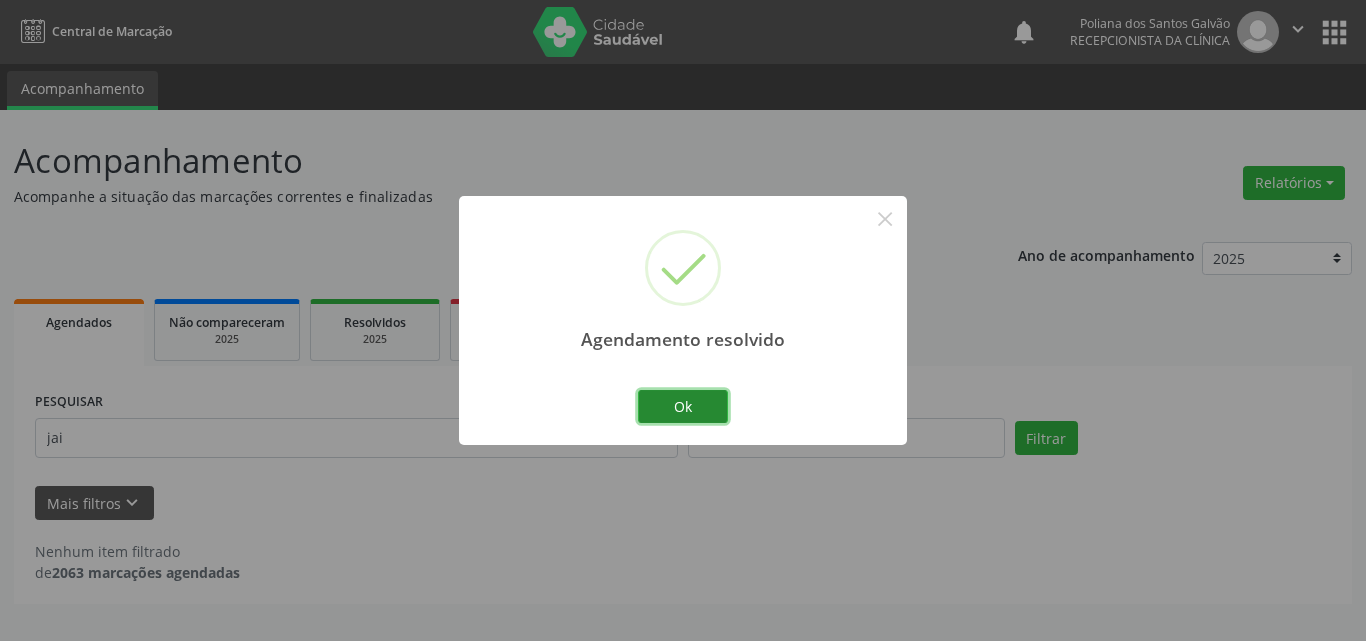 click on "Ok" at bounding box center (683, 407) 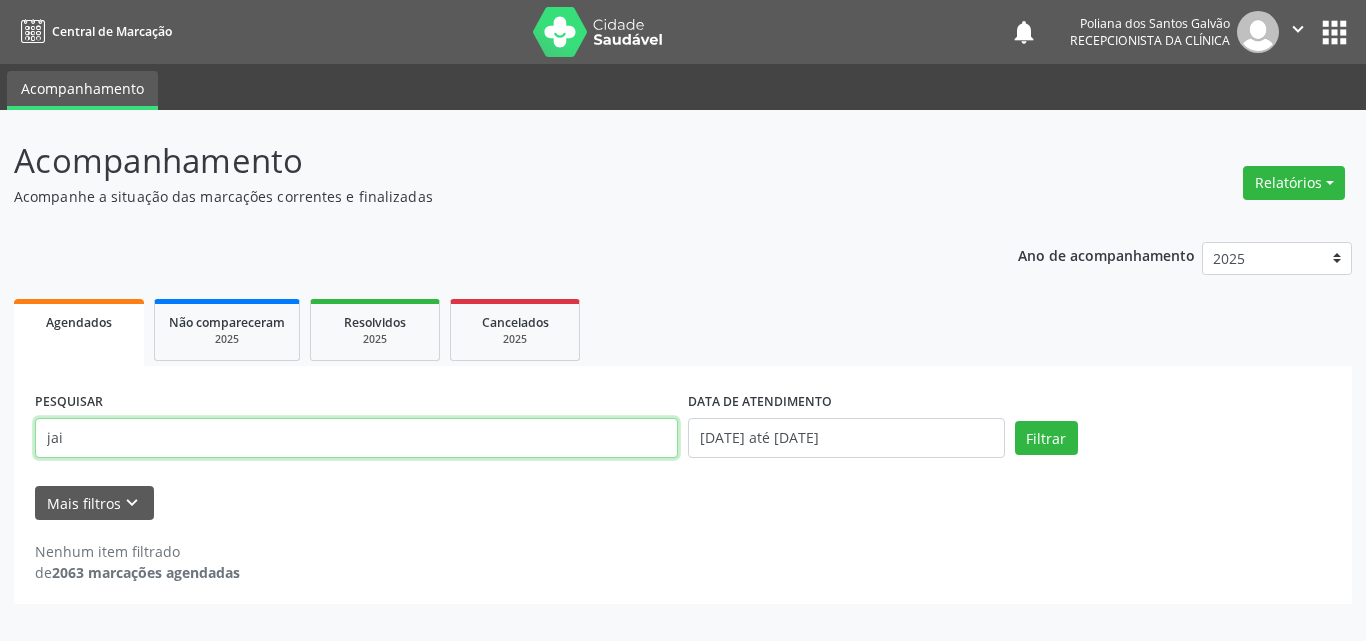 drag, startPoint x: 595, startPoint y: 445, endPoint x: 0, endPoint y: 307, distance: 610.79376 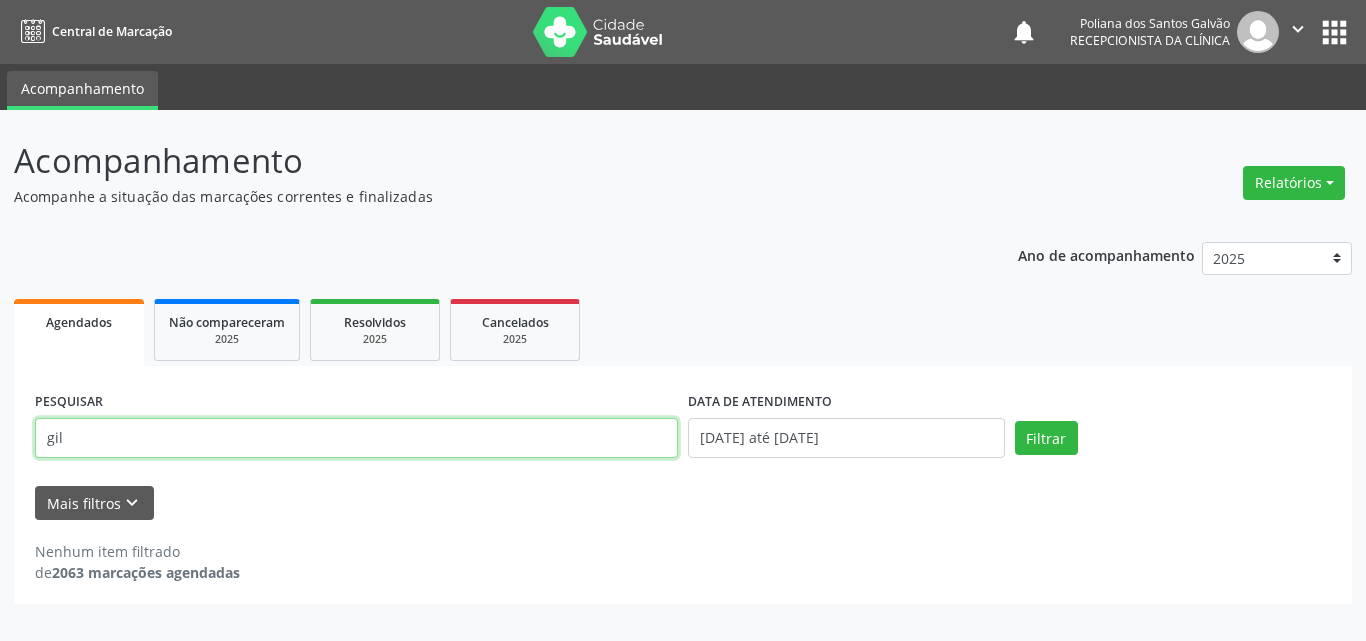 drag, startPoint x: 574, startPoint y: 448, endPoint x: 74, endPoint y: 313, distance: 517.9044 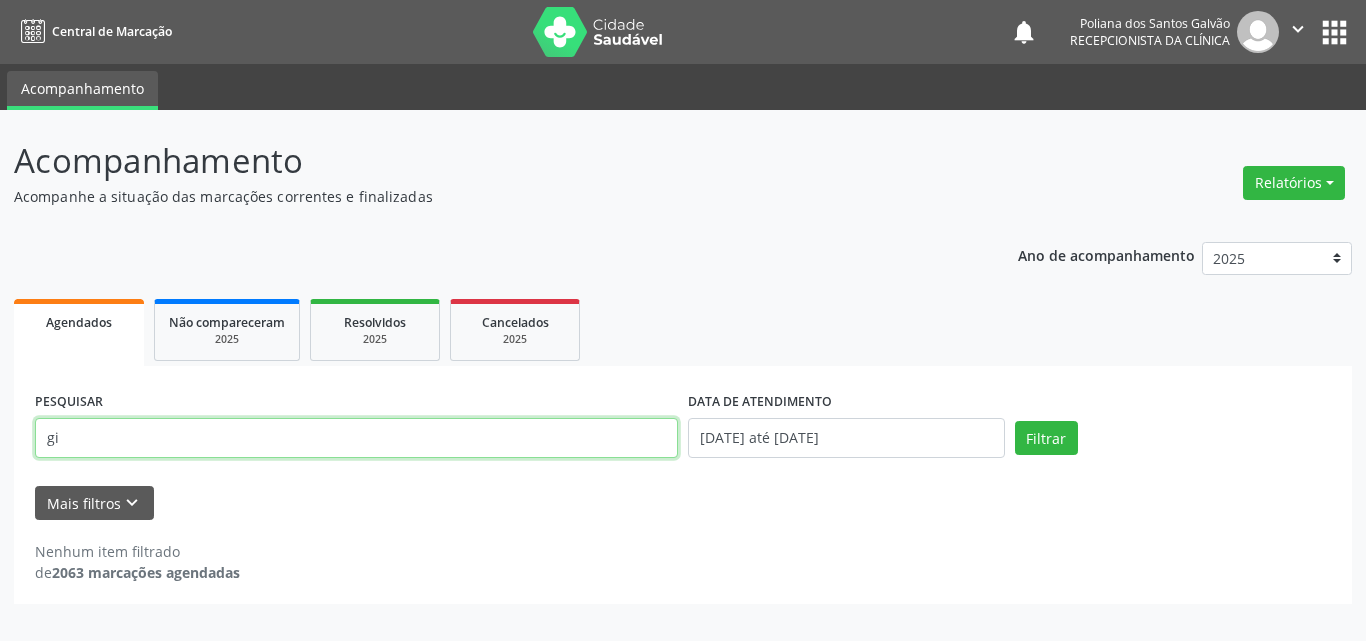 drag, startPoint x: 494, startPoint y: 447, endPoint x: 0, endPoint y: 187, distance: 558.24365 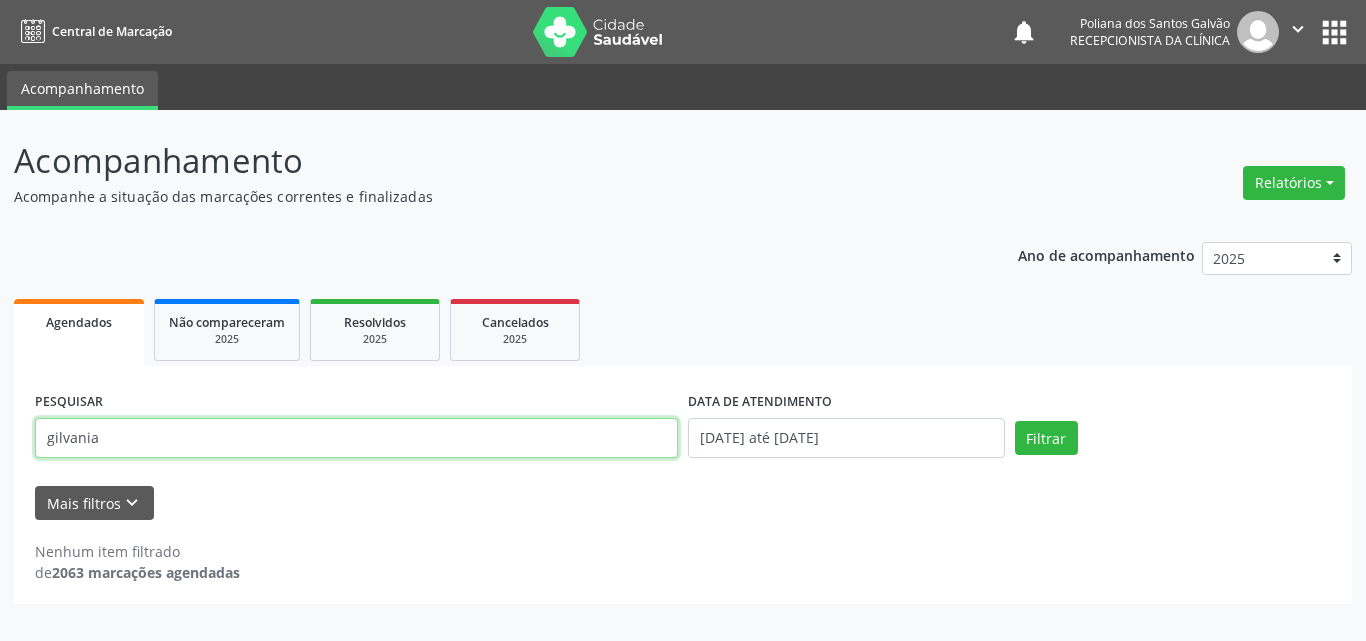 type on "gilvania" 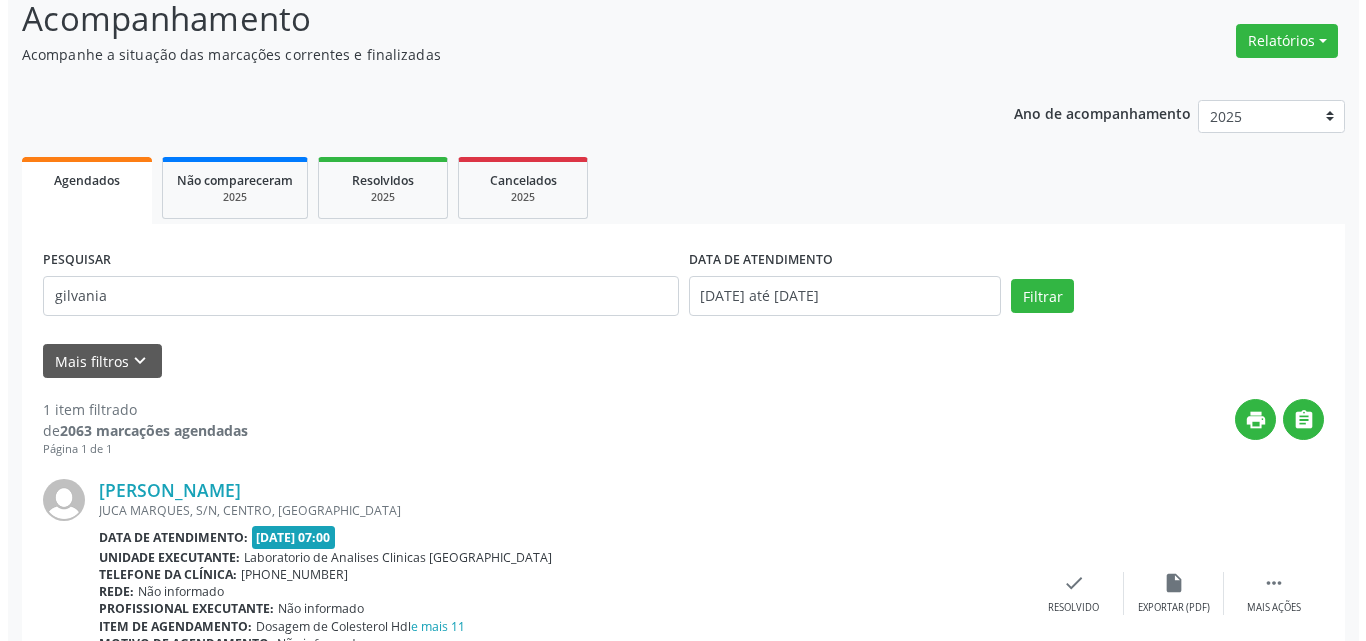 scroll, scrollTop: 264, scrollLeft: 0, axis: vertical 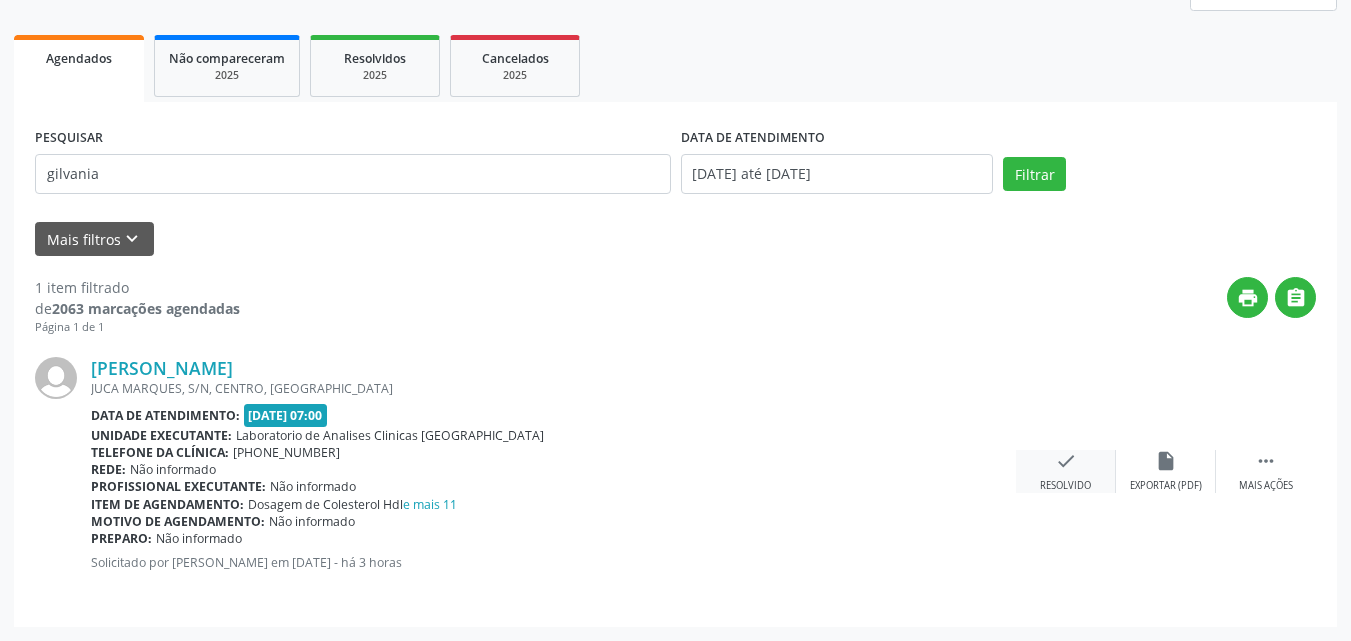 click on "check
Resolvido" at bounding box center [1066, 471] 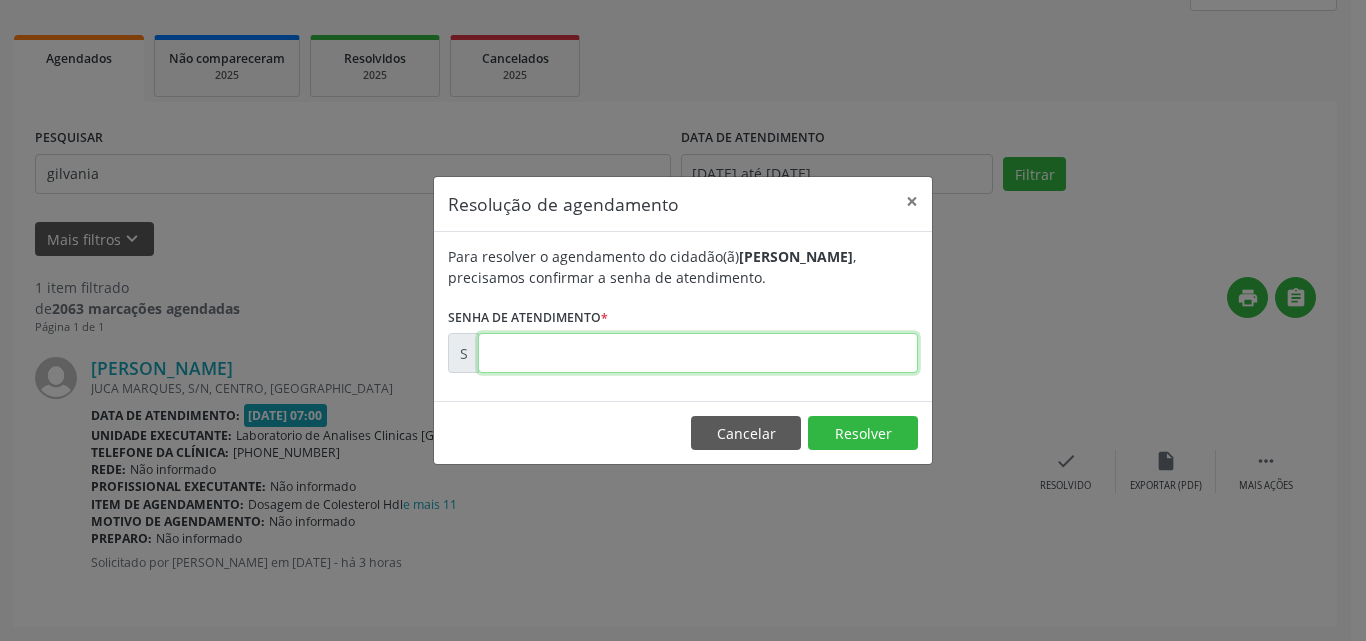 click at bounding box center [698, 353] 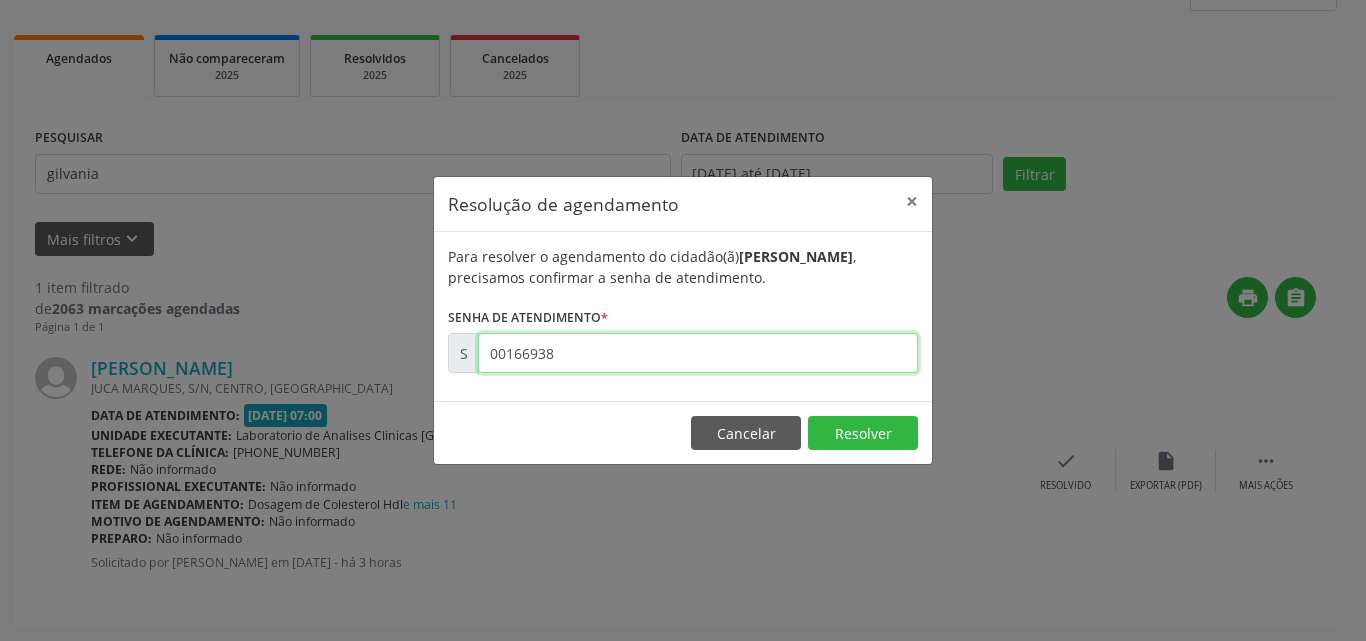 type on "00166938" 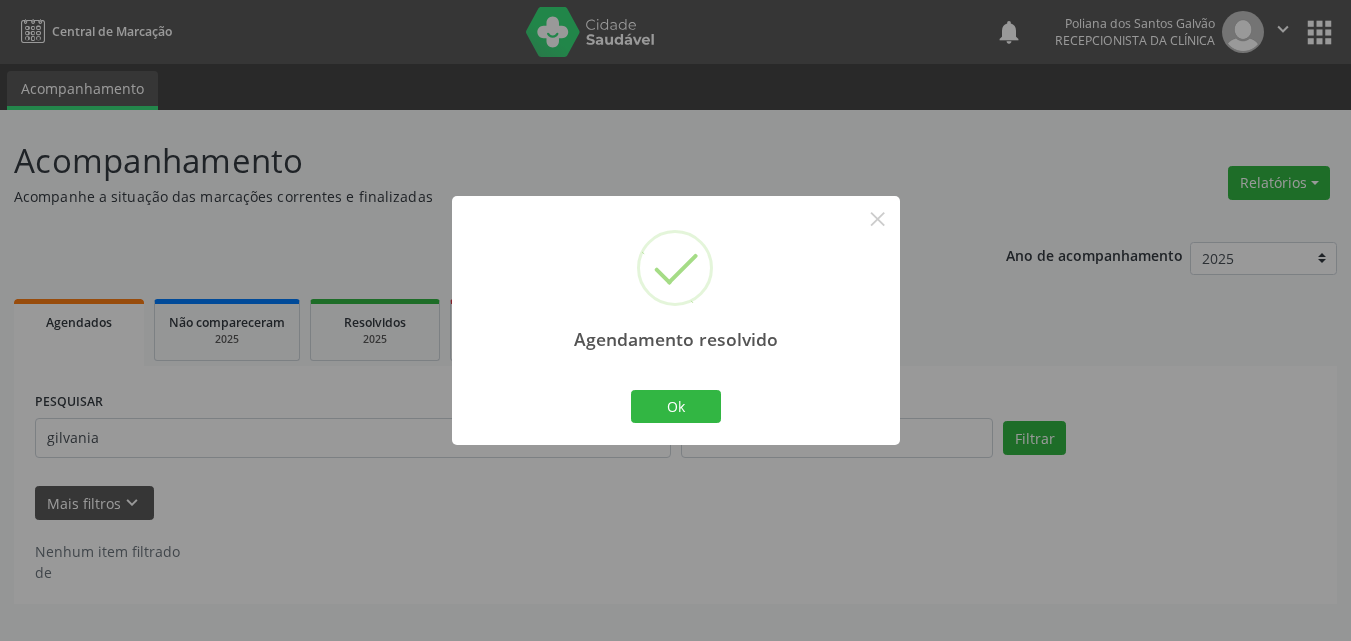 scroll, scrollTop: 0, scrollLeft: 0, axis: both 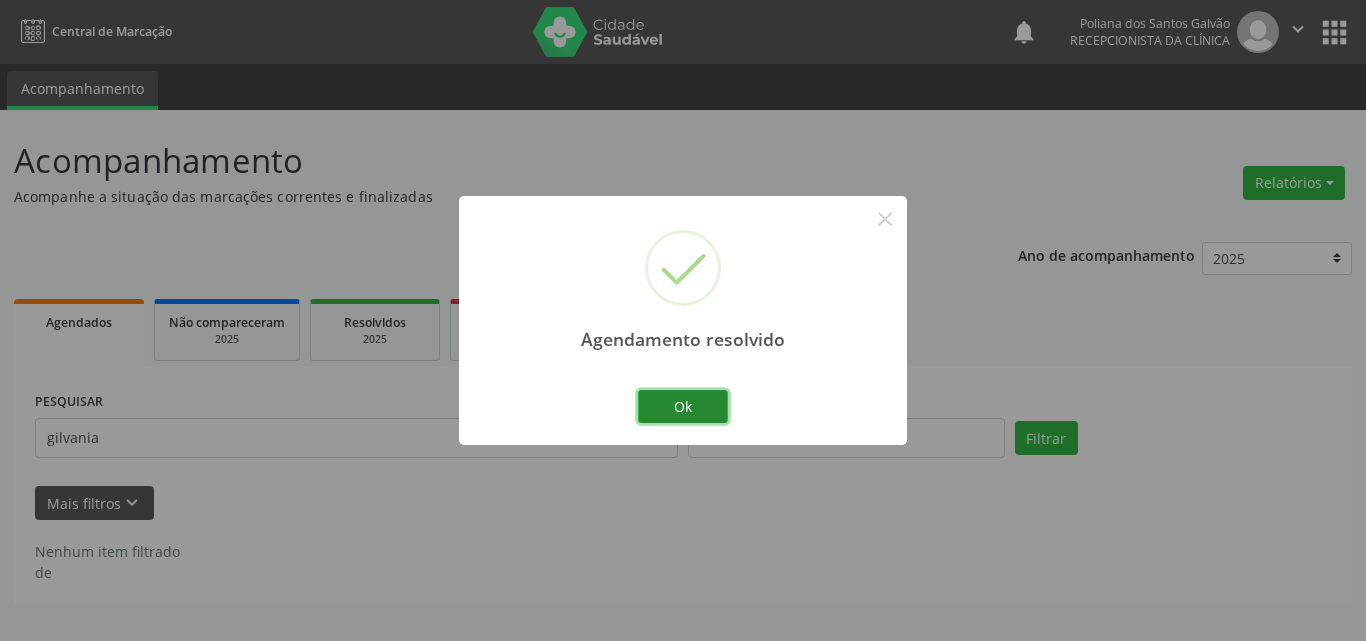 click on "Ok" at bounding box center [683, 407] 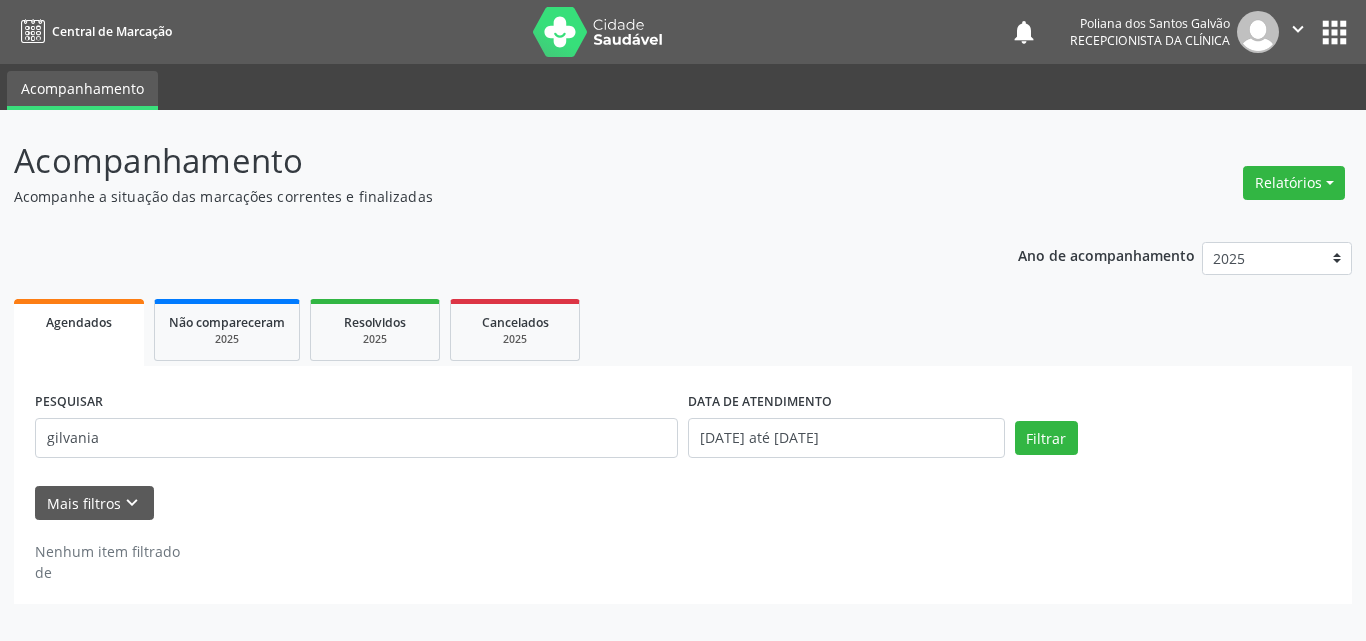 drag, startPoint x: 596, startPoint y: 458, endPoint x: 0, endPoint y: 294, distance: 618.1521 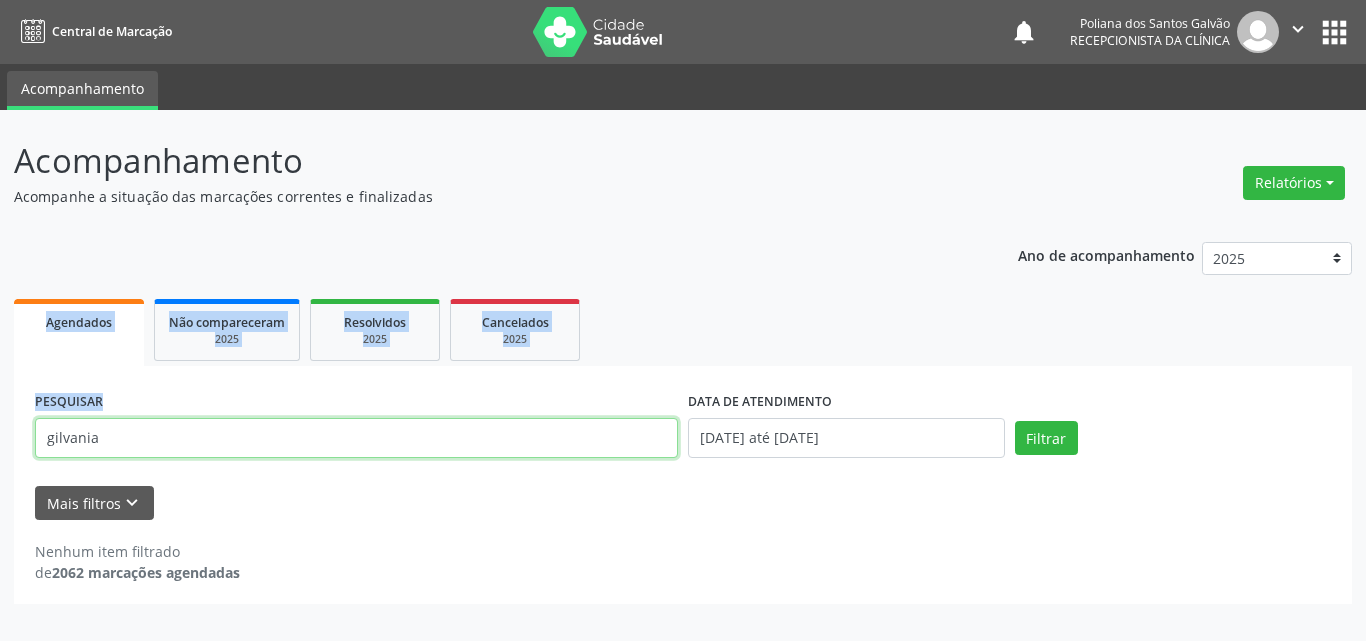 click on "gilvania" at bounding box center [356, 438] 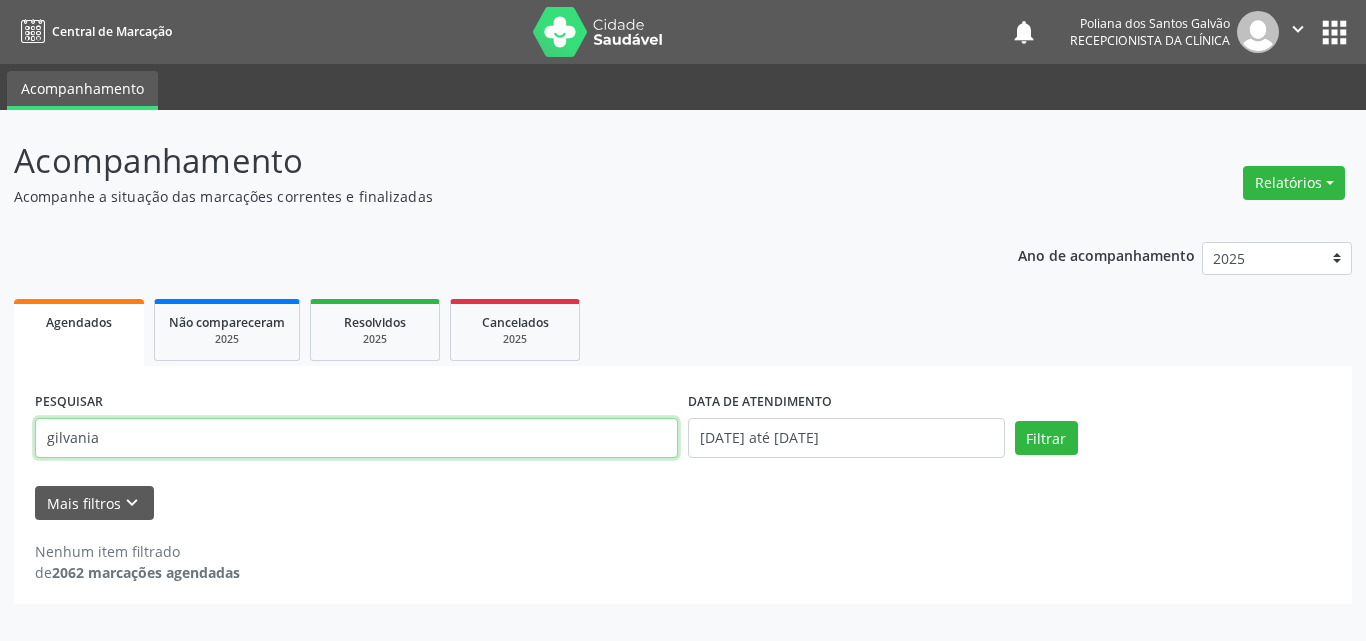 drag, startPoint x: 128, startPoint y: 440, endPoint x: 0, endPoint y: 379, distance: 141.7921 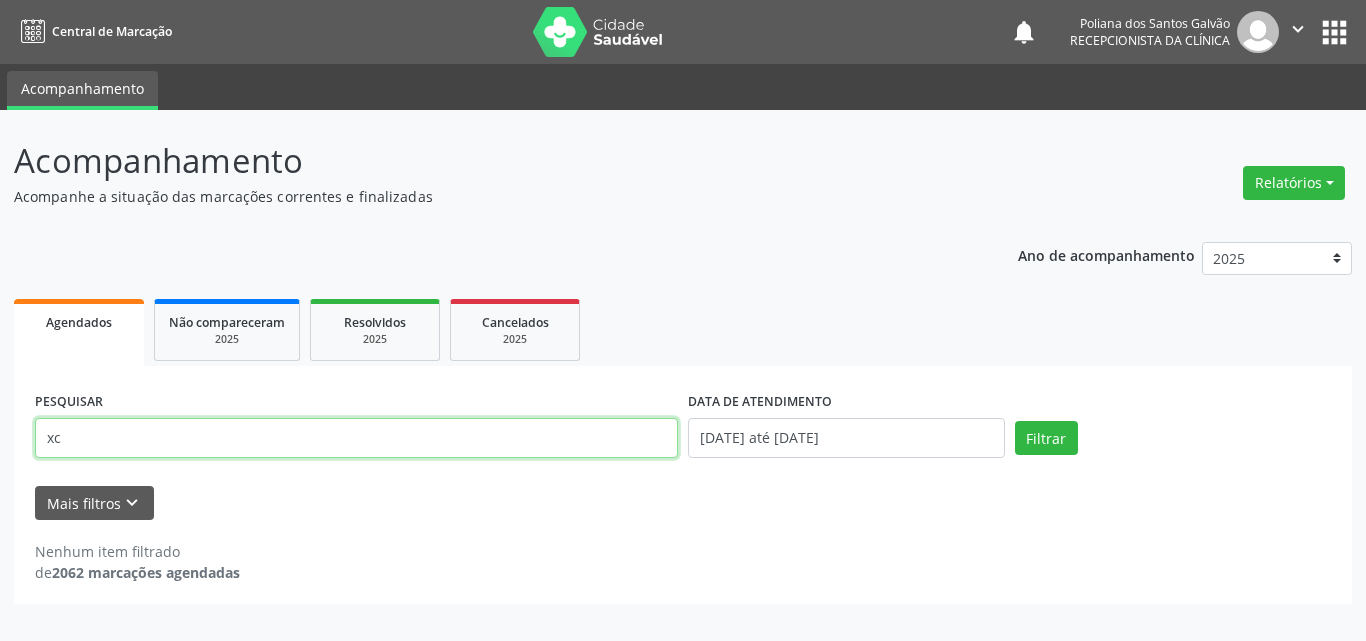 type on "x" 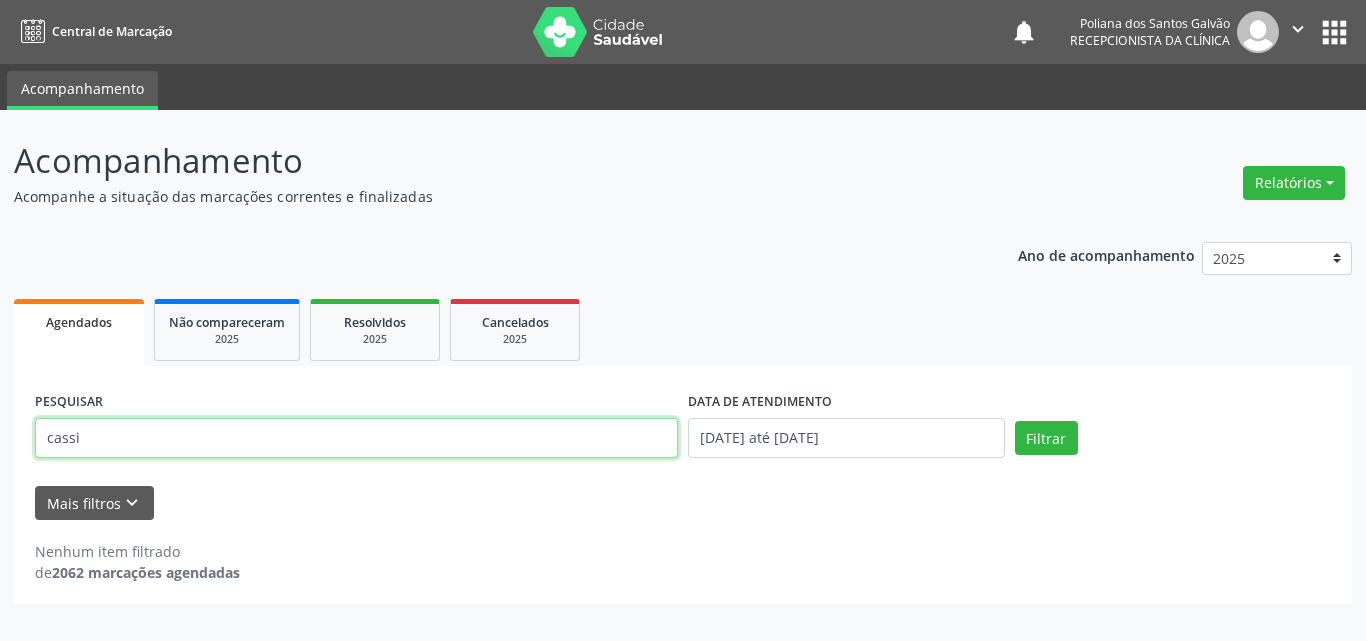 type on "cassi" 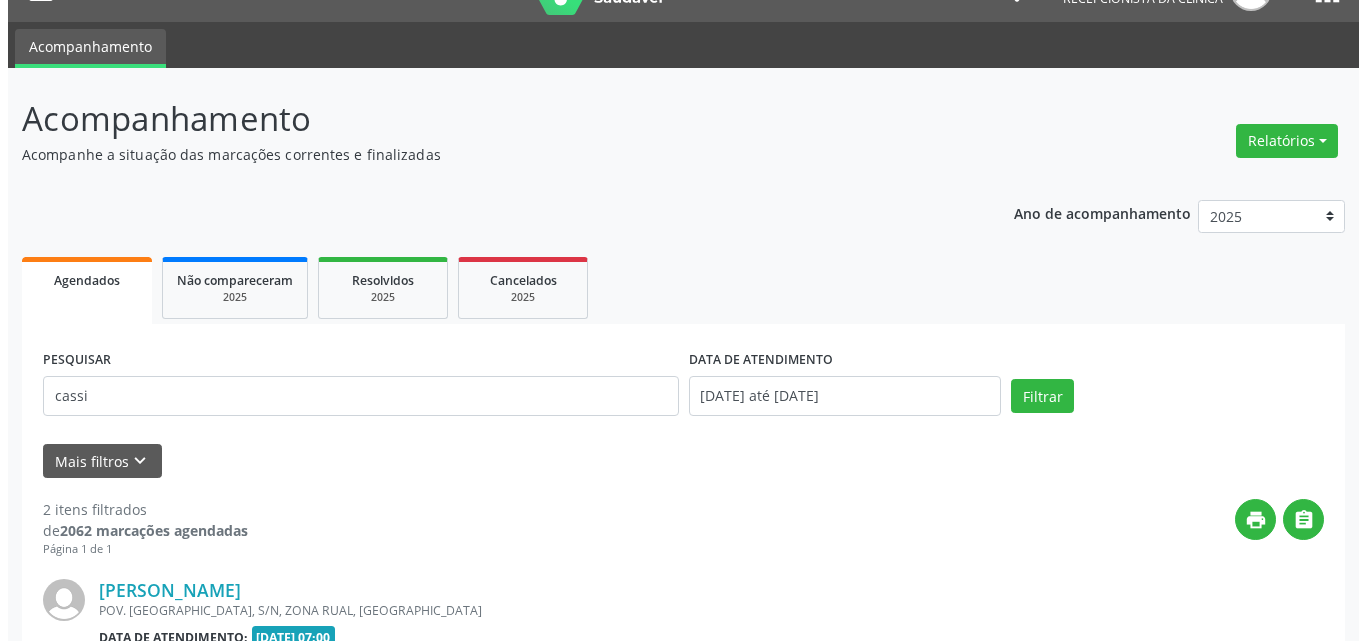 scroll, scrollTop: 535, scrollLeft: 0, axis: vertical 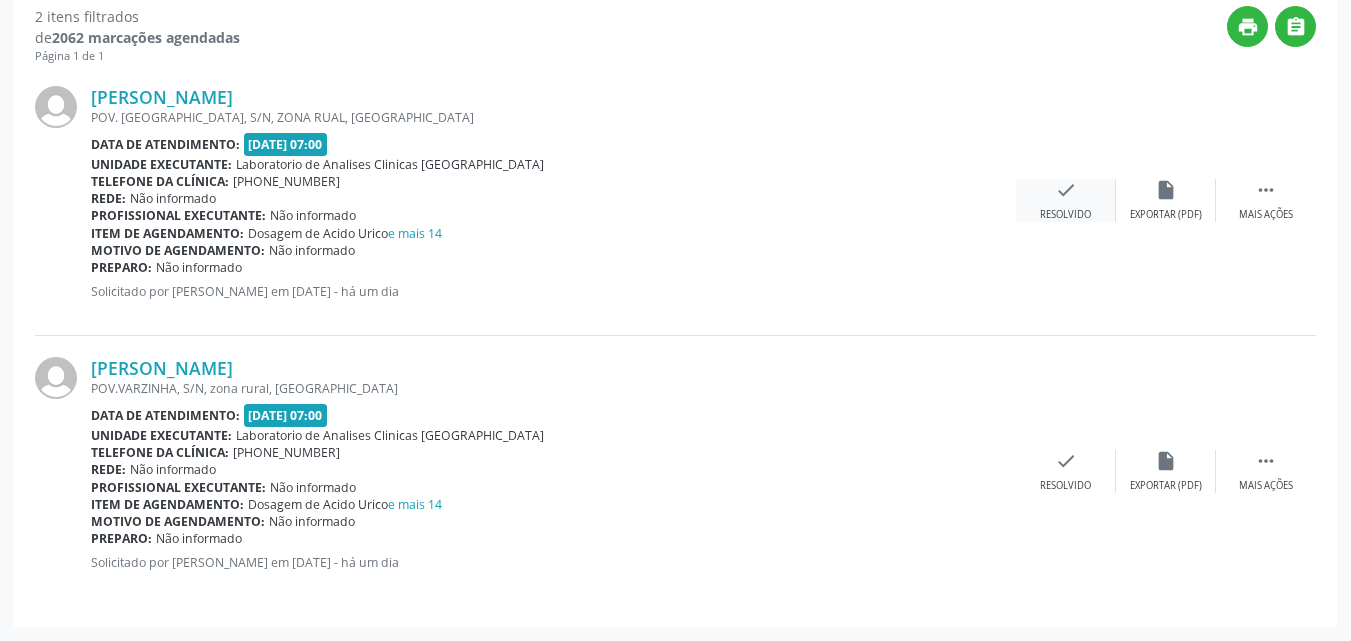 click on "check" at bounding box center [1066, 190] 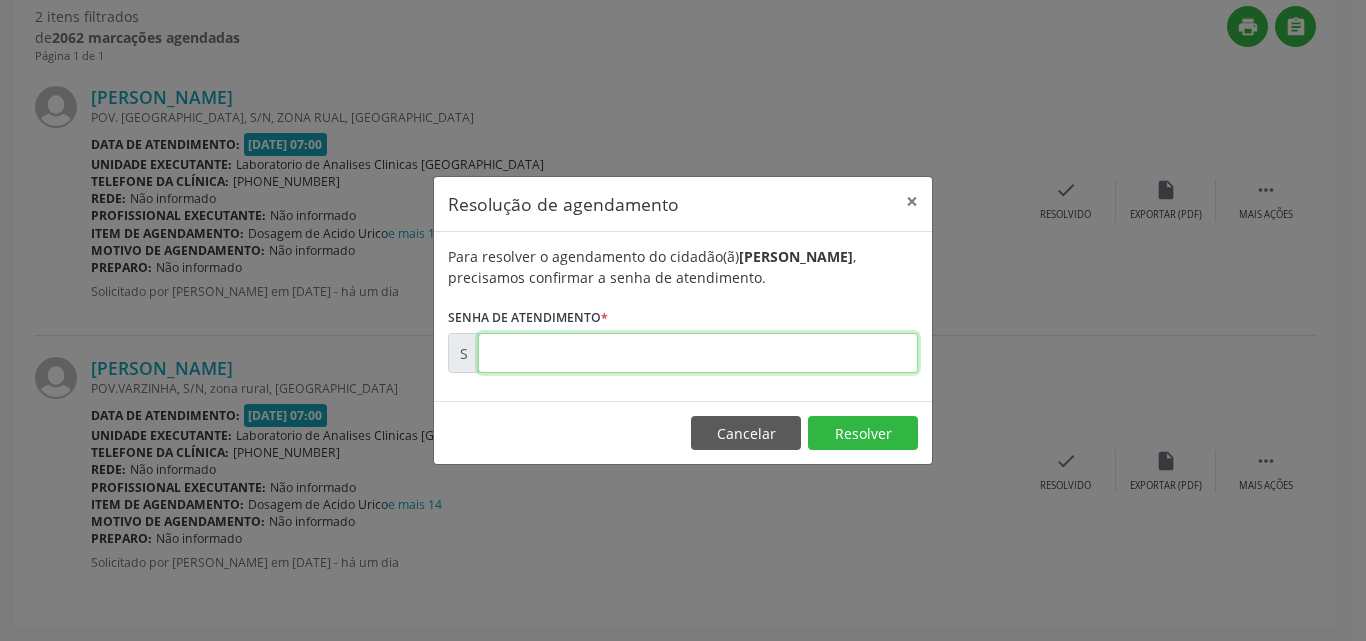 click at bounding box center [698, 353] 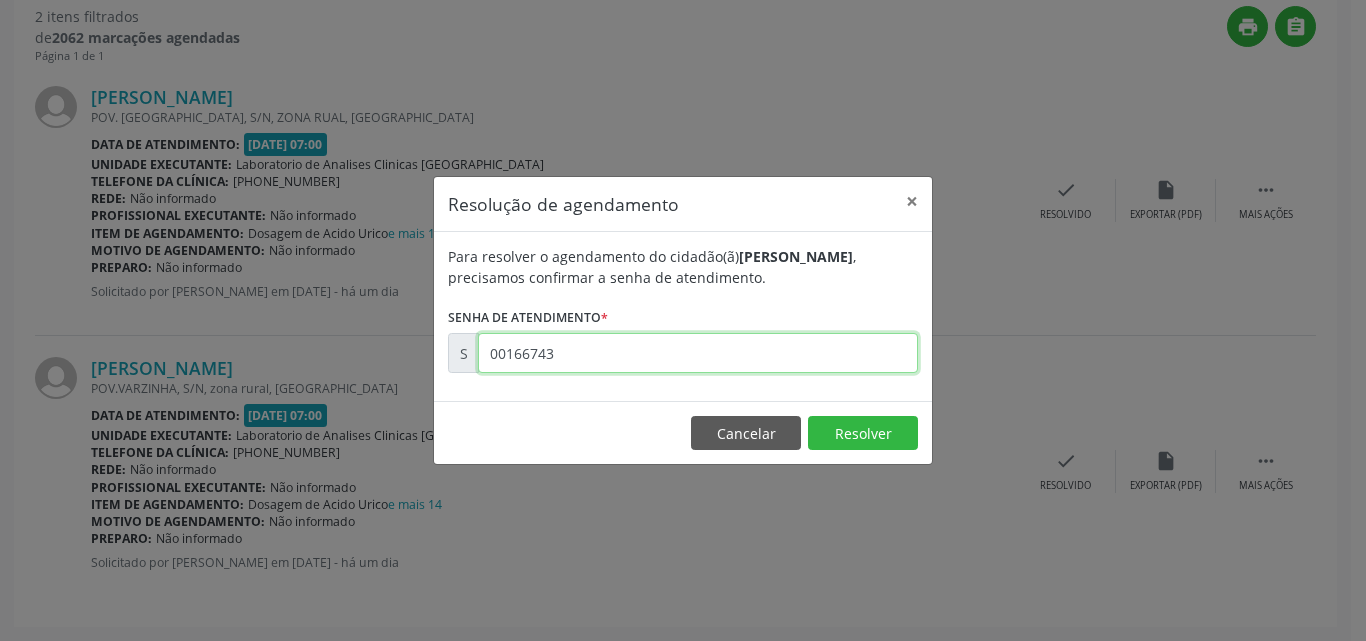 type on "00166743" 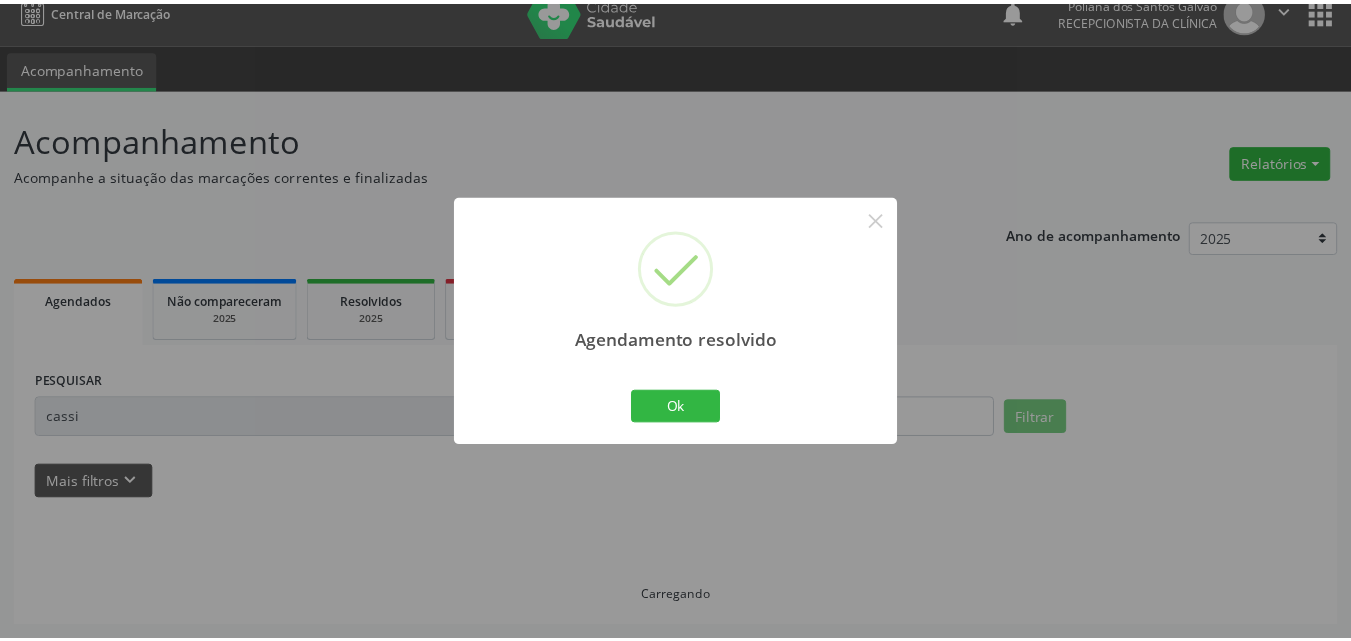 scroll, scrollTop: 21, scrollLeft: 0, axis: vertical 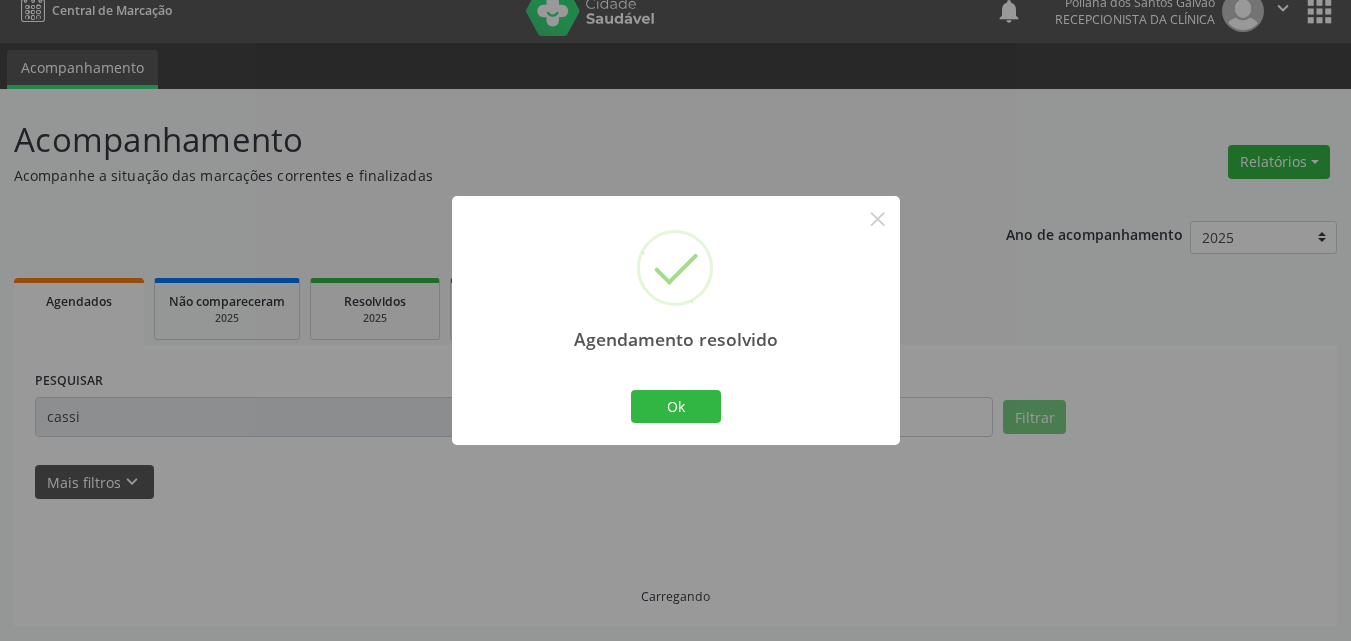 click on "Agendamento resolvido × Ok Cancel" at bounding box center (676, 320) 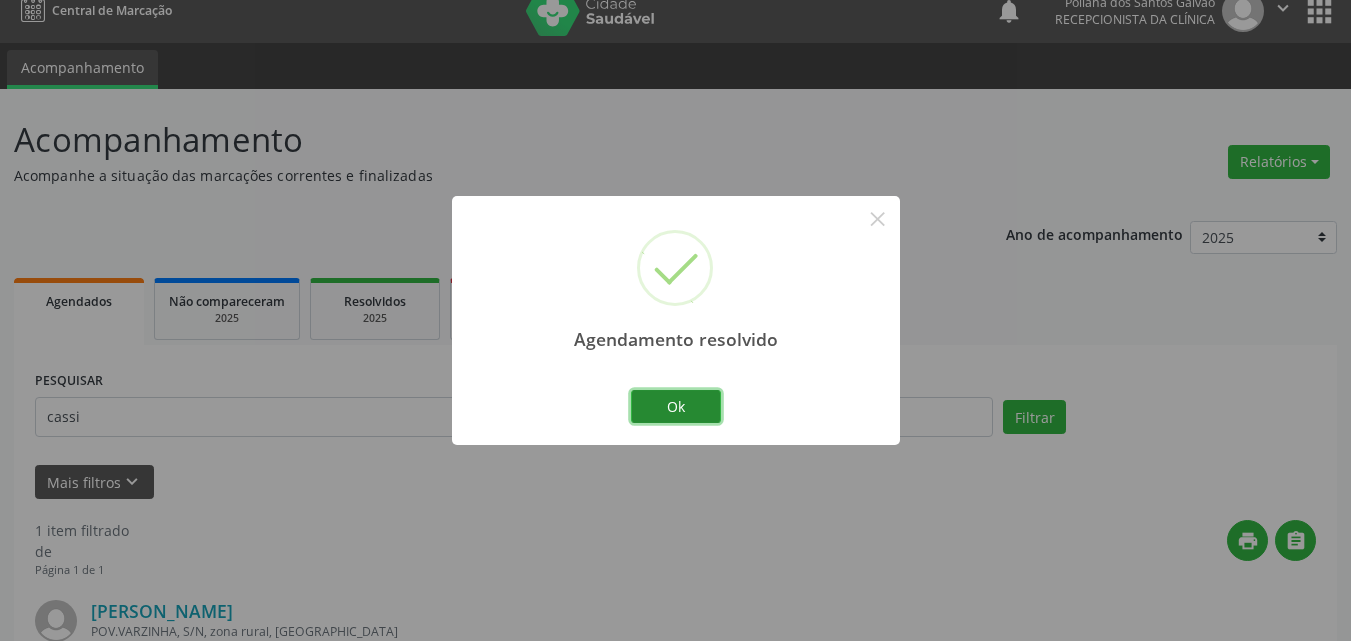 drag, startPoint x: 693, startPoint y: 405, endPoint x: 562, endPoint y: 403, distance: 131.01526 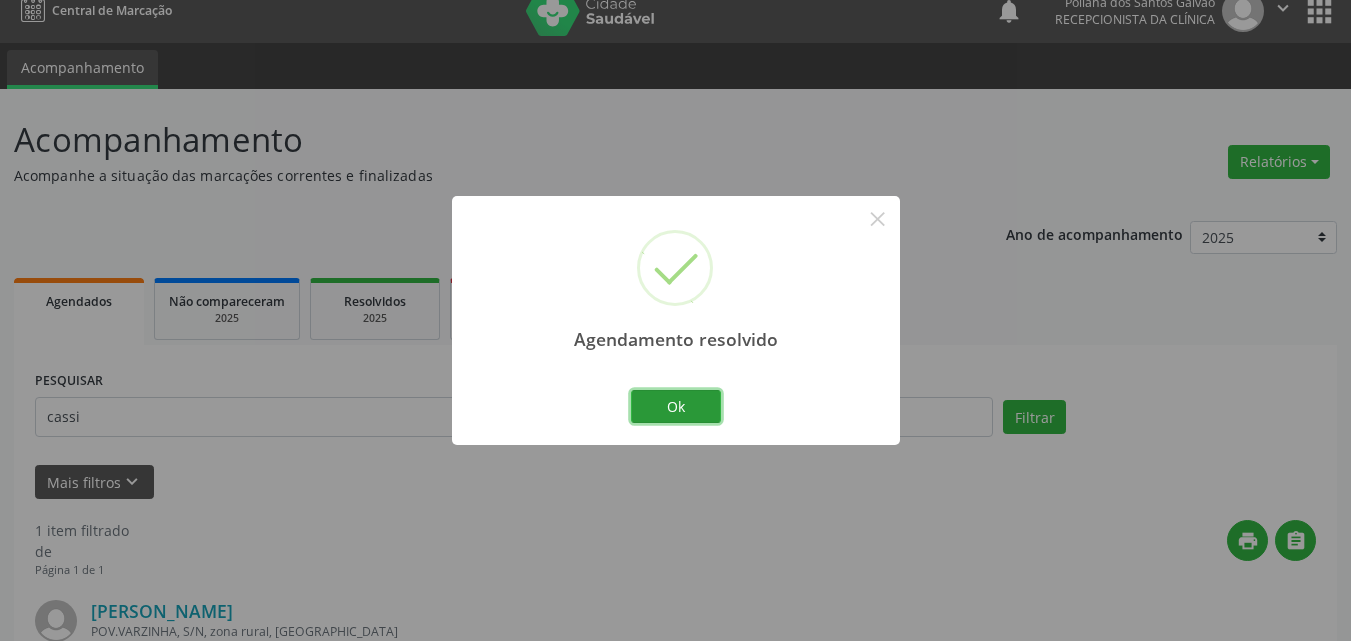 click on "Ok" at bounding box center [676, 407] 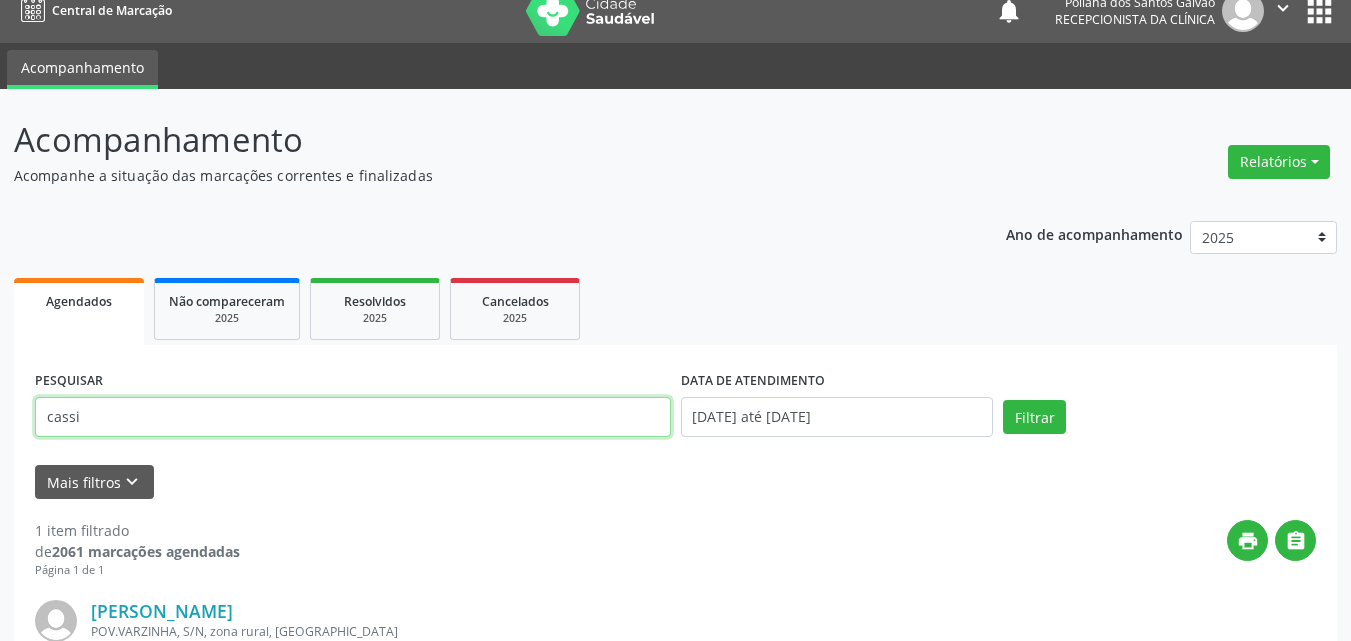 drag, startPoint x: 445, startPoint y: 391, endPoint x: 0, endPoint y: 177, distance: 493.78235 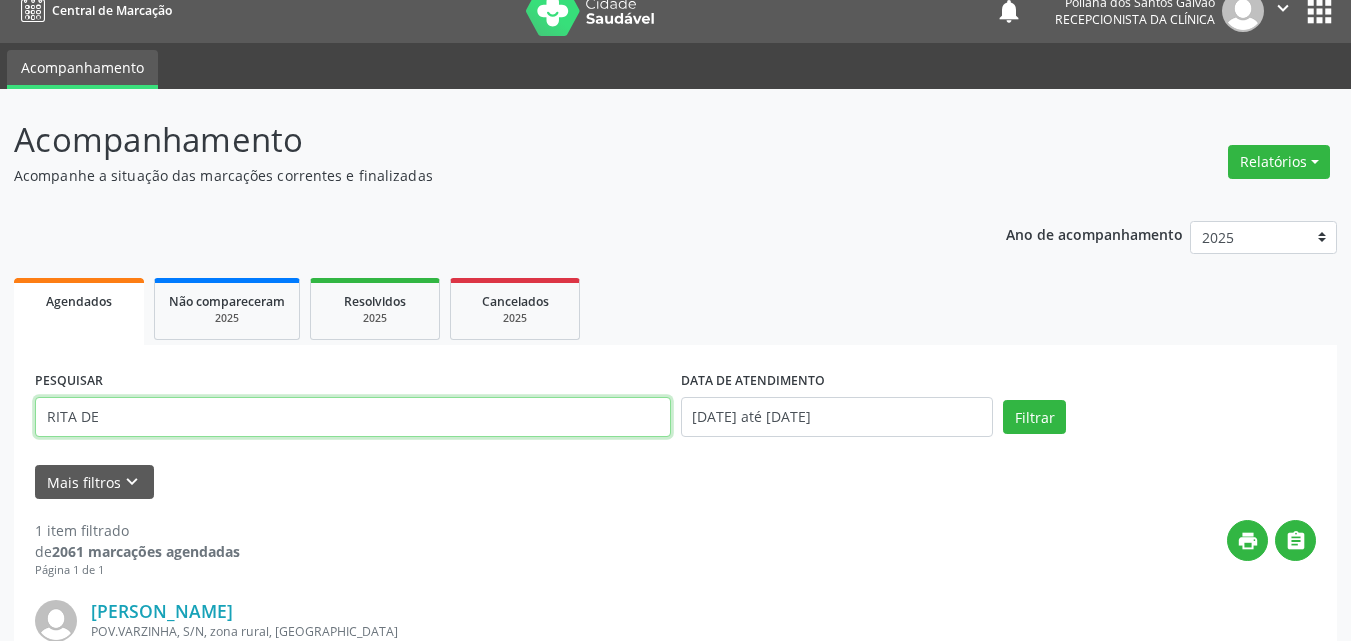 type on "RITA DE" 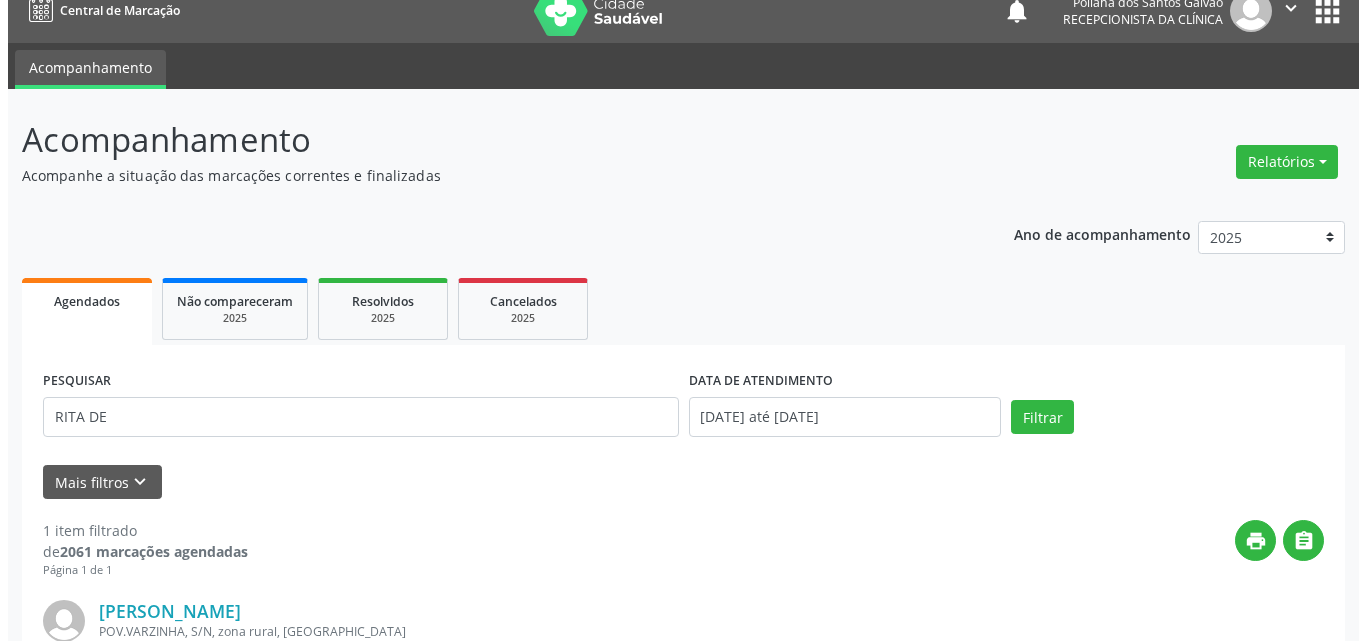 scroll, scrollTop: 264, scrollLeft: 0, axis: vertical 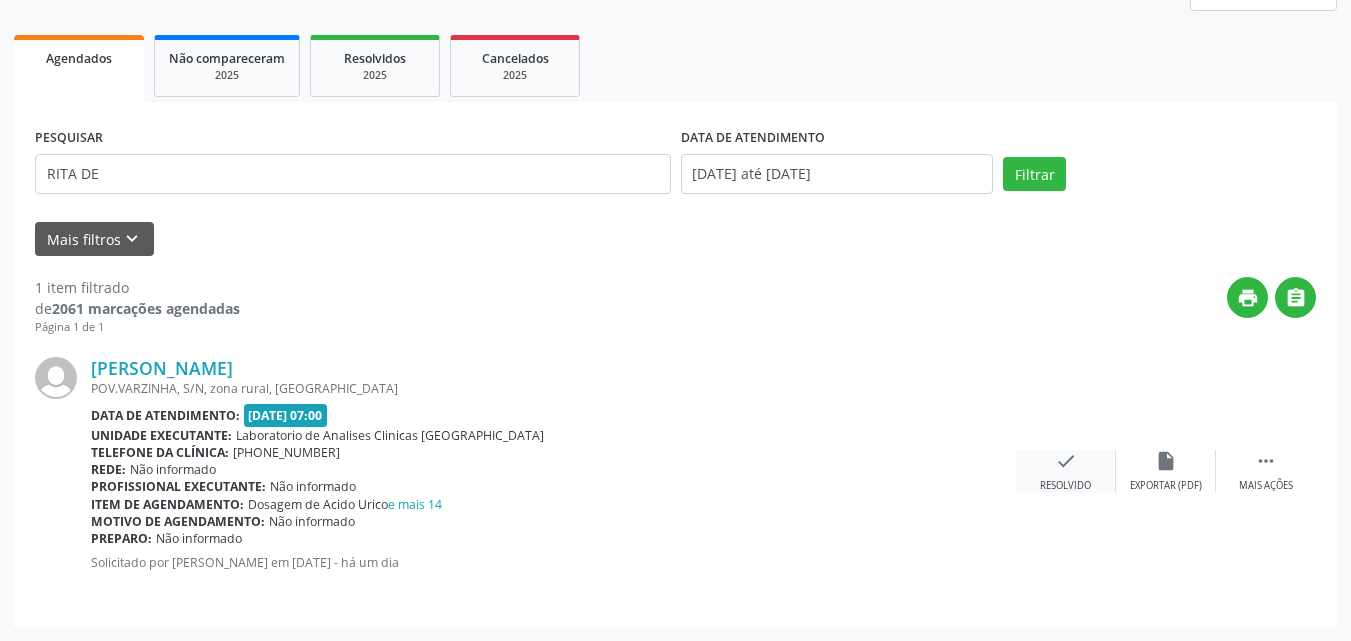 click on "check
Resolvido" at bounding box center (1066, 471) 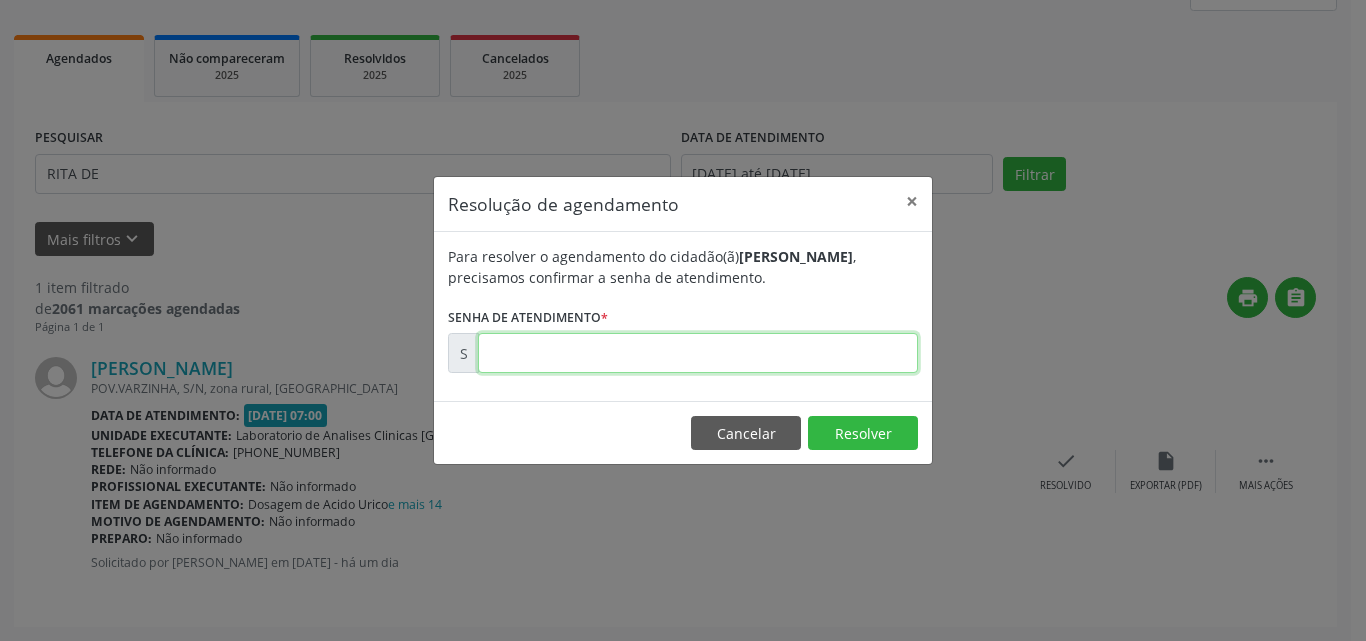 click at bounding box center [698, 353] 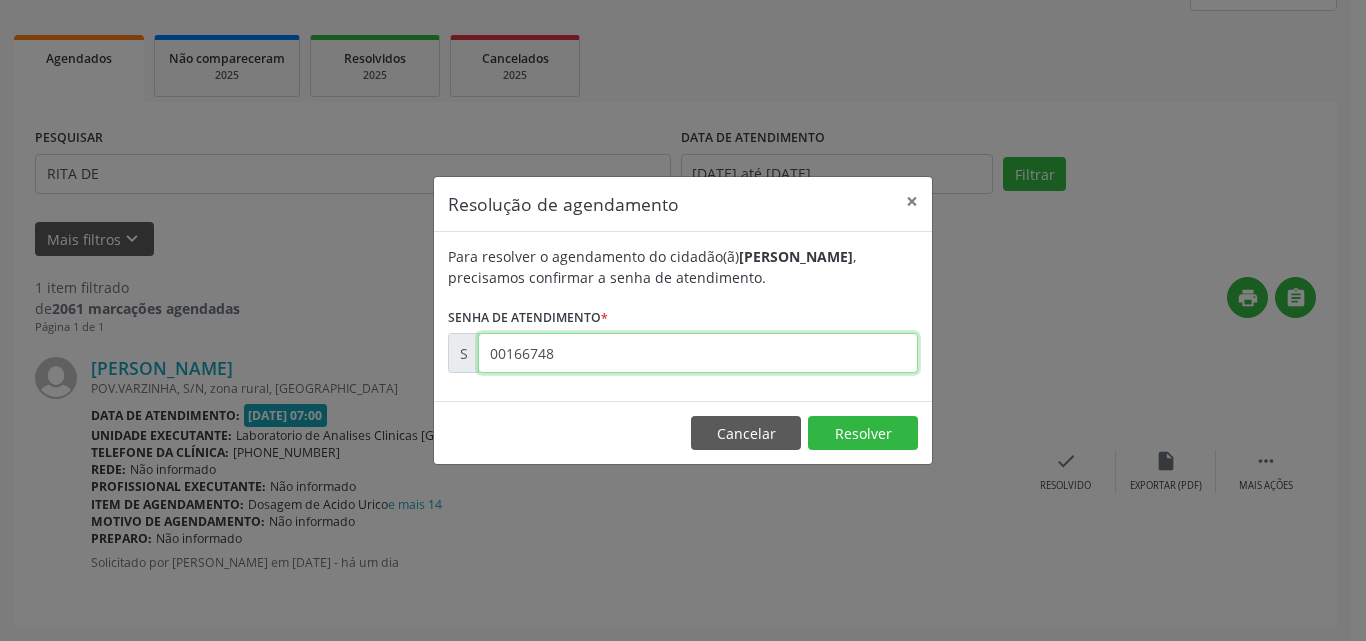type on "00166748" 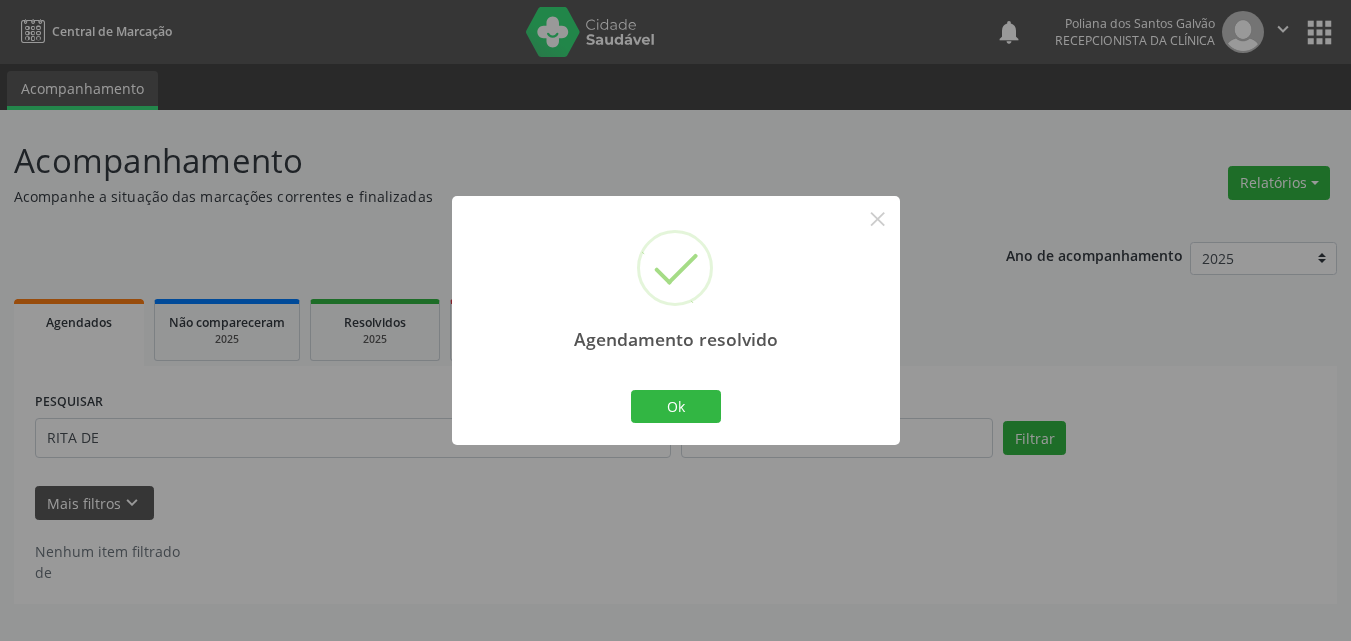 scroll, scrollTop: 0, scrollLeft: 0, axis: both 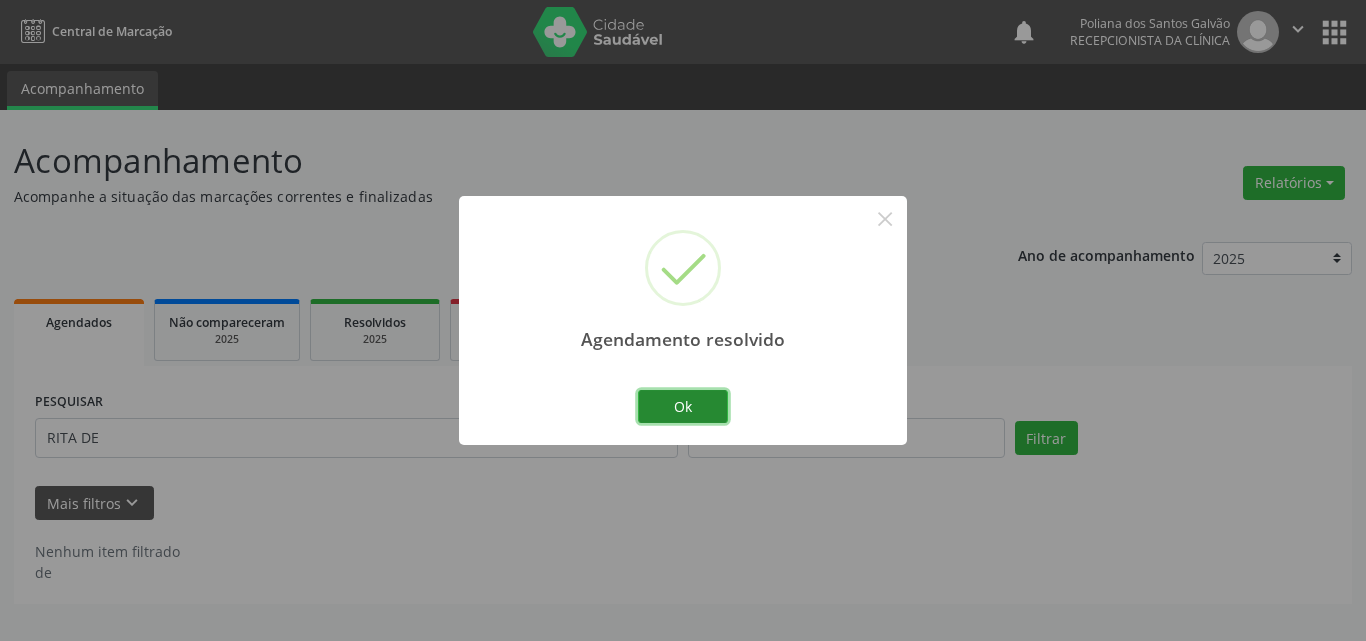 click on "Ok" at bounding box center [683, 407] 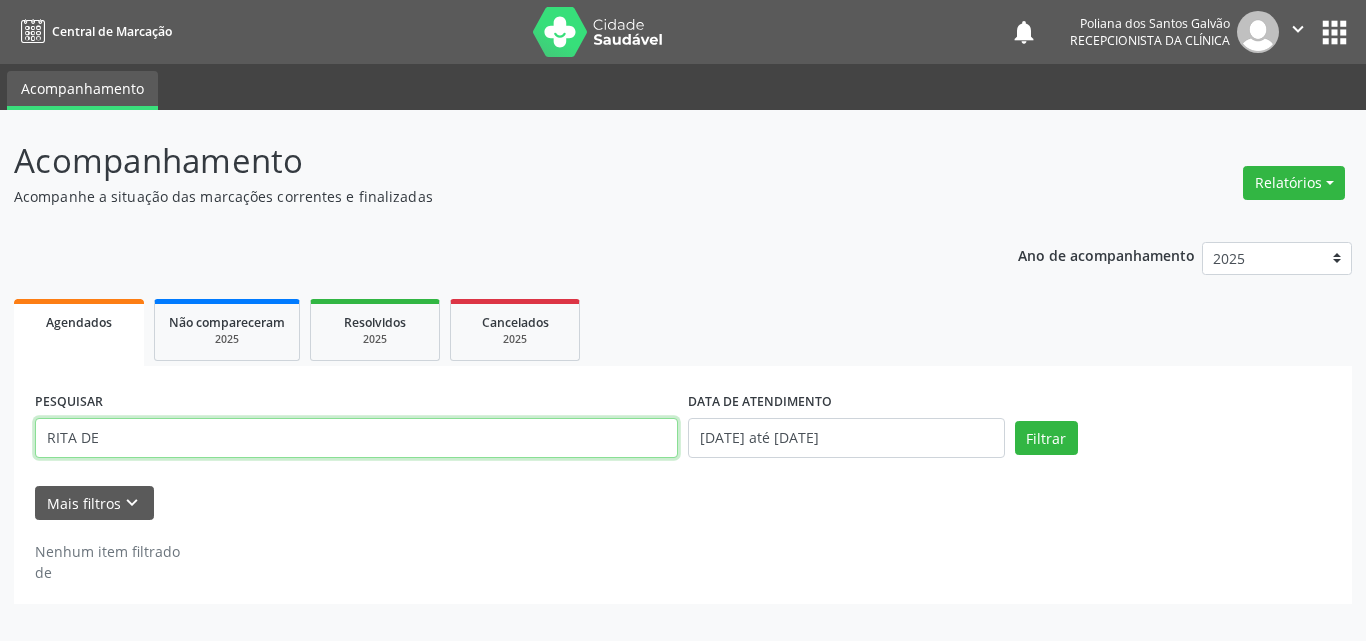 drag, startPoint x: 609, startPoint y: 440, endPoint x: 0, endPoint y: 312, distance: 622.3062 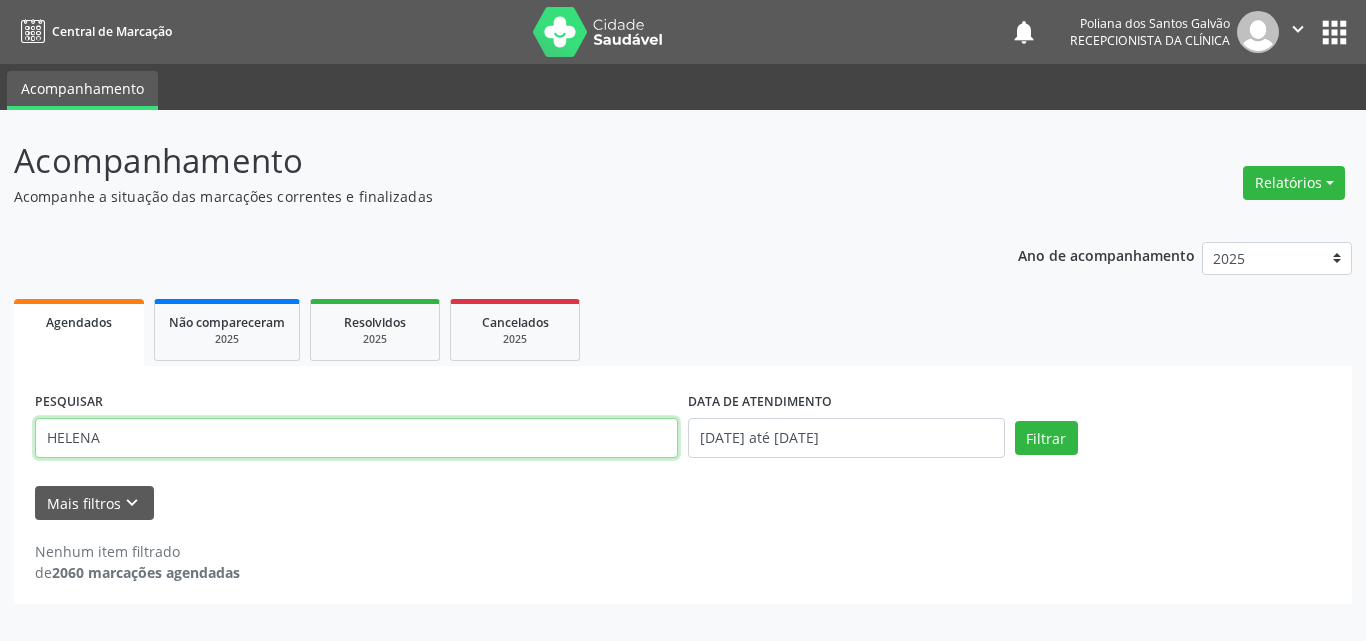 type on "HELENA" 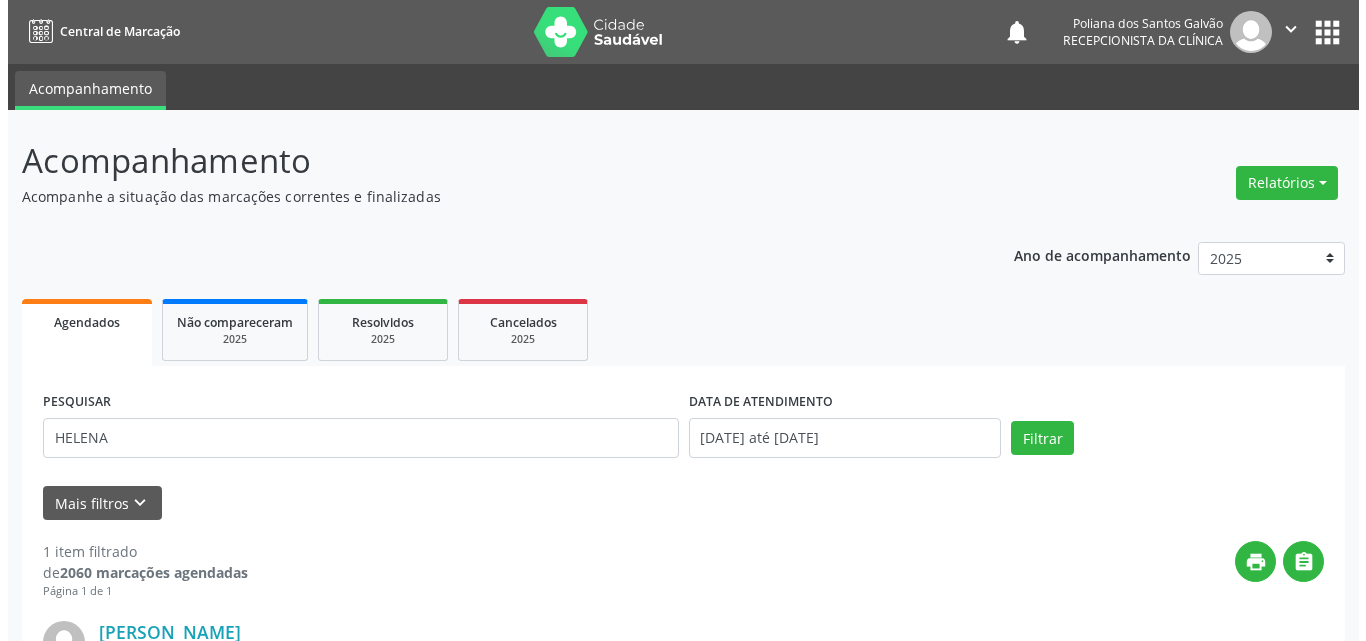 scroll, scrollTop: 264, scrollLeft: 0, axis: vertical 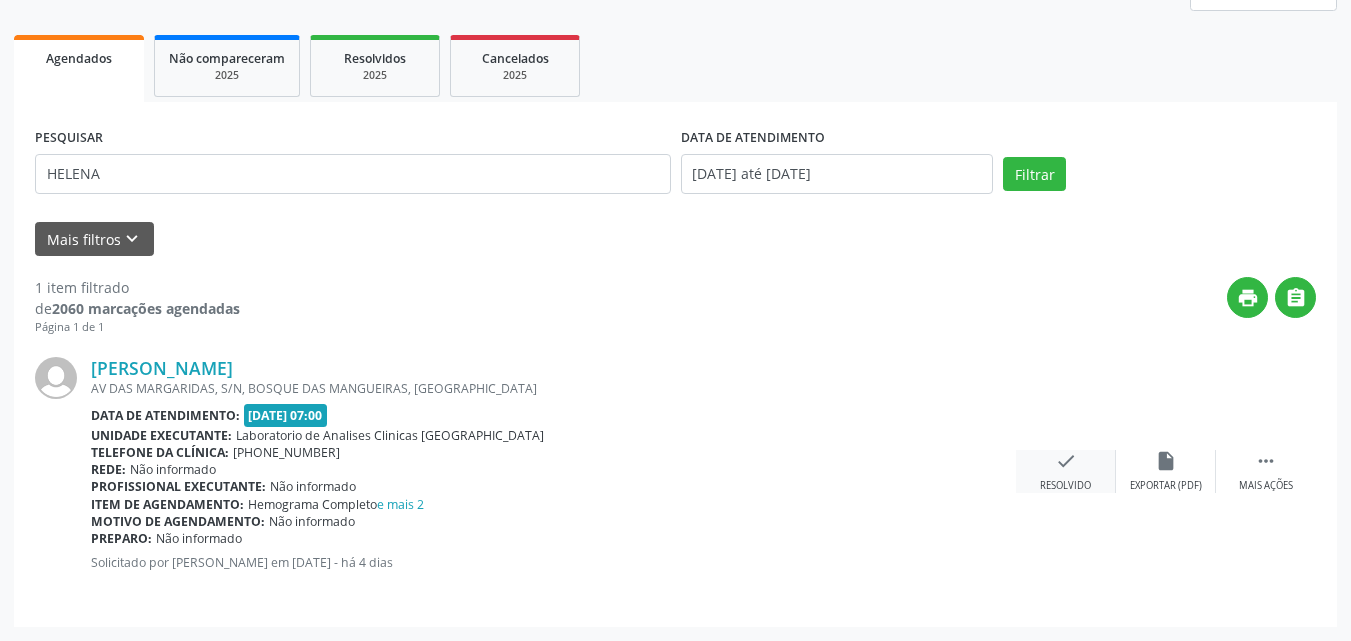 click on "check" at bounding box center (1066, 461) 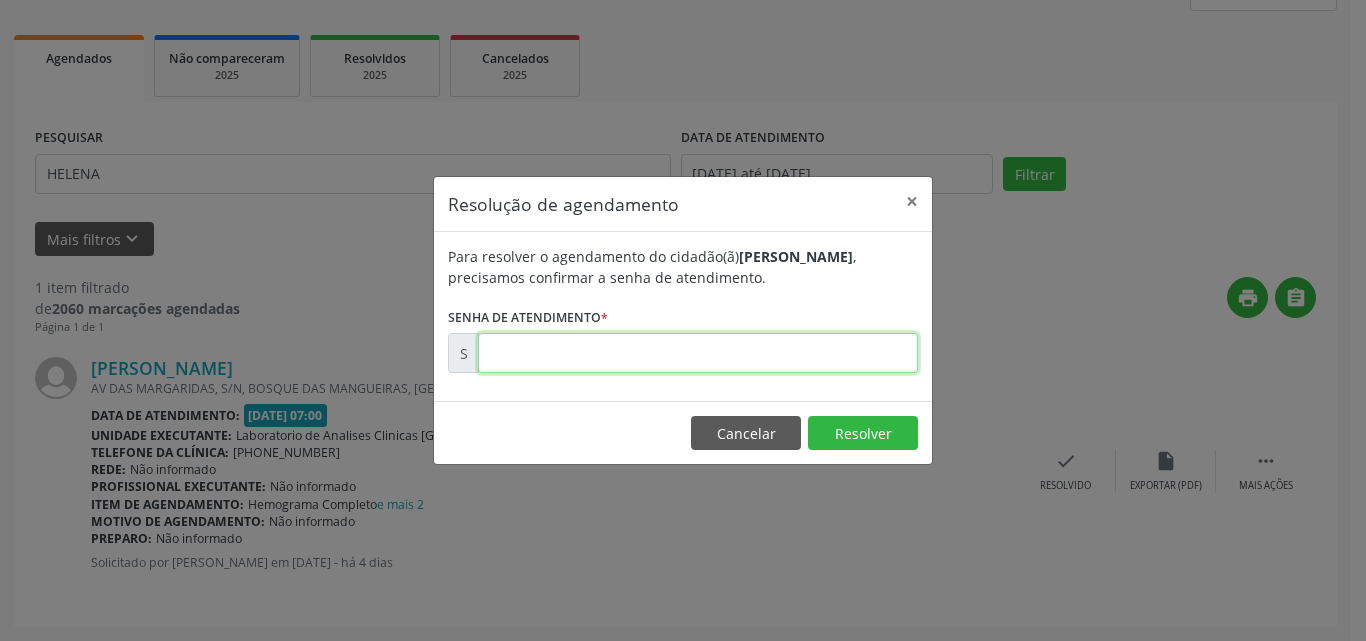 click at bounding box center [698, 353] 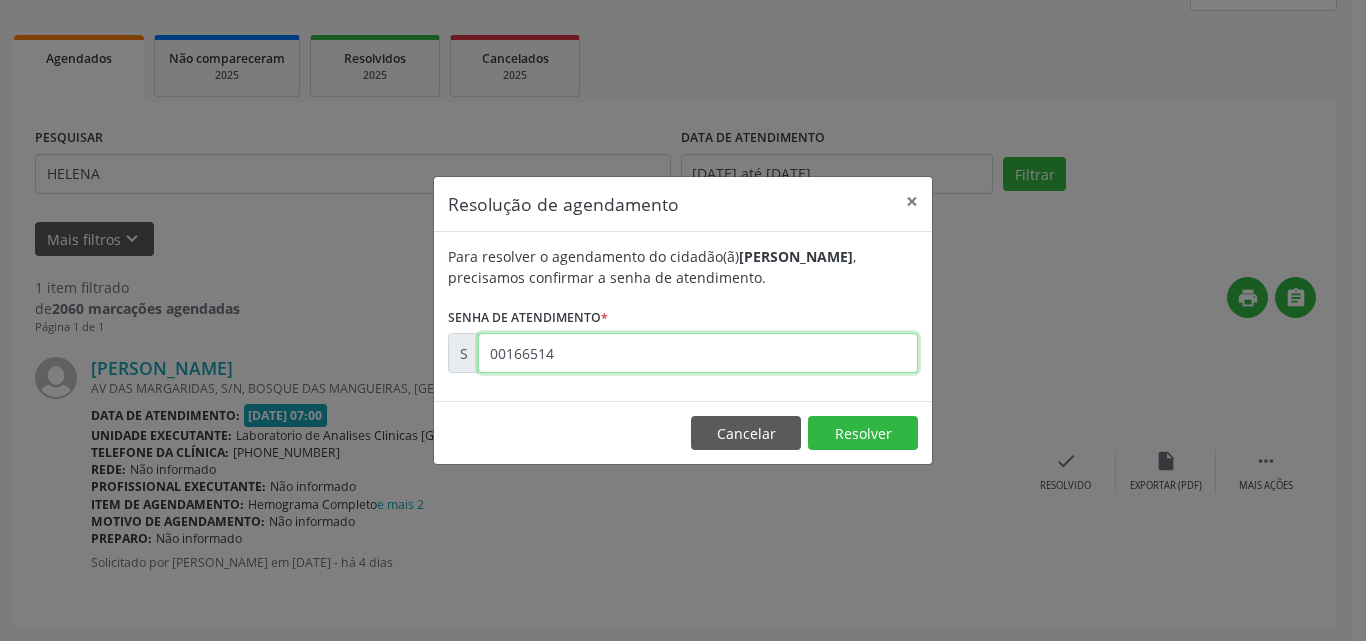 type on "00166514" 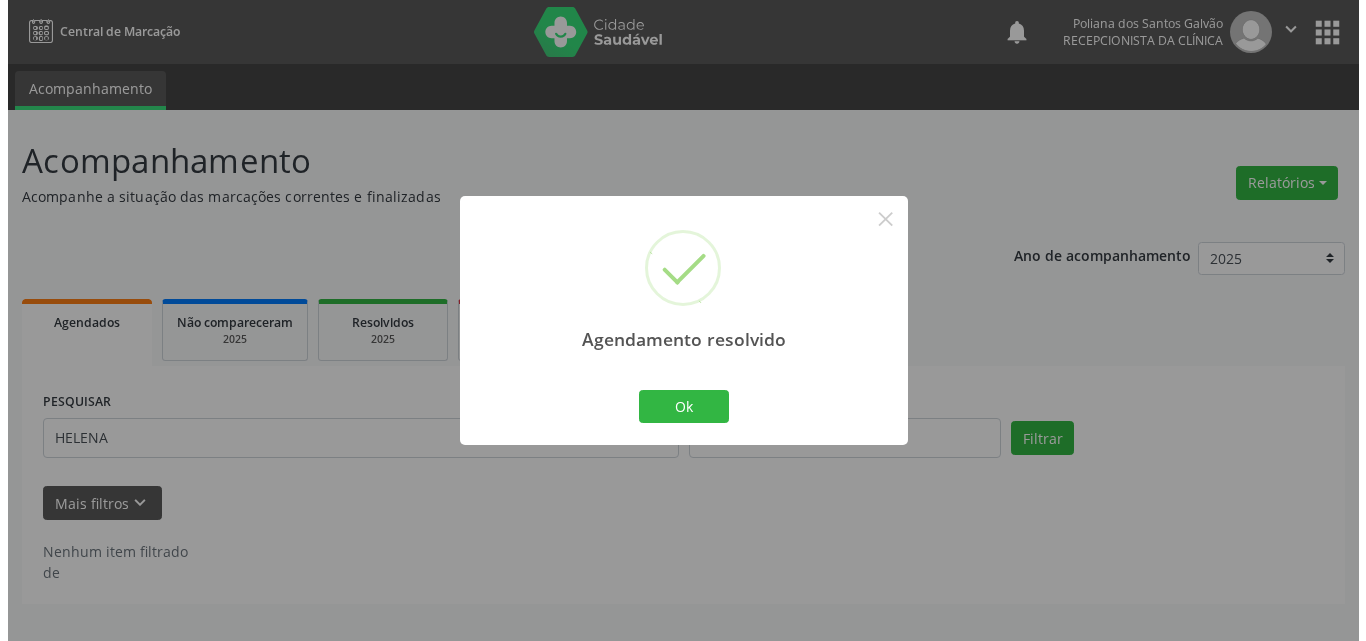 scroll, scrollTop: 0, scrollLeft: 0, axis: both 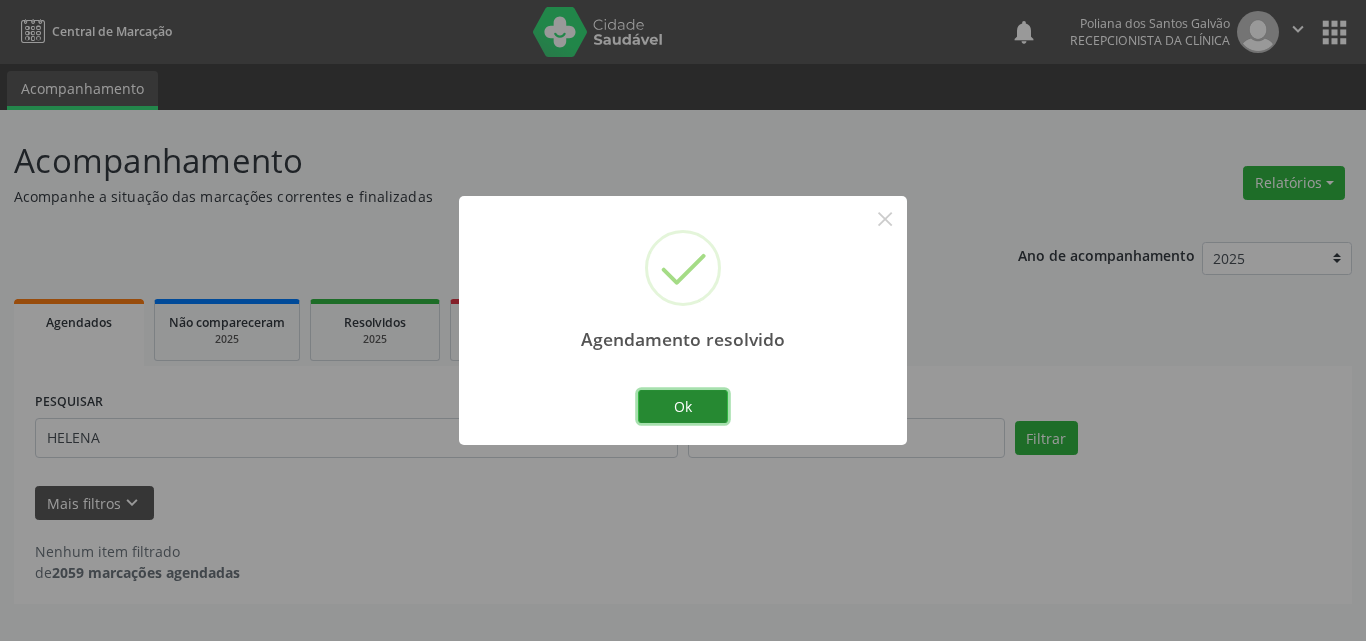 drag, startPoint x: 708, startPoint y: 398, endPoint x: 696, endPoint y: 403, distance: 13 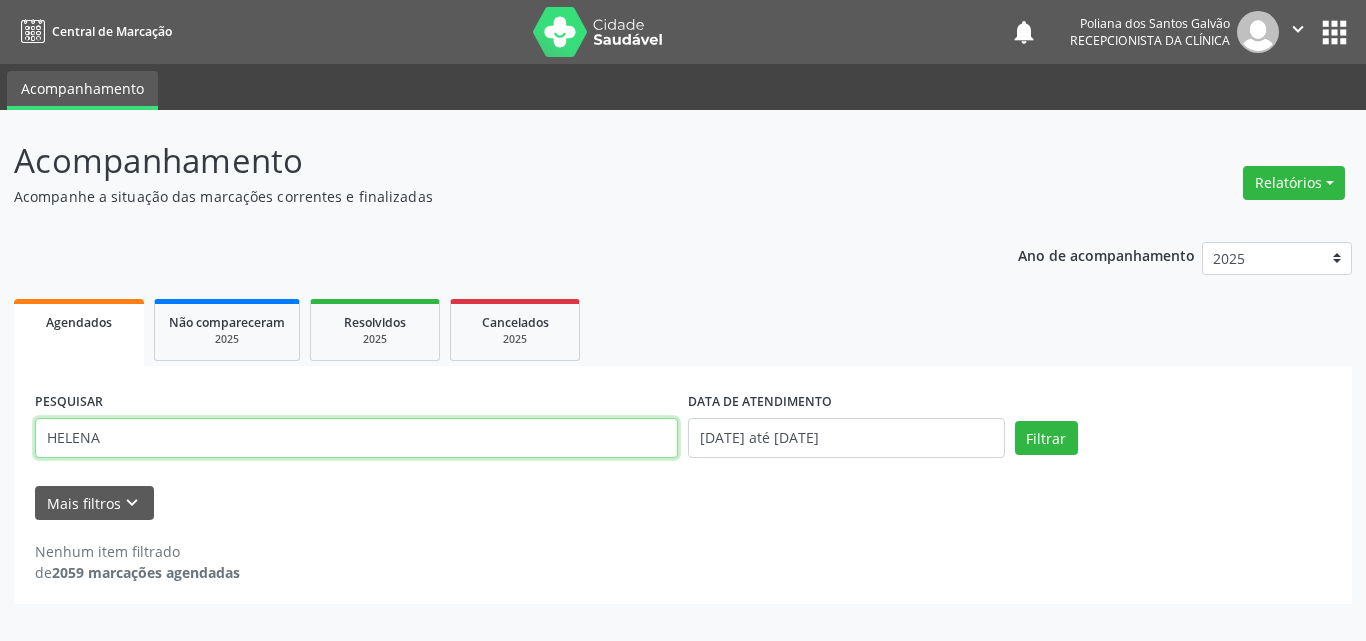drag, startPoint x: 475, startPoint y: 435, endPoint x: 0, endPoint y: 185, distance: 536.77277 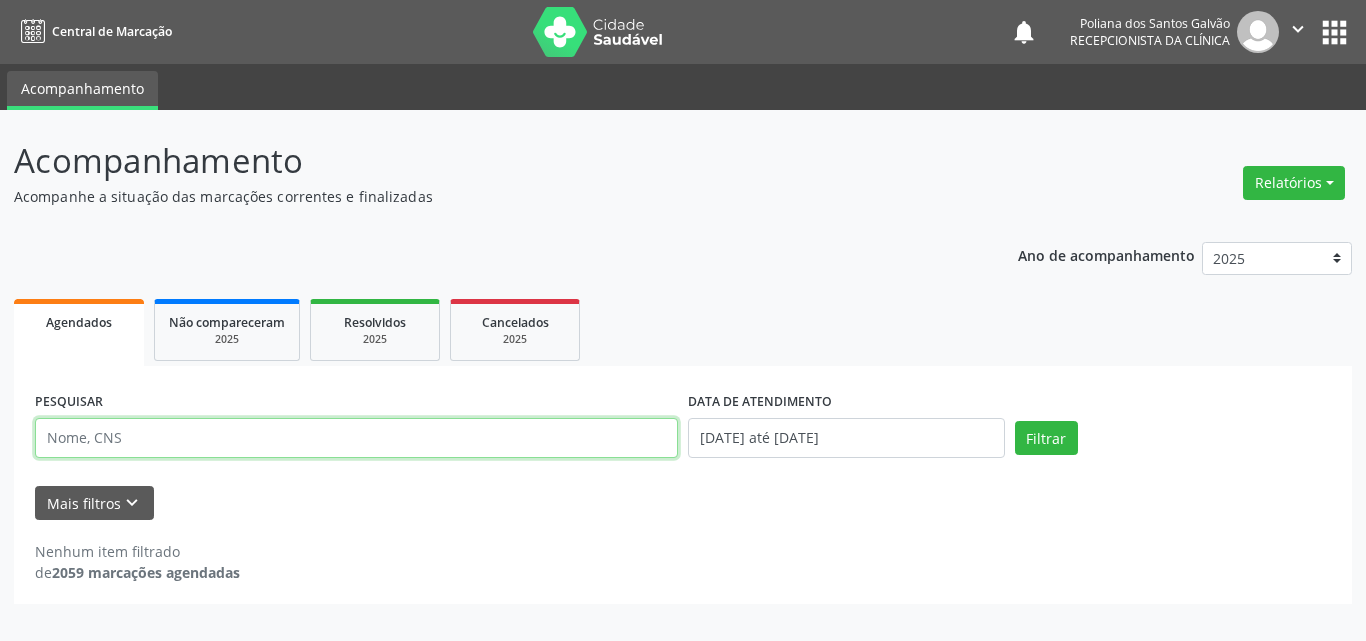 type 